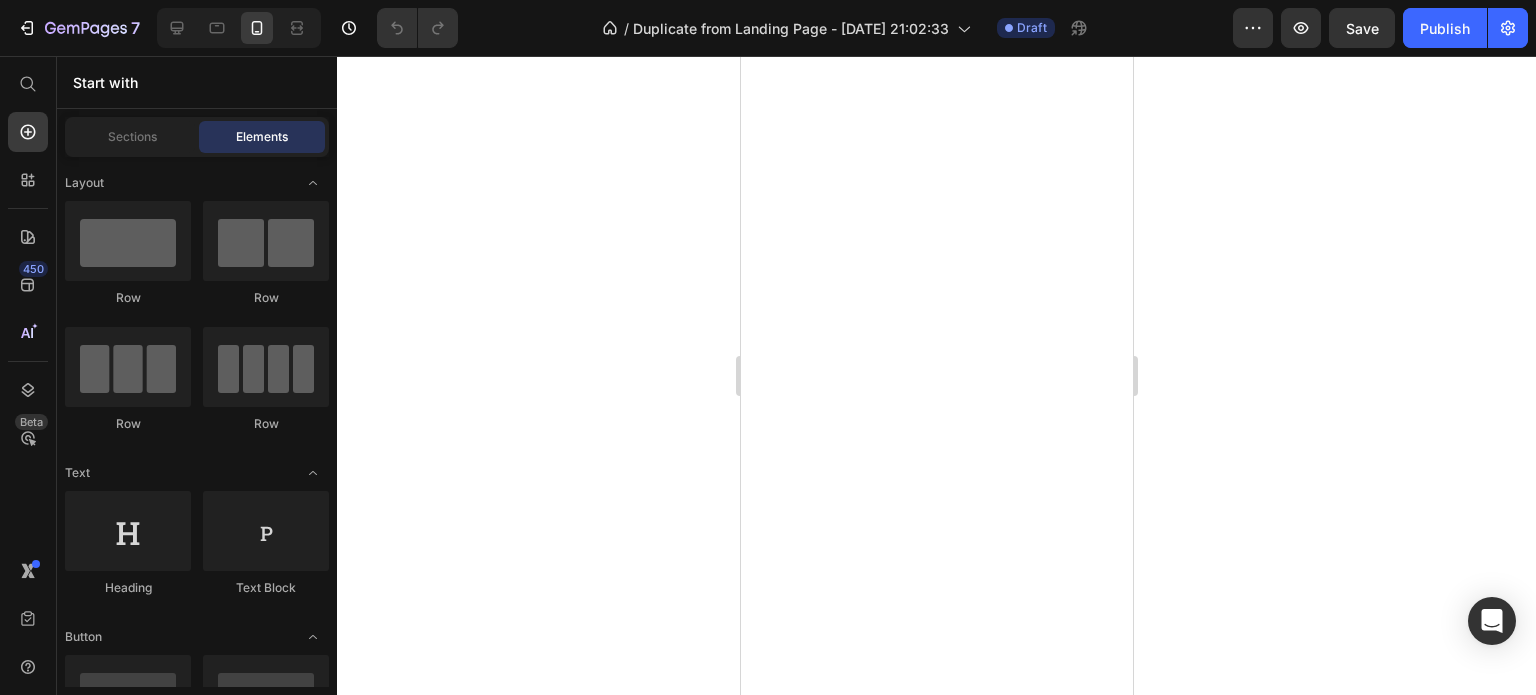 scroll, scrollTop: 0, scrollLeft: 0, axis: both 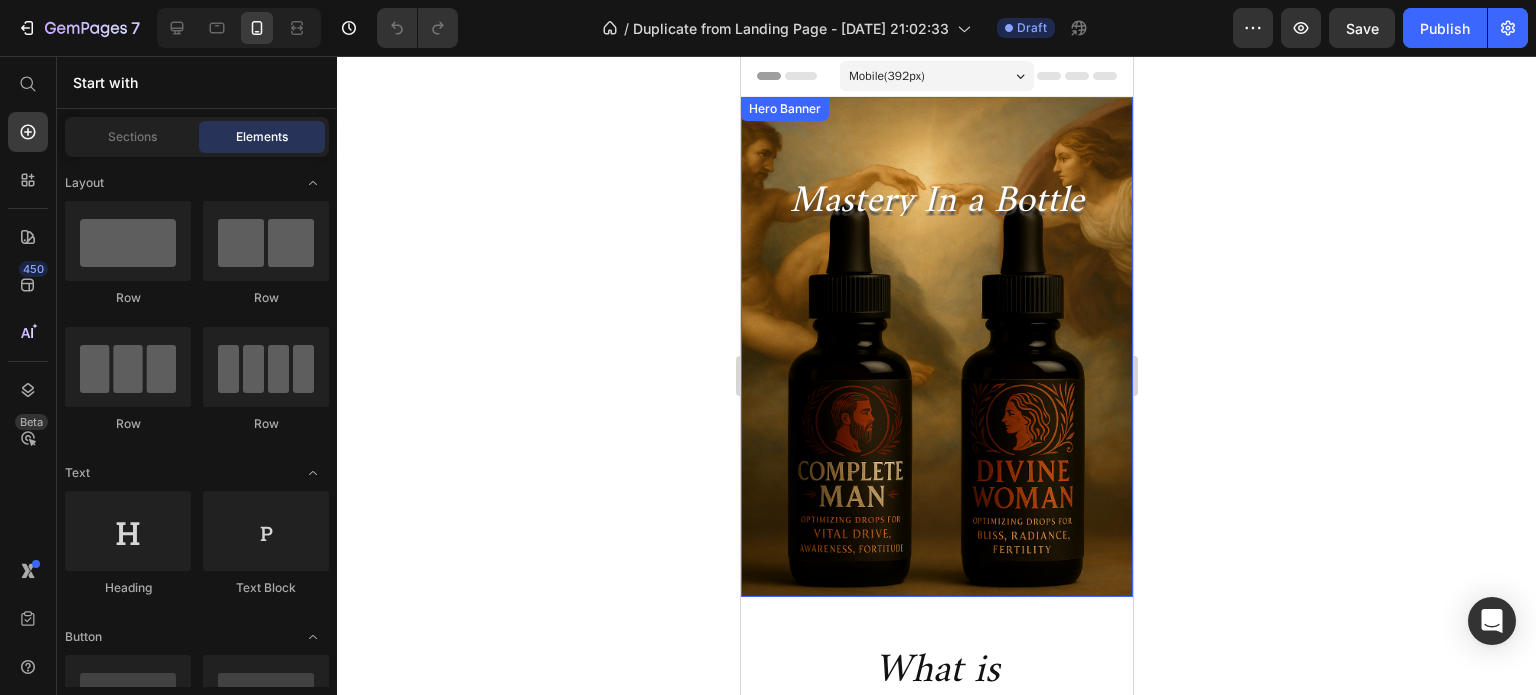 click at bounding box center (936, 347) 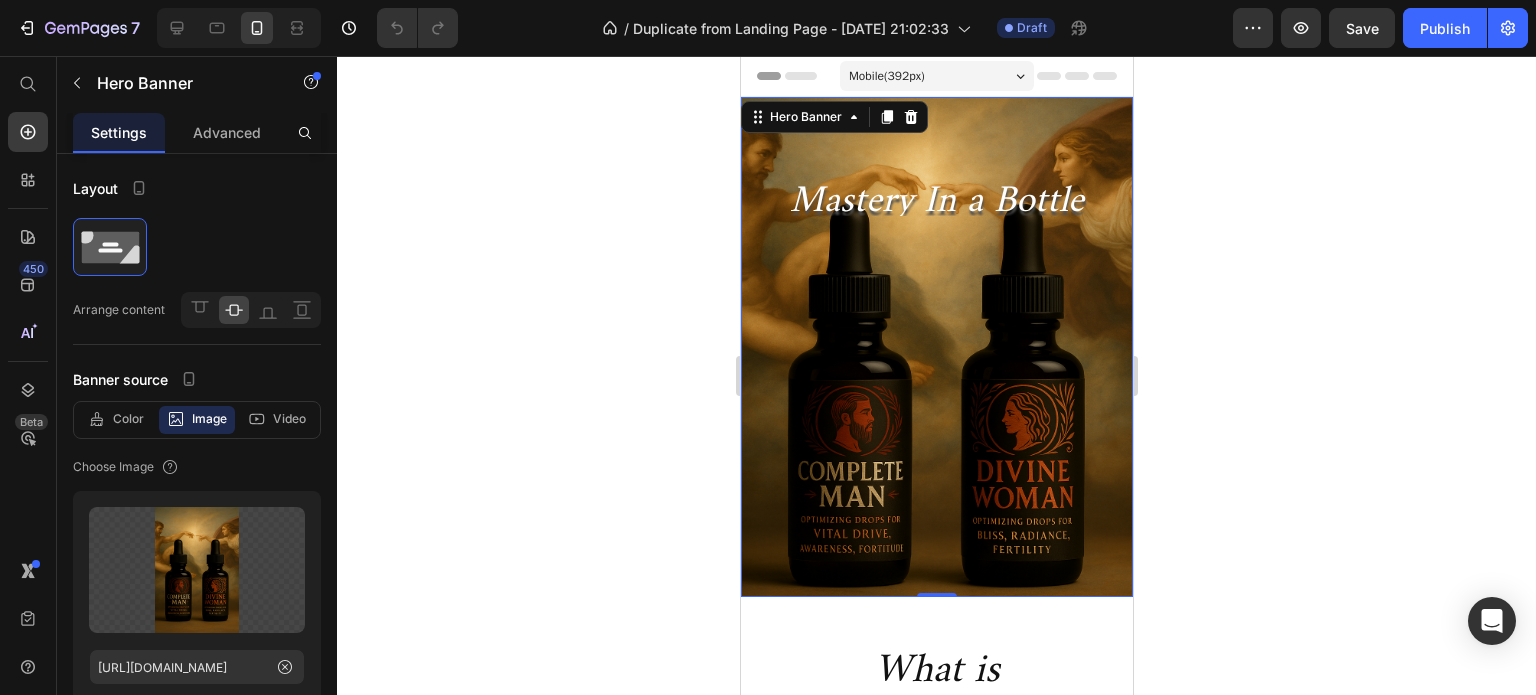 click 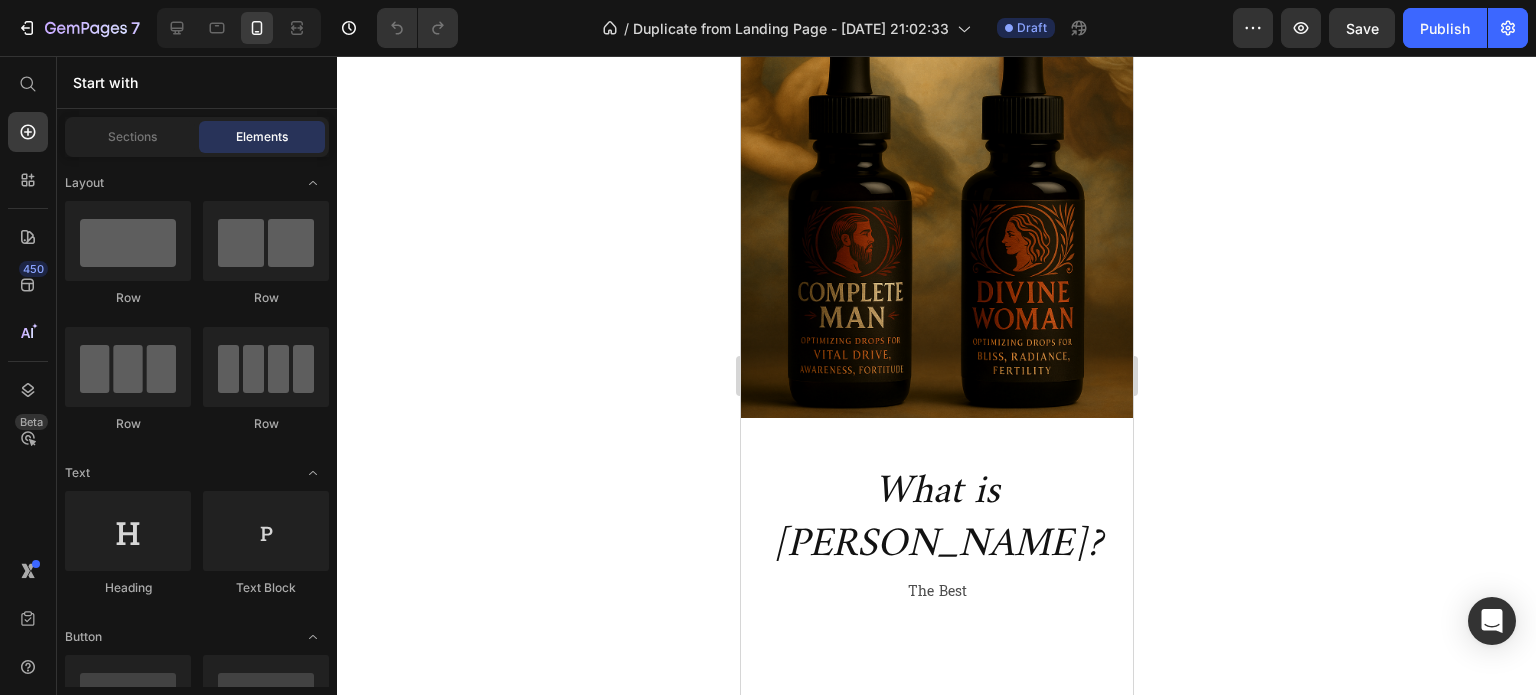 scroll, scrollTop: 400, scrollLeft: 0, axis: vertical 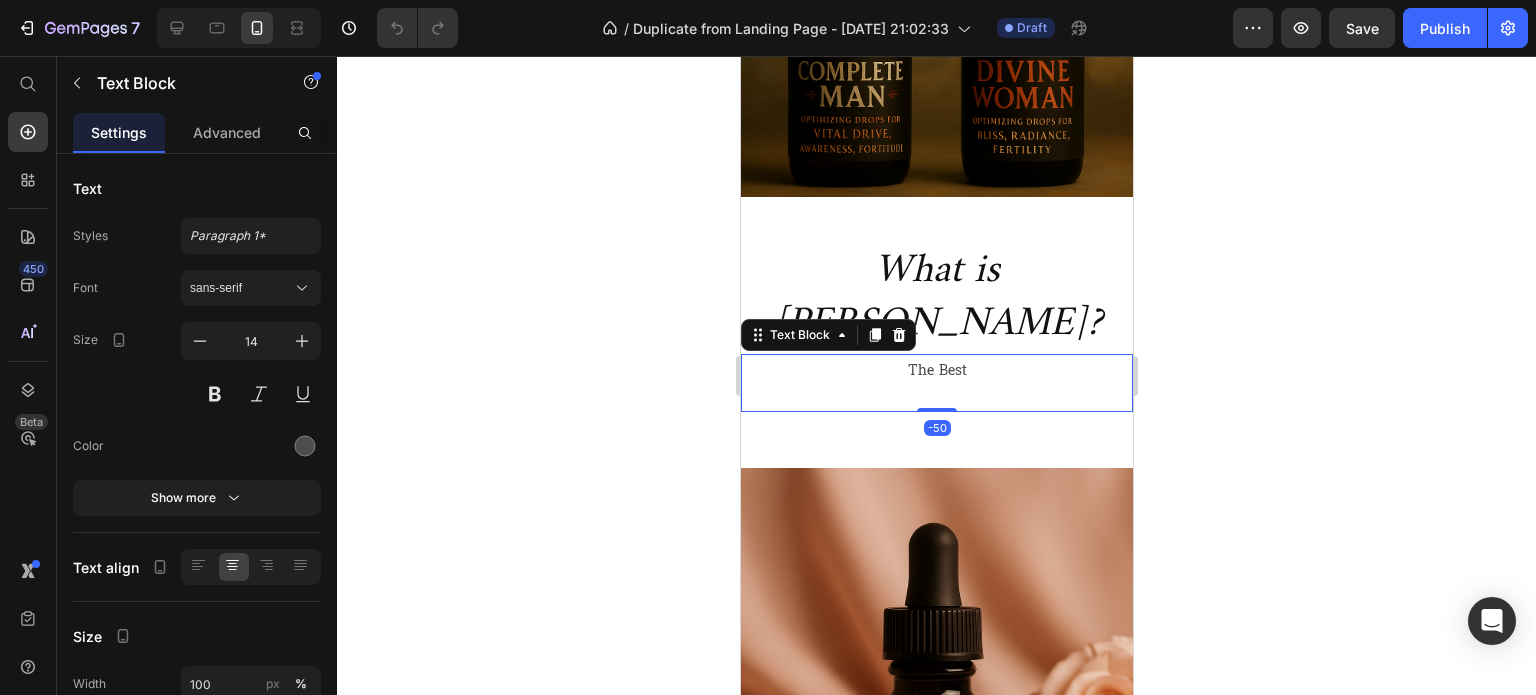 click on "The Best" at bounding box center [936, 370] 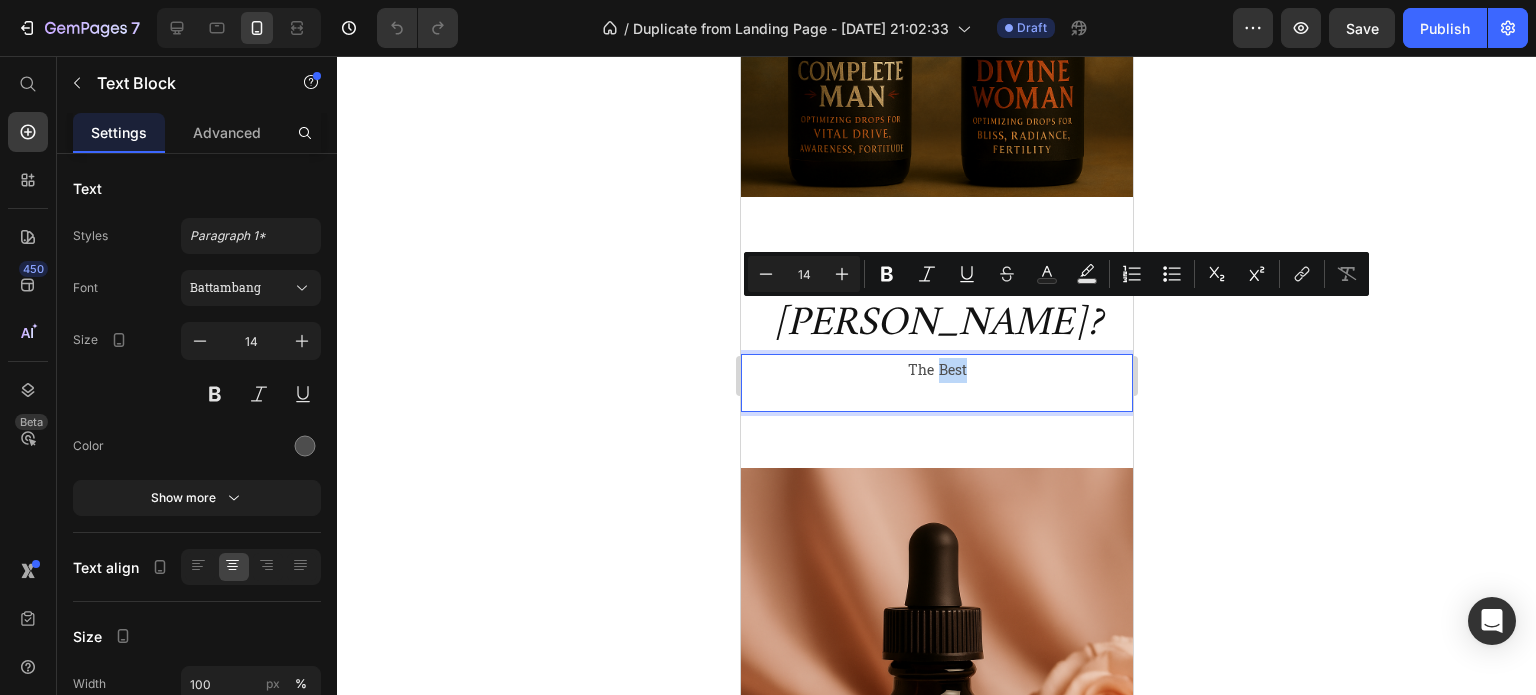 click on "The Best" at bounding box center [936, 370] 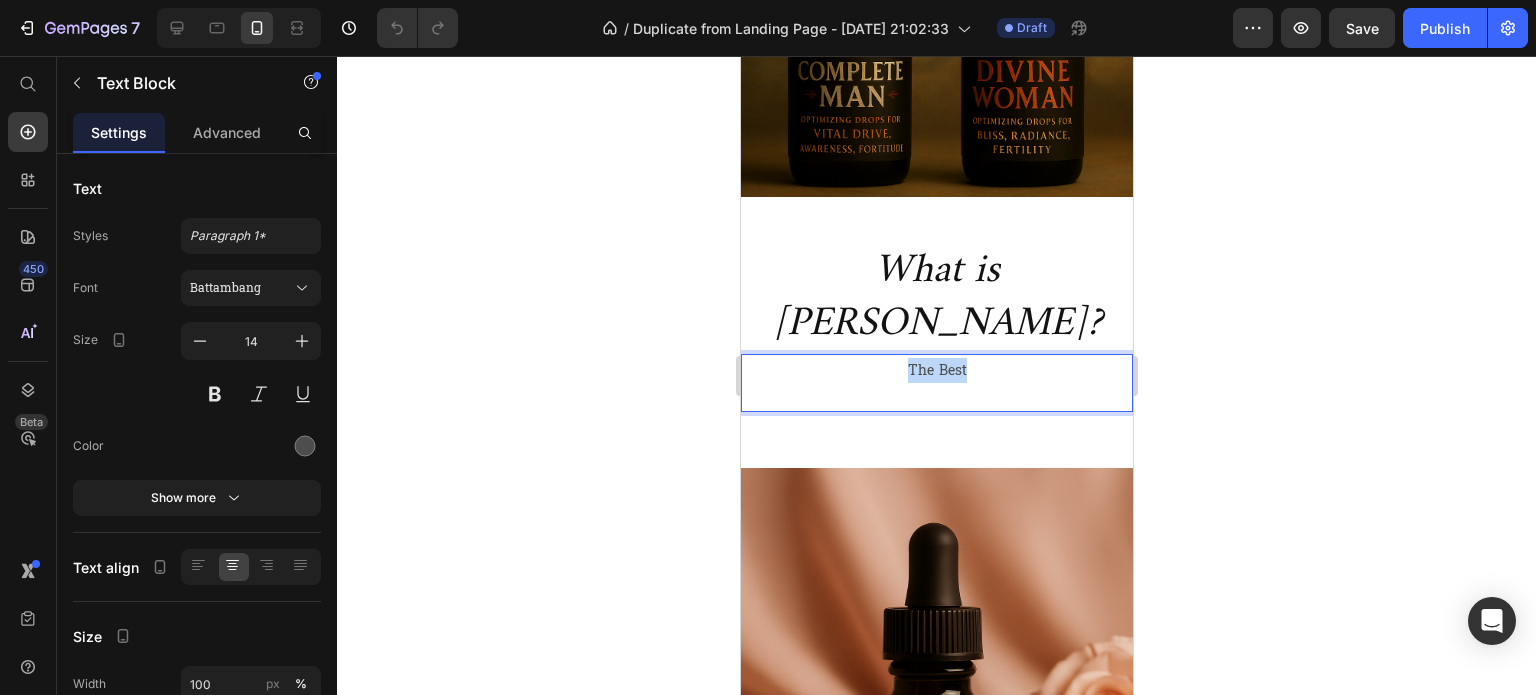 drag, startPoint x: 972, startPoint y: 319, endPoint x: 897, endPoint y: 313, distance: 75.23962 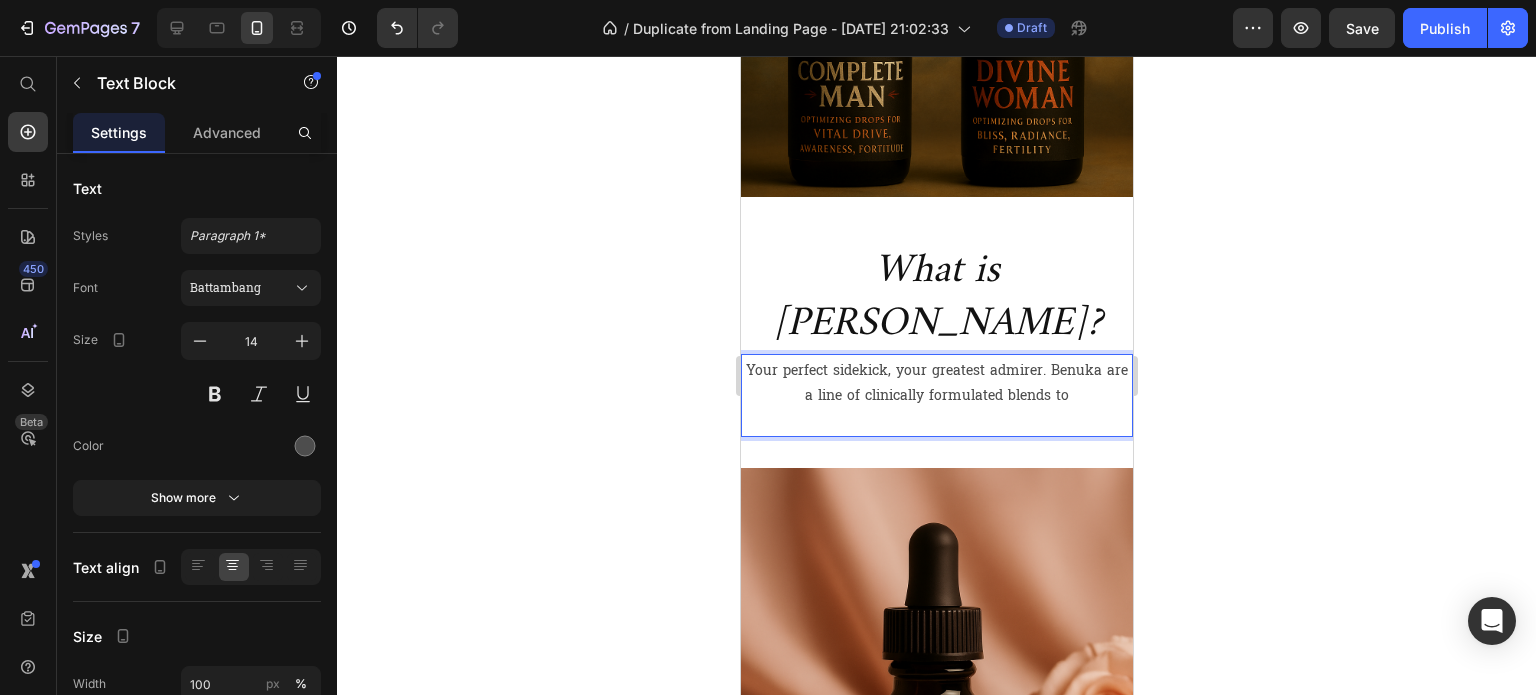 click on "Your perfect sidekick, your greatest admirer. Benuka are a line of clinically formulated blends to" at bounding box center [936, 383] 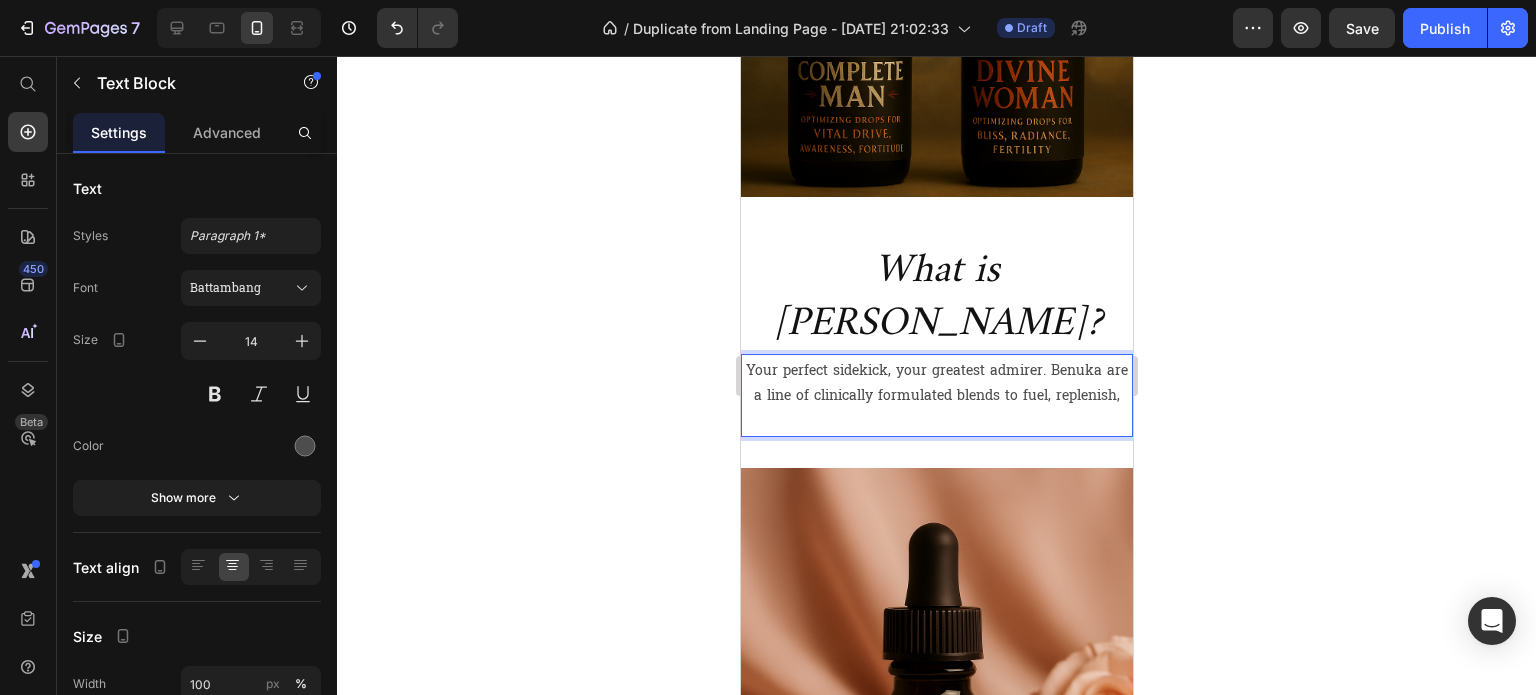 click on "Your perfect sidekick, your greatest admirer. Benuka are a line of clinically formulated blends to fuel, replenish," at bounding box center [936, 383] 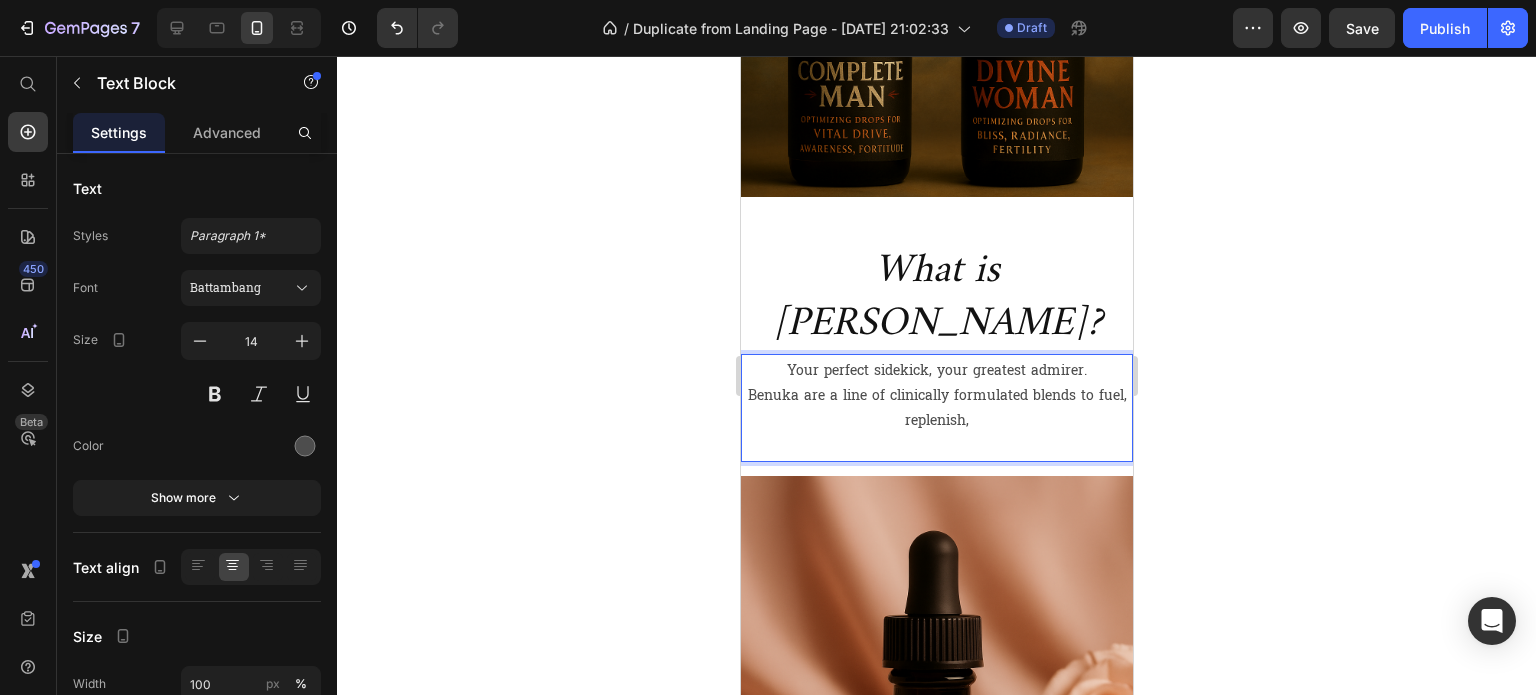 click on "Benuka are a line of clinically formulated blends to fuel, replenish," at bounding box center (936, 408) 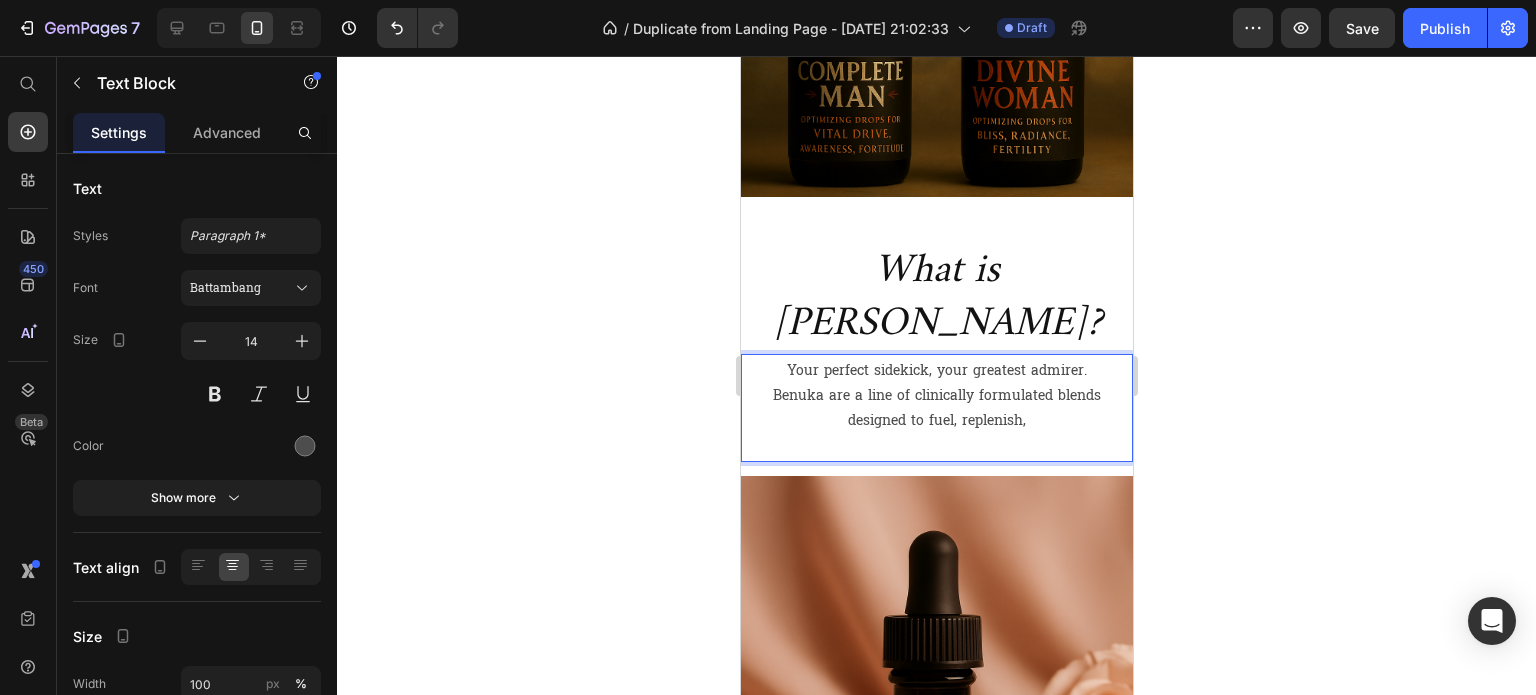 click on "Benuka are a line of clinically formulated blends designed to fuel, replenish," at bounding box center [936, 408] 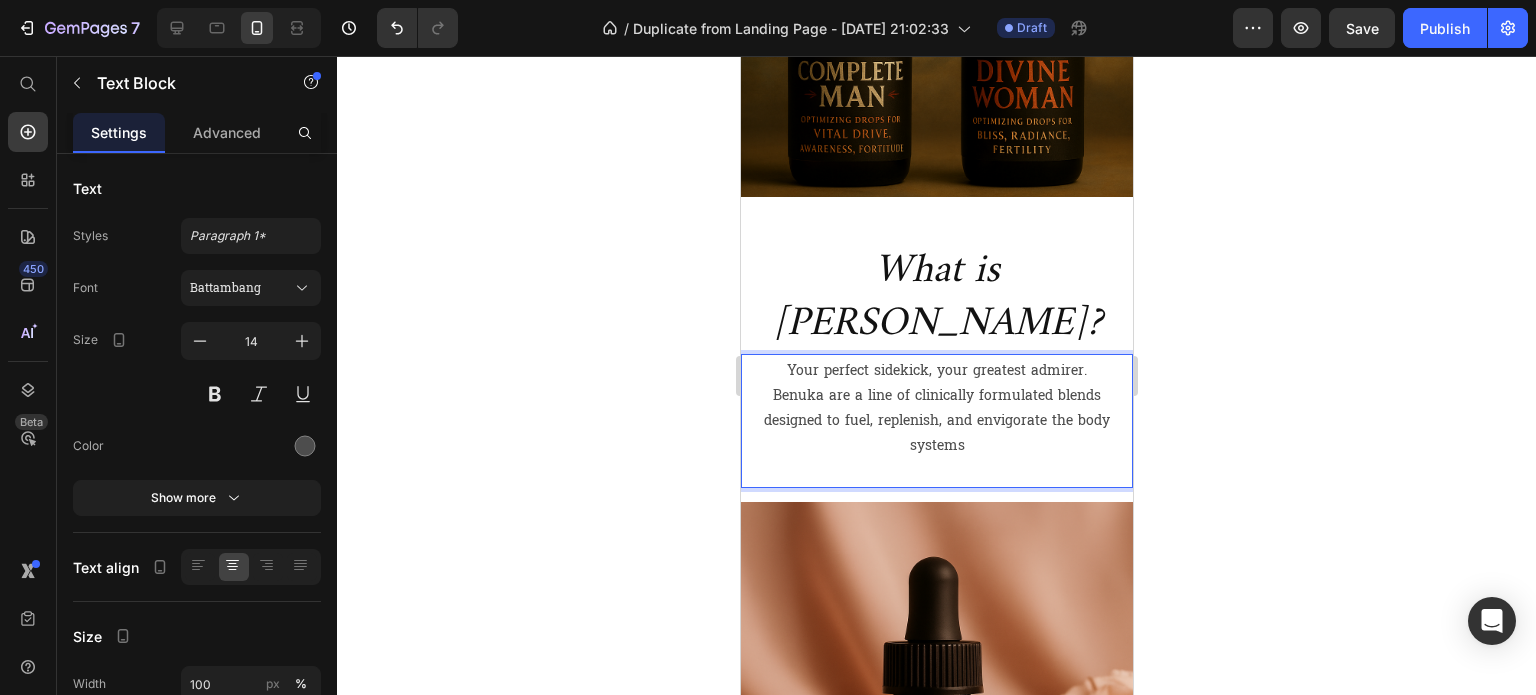 click on "Benuka are a line of clinically formulated blends designed to fuel, replenish, and envigorate the body systems" at bounding box center (936, 421) 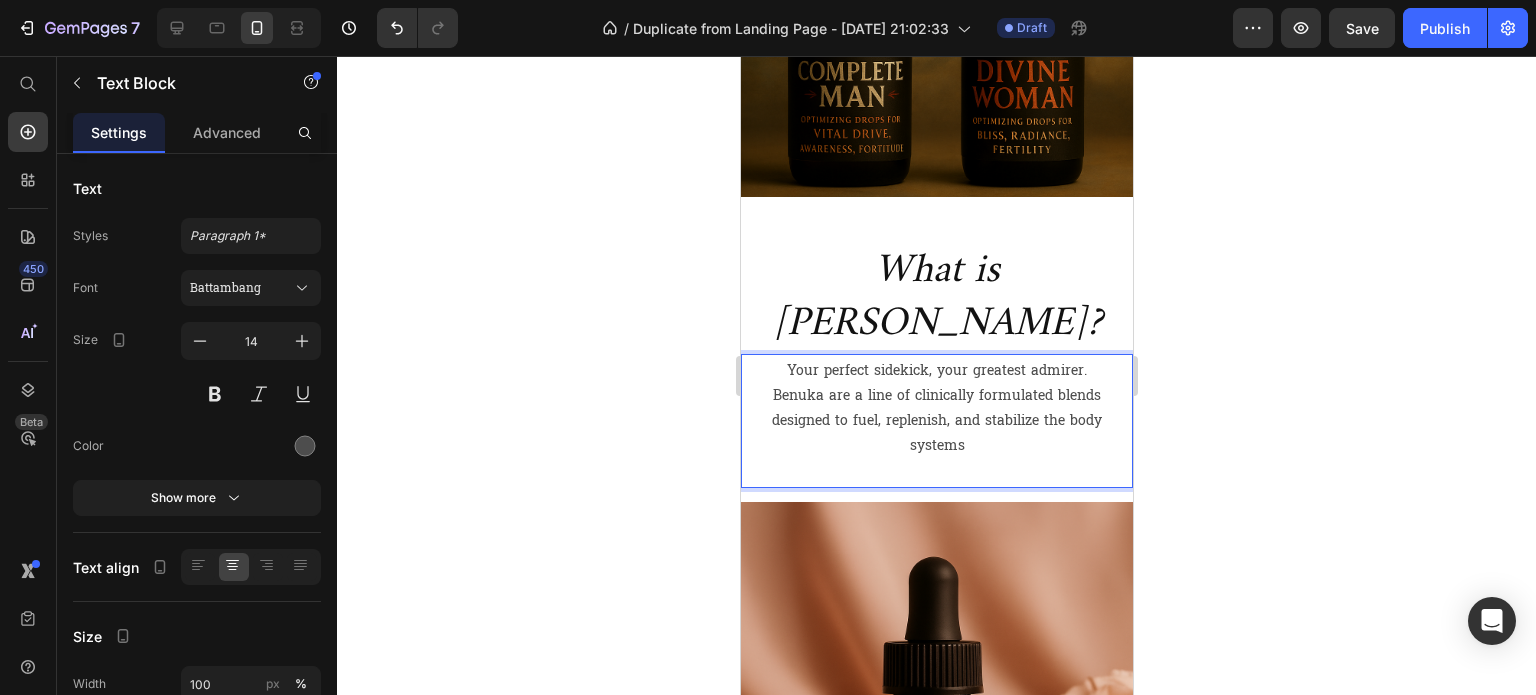 click on "Benuka are a line of clinically formulated blends designed to fuel, replenish, and stabilize the body systems" at bounding box center [936, 421] 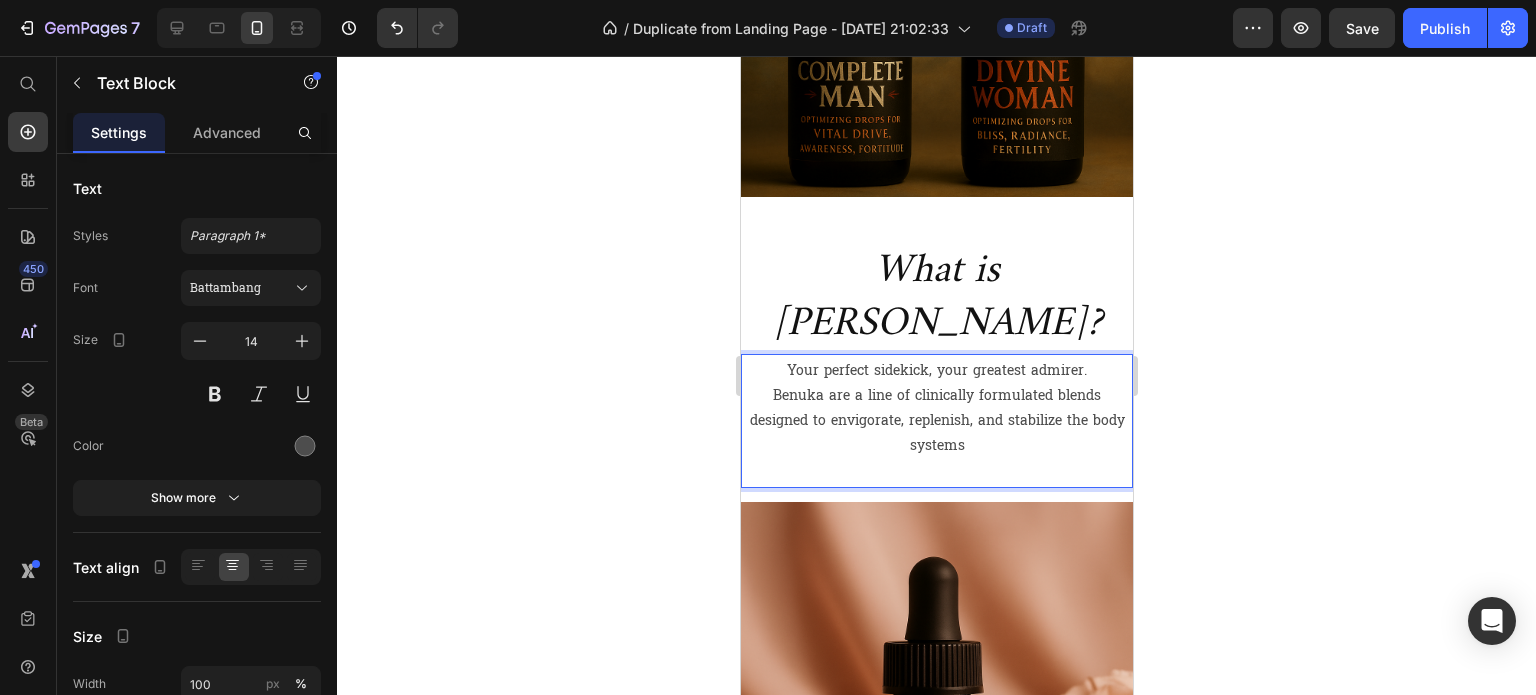 click on "Benuka are a line of clinically formulated blends designed to envigorate, replenish, and stabilize the body systems" at bounding box center (936, 421) 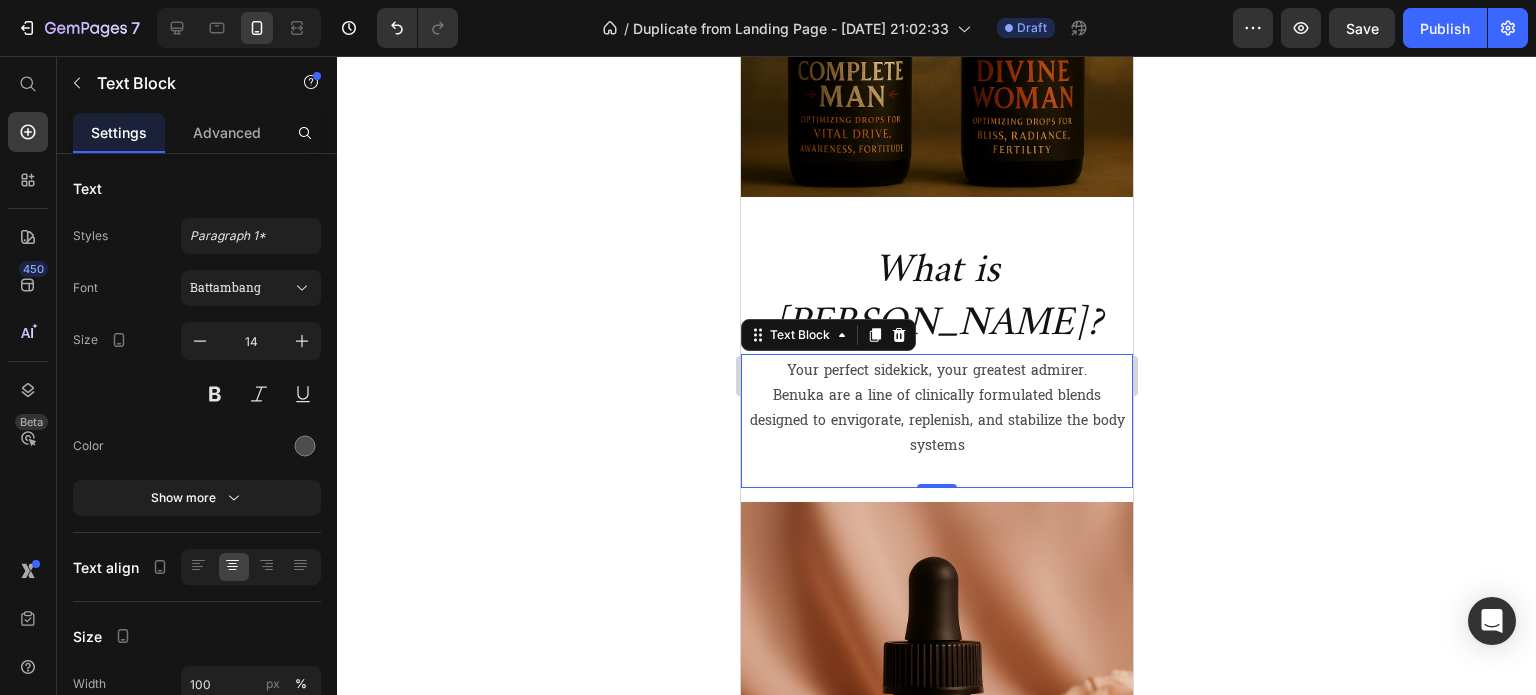 click 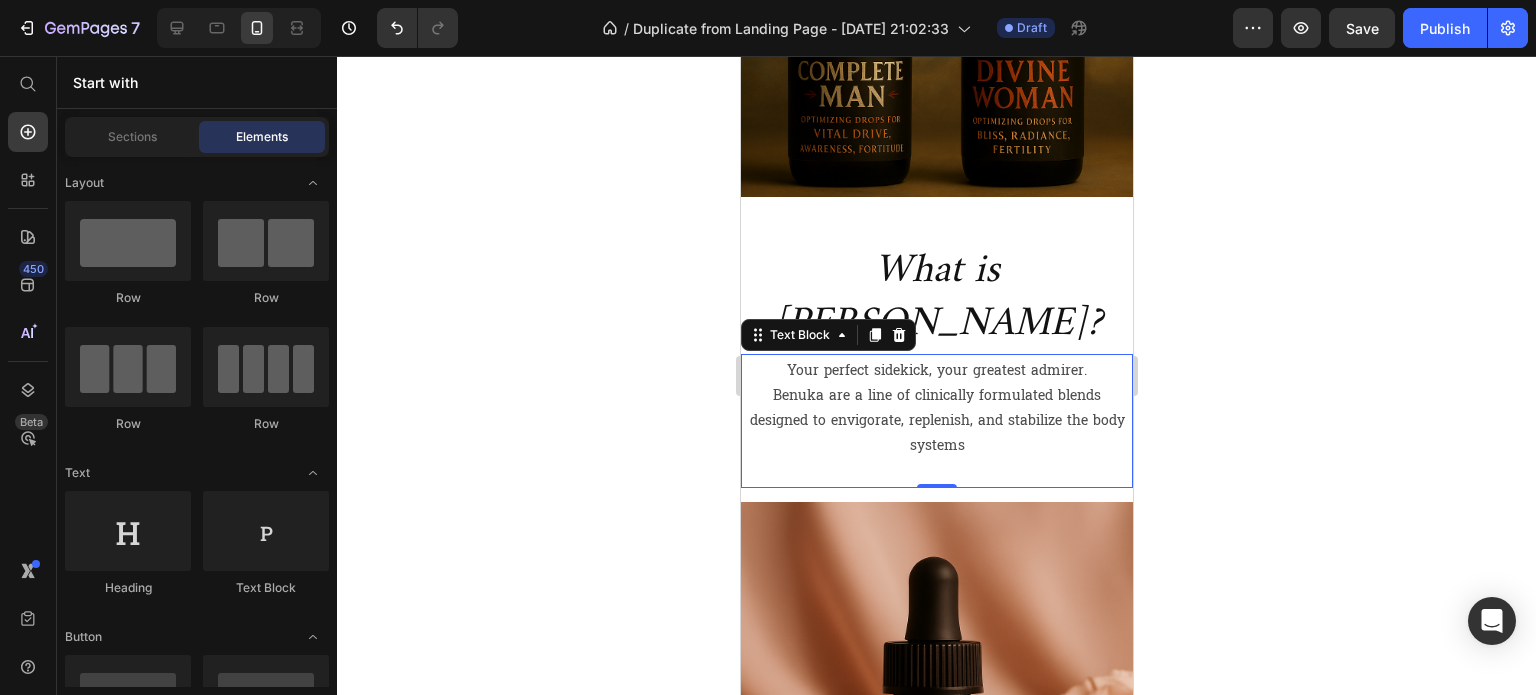 click on "Benuka are a line of clinically formulated blends designed to envigorate, replenish, and stabilize the body systems" at bounding box center (936, 421) 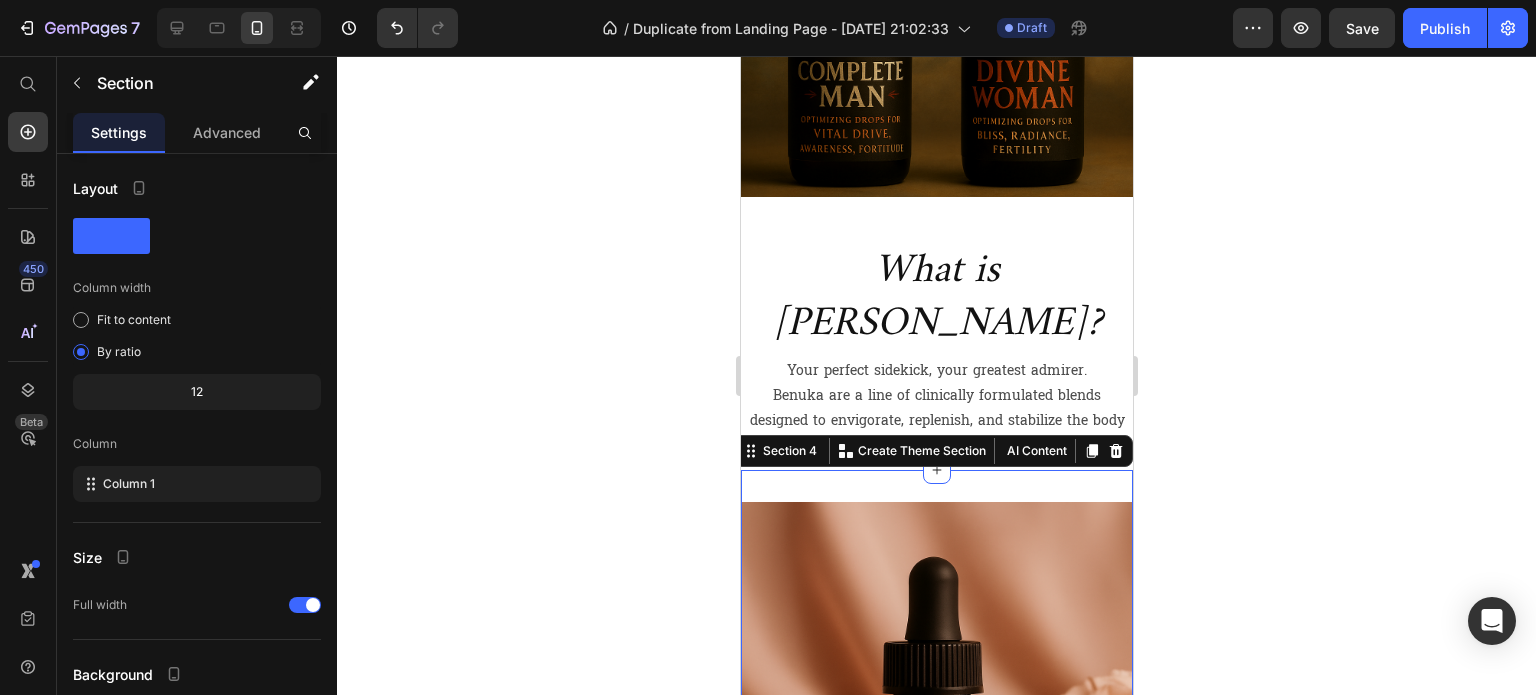 click on "Image For The Divine Woman Heading Section 4   You can create reusable sections Create Theme Section AI Content Write with GemAI What would you like to describe here? Tone and Voice Persuasive Product Getting products... Show more Generate" at bounding box center (936, 821) 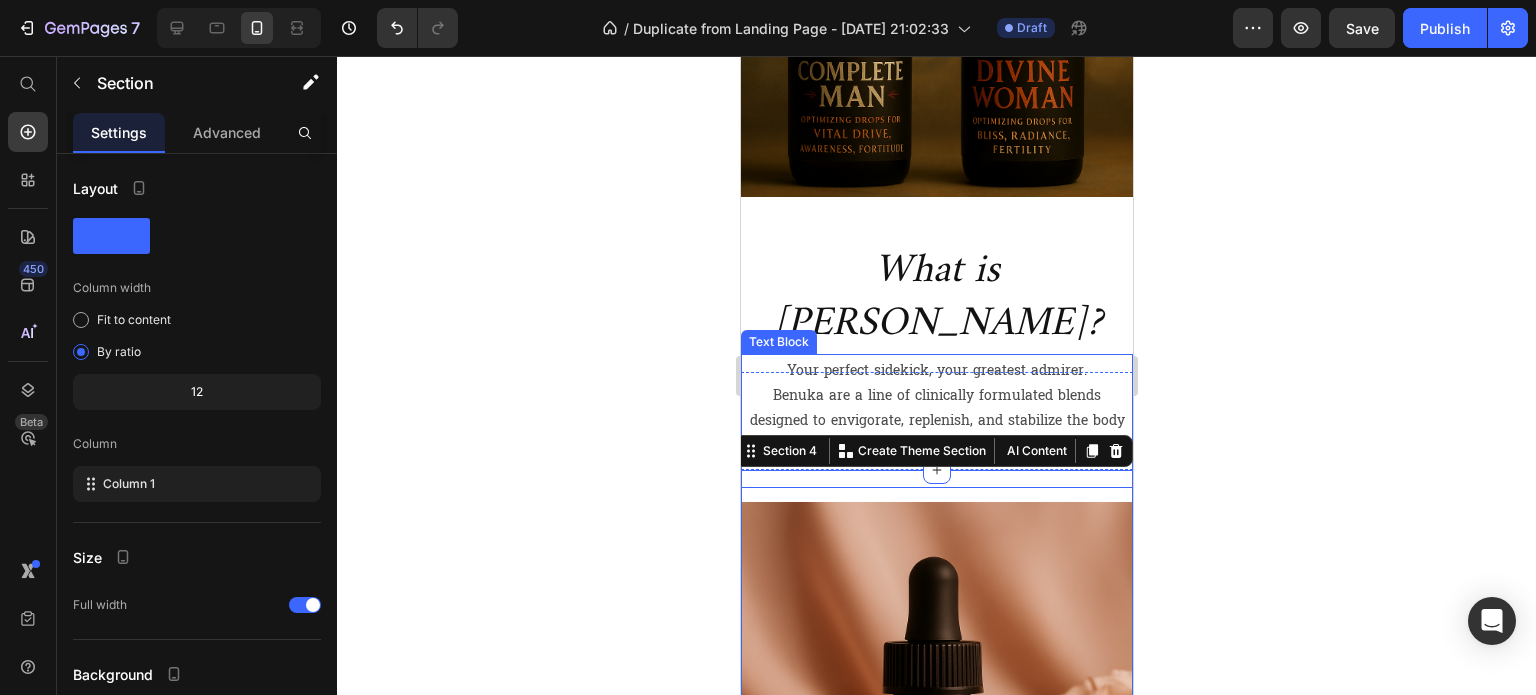 click on "Benuka are a line of clinically formulated blends designed to envigorate, replenish, and stabilize the body systems" at bounding box center [936, 421] 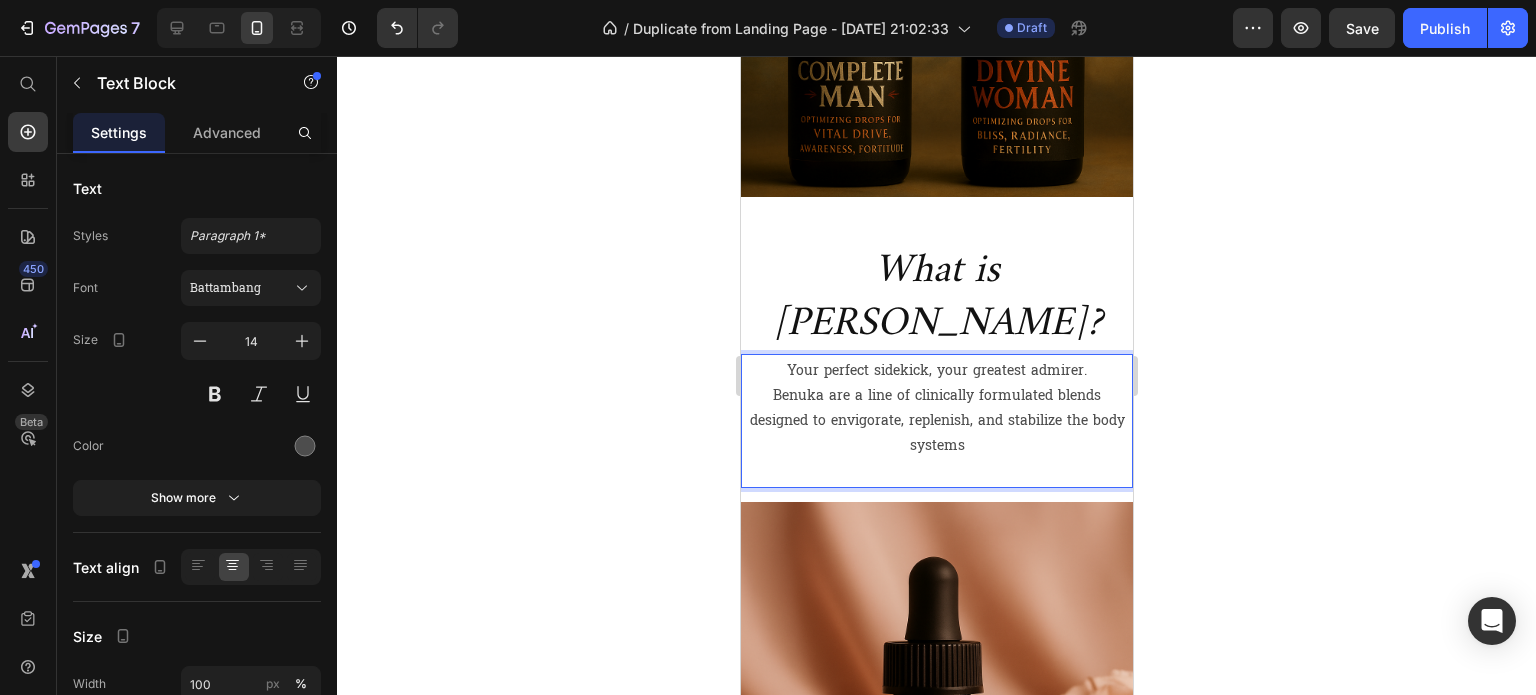 click on "Benuka are a line of clinically formulated blends designed to envigorate, replenish, and stabilize the body systems" at bounding box center [936, 421] 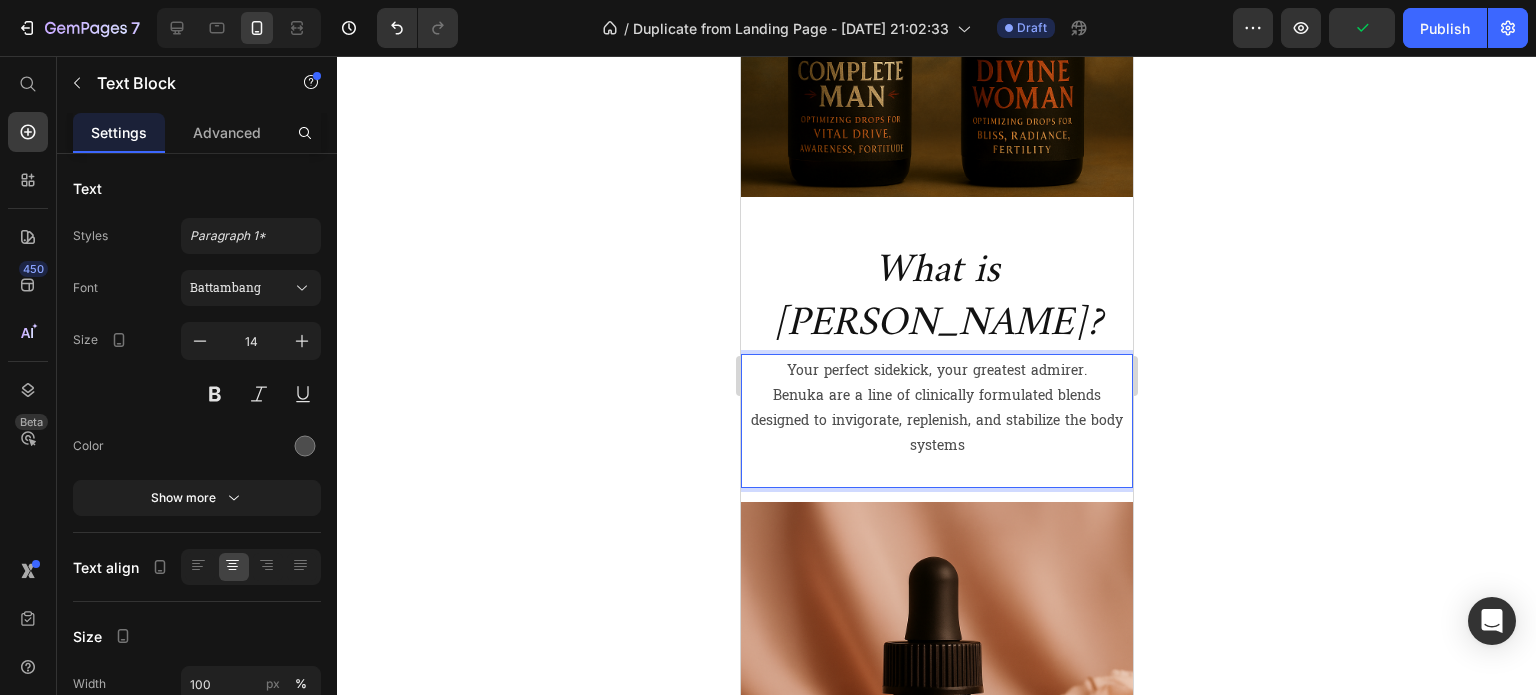 click at bounding box center (936, 470) 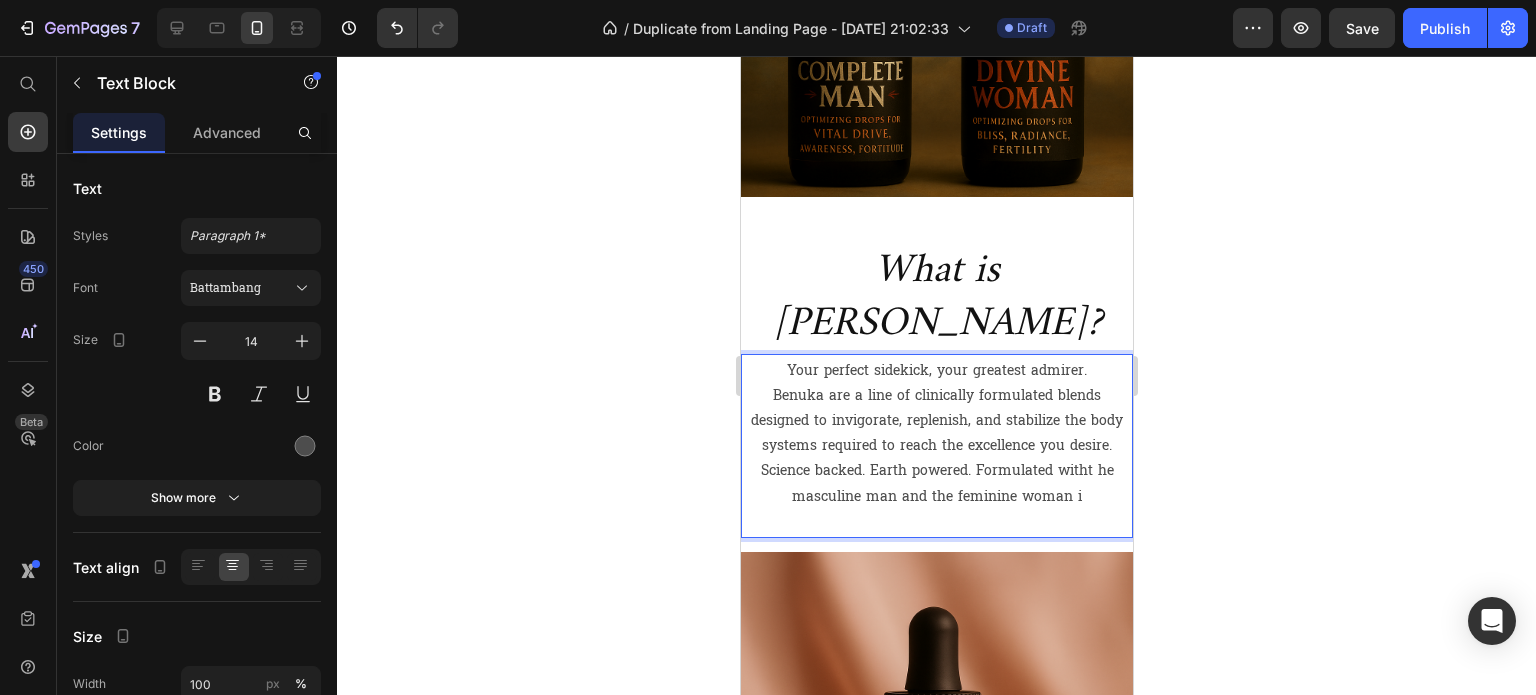 click on "Science backed. Earth powered. Formulated witht he masculine man and the feminine woman i" at bounding box center [936, 483] 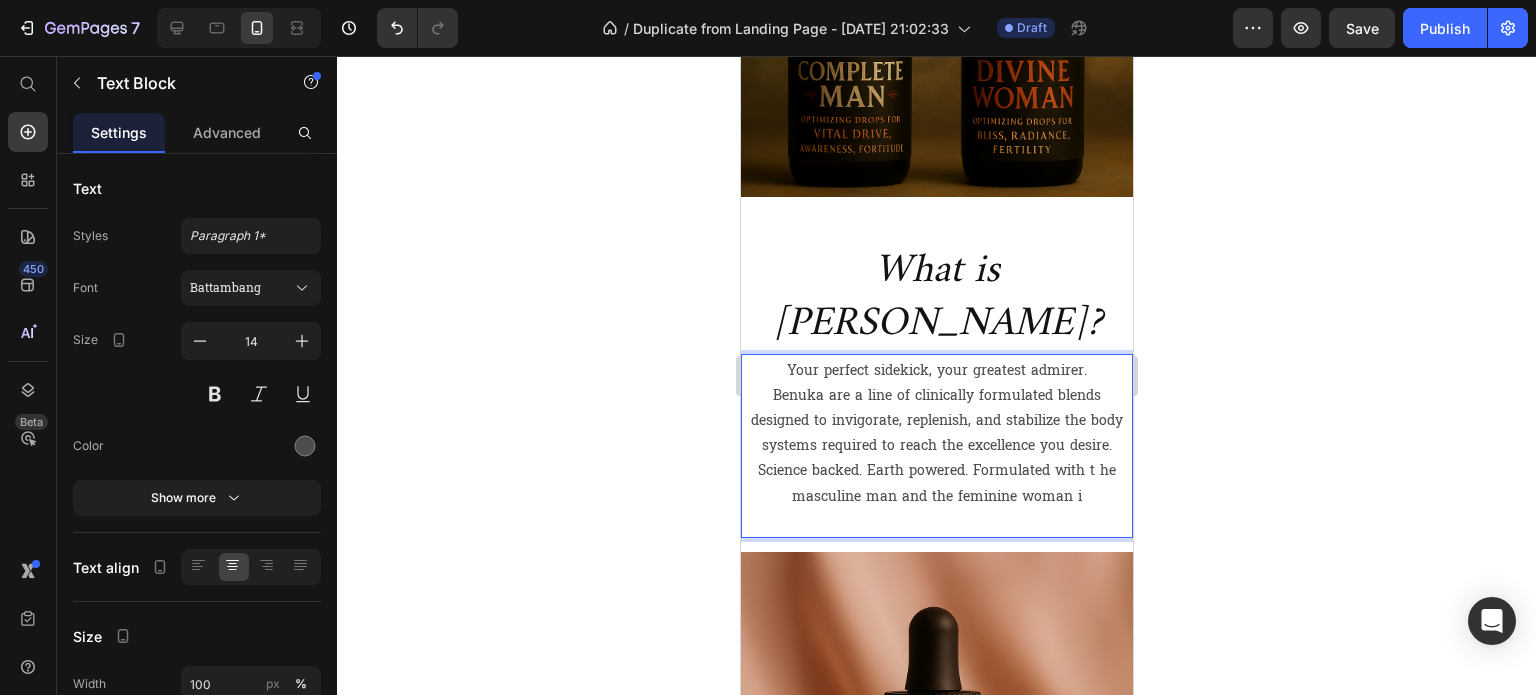 click on "Science backed. Earth powered. Formulated with t he masculine man and the feminine woman i" at bounding box center [936, 483] 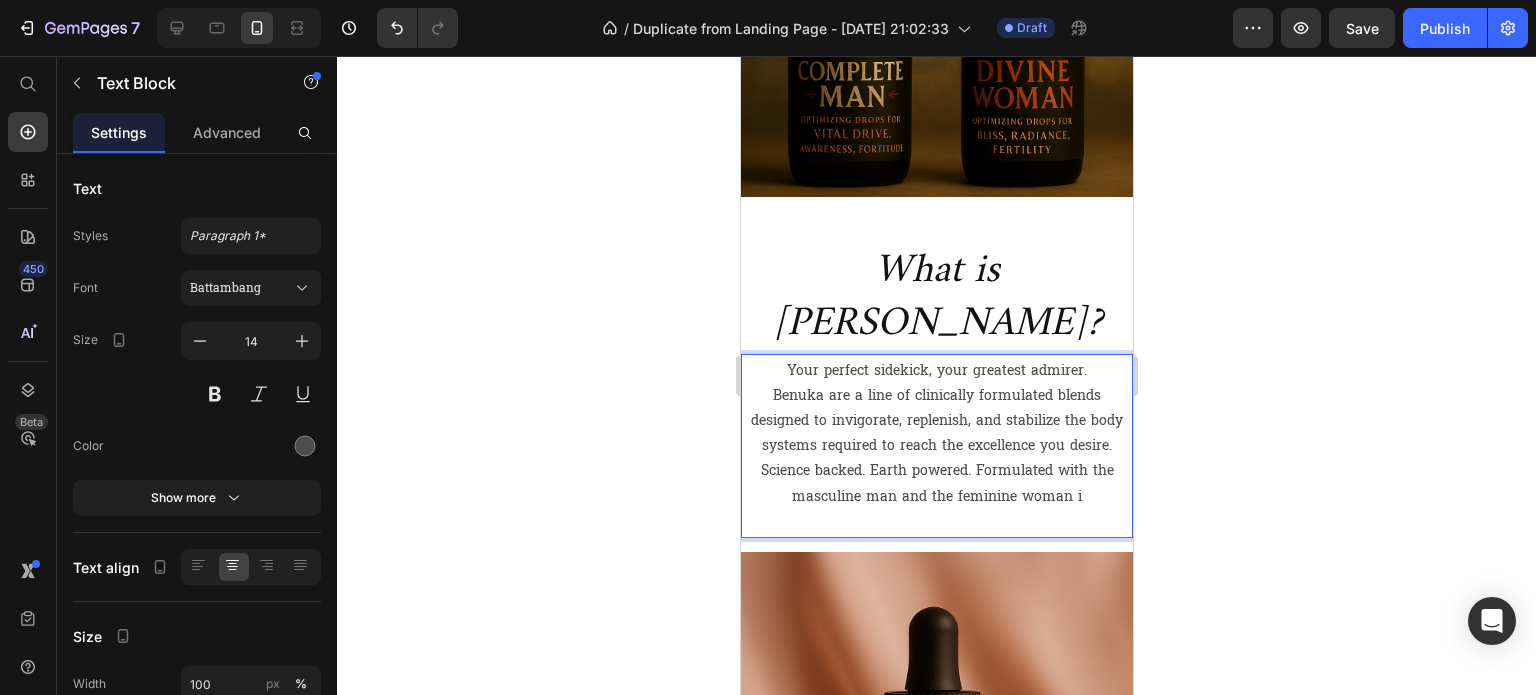 click on "Science backed. Earth powered. Formulated with the masculine man and the feminine woman i" at bounding box center (936, 483) 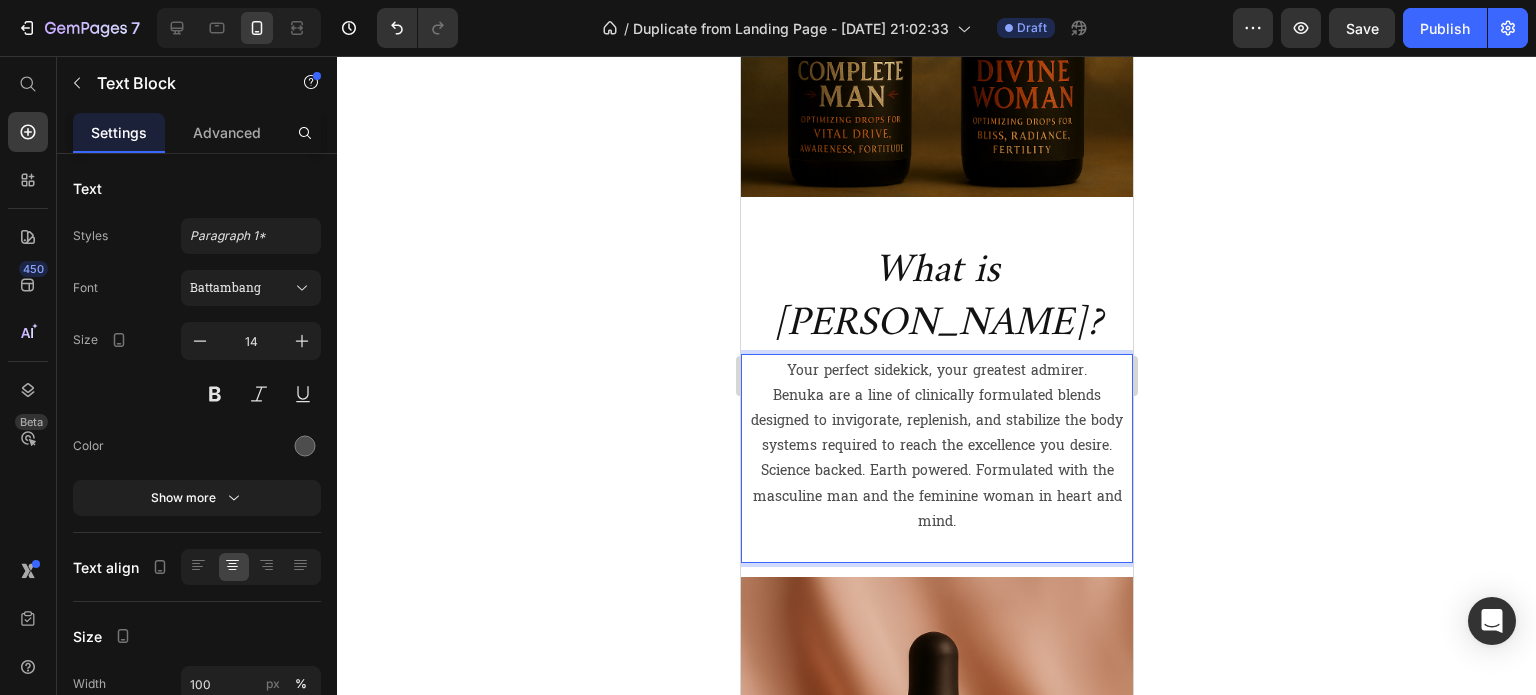 click on "Science backed. Earth powered. Formulated with the masculine man and the feminine woman in heart and mind." at bounding box center [936, 496] 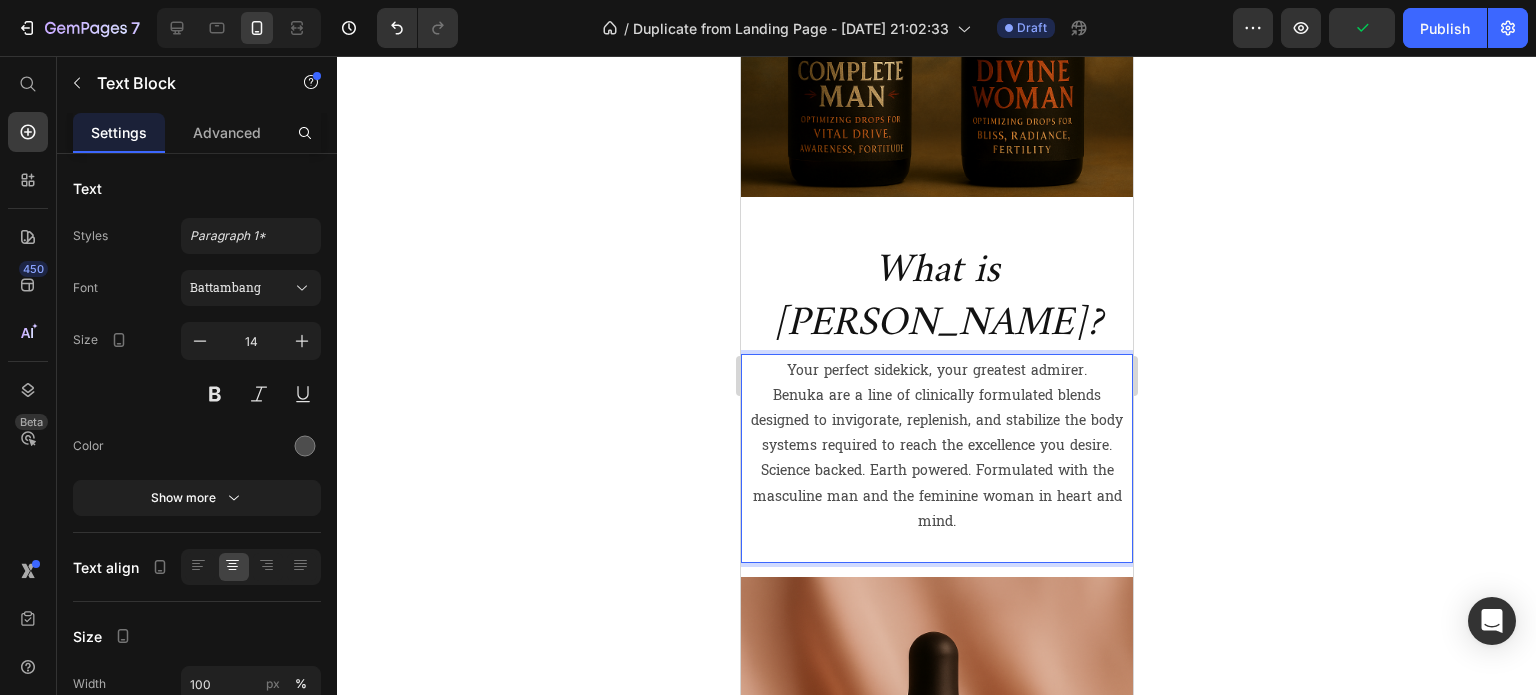 click on "Benuka are a line of clinically formulated blends designed to invigorate, replenish, and stabilize the body systems required to reach the excellence you desire. Science backed. Earth powered. Formulated with the masculine man and the feminine woman in heart and mind." at bounding box center (936, 458) 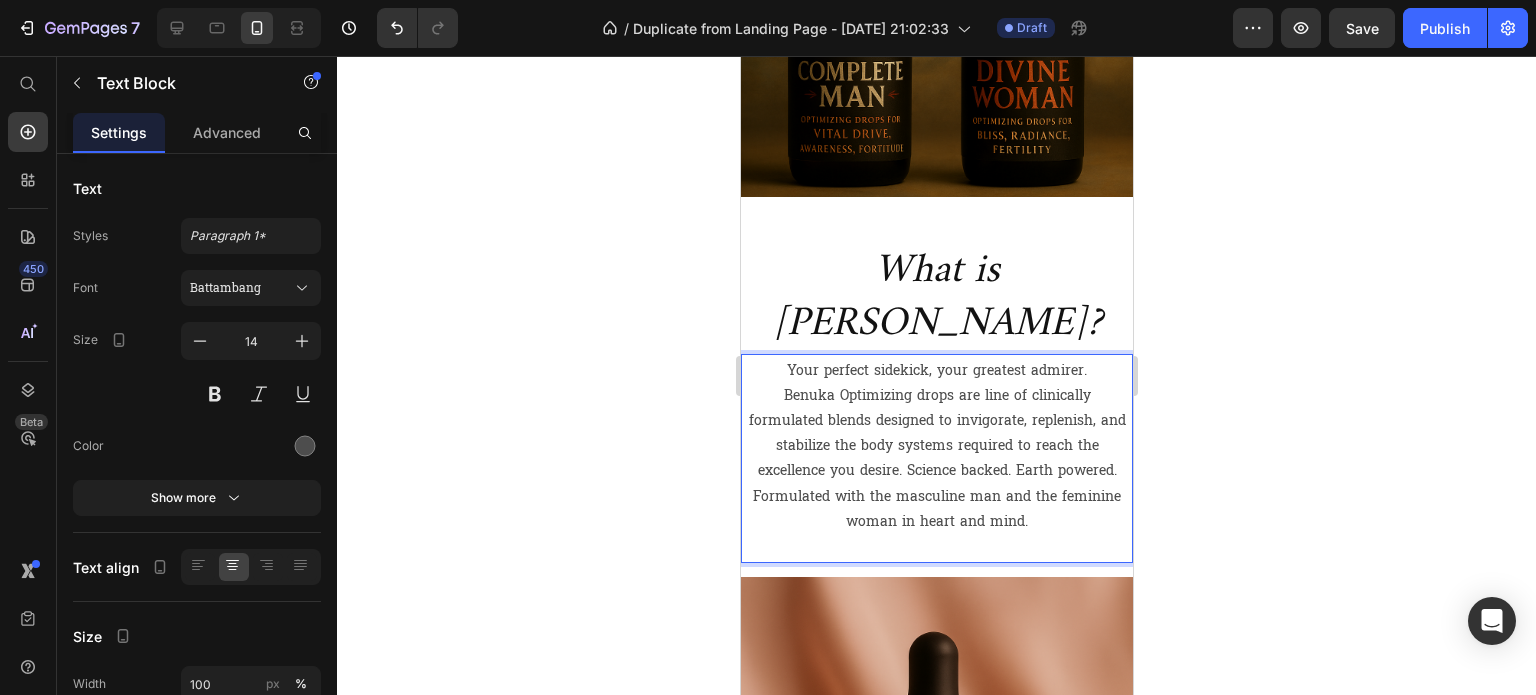 click on "Benuka Optimizing drops are line of clinically formulated blends designed to invigorate, replenish, and stabilize the body systems required to reach the excellence you desire. Science backed. Earth powered. Formulated with the masculine man and the feminine woman in heart and mind." at bounding box center [936, 458] 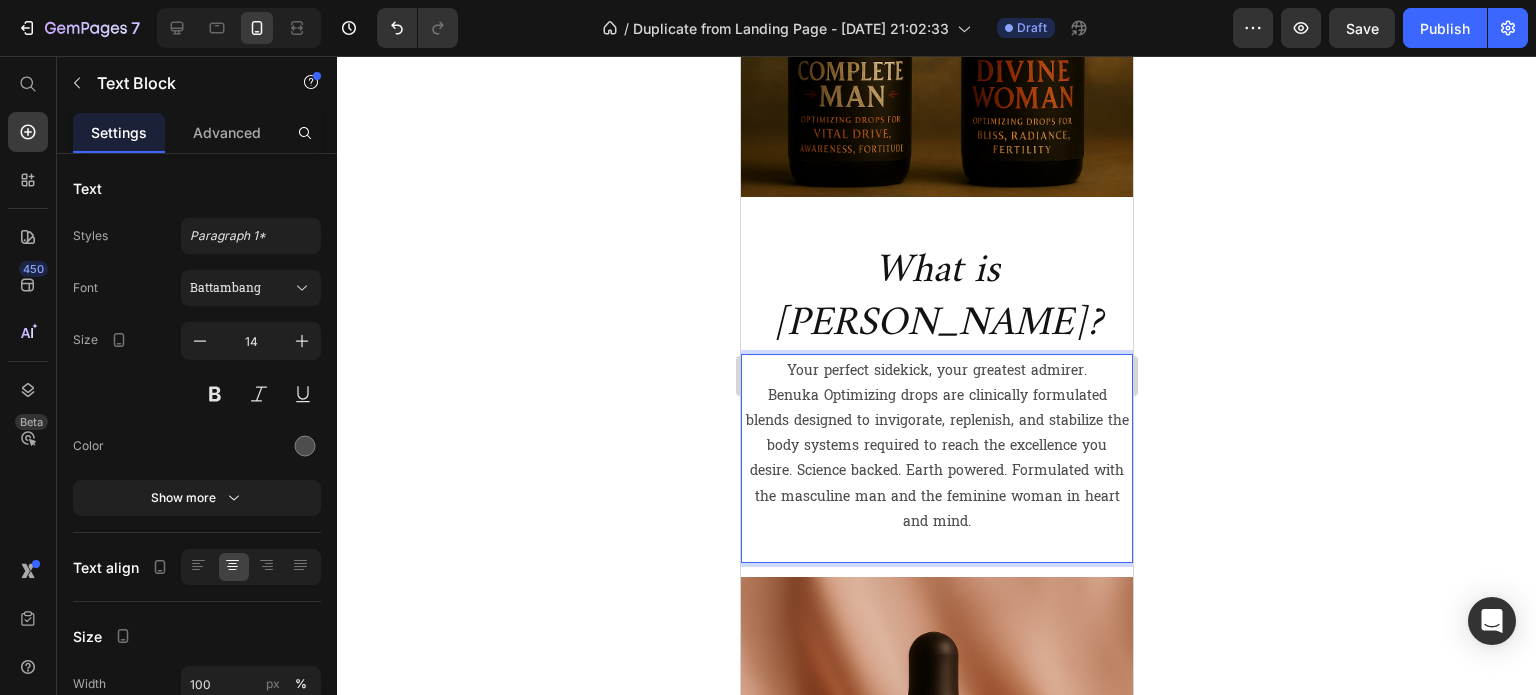 click on "Benuka Optimizing drops are clinically formulated blends designed to invigorate, replenish, and stabilize the body systems required to reach the excellence you desire. Science backed. Earth powered. Formulated with the masculine man and the feminine woman in heart and mind." at bounding box center [936, 458] 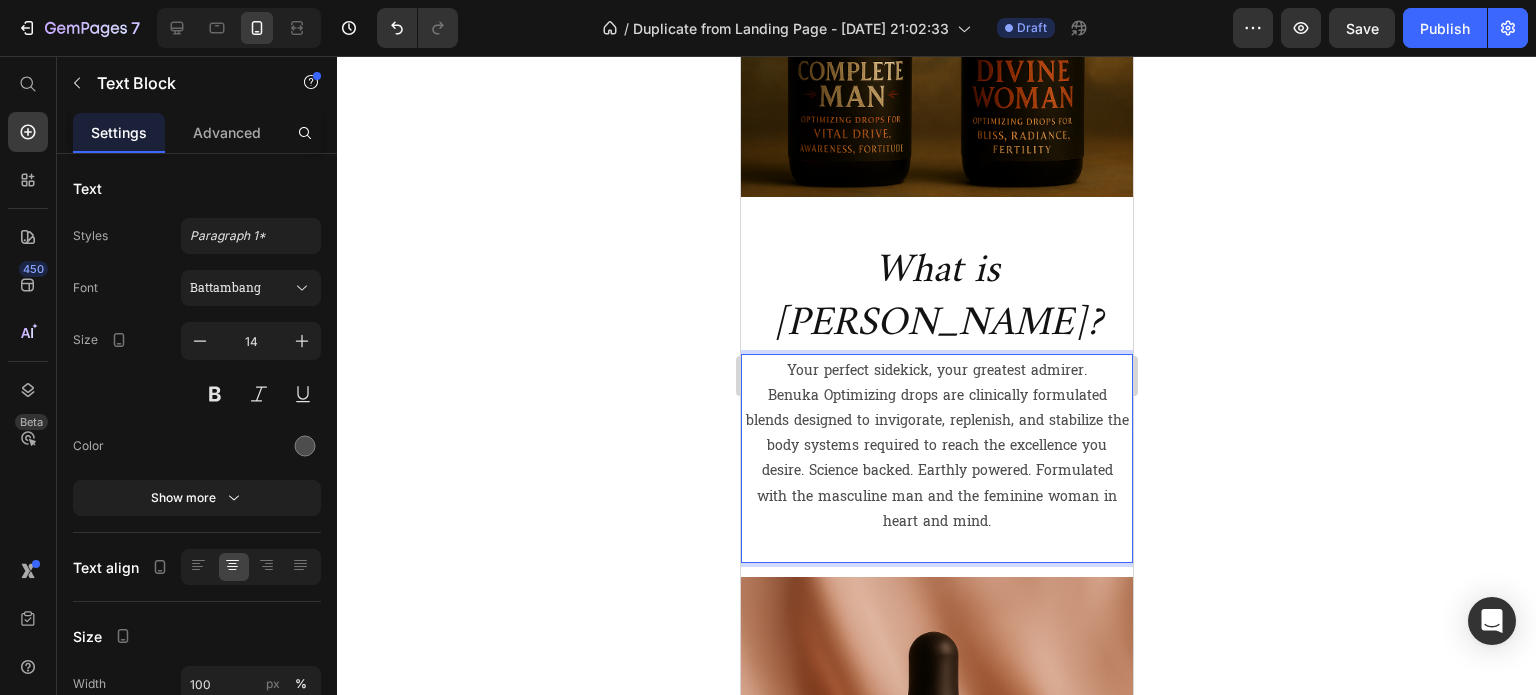 click on "Benuka Optimizing drops are clinically formulated blends designed to invigorate, replenish, and stabilize the body systems required to reach the excellence you desire. Science backed. Earthly powered. Formulated with the masculine man and the feminine woman in heart and mind." at bounding box center [936, 458] 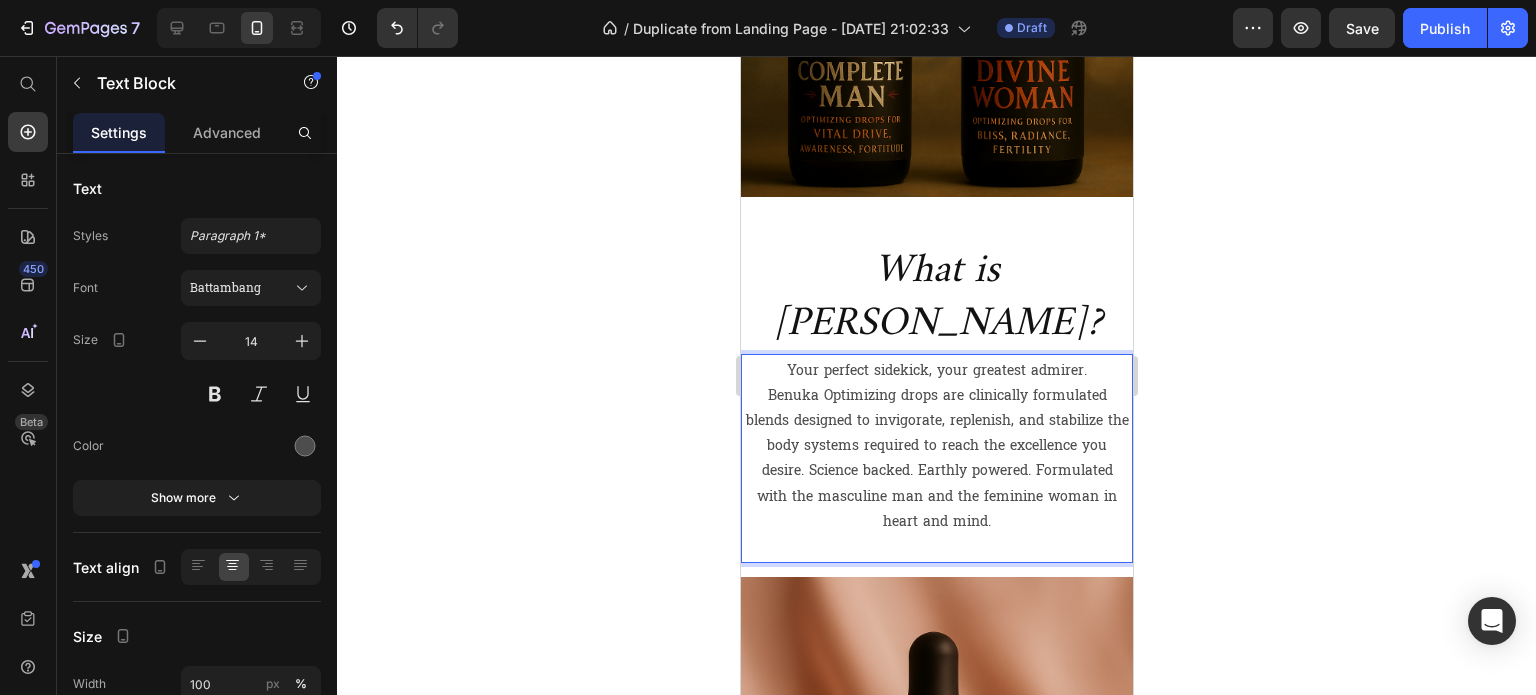 click 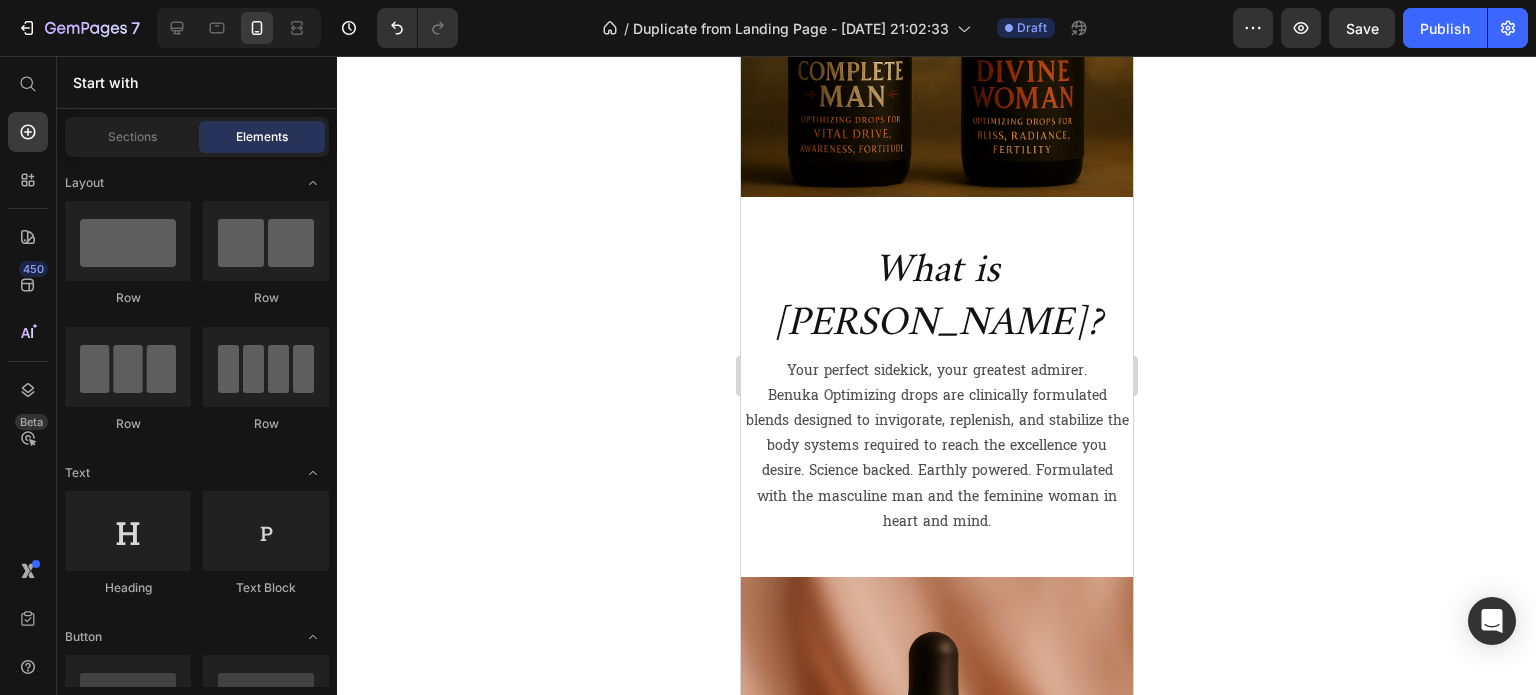 click 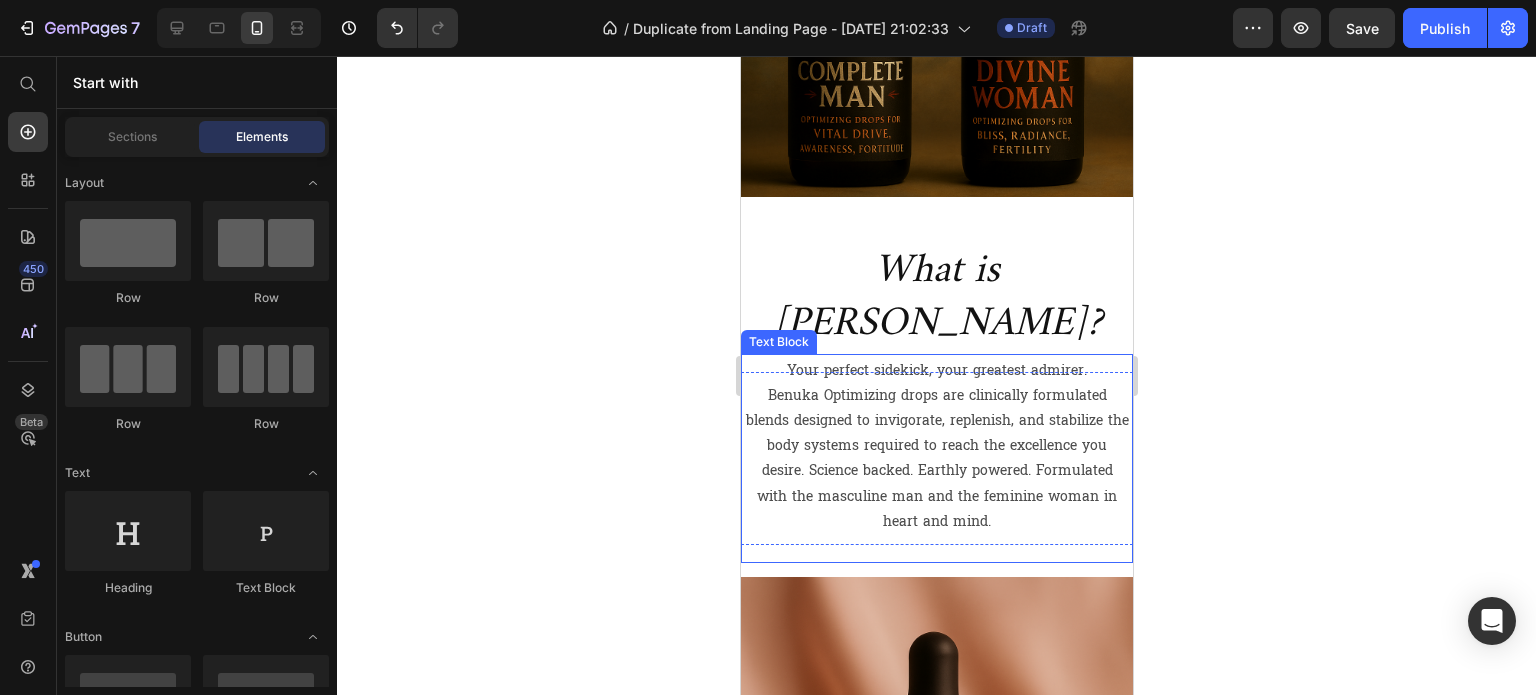 click on "Benuka Optimizing drops are clinically formulated blends designed to invigorate, replenish, and stabilize the body systems required to reach the excellence you desire. Science backed. Earthly powered. Formulated with the masculine man and the feminine woman in heart and mind." at bounding box center (936, 458) 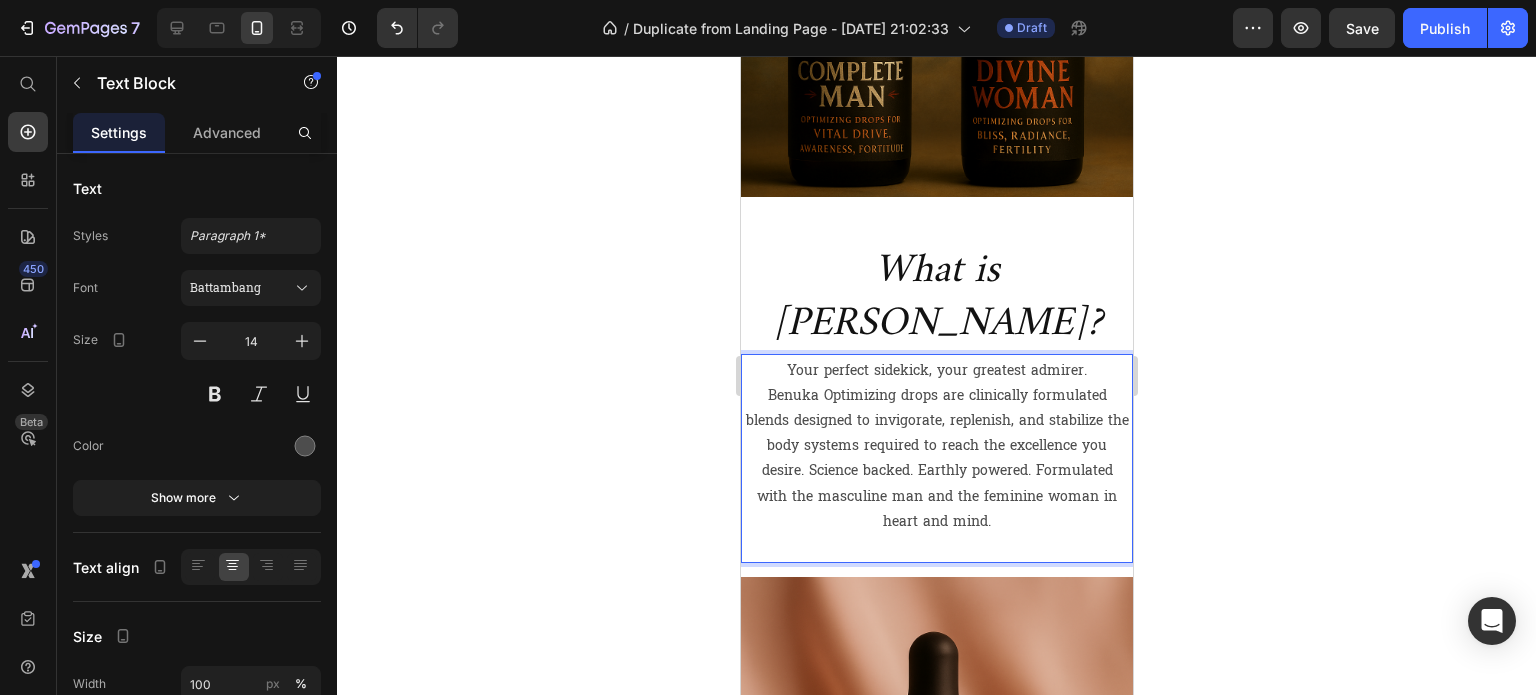 click on "Benuka Optimizing drops are clinically formulated blends designed to invigorate, replenish, and stabilize the body systems required to reach the excellence you desire. Science backed. Earthly powered. Formulated with the masculine man and the feminine woman in heart and mind." at bounding box center (936, 458) 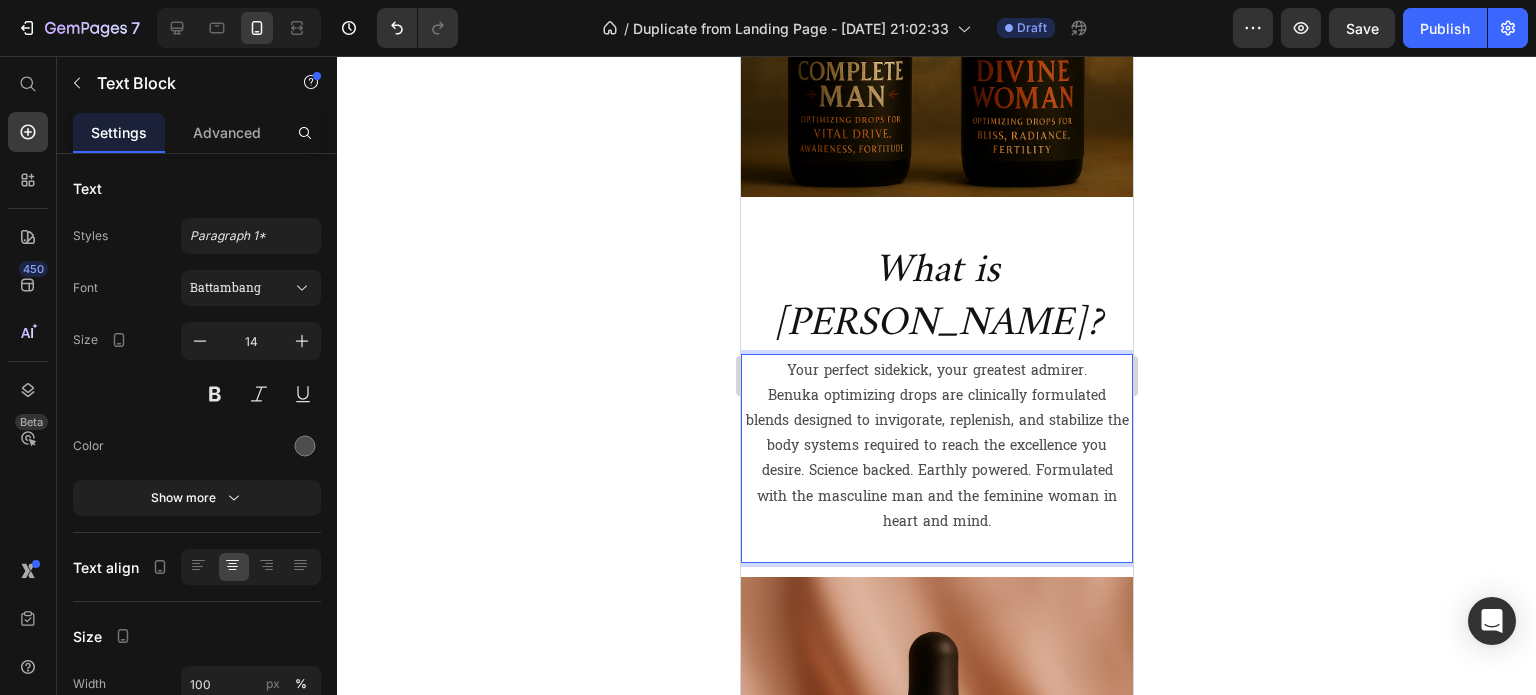 click 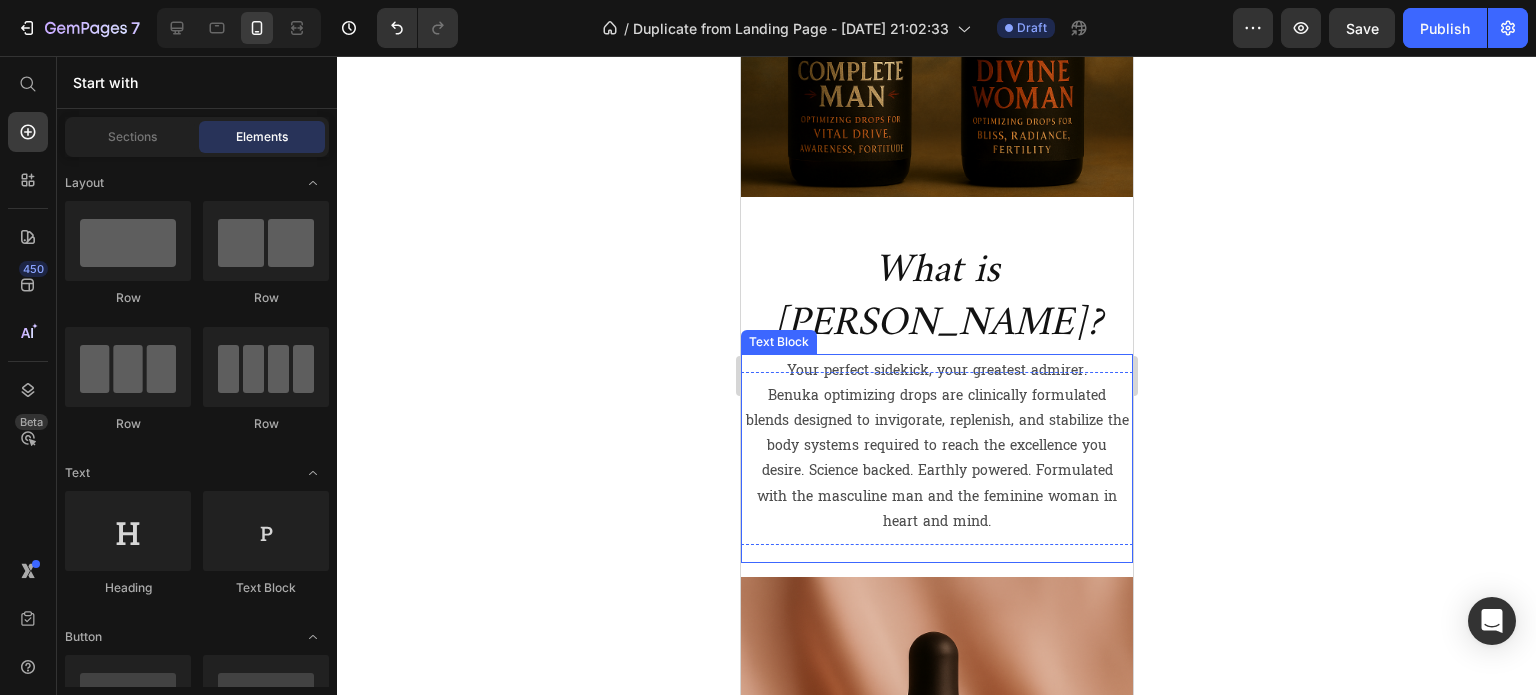 click on "Benuka optimizing drops are clinically formulated blends designed to invigorate, replenish, and stabilize the body systems required to reach the excellence you desire. Science backed. Earthly powered. Formulated with the masculine man and the feminine woman in heart and mind." at bounding box center (936, 458) 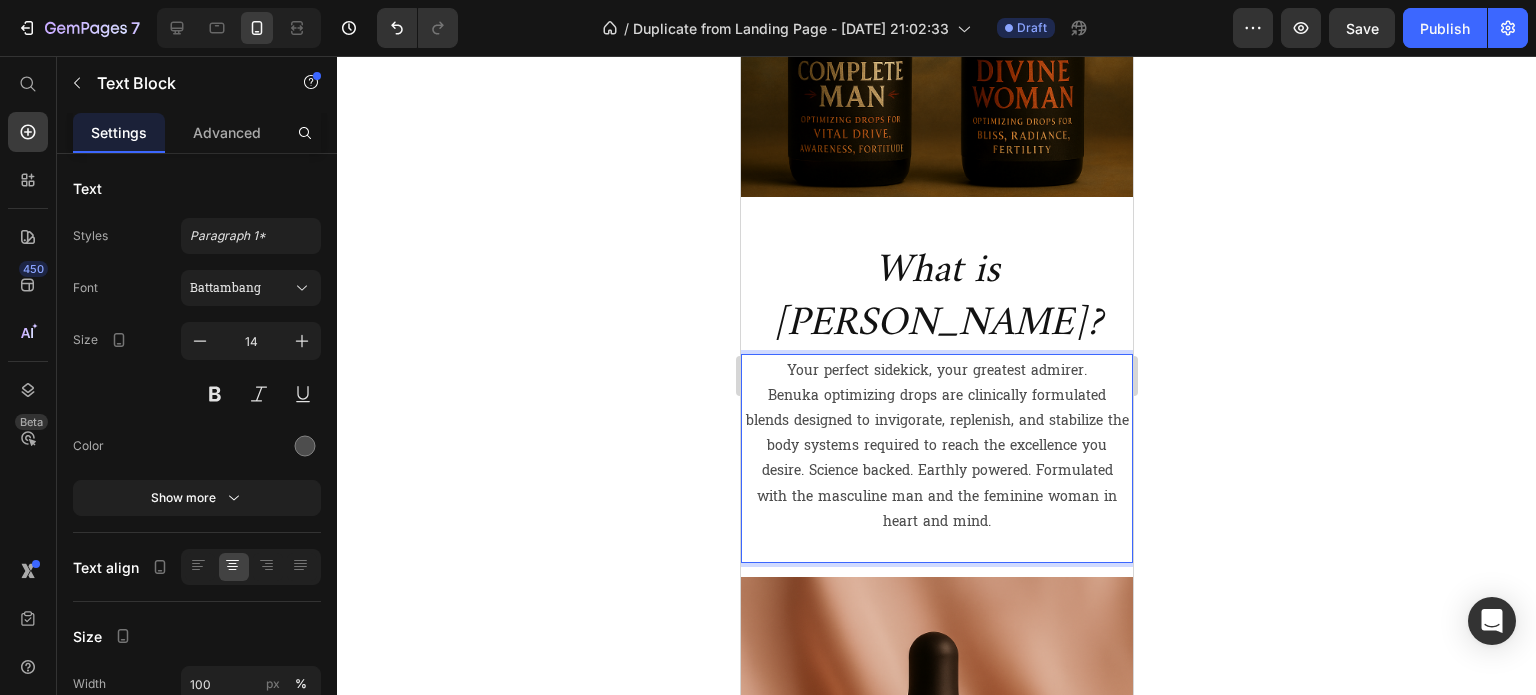 click on "Benuka optimizing drops are clinically formulated blends designed to invigorate, replenish, and stabilize the body systems required to reach the excellence you desire. Science backed. Earthly powered. Formulated with the masculine man and the feminine woman in heart and mind." at bounding box center [936, 458] 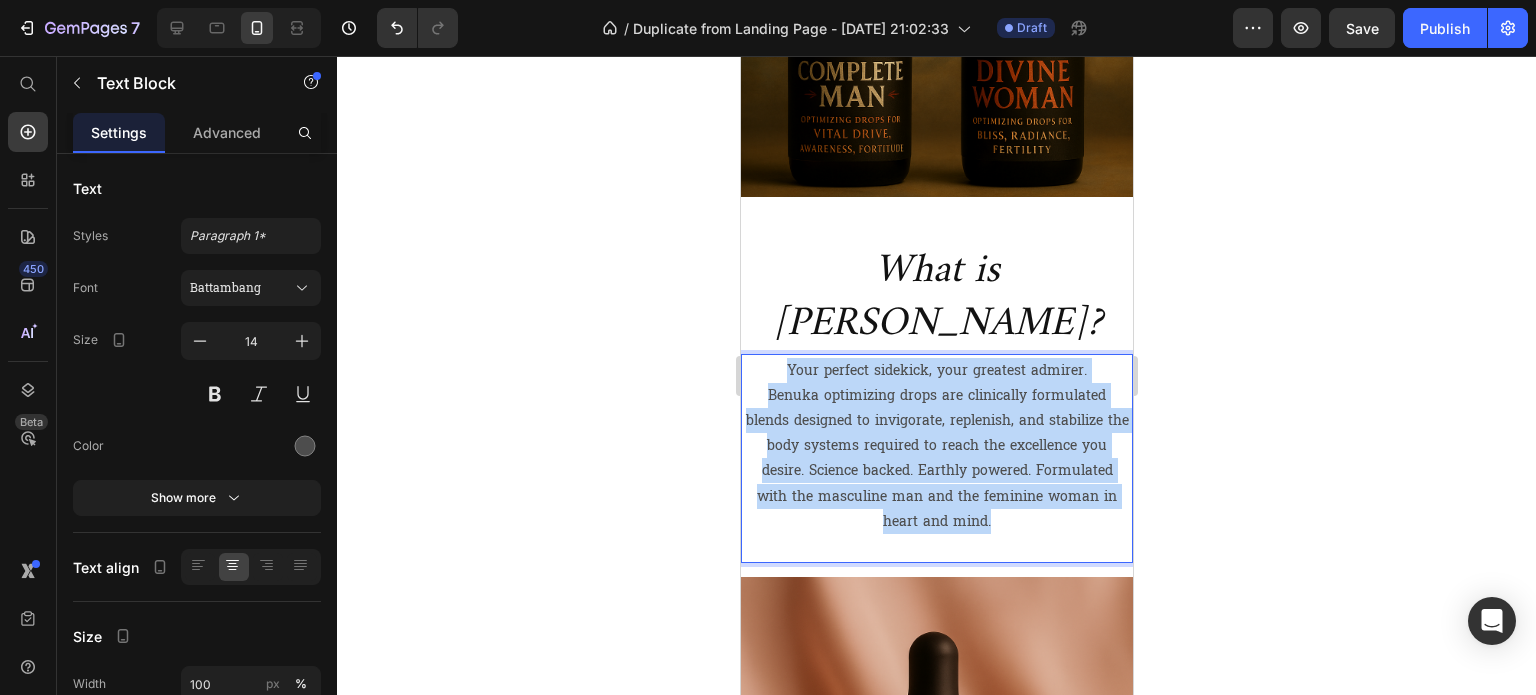drag, startPoint x: 1000, startPoint y: 469, endPoint x: 759, endPoint y: 323, distance: 281.77472 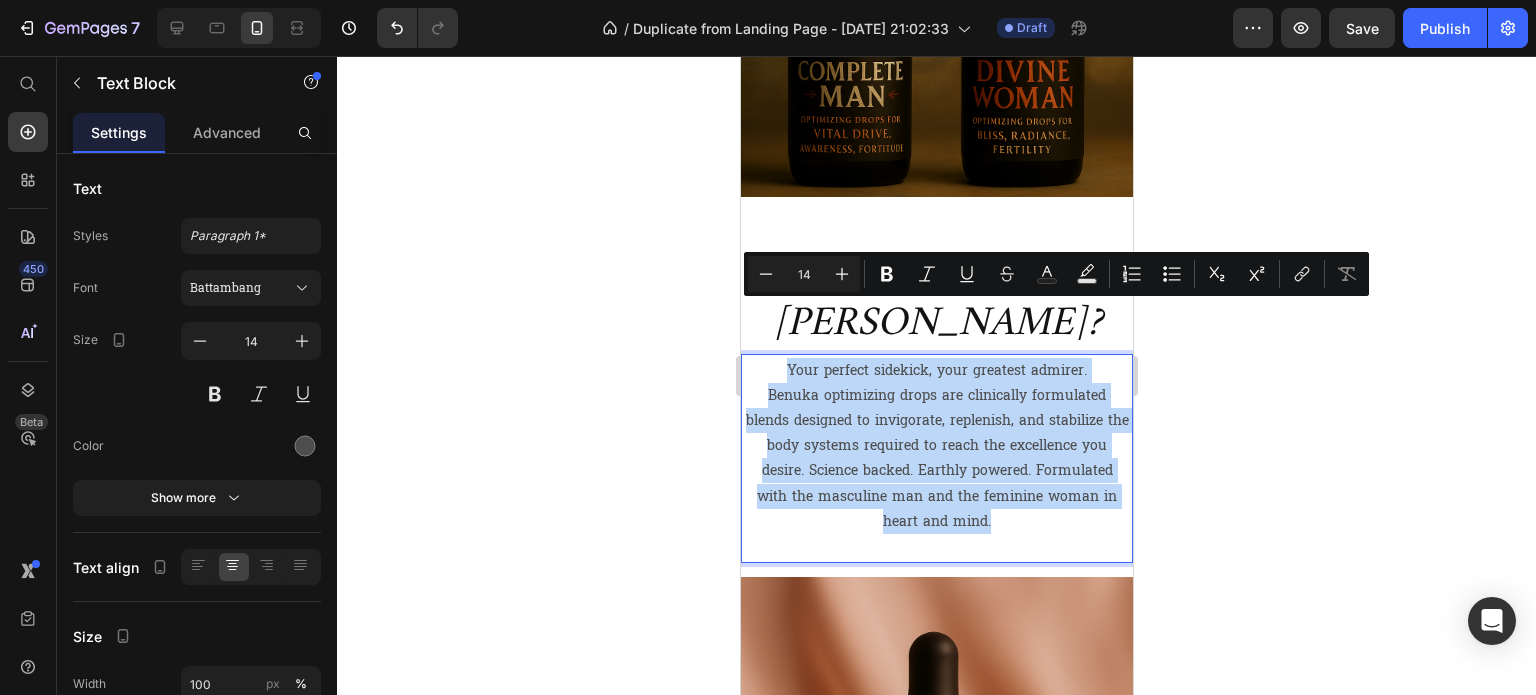 copy on "Your perfect sidekick, your greatest admirer.  Benuka optimizing drops are clinically formulated blends designed to invigorate, replenish, and stabilize the body systems required to reach the excellence you desire. Science backed. Earthly powered. Formulated with the masculine man and the feminine woman in heart and mind." 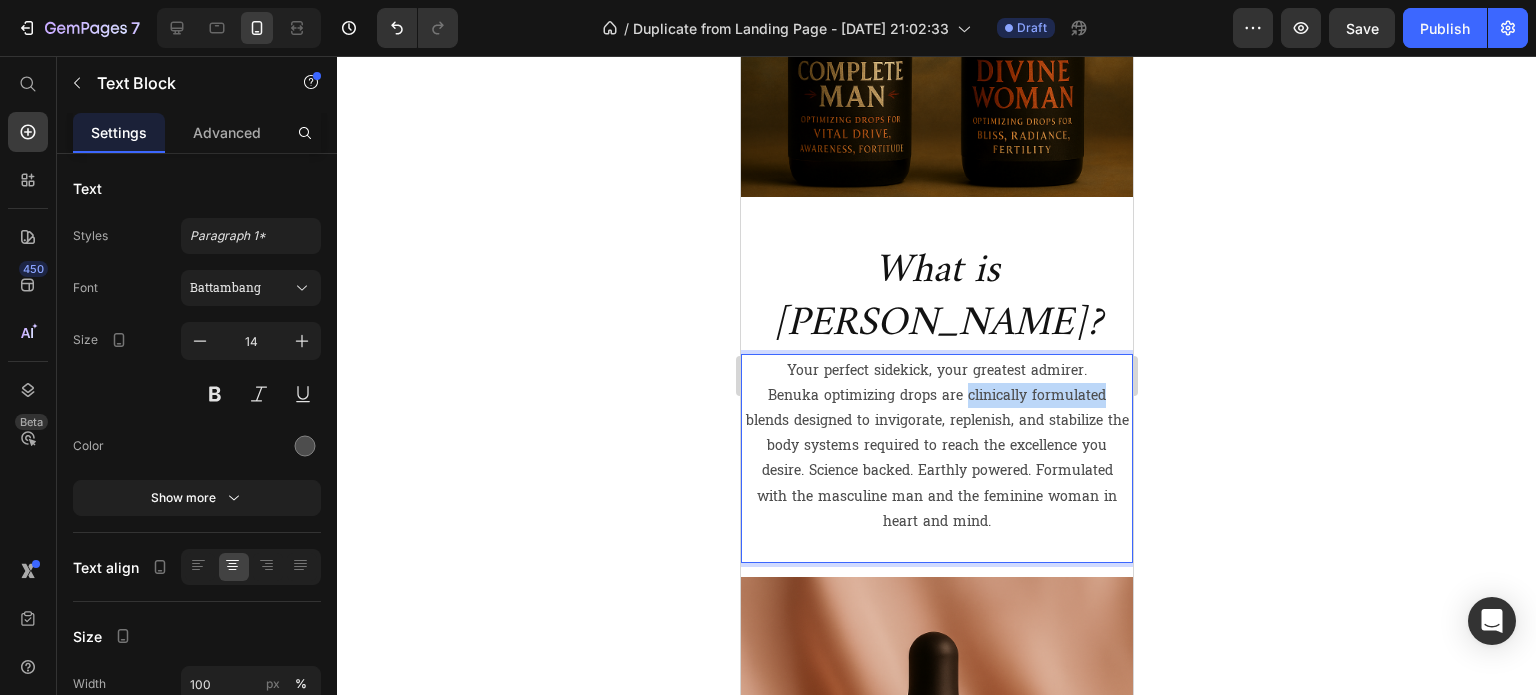 drag, startPoint x: 959, startPoint y: 340, endPoint x: 1096, endPoint y: 339, distance: 137.00365 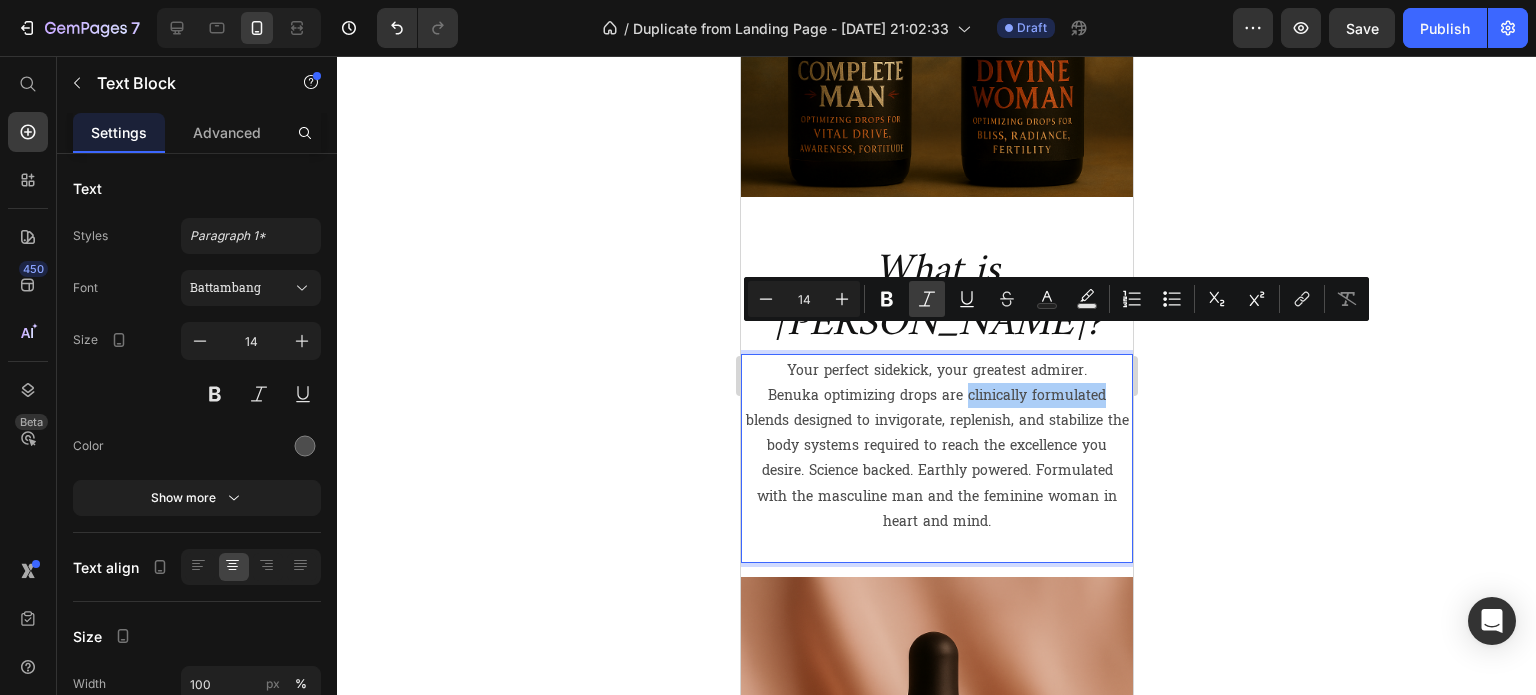 click 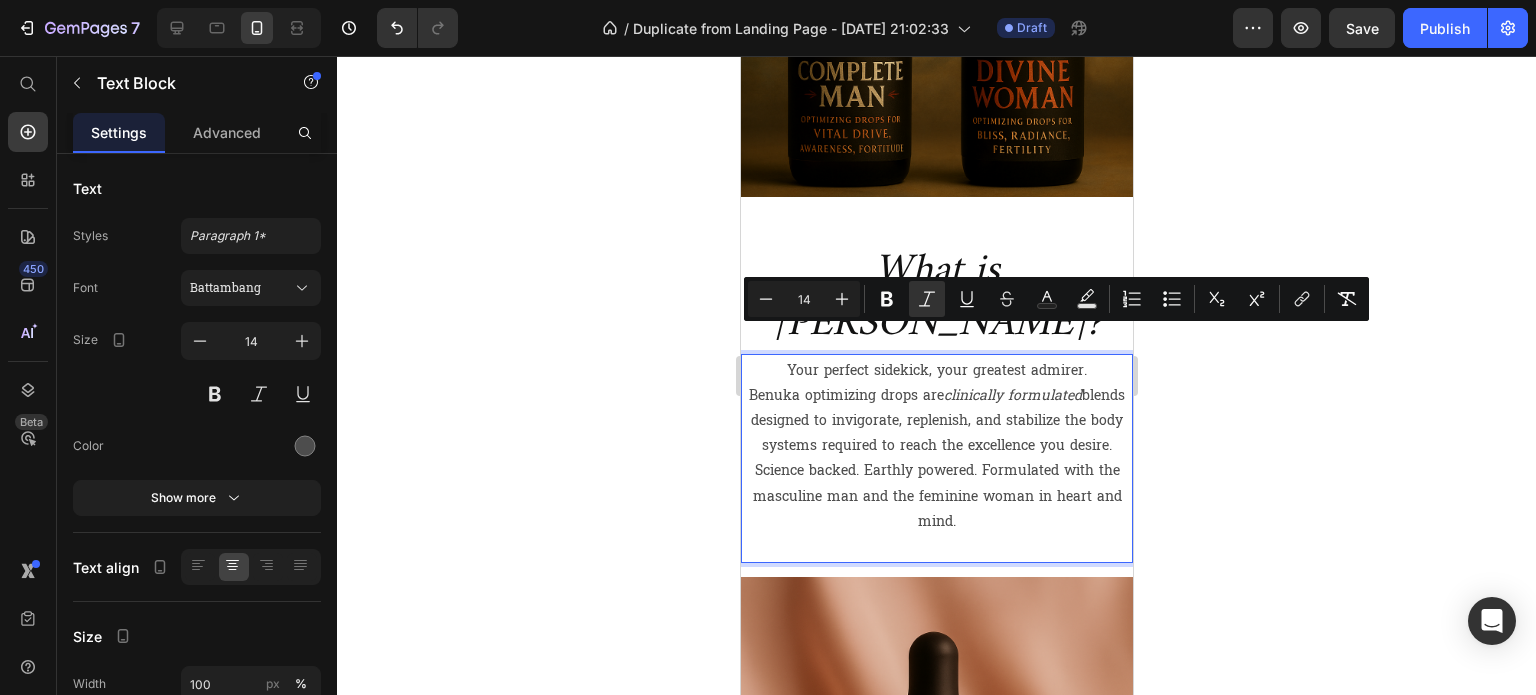 click on "Benuka optimizing drops are  clinically formulated  blends designed to invigorate, replenish, and stabilize the body systems required to reach the excellence you desire. Science backed. Earthly powered. Formulated with the masculine man and the feminine woman in heart and mind." at bounding box center [936, 458] 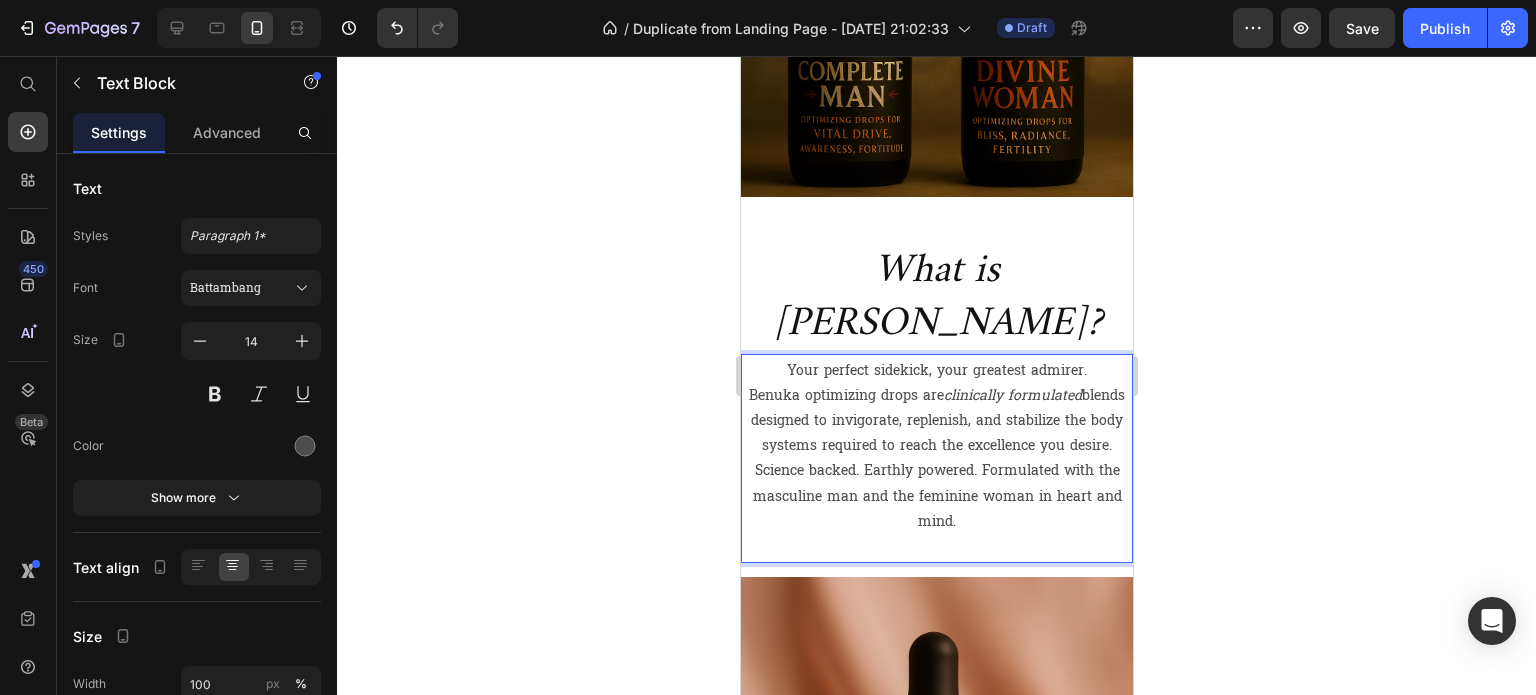 click on "Benuka optimizing drops are  clinically formulated  blends designed to invigorate, replenish, and stabilize the body systems required to reach the excellence you desire. Science backed. Earthly powered. Formulated with the masculine man and the feminine woman in heart and mind." at bounding box center [936, 458] 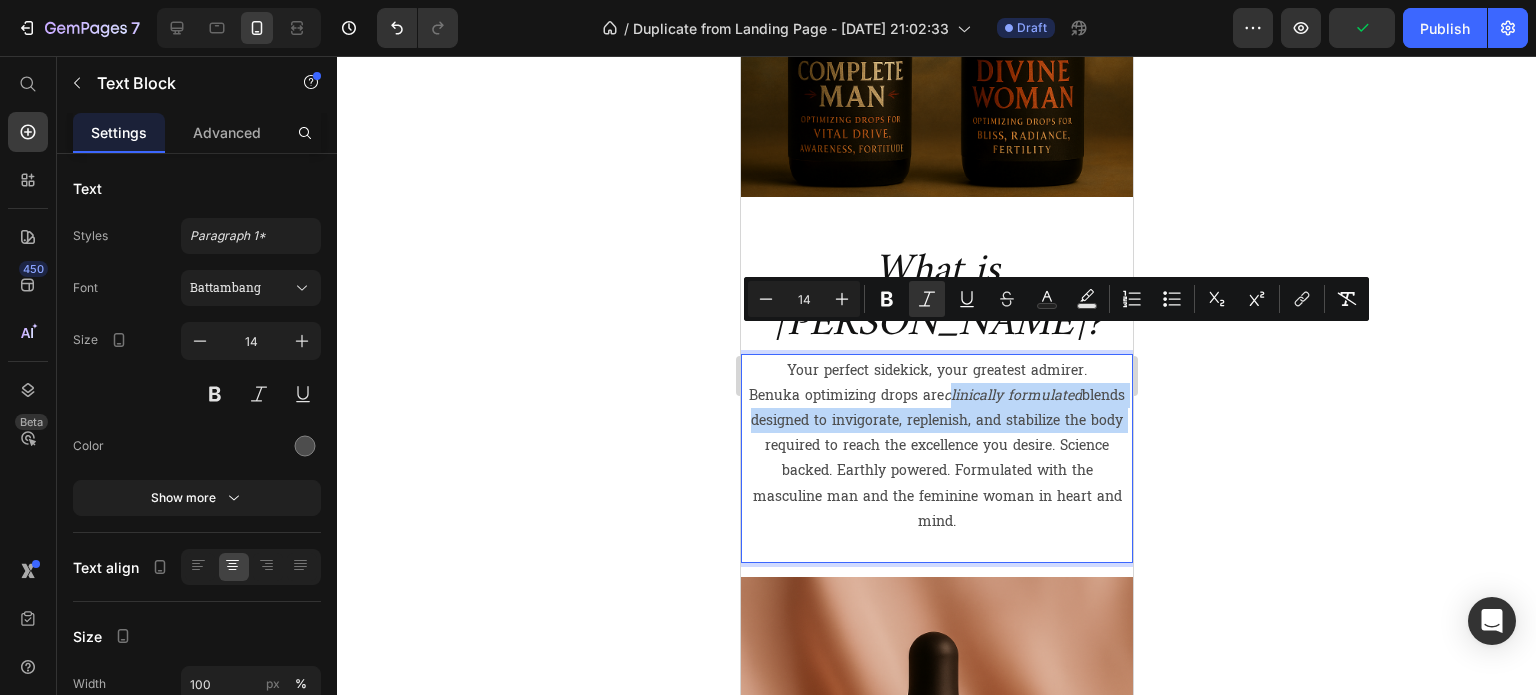 drag, startPoint x: 966, startPoint y: 338, endPoint x: 808, endPoint y: 399, distance: 169.36647 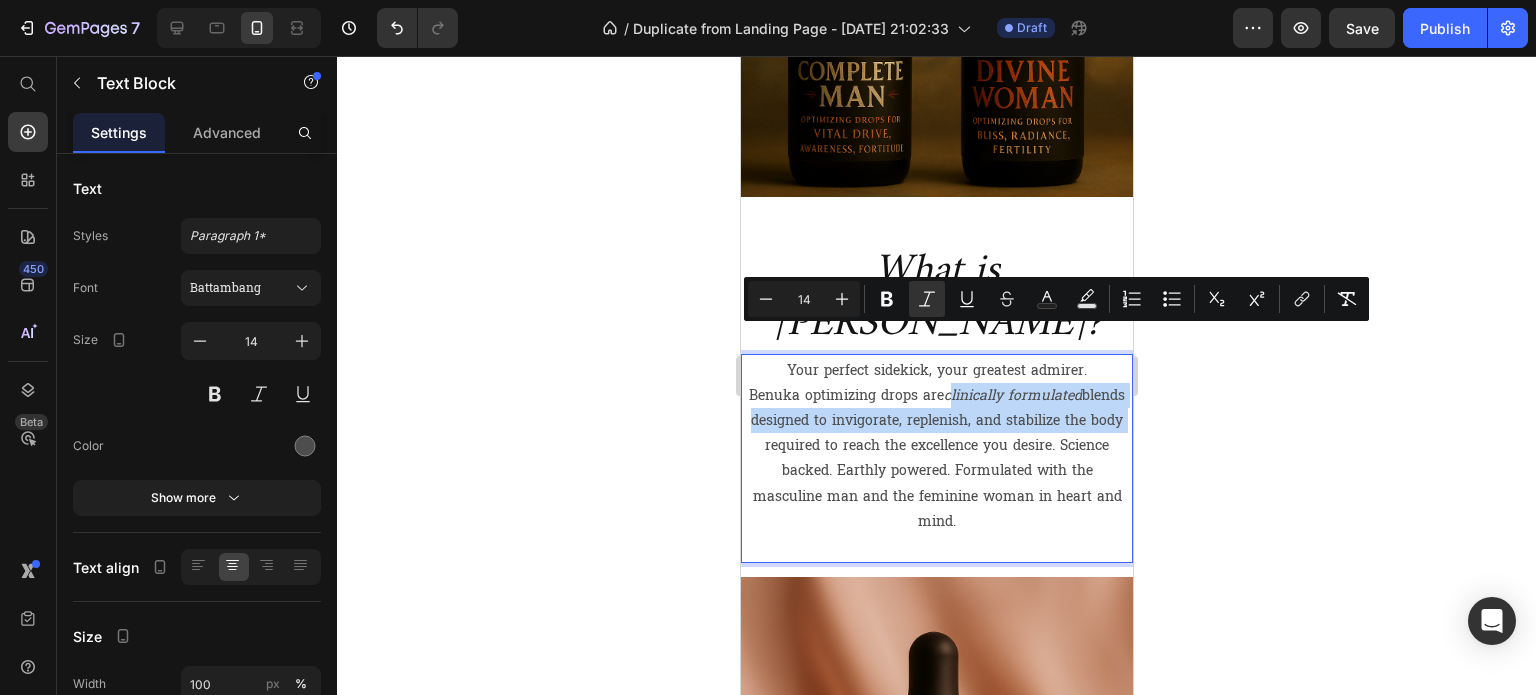 copy on "linically formulated  blends designed to invigorate, replenish, and stabilize the body" 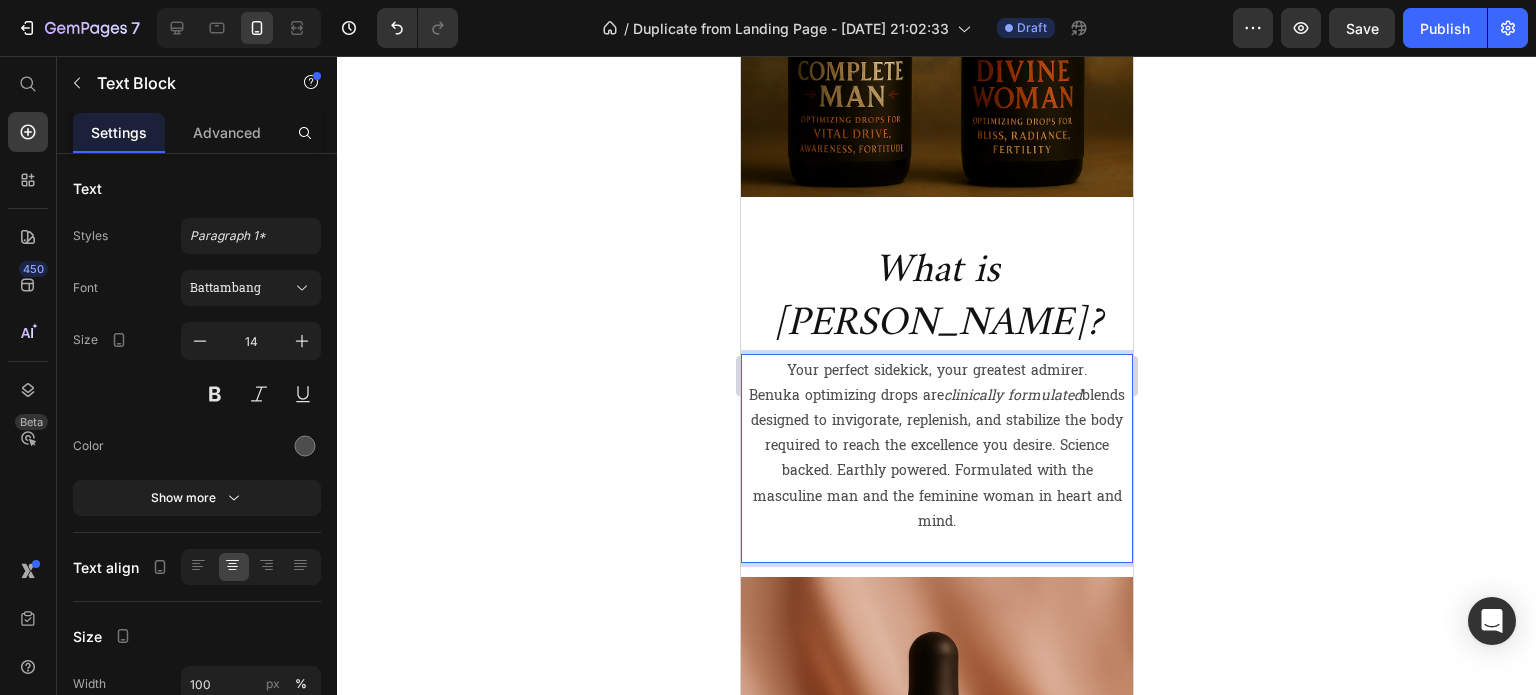 click on "Benuka optimizing drops are  clinically formulated  blends designed to invigorate, replenish, and stabilize the body required to reach the excellence you desire. Science backed. Earthly powered. Formulated with the masculine man and the feminine woman in heart and mind." at bounding box center (936, 458) 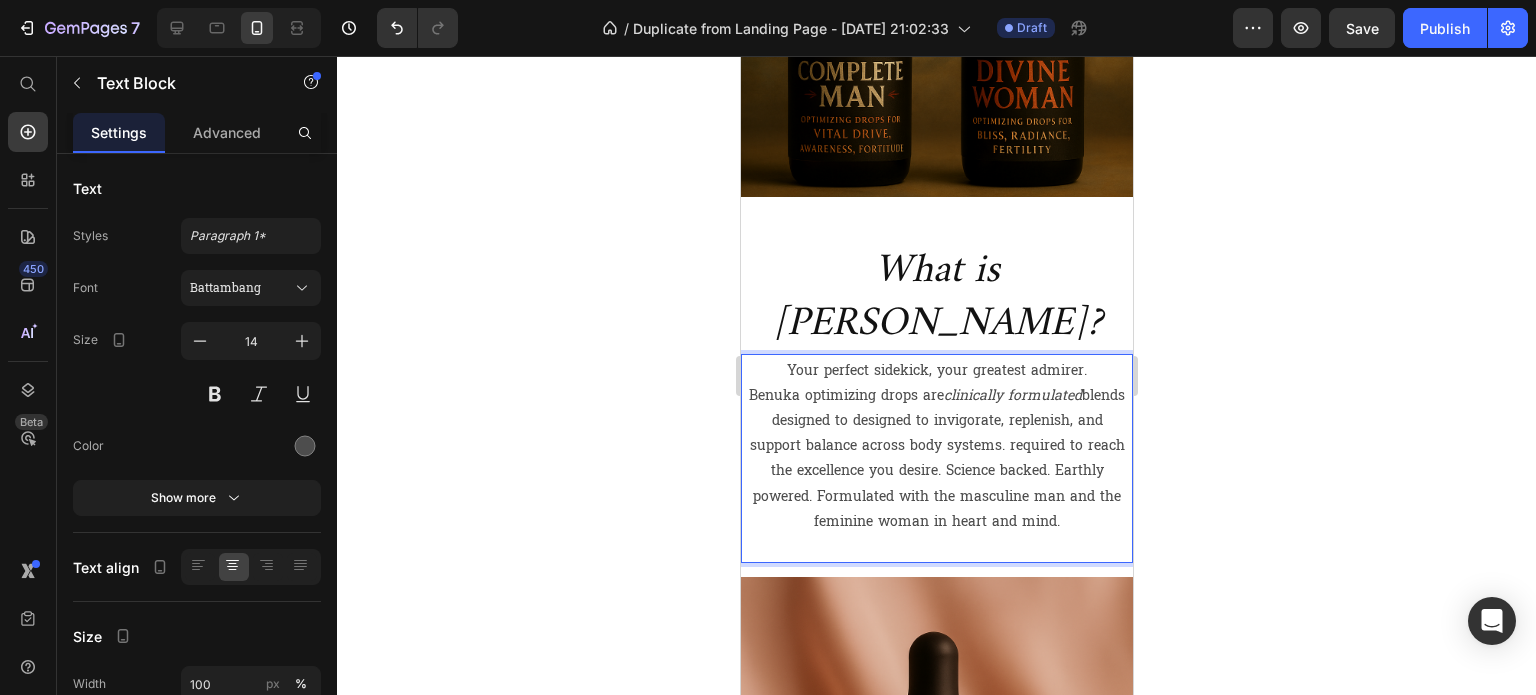 click on "Benuka optimizing drops are  clinically formulated  blends designed to designed to invigorate, replenish, and support balance across body systems. required to reach the excellence you desire. Science backed. Earthly powered. Formulated with the masculine man and the feminine woman in heart and mind." at bounding box center (936, 458) 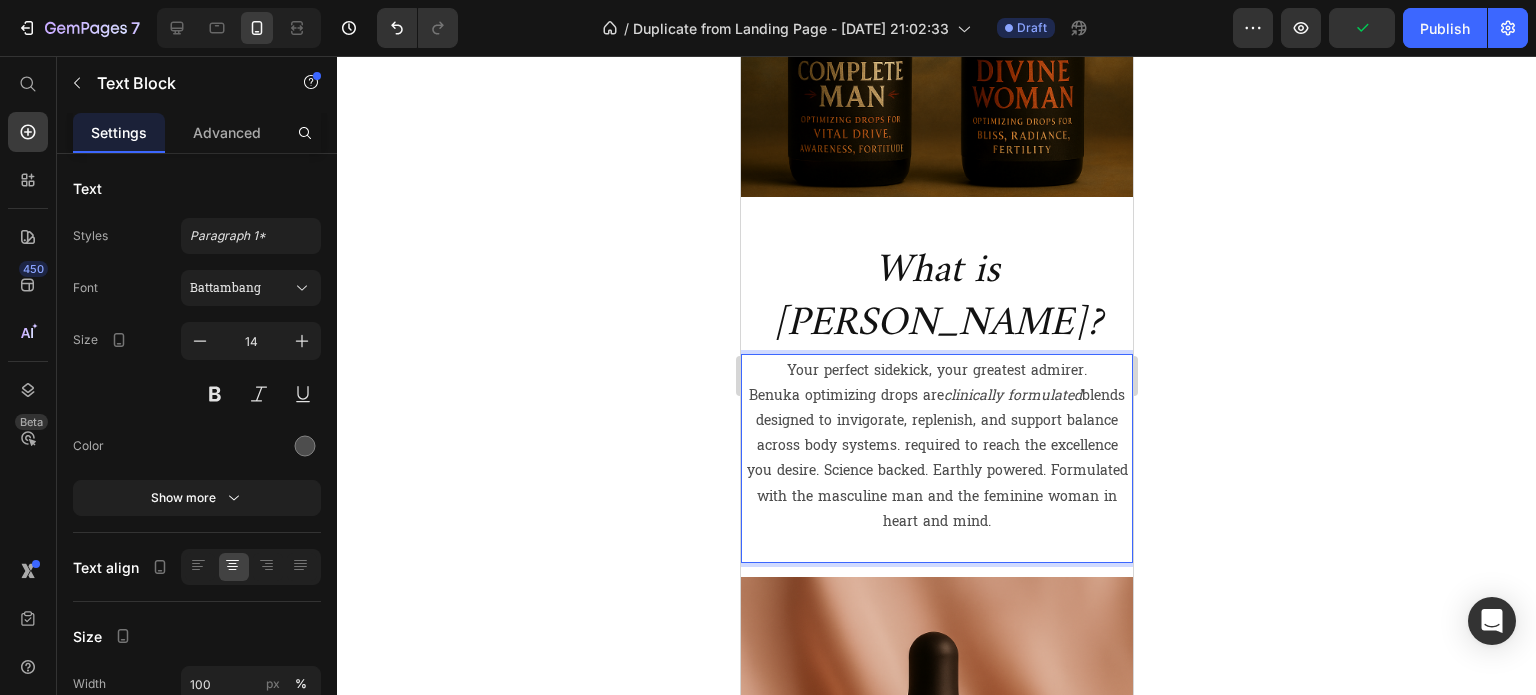 click on "Benuka optimizing drops are  clinically formulated  blends designed to invigorate, replenish, and support balance across body systems. required to reach the excellence you desire. Science backed. Earthly powered. Formulated with the masculine man and the feminine woman in heart and mind." at bounding box center [936, 458] 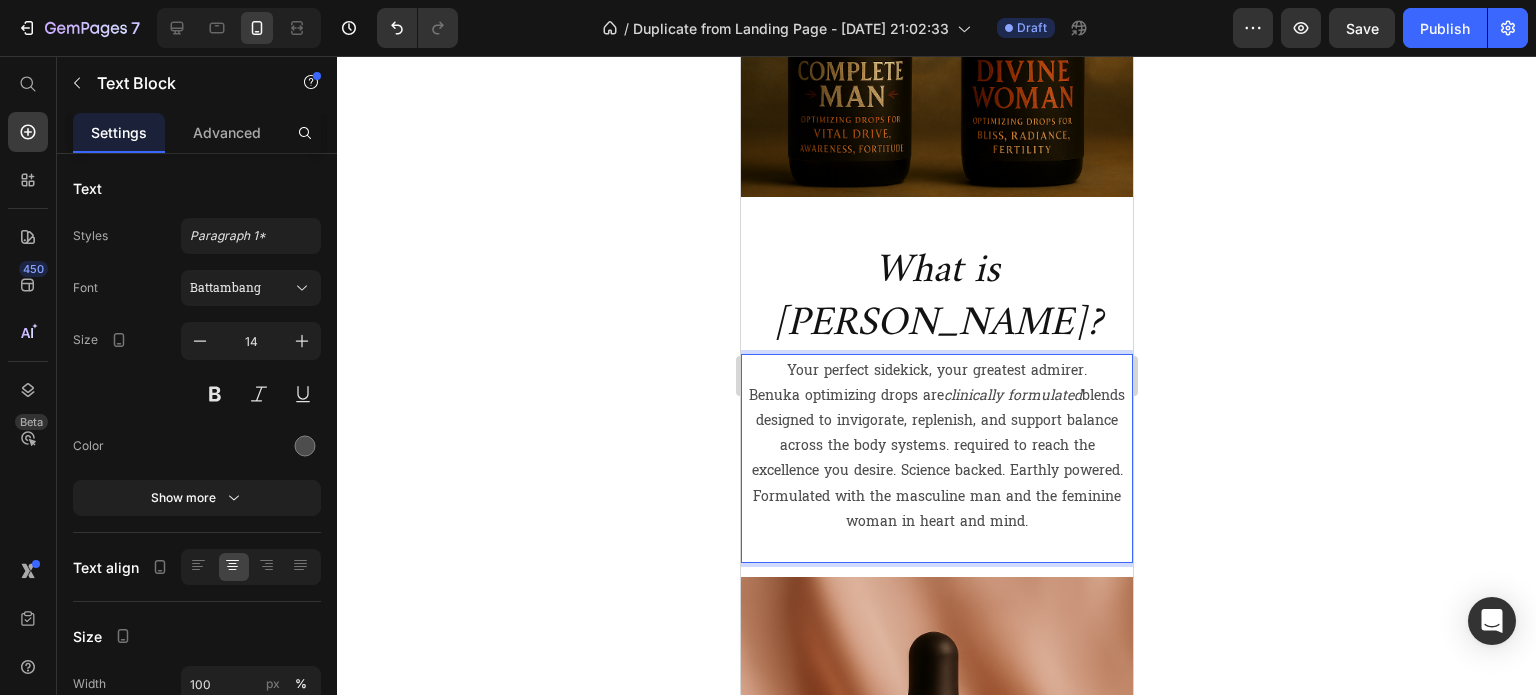 click on "Benuka optimizing drops are  clinically formulated  blends designed to invigorate, replenish, and support balance across the body systems. required to reach the excellence you desire. Science backed. Earthly powered. Formulated with the masculine man and the feminine woman in heart and mind." at bounding box center (936, 458) 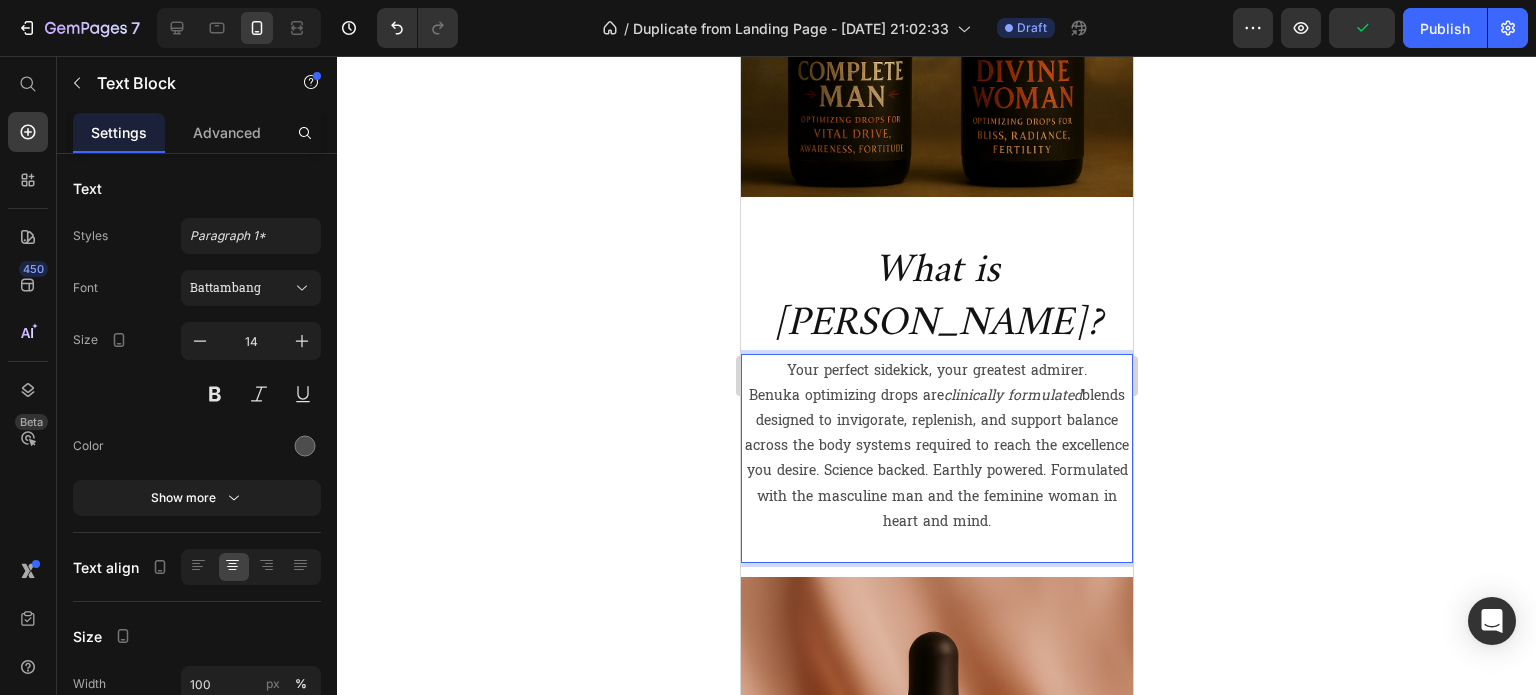 click on "Benuka optimizing drops are  clinically formulated  blends designed to invigorate, replenish, and support balance across the body systems required to reach the excellence you desire. Science backed. Earthly powered. Formulated with the masculine man and the feminine woman in heart and mind." at bounding box center (936, 458) 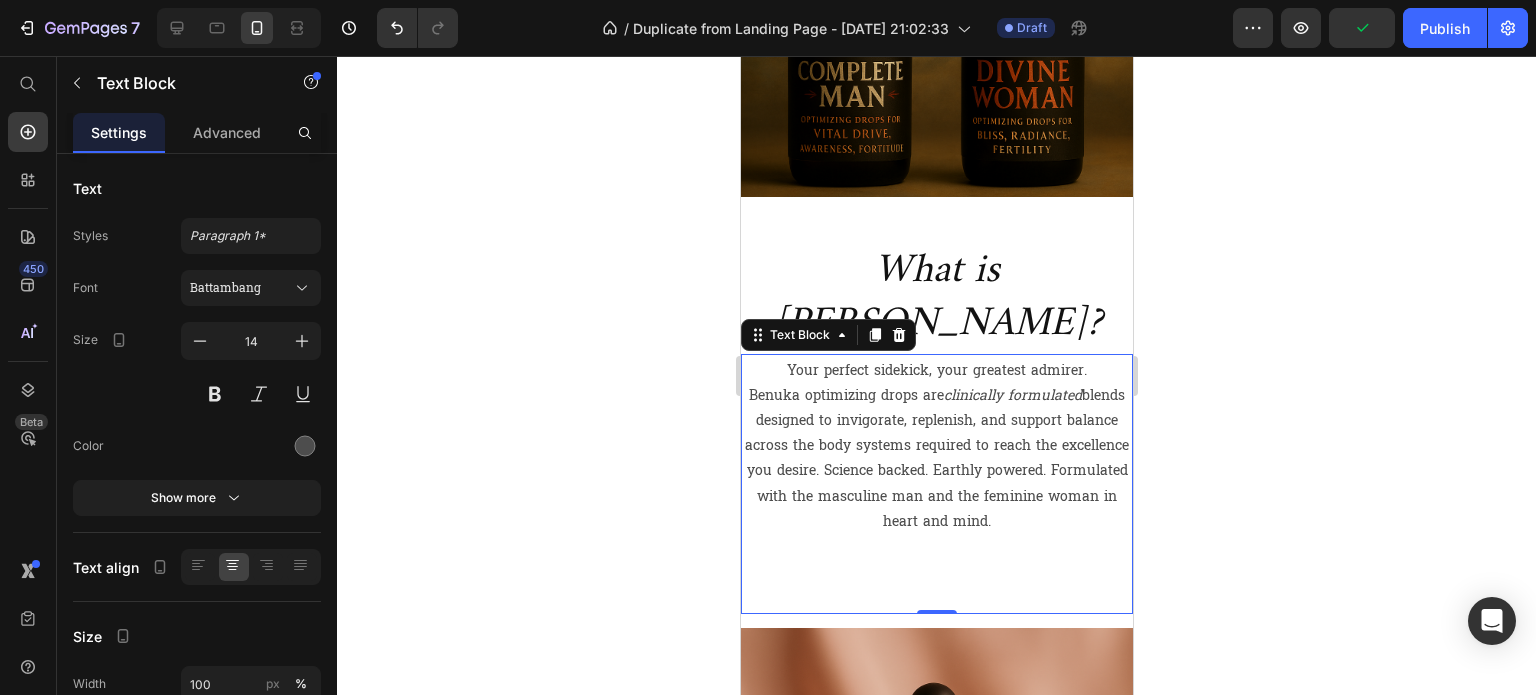 click 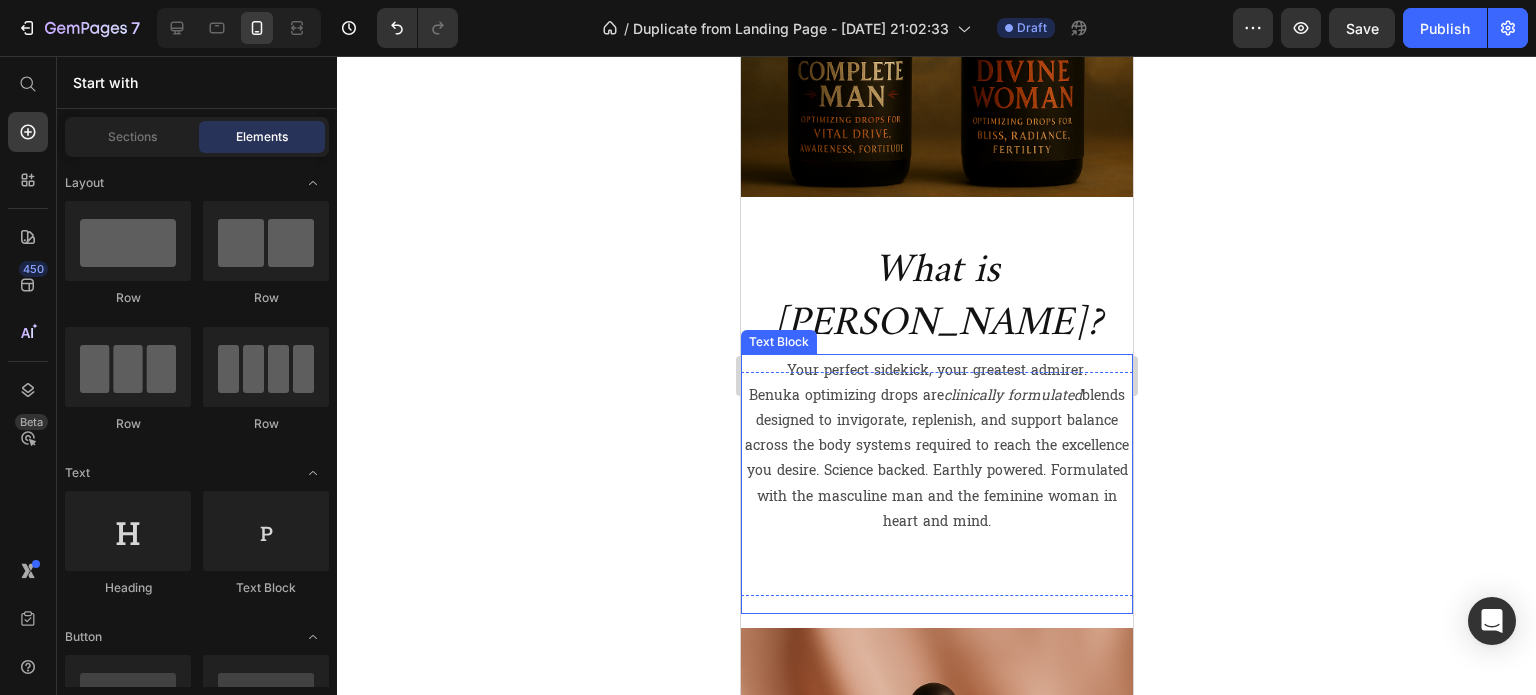 click on "Benuka optimizing drops are  clinically formulated  blends designed to invigorate, replenish, and support balance across the body systems required to reach the excellence you desire. Science backed. Earthly powered. Formulated with the masculine man and the feminine woman in heart and mind." at bounding box center (936, 458) 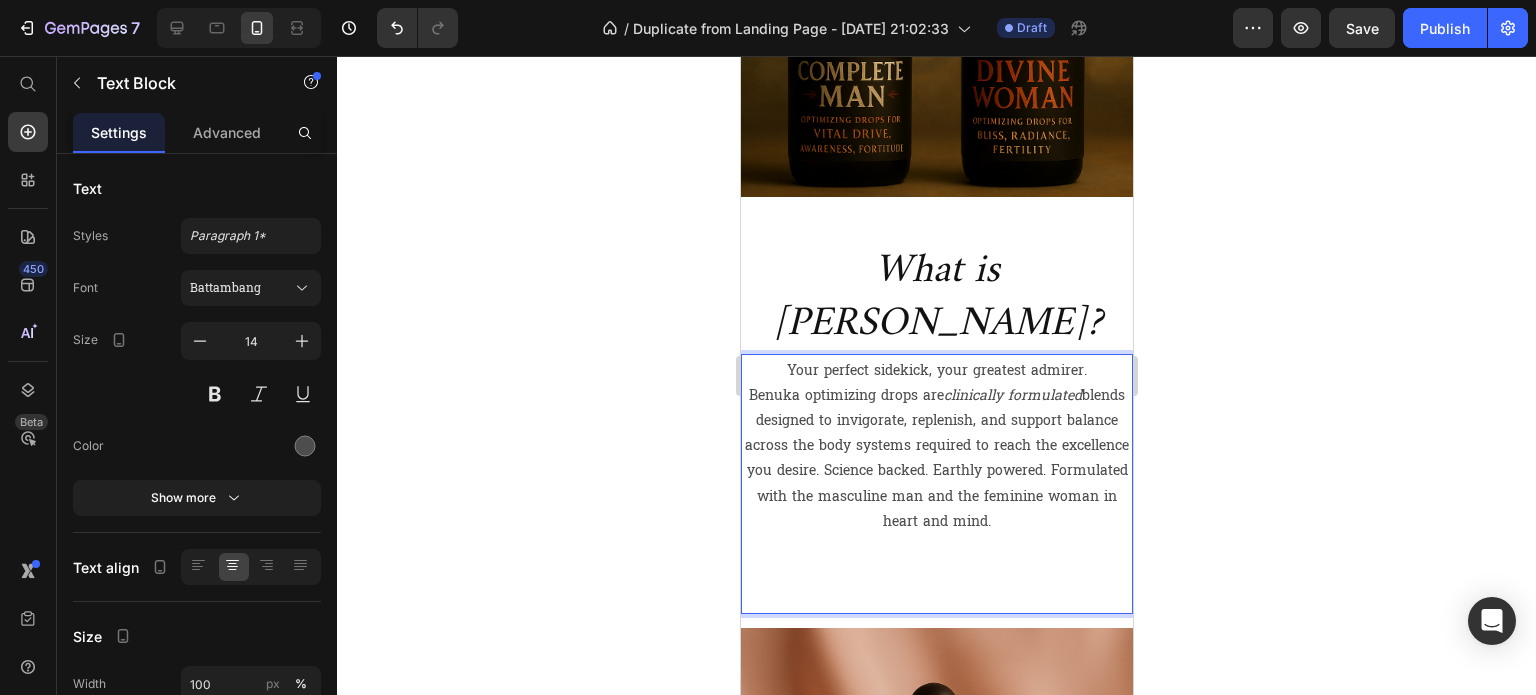 click on "Benuka optimizing drops are  clinically formulated  blends designed to invigorate, replenish, and support balance across the body systems required to reach the excellence you desire. Science backed. Earthly powered. Formulated with the masculine man and the feminine woman in heart and mind." at bounding box center (936, 458) 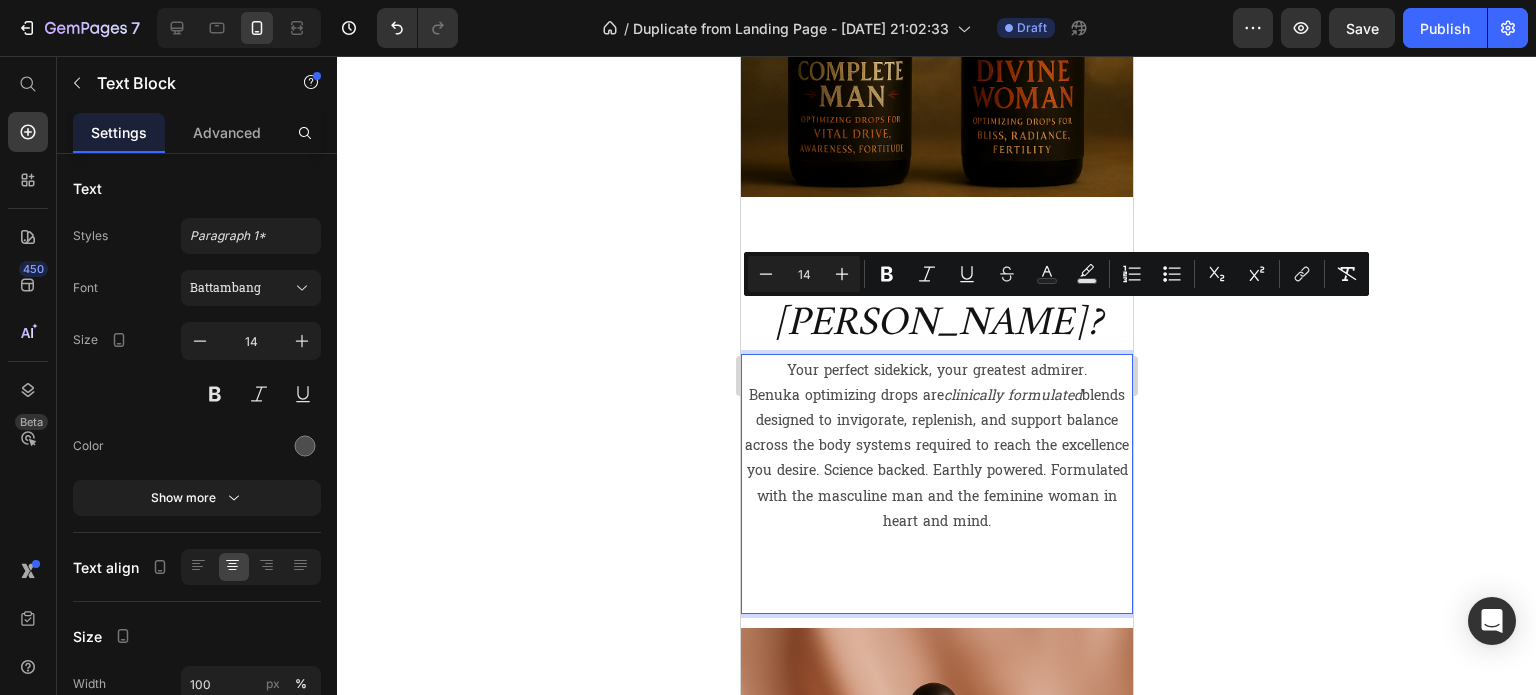 copy on "Your perfect sidekick, your greatest admirer.  Benuka optimizing drops are  clinically formulated  blends designed to invigorate, replenish, and support balance across the body systems required to reach the excellence you desire. Science backed. Earthly powered. Formulated with the masculine man and the feminine woman in heart and mind." 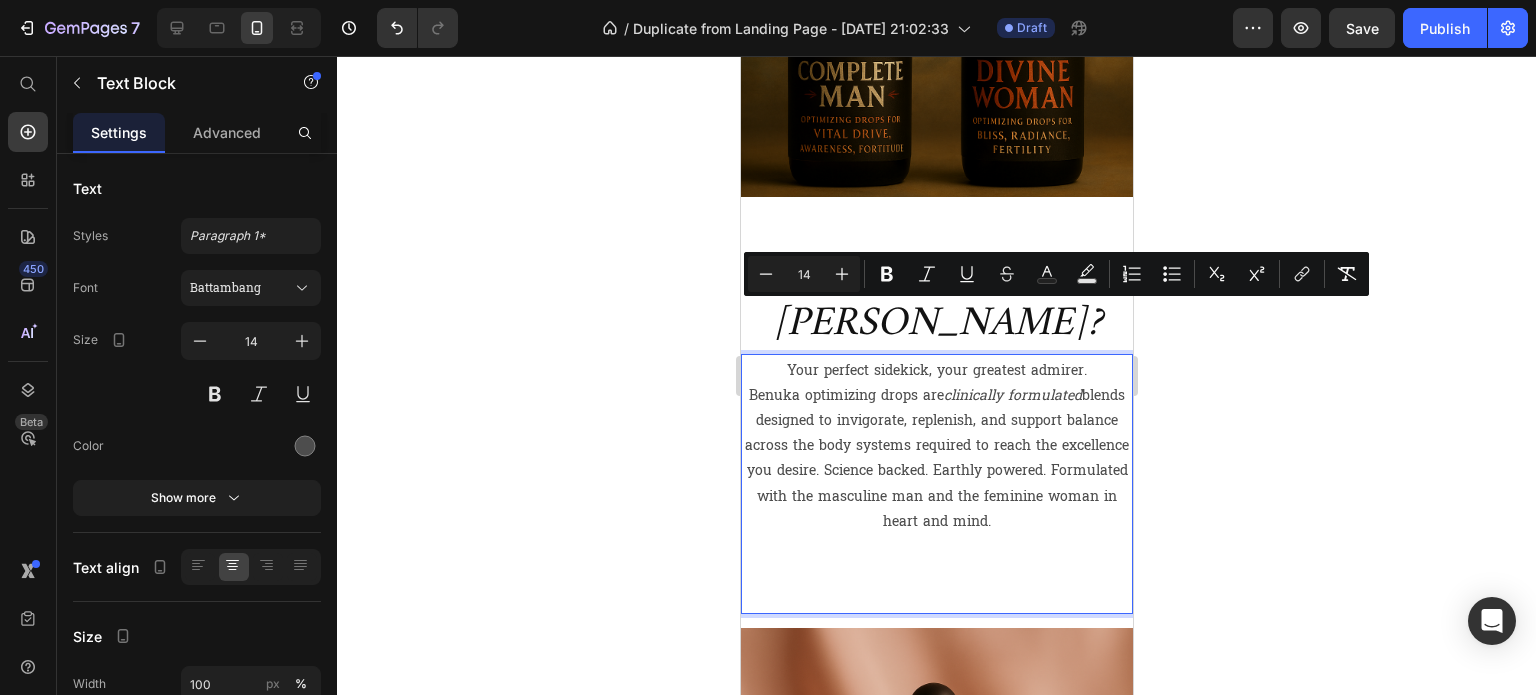 click 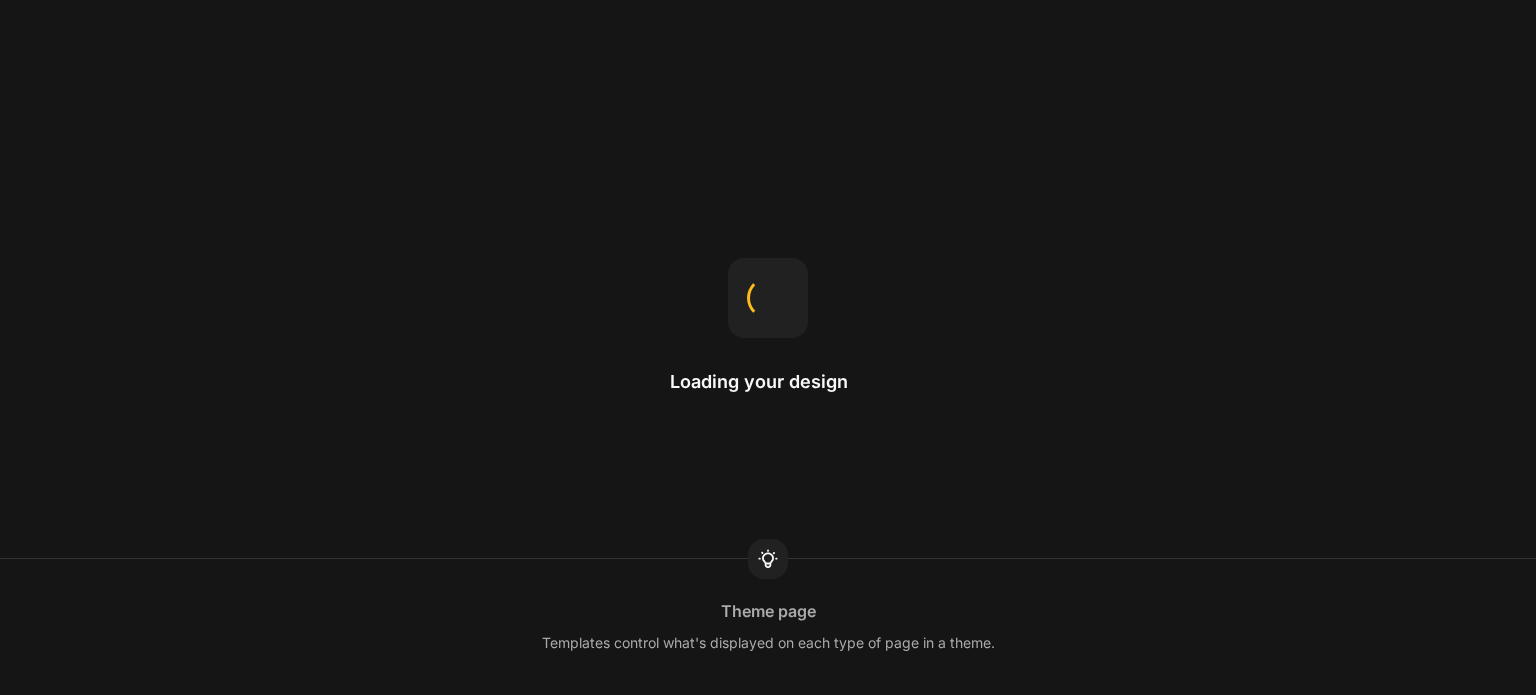 scroll, scrollTop: 0, scrollLeft: 0, axis: both 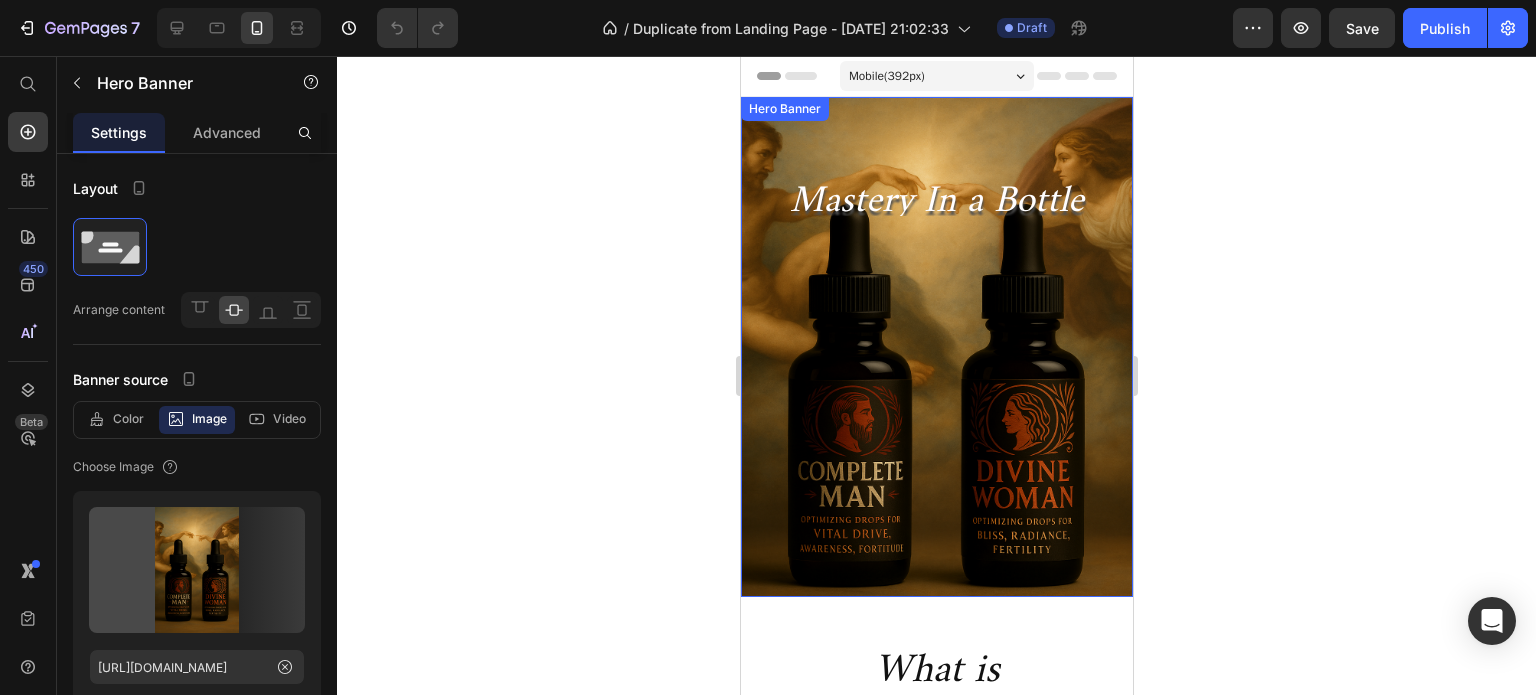 click at bounding box center (936, 347) 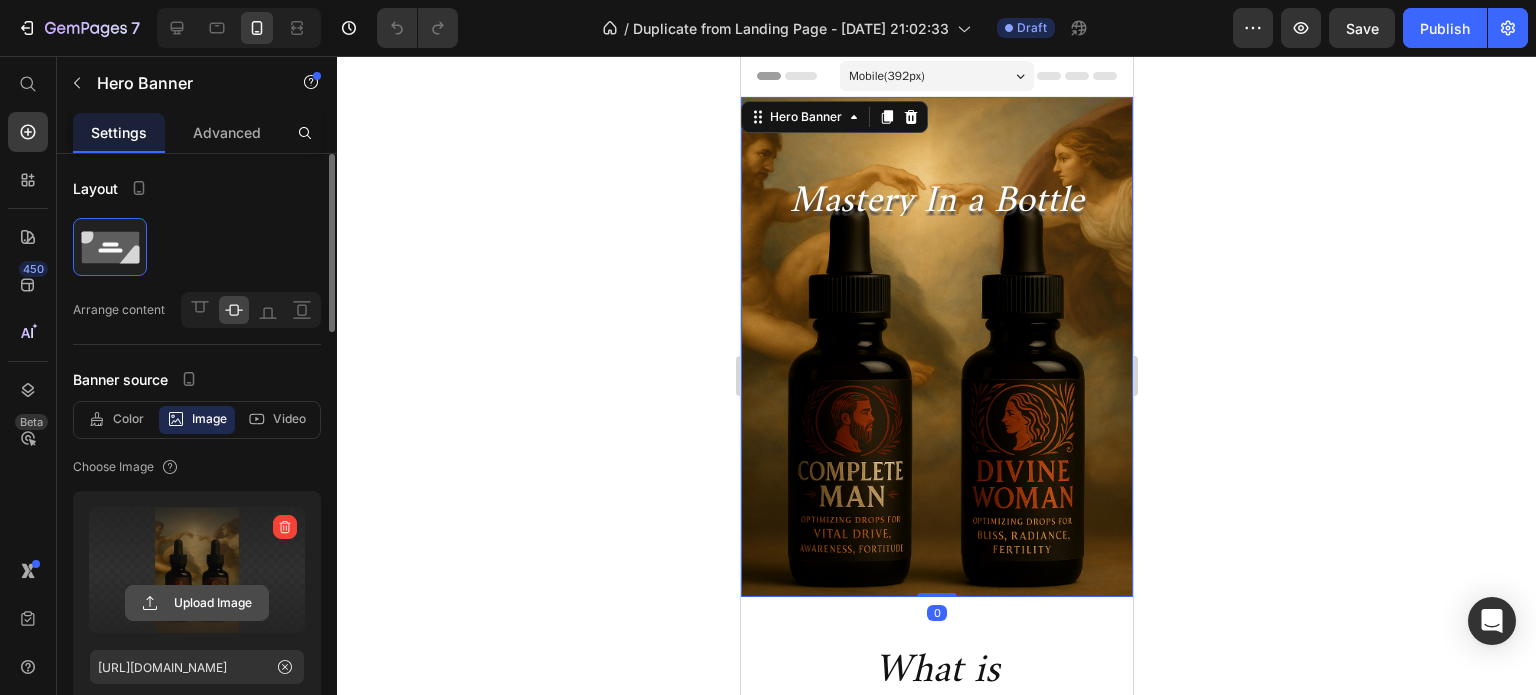 click 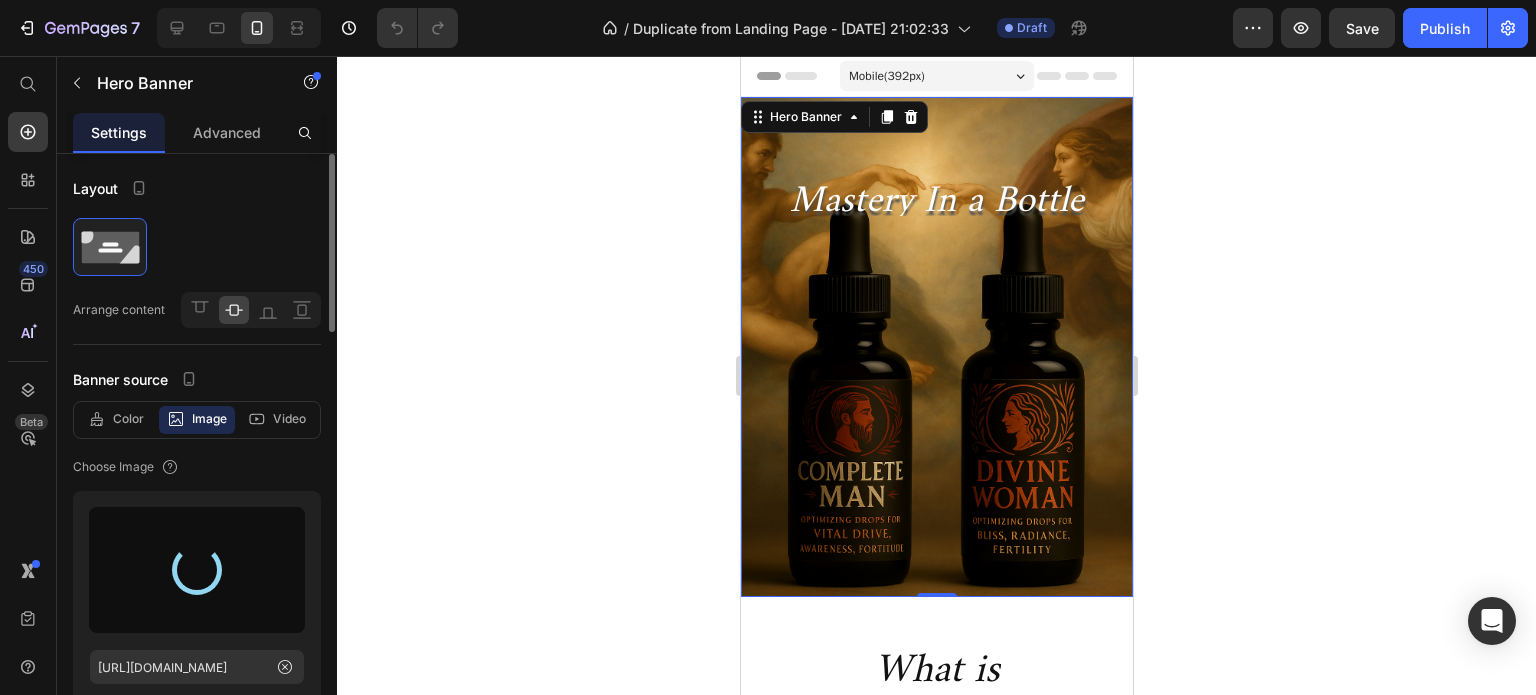 type on "https://cdn.shopify.com/s/files/1/0673/3050/6980/files/gempages_573970862051427376-d3c2dd52-cf37-4671-80d4-8f225bf8b42d.png" 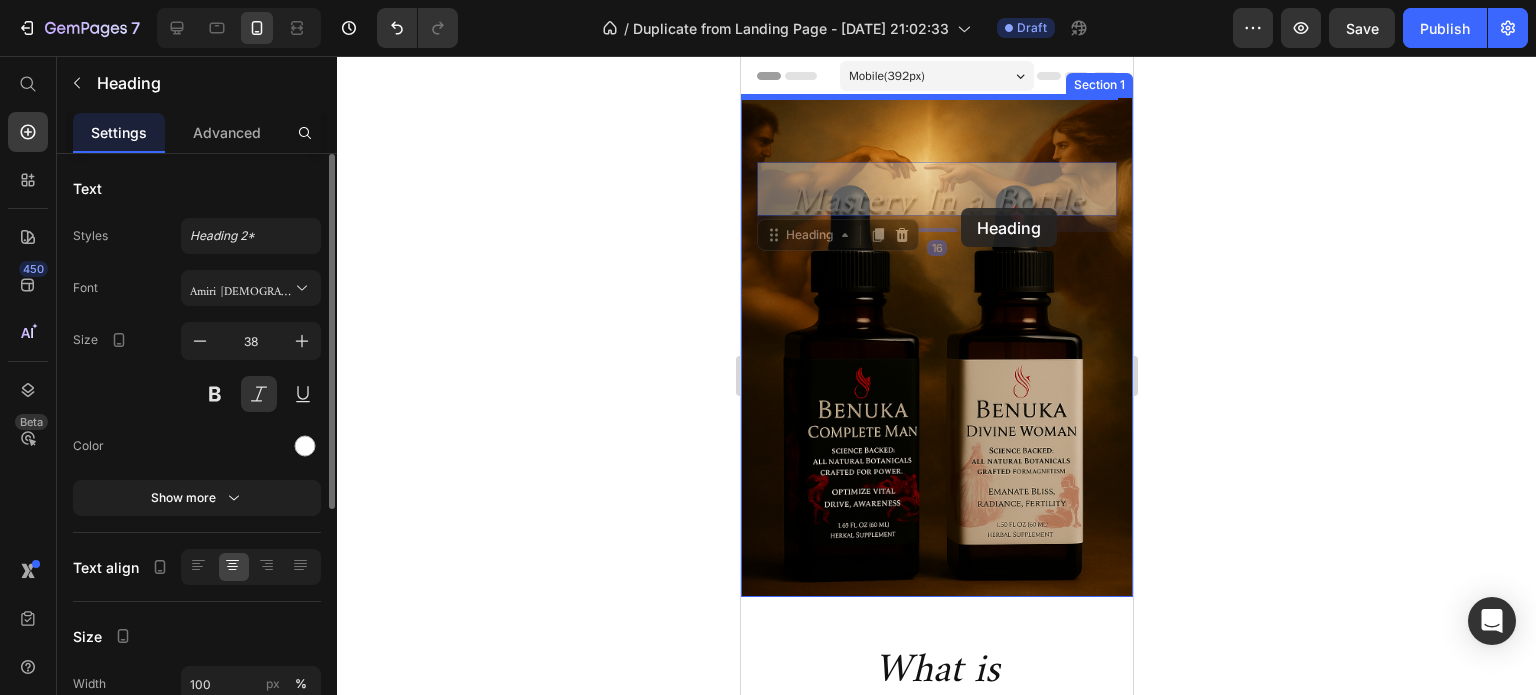 drag, startPoint x: 973, startPoint y: 198, endPoint x: 960, endPoint y: 207, distance: 15.811388 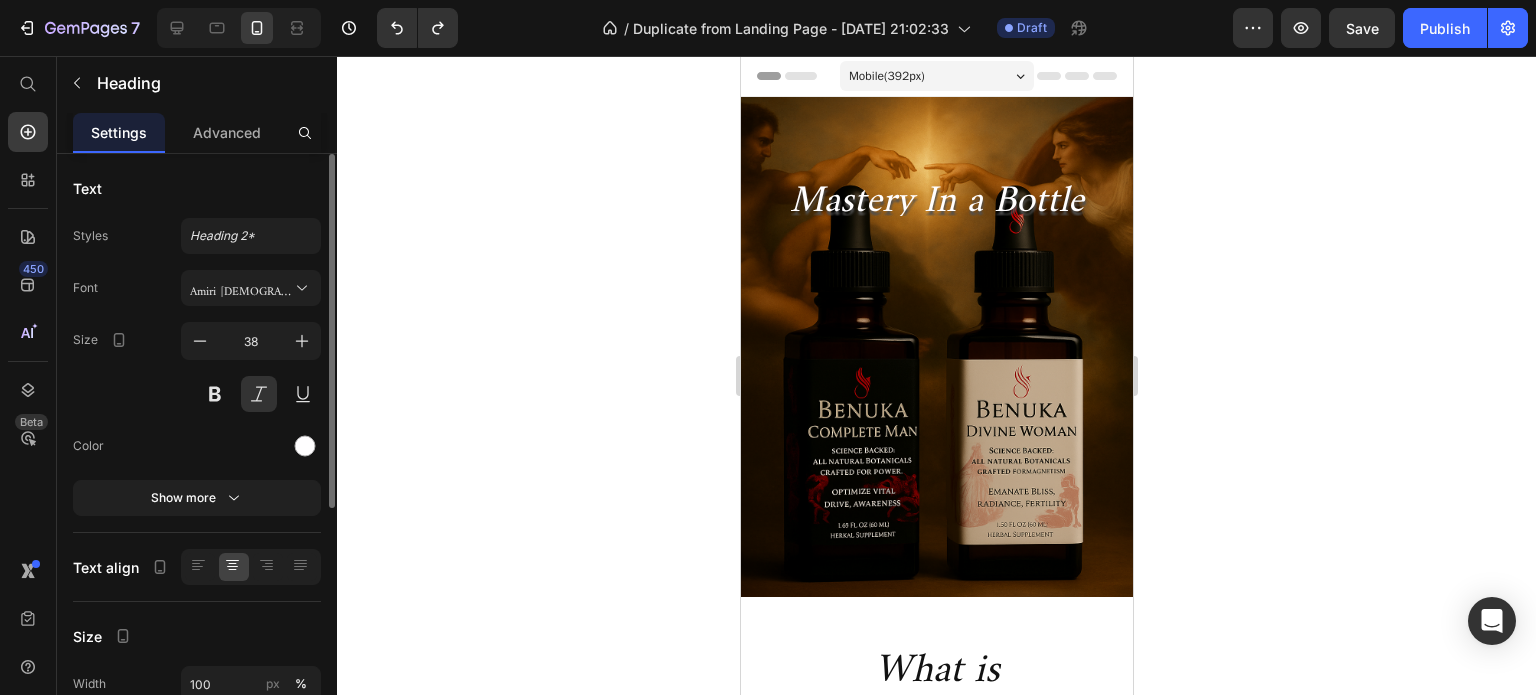 click 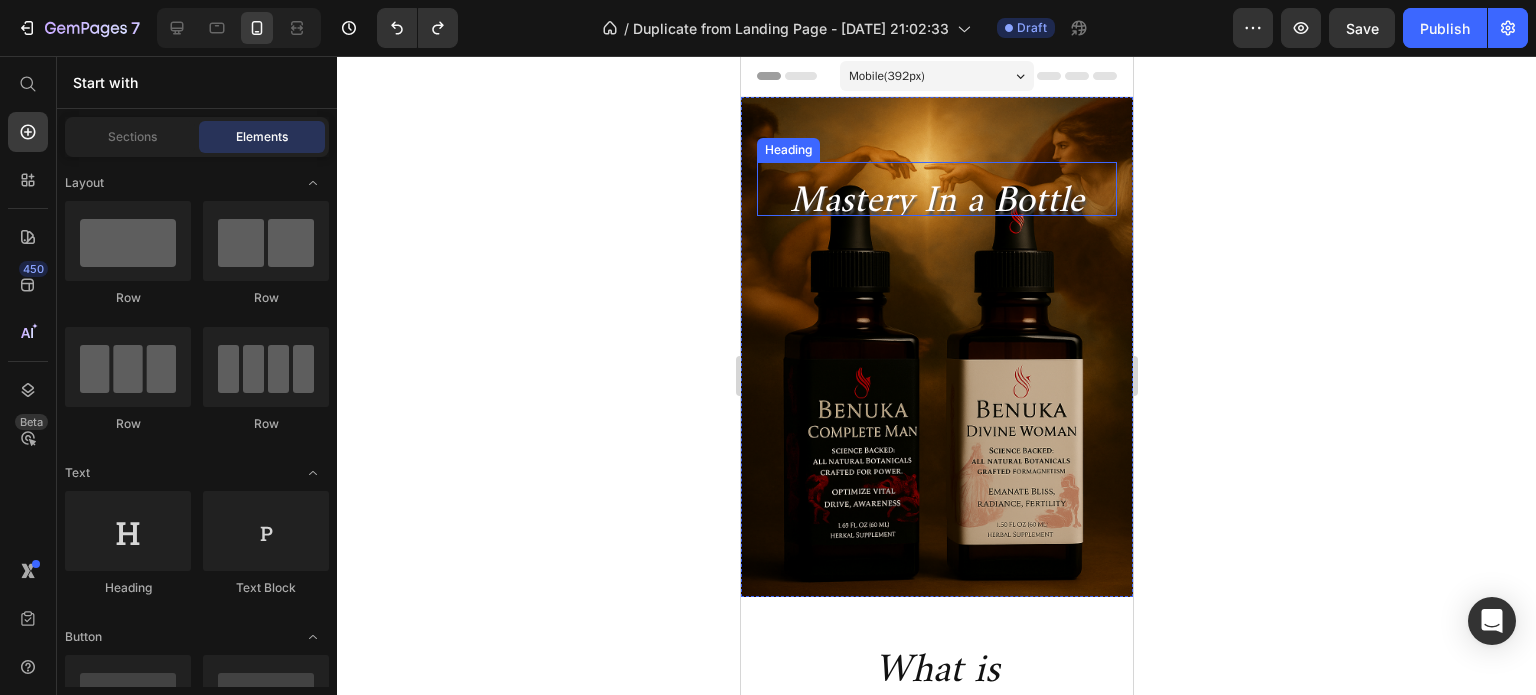 click 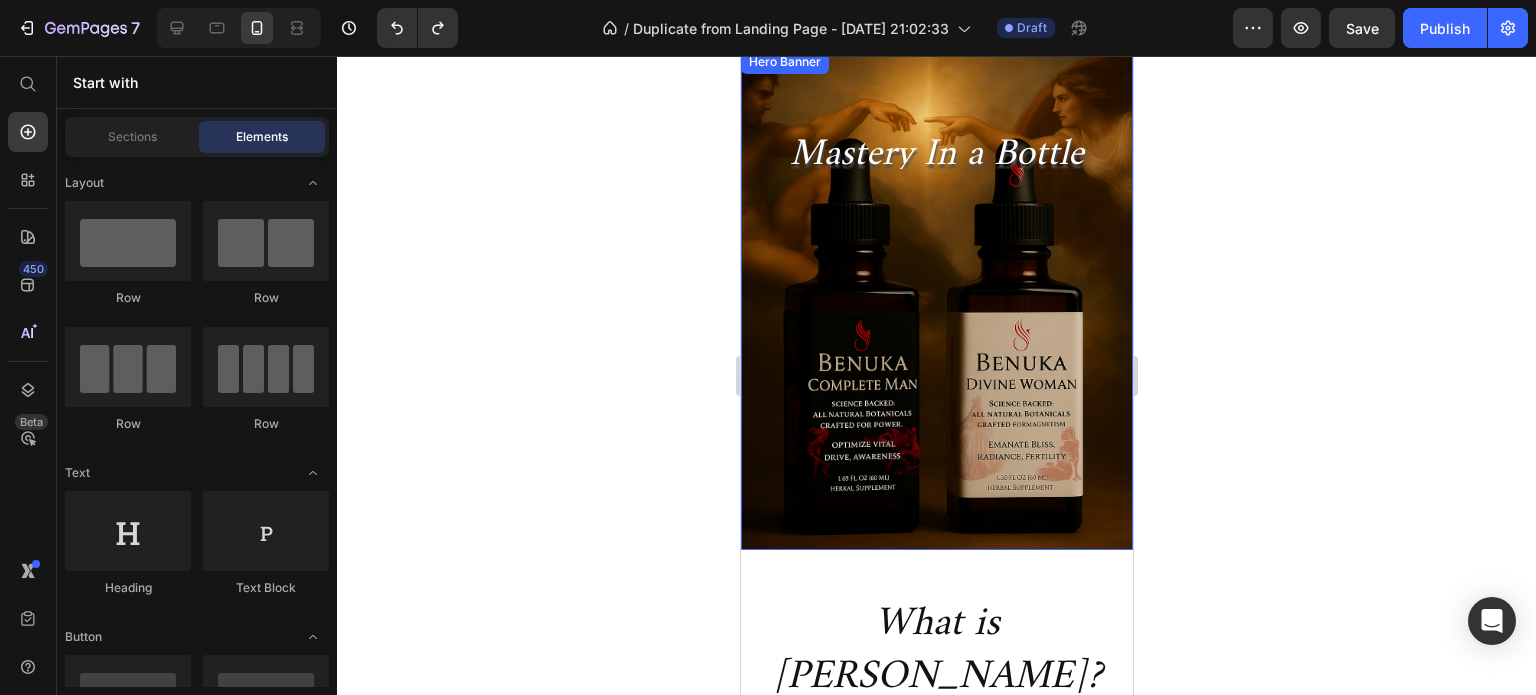 scroll, scrollTop: 0, scrollLeft: 0, axis: both 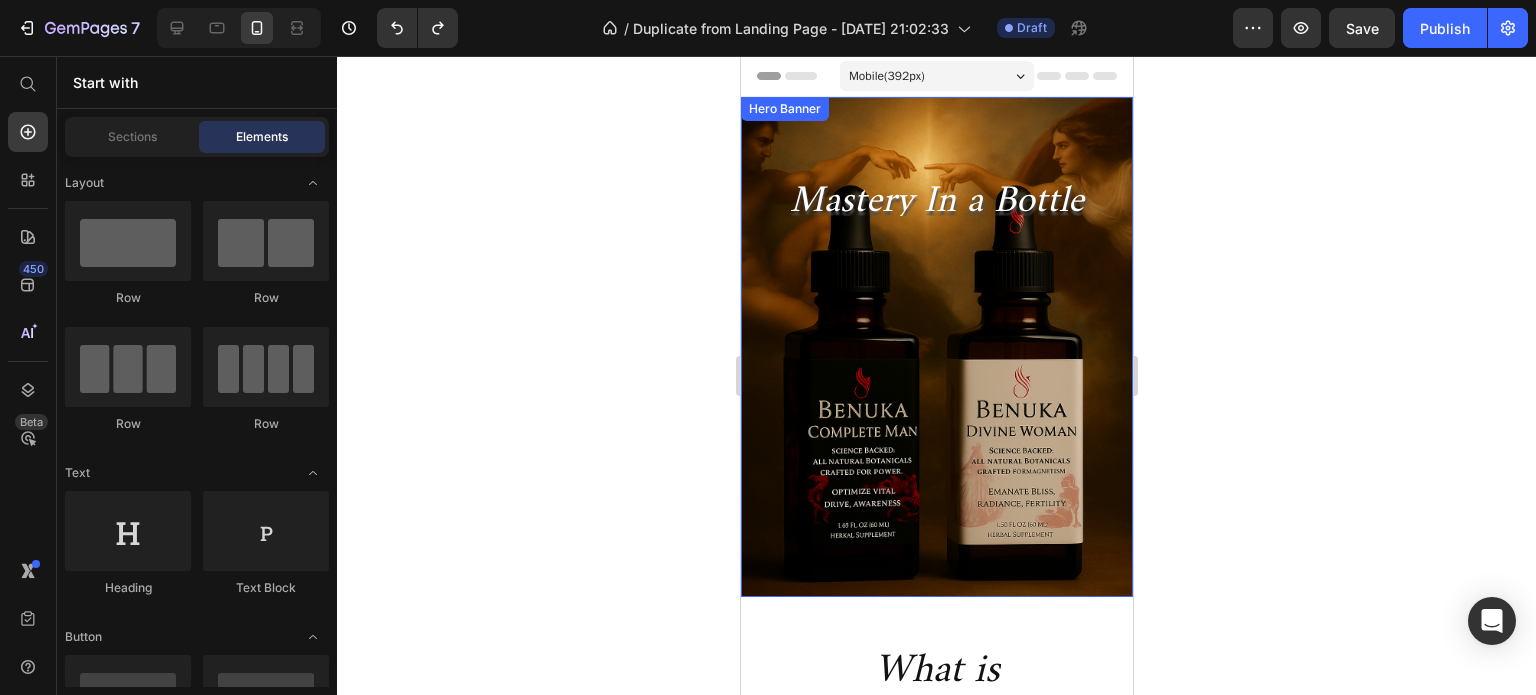 click 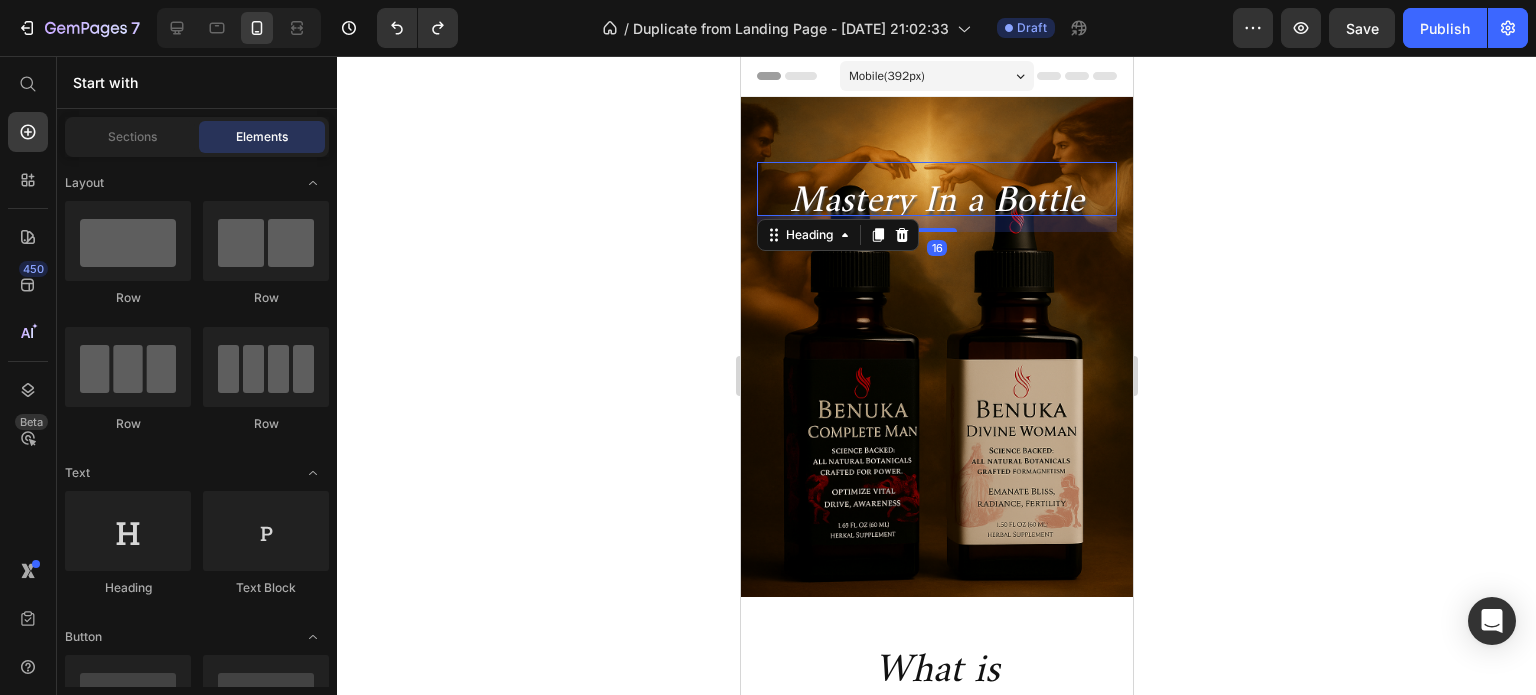 click on "Mastery In a Bottle" at bounding box center (936, 188) 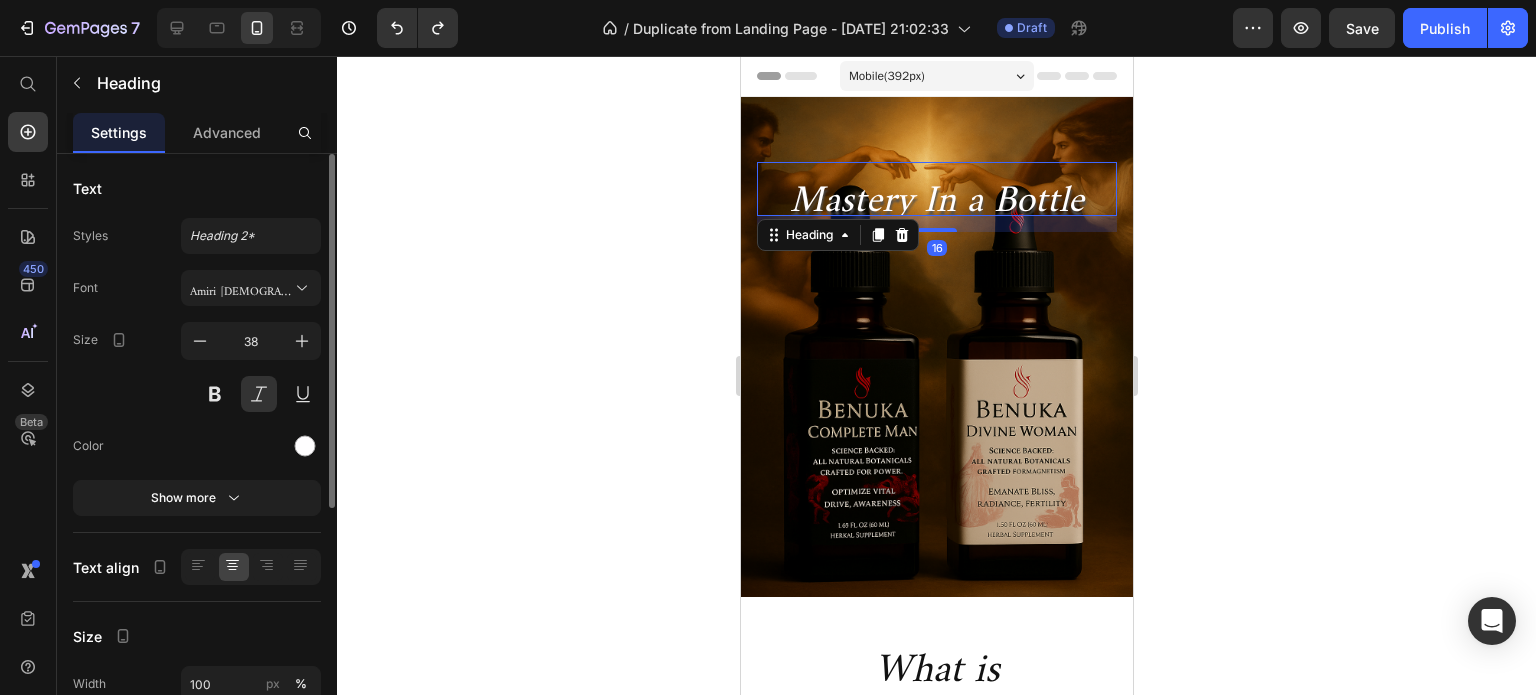 click 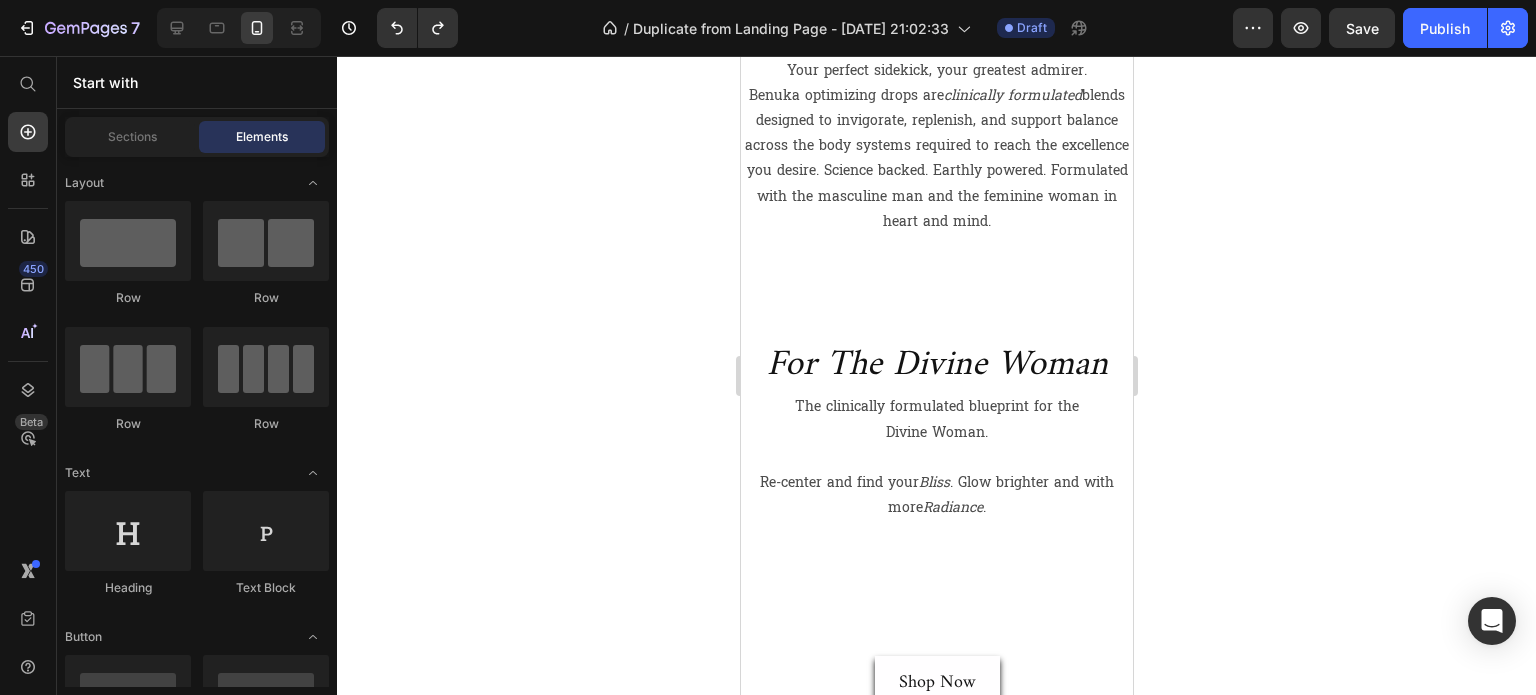 scroll, scrollTop: 900, scrollLeft: 0, axis: vertical 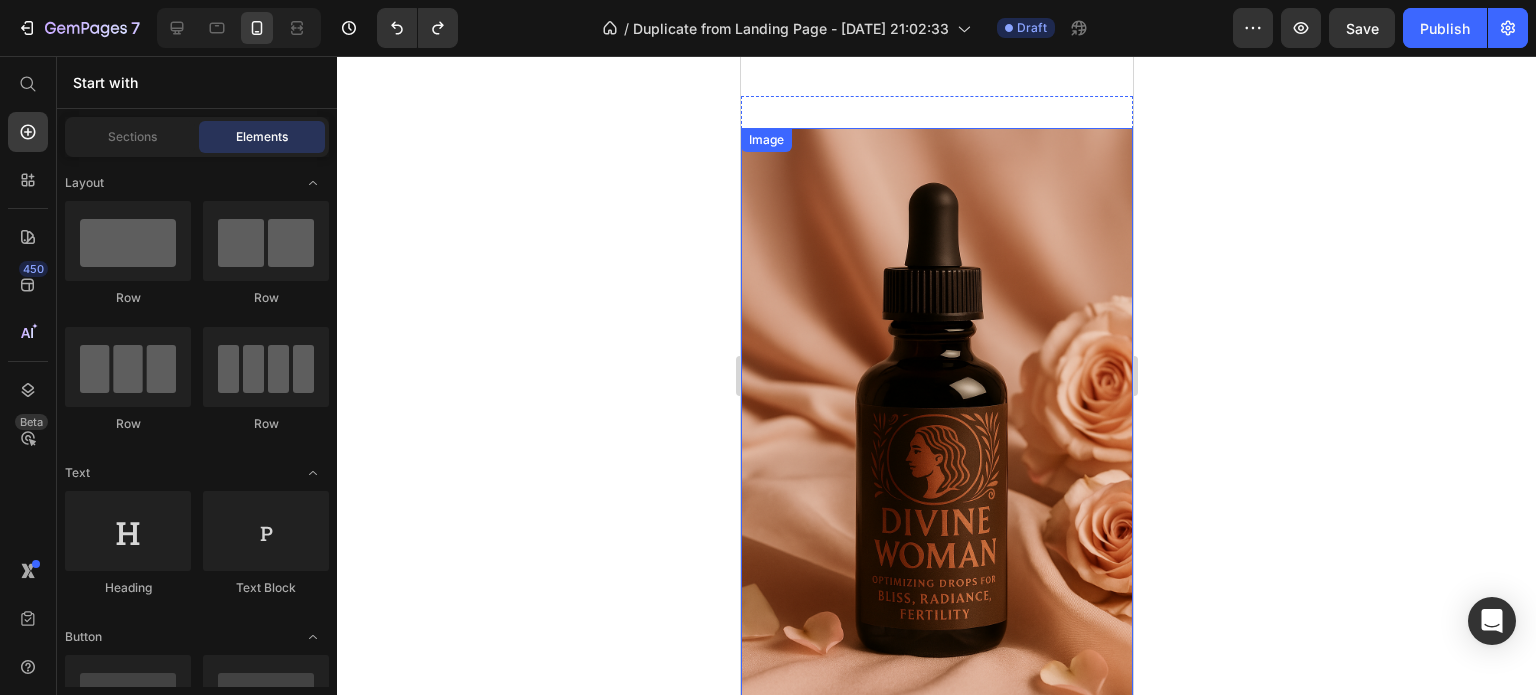 click at bounding box center [936, 422] 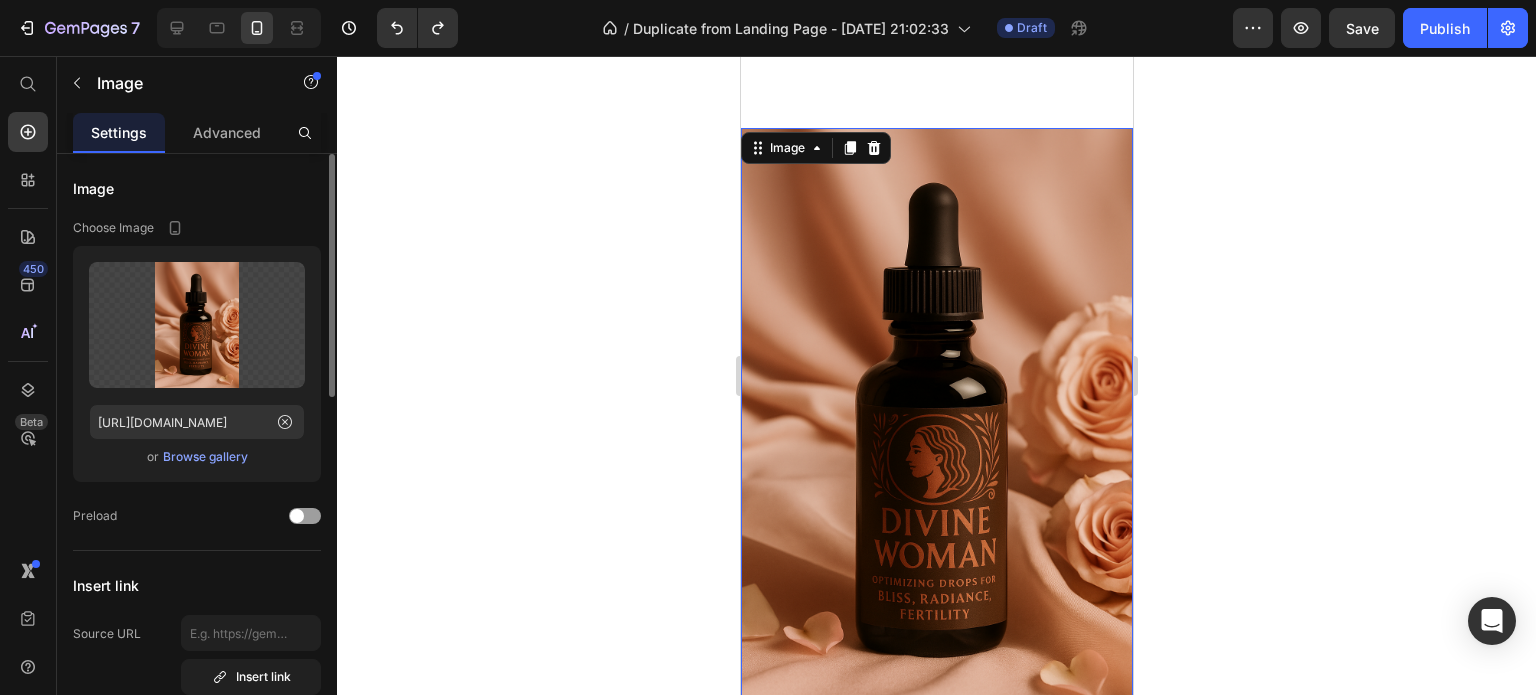 click 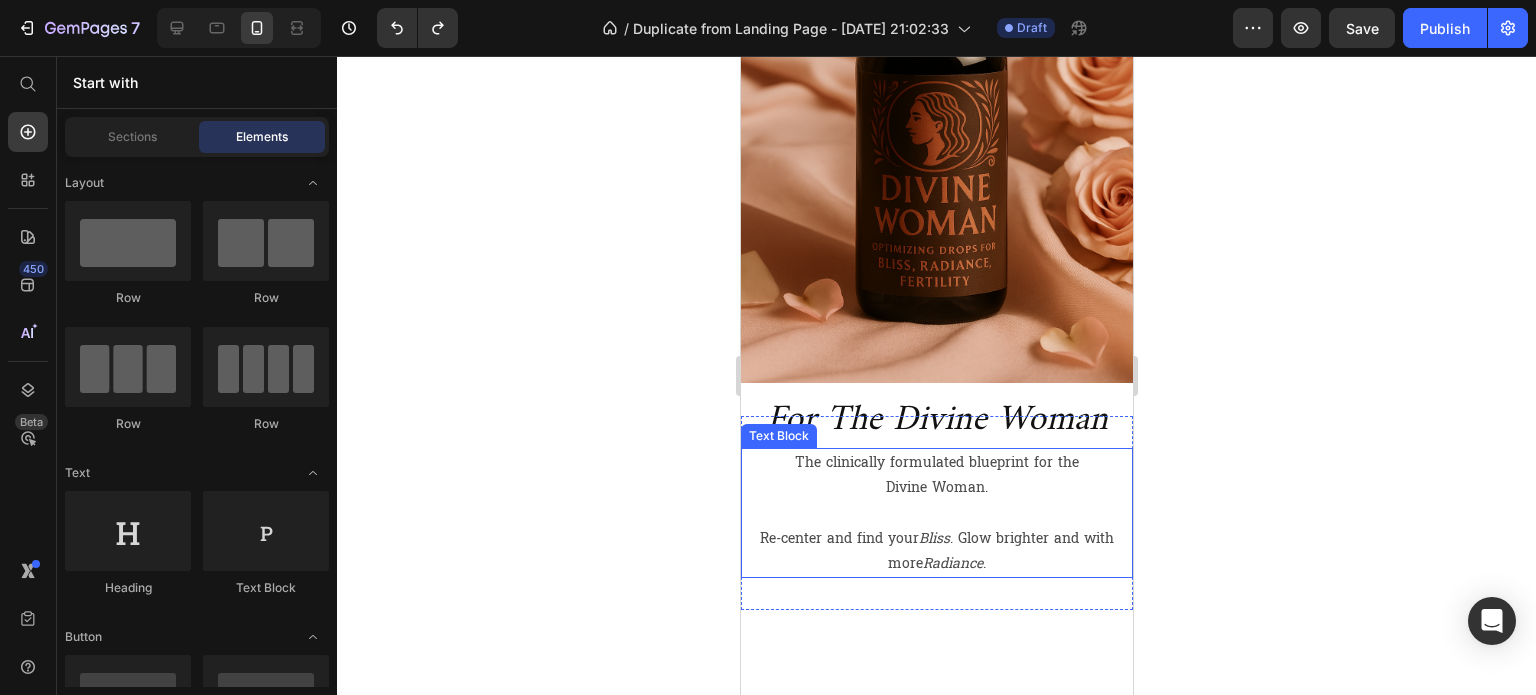 scroll, scrollTop: 1300, scrollLeft: 0, axis: vertical 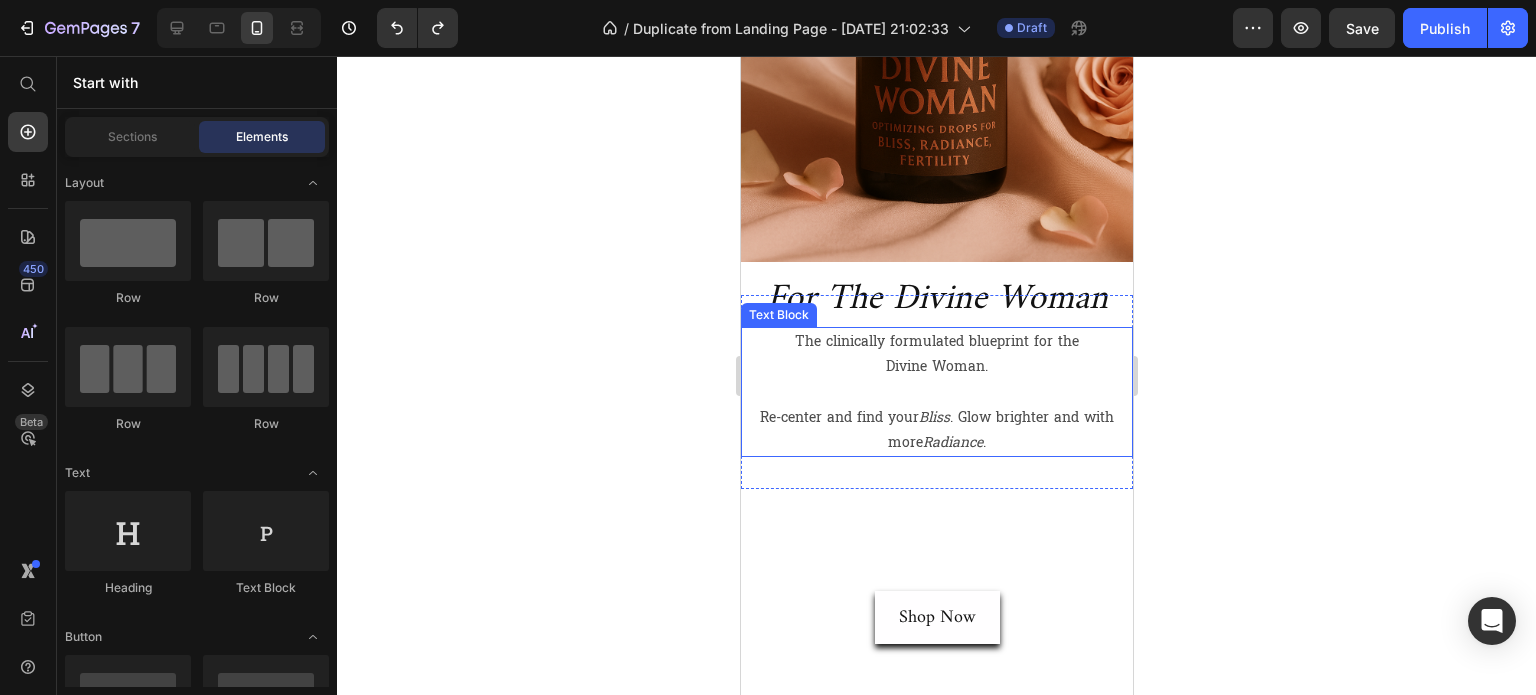 click on "Divine Woman." at bounding box center (936, 366) 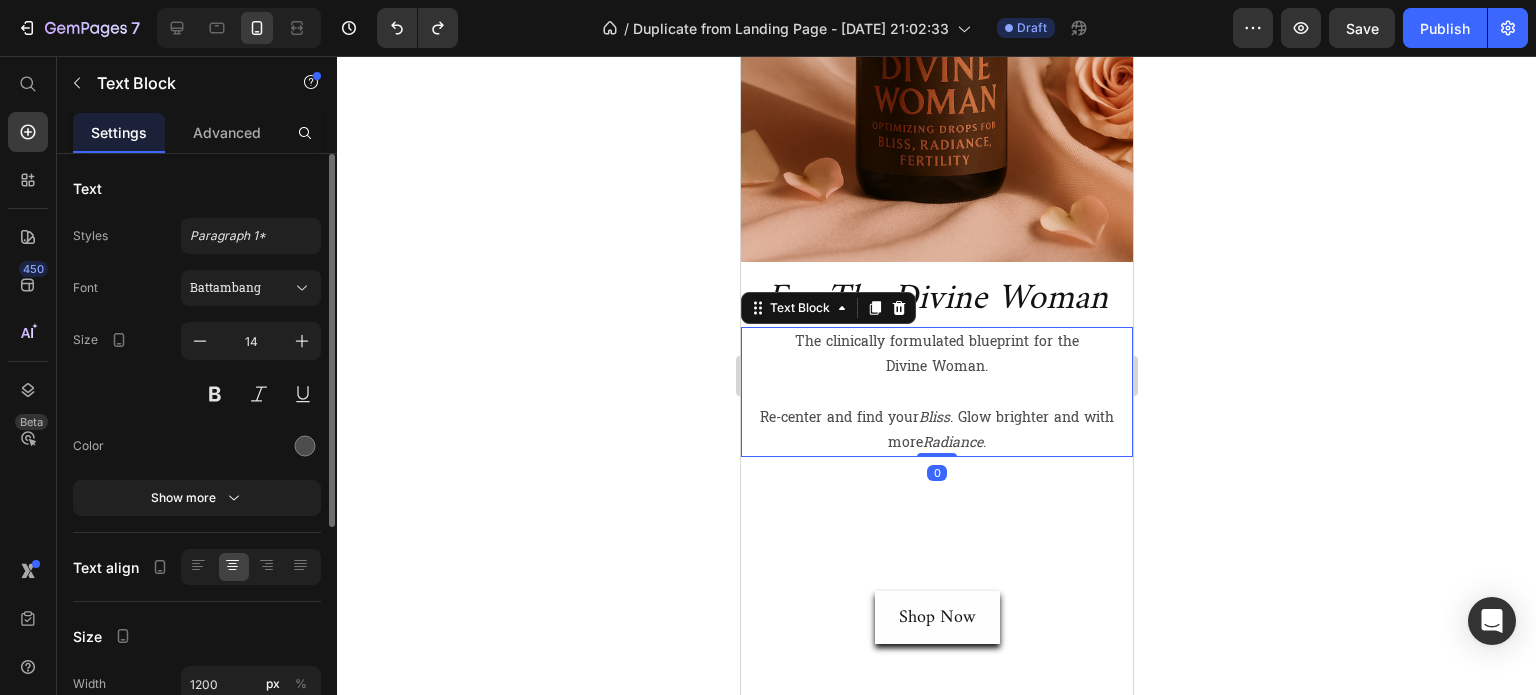 click on "Divine Woman." at bounding box center (936, 366) 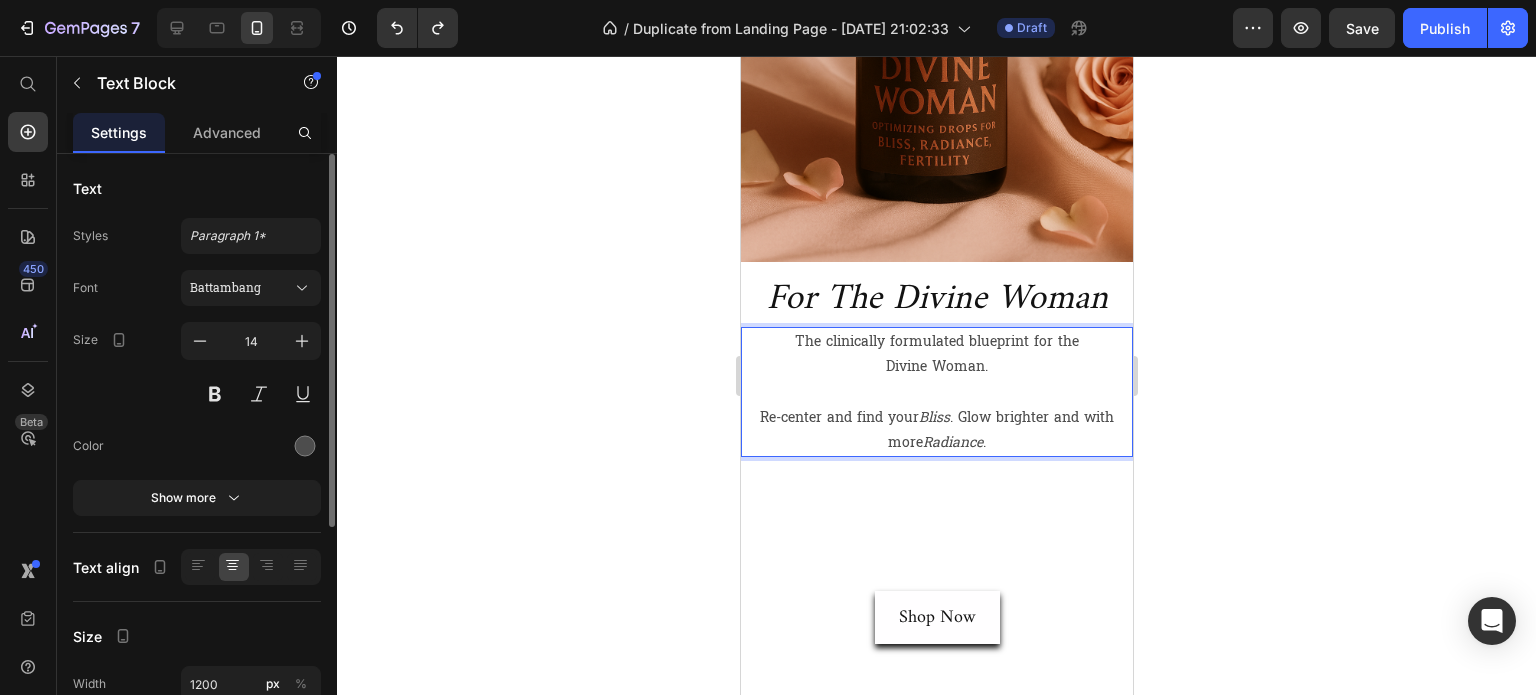click on "Divine Woman." at bounding box center [936, 366] 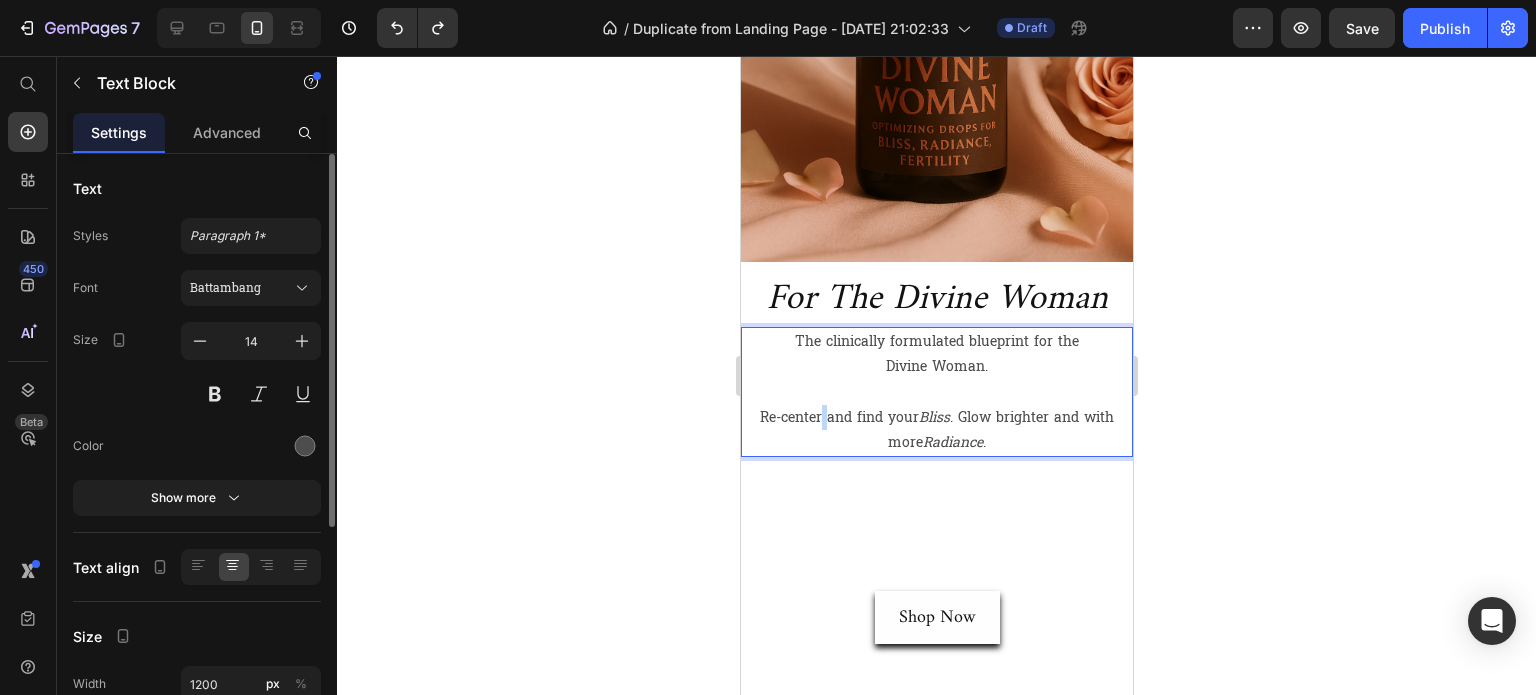 click on "Re-center and find your  Bliss . Glow brighter and with more  Radiance ." at bounding box center (936, 430) 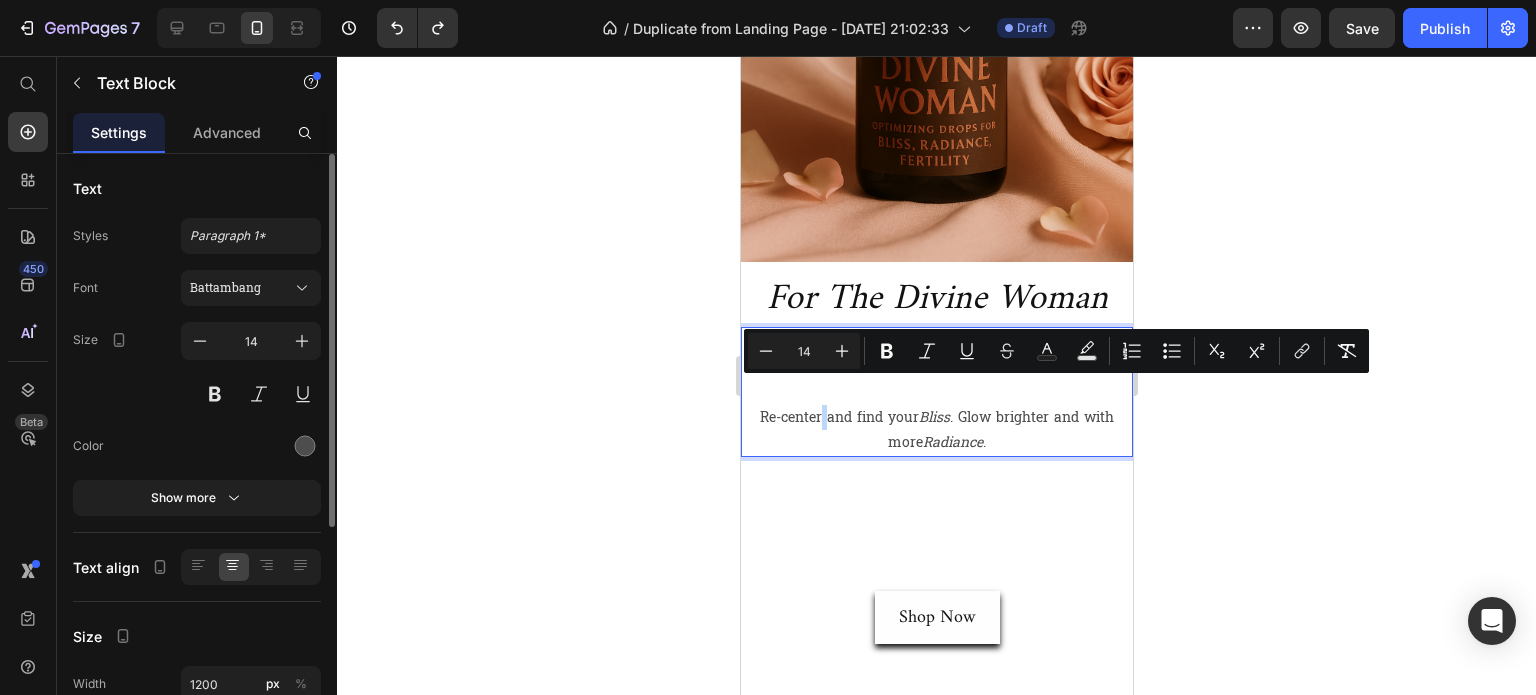drag, startPoint x: 745, startPoint y: 395, endPoint x: 1085, endPoint y: 424, distance: 341.23453 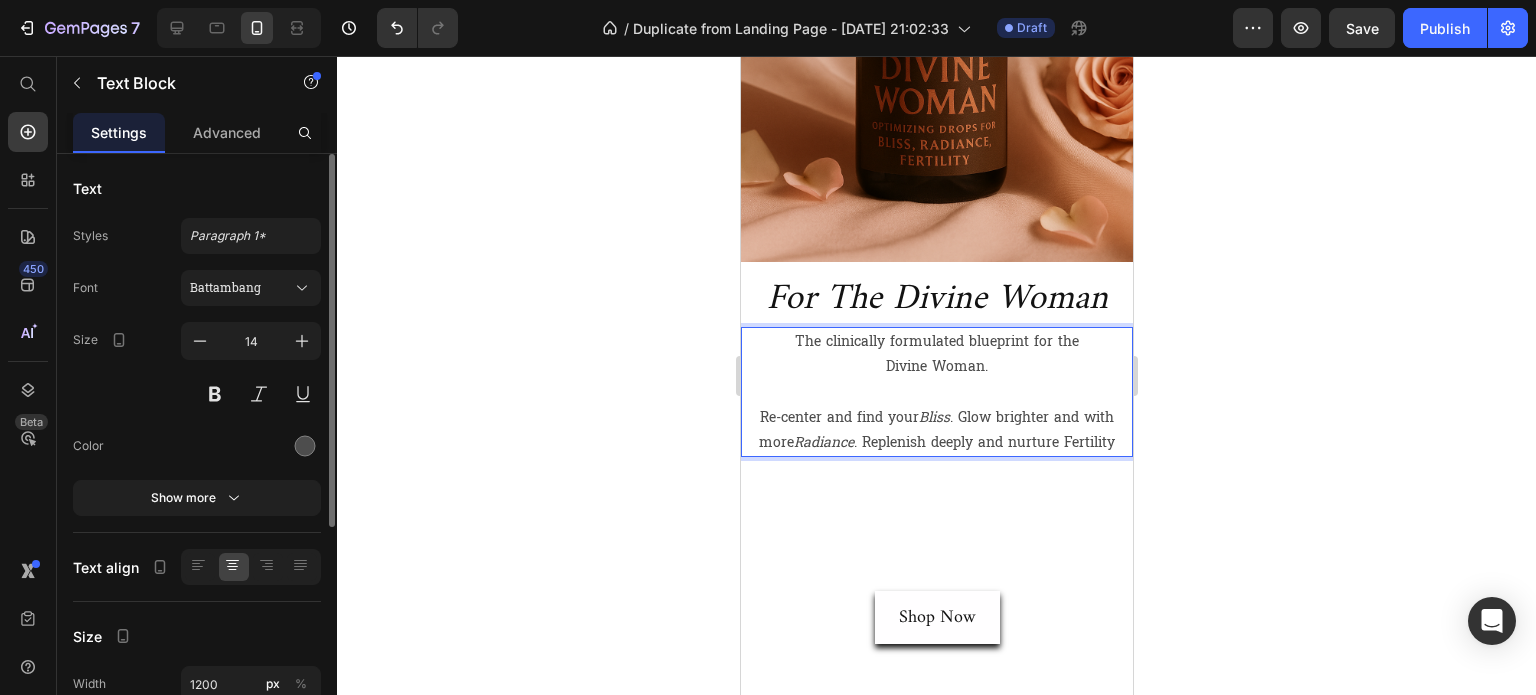click on "Re-center and find your  Bliss . Glow brighter and with more  Radiance . Replenish deeply and nurture Fertility" at bounding box center [936, 430] 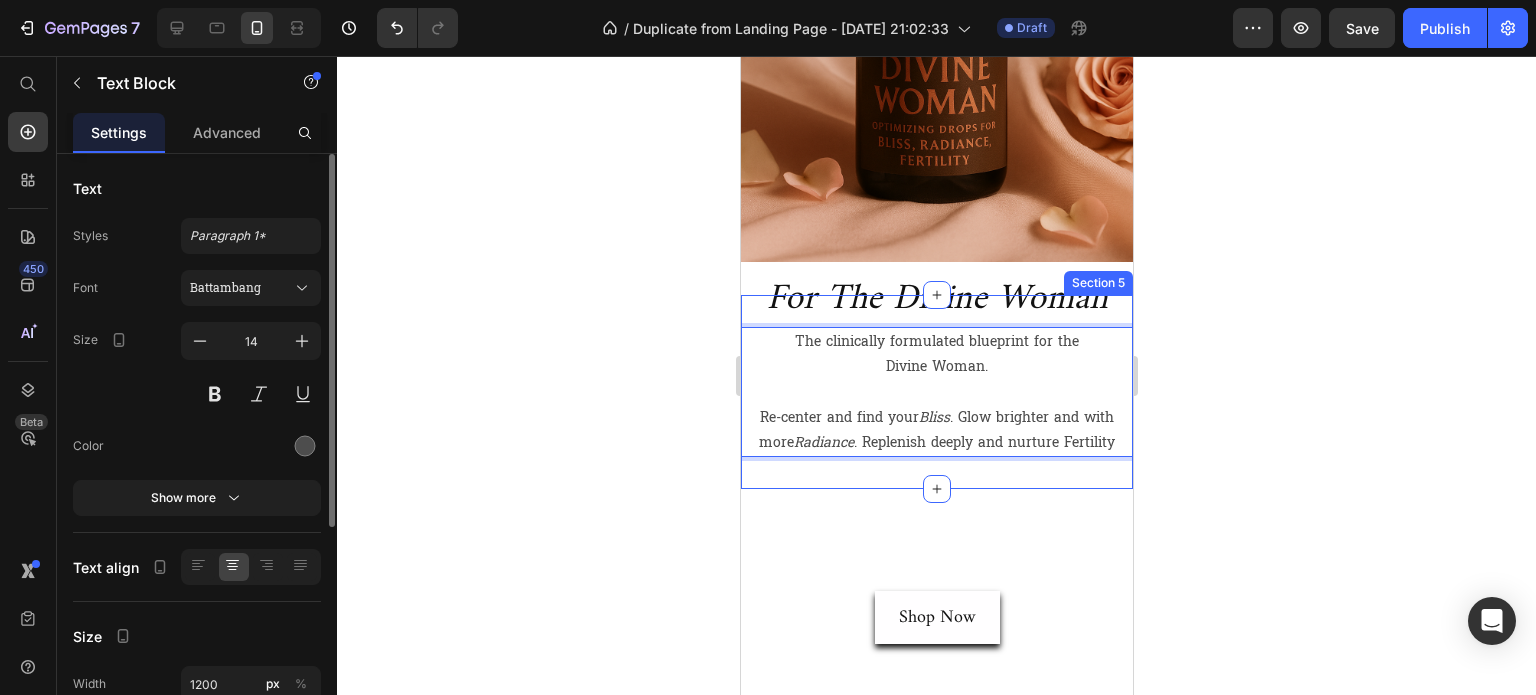 click on "Your perfect sidekick, your greatest admirer.  Benuka optimizing drops are  clinically formulated  blends designed to invigorate, replenish, and support balance across the body systems required to reach the excellence you desire. Science backed. Earthly powered. Formulated with the masculine man and the feminine woman in heart and mind.       Text Block Section 3 Image For The Divine Woman Heading Section 4 The clinically formulated blueprint for the  Divine Woman.  Re-center and find your  Bliss . Glow brighter and with more  Radiance . Replenish deeply and nurture Fertility Text Block   0 Section 5 Shop Now Button Section 6                Title Line Section 7 Image Section 8 Root" at bounding box center (936, 829) 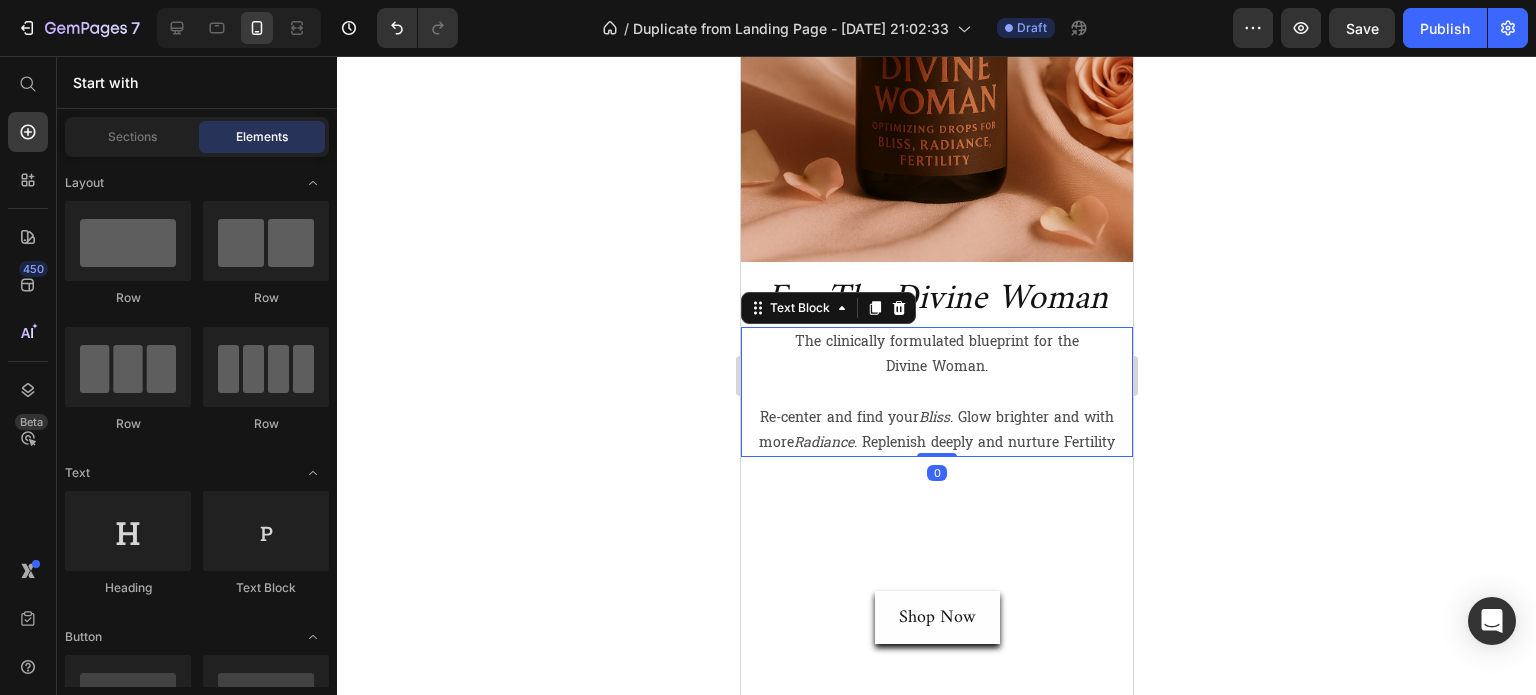 click on "Re-center and find your  Bliss . Glow brighter and with more  Radiance . Replenish deeply and nurture Fertility" at bounding box center (936, 430) 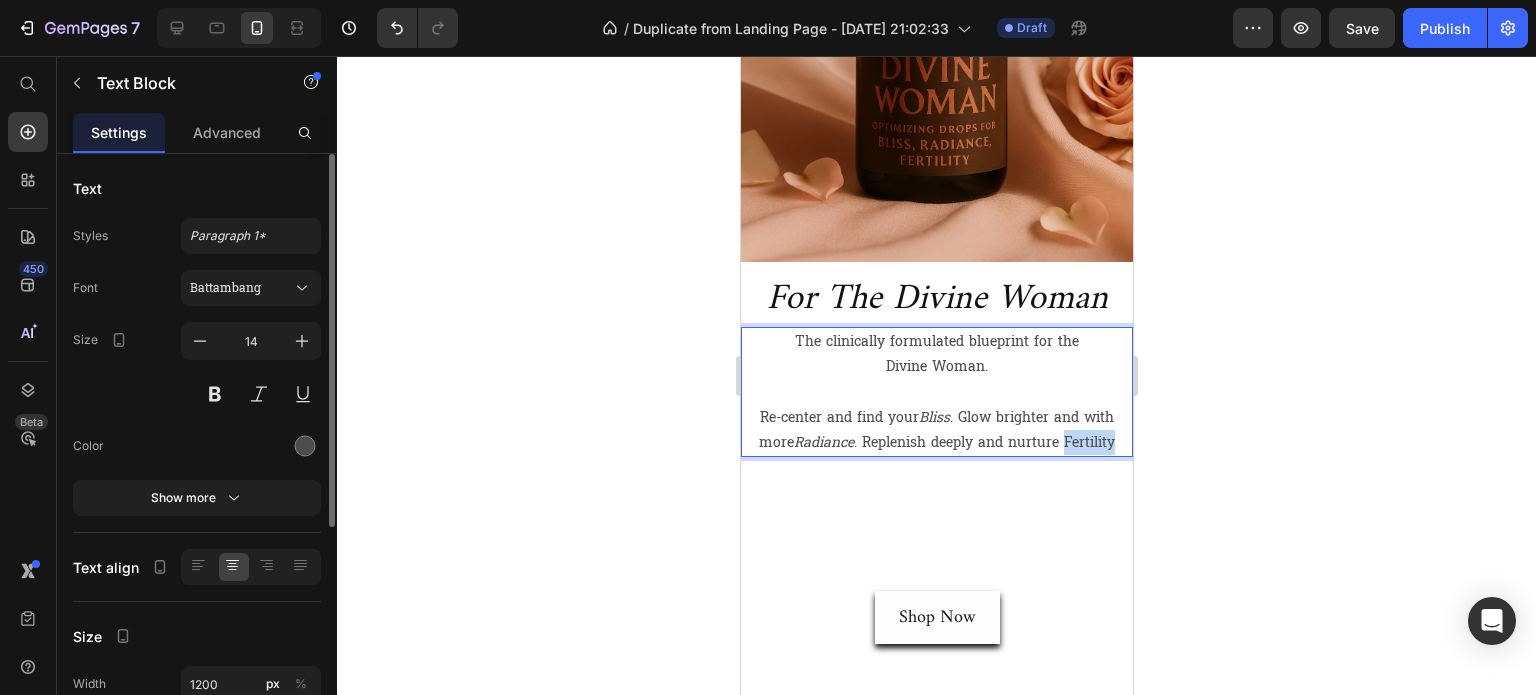 drag, startPoint x: 1058, startPoint y: 421, endPoint x: 1109, endPoint y: 421, distance: 51 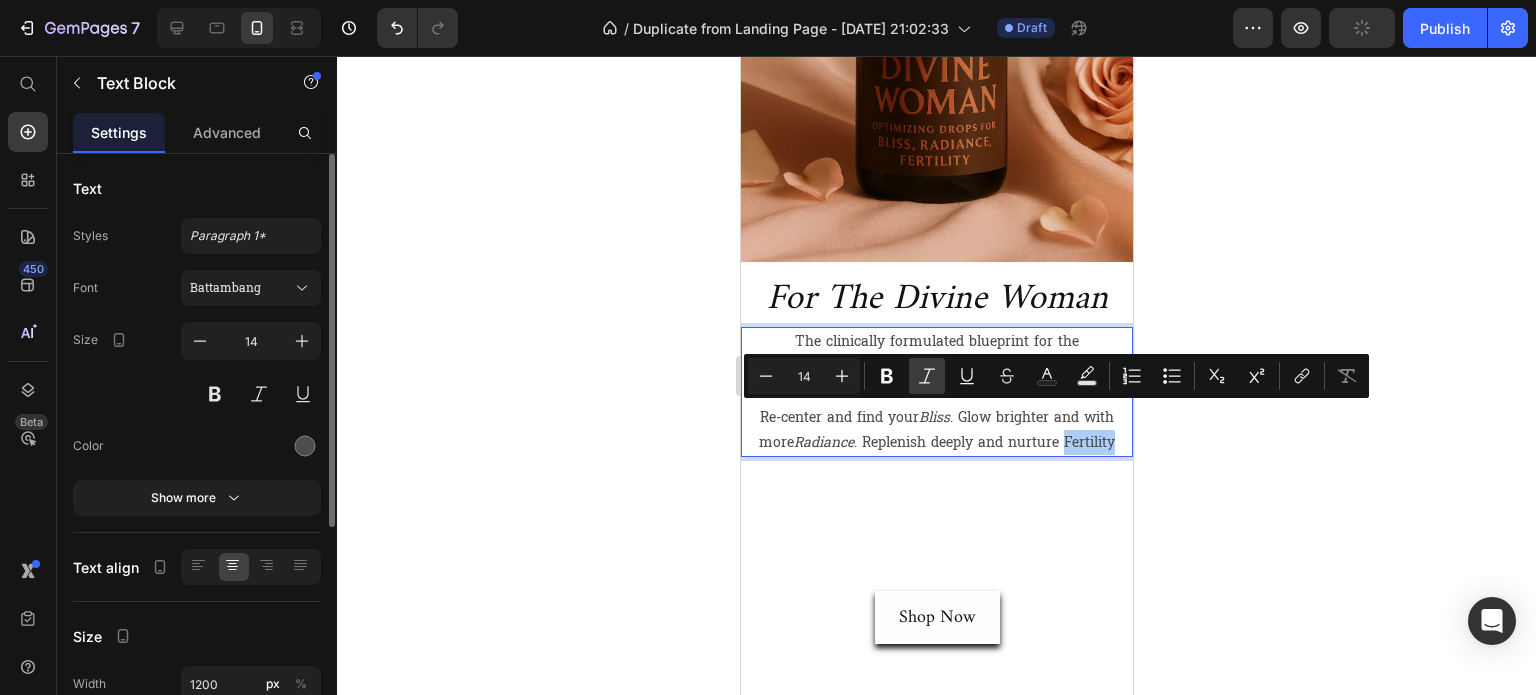 click 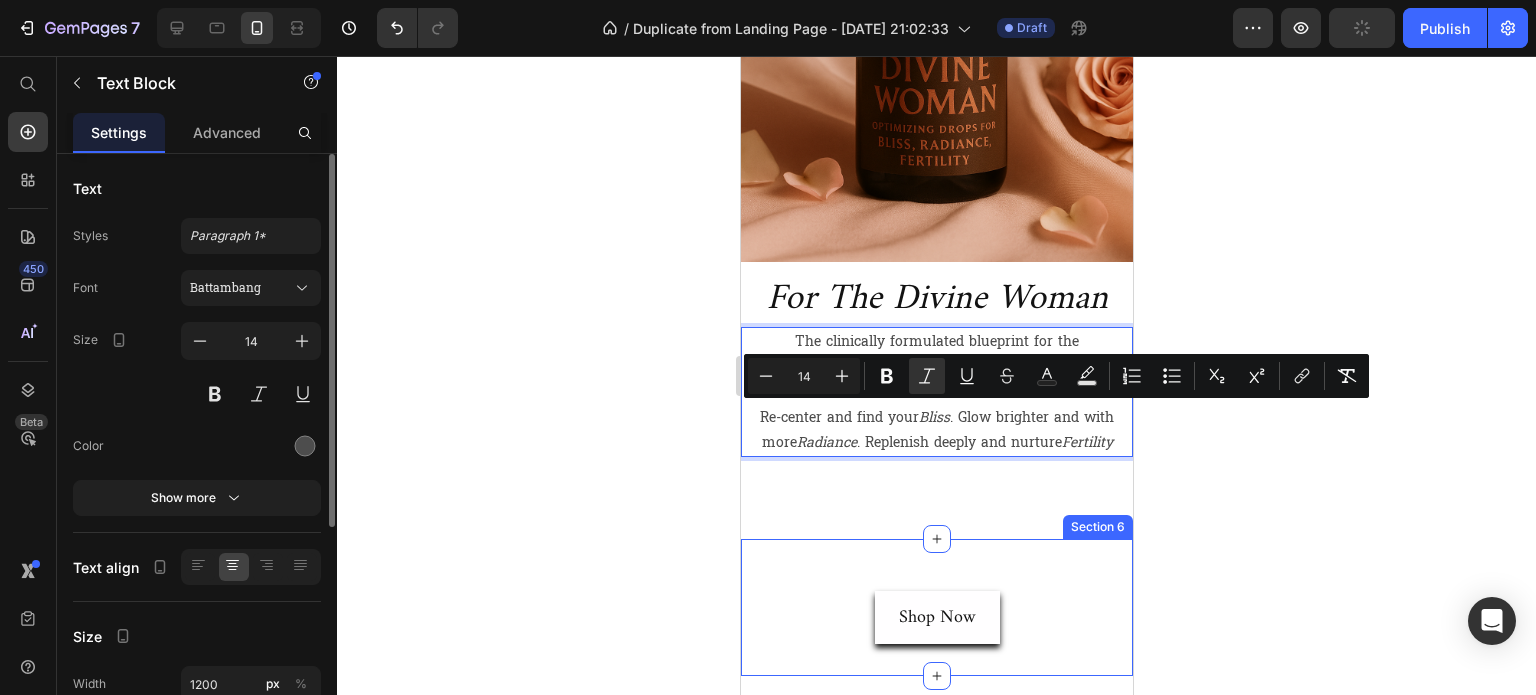 click on "Shop Now Button Section 6" at bounding box center [936, 607] 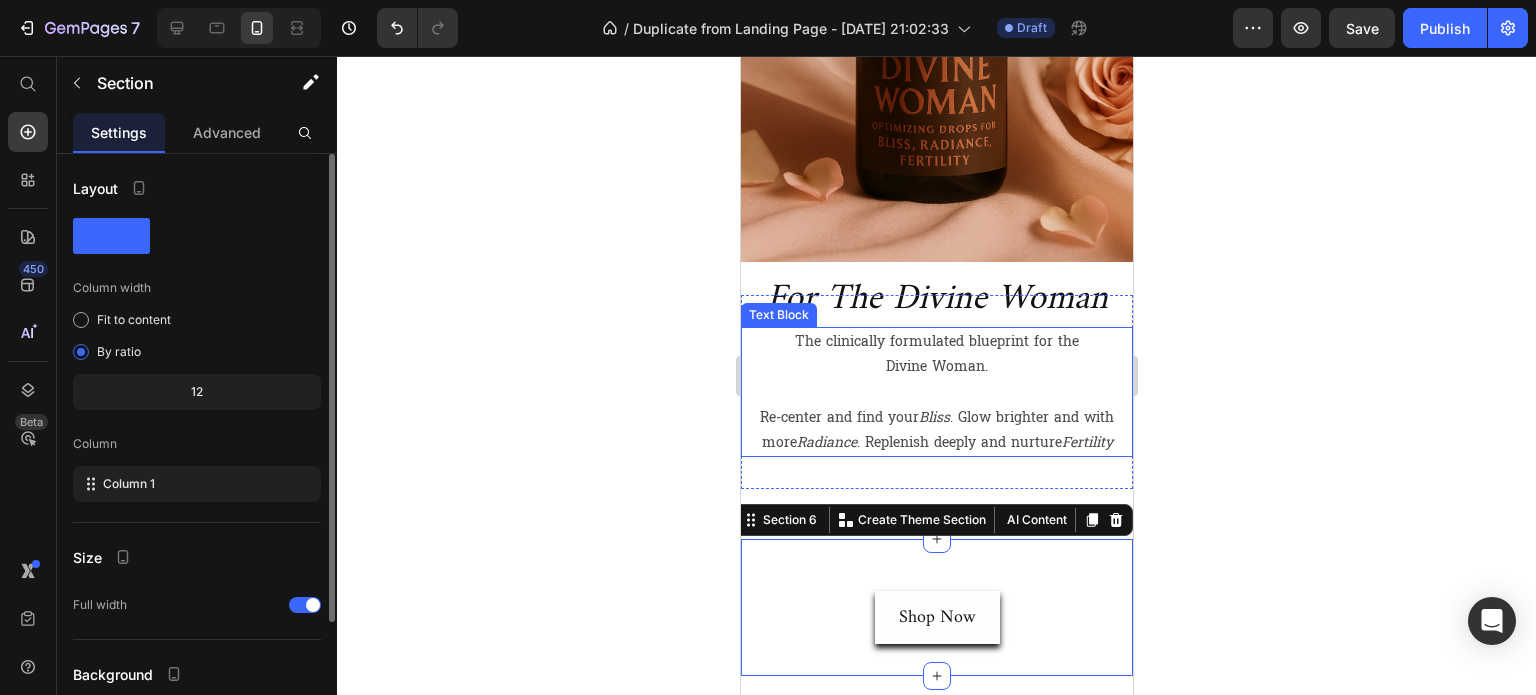 click on "Re-center and find your  Bliss . Glow brighter and with more  Radiance . Replenish deeply and nurture  Fertility" at bounding box center (936, 430) 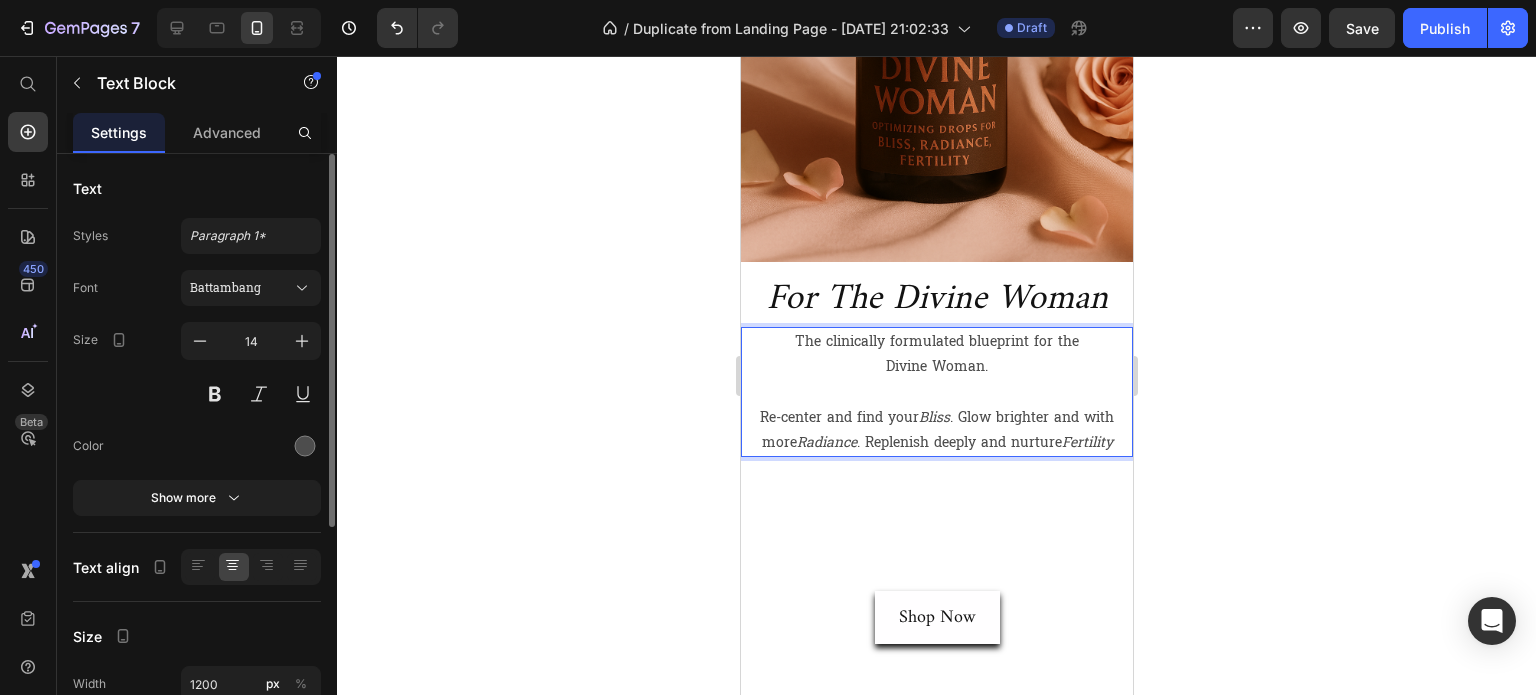 click on "Bliss" at bounding box center [933, 417] 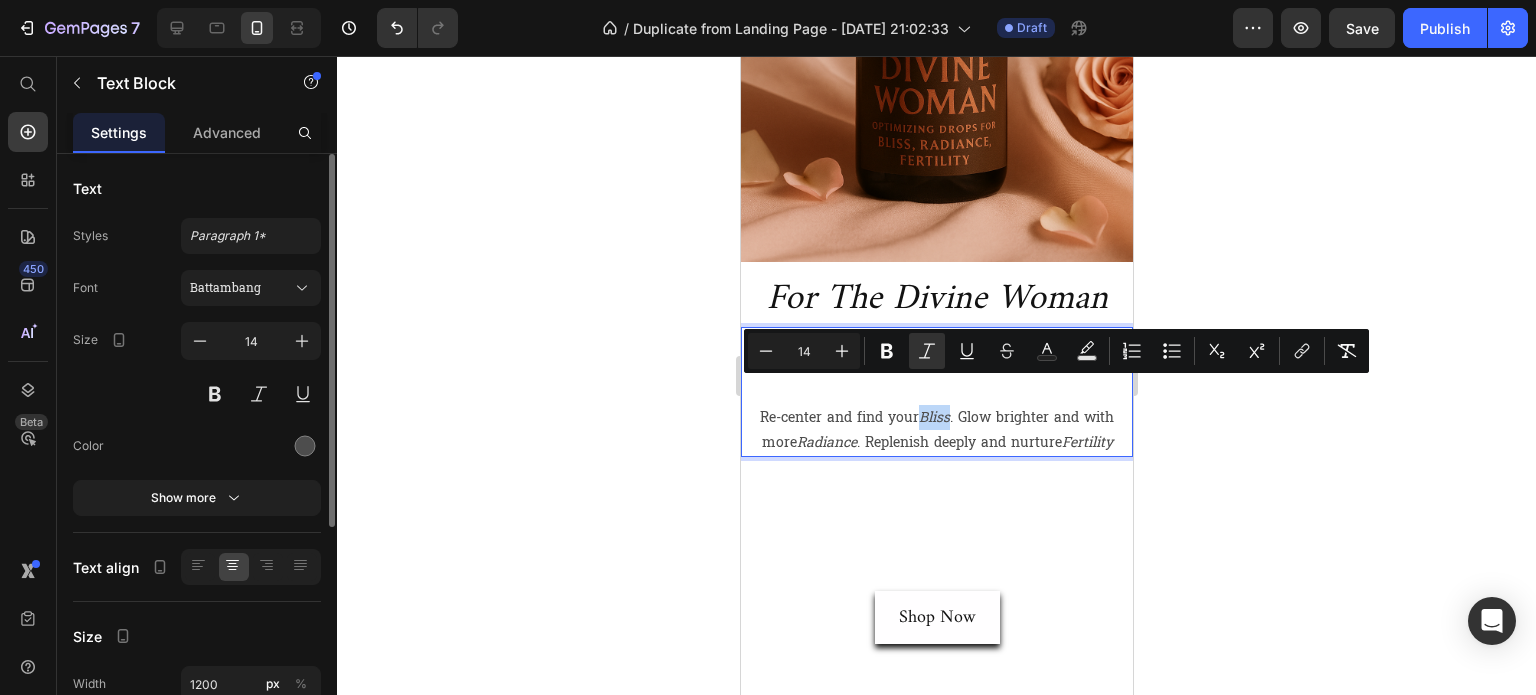 drag, startPoint x: 942, startPoint y: 392, endPoint x: 913, endPoint y: 395, distance: 29.15476 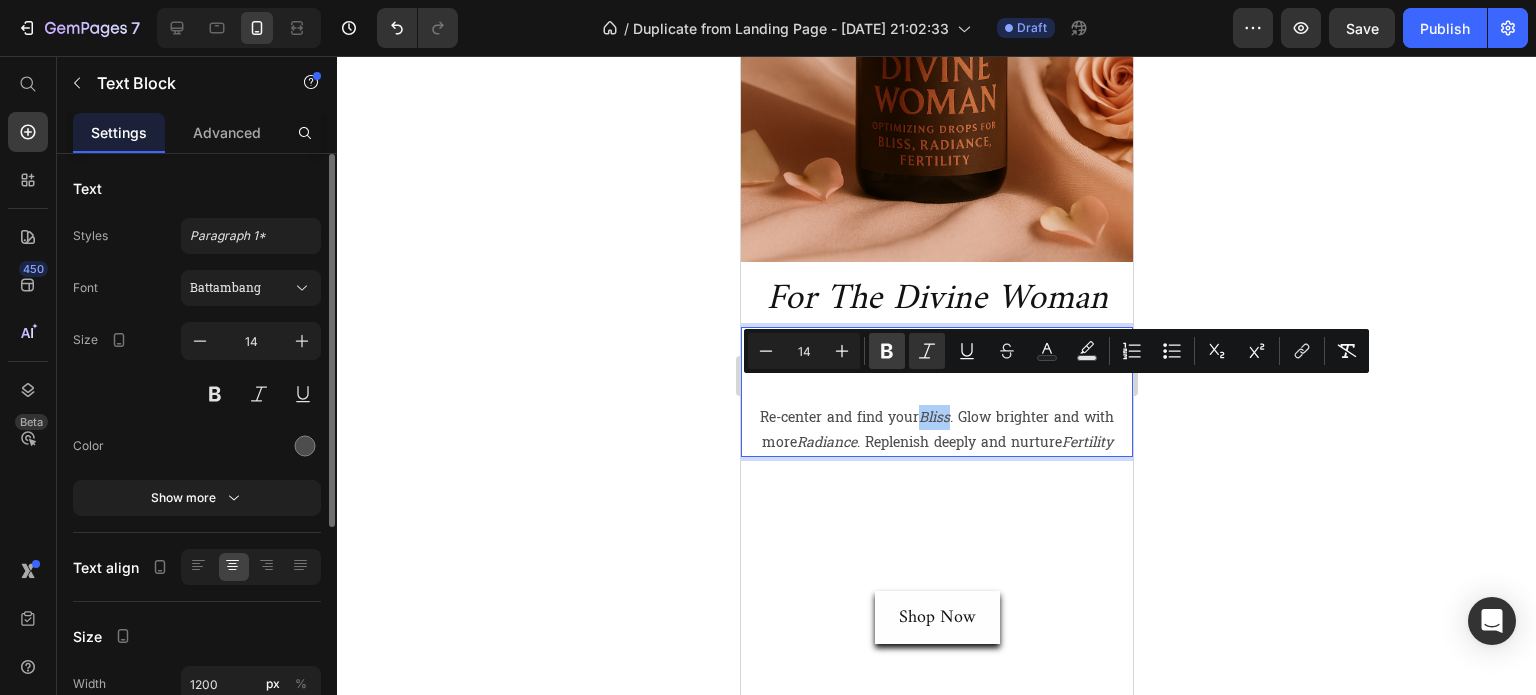 click 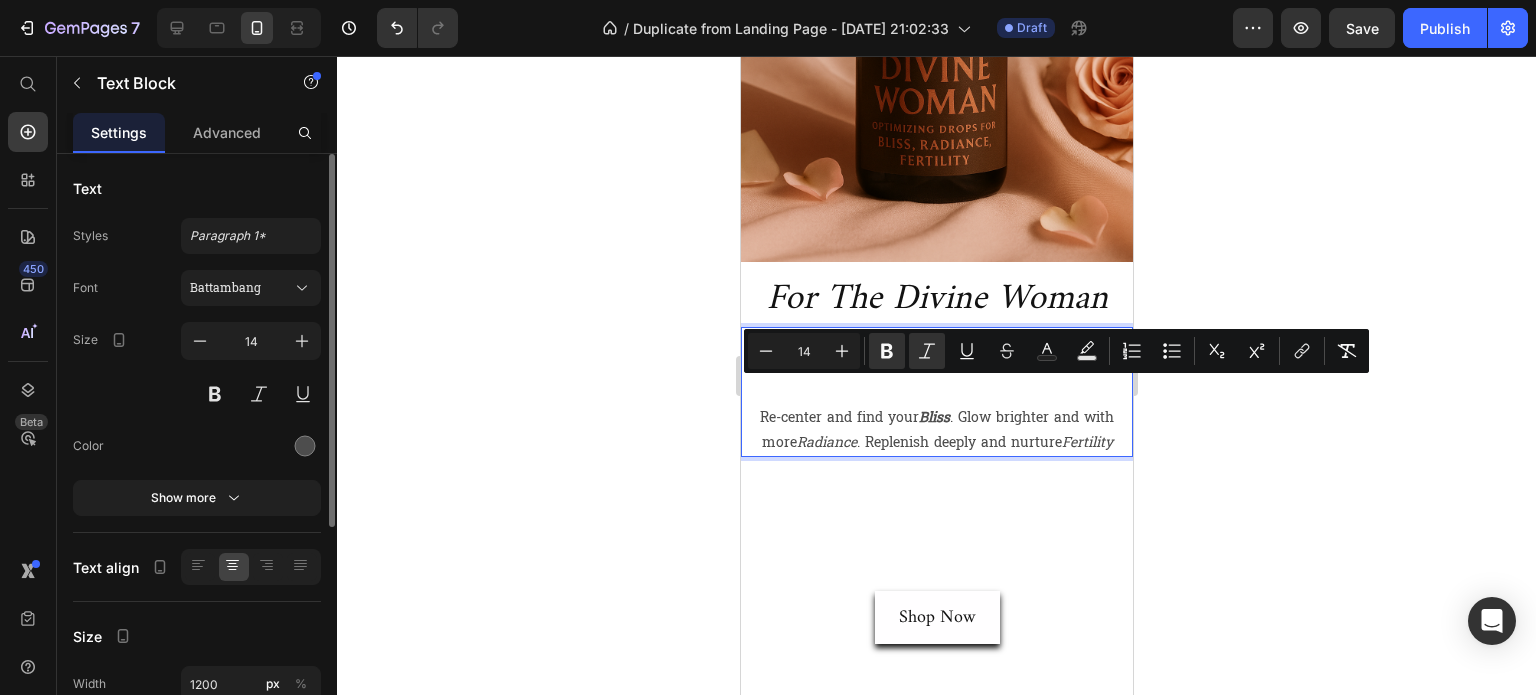 click on "Re-center and find your  Bliss . Glow brighter and with more  Radiance . Replenish deeply and nurture  Fertility" at bounding box center (936, 430) 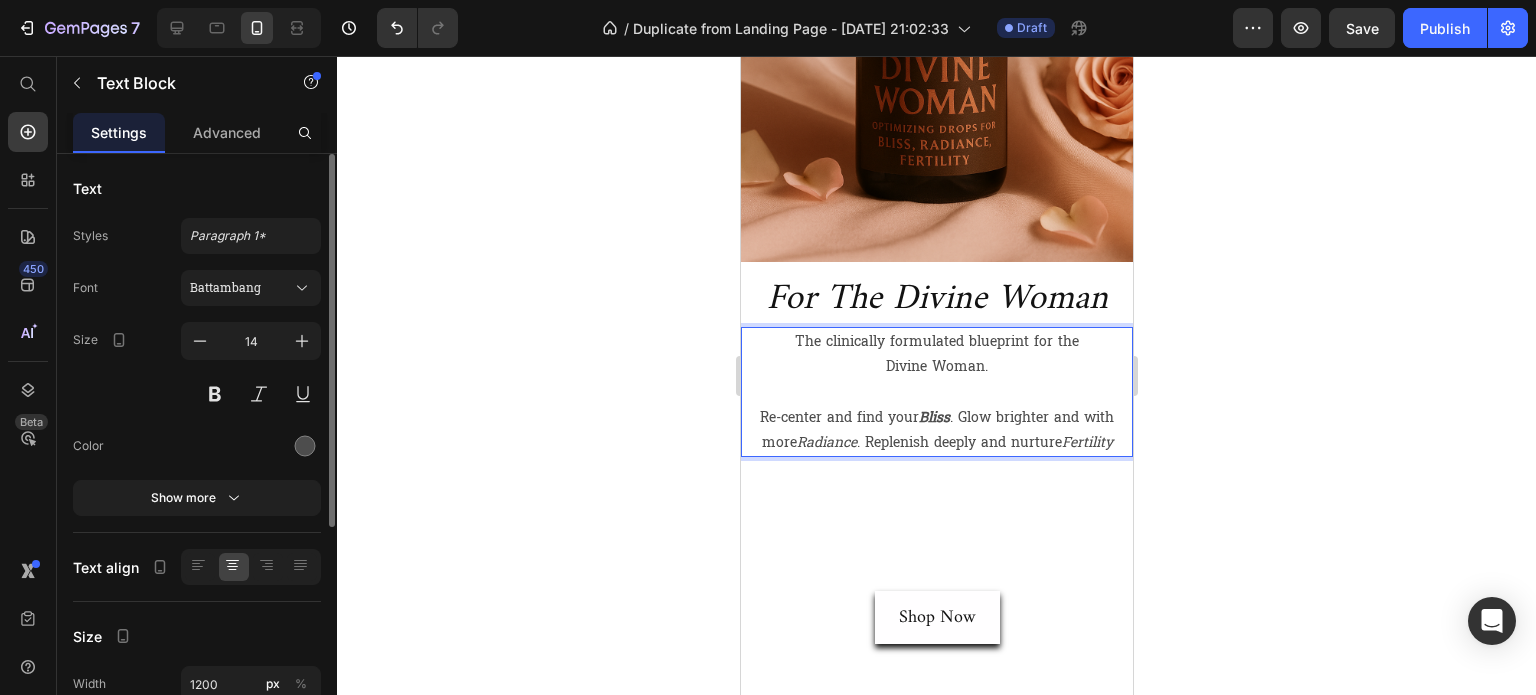 click on "Radiance" at bounding box center (826, 442) 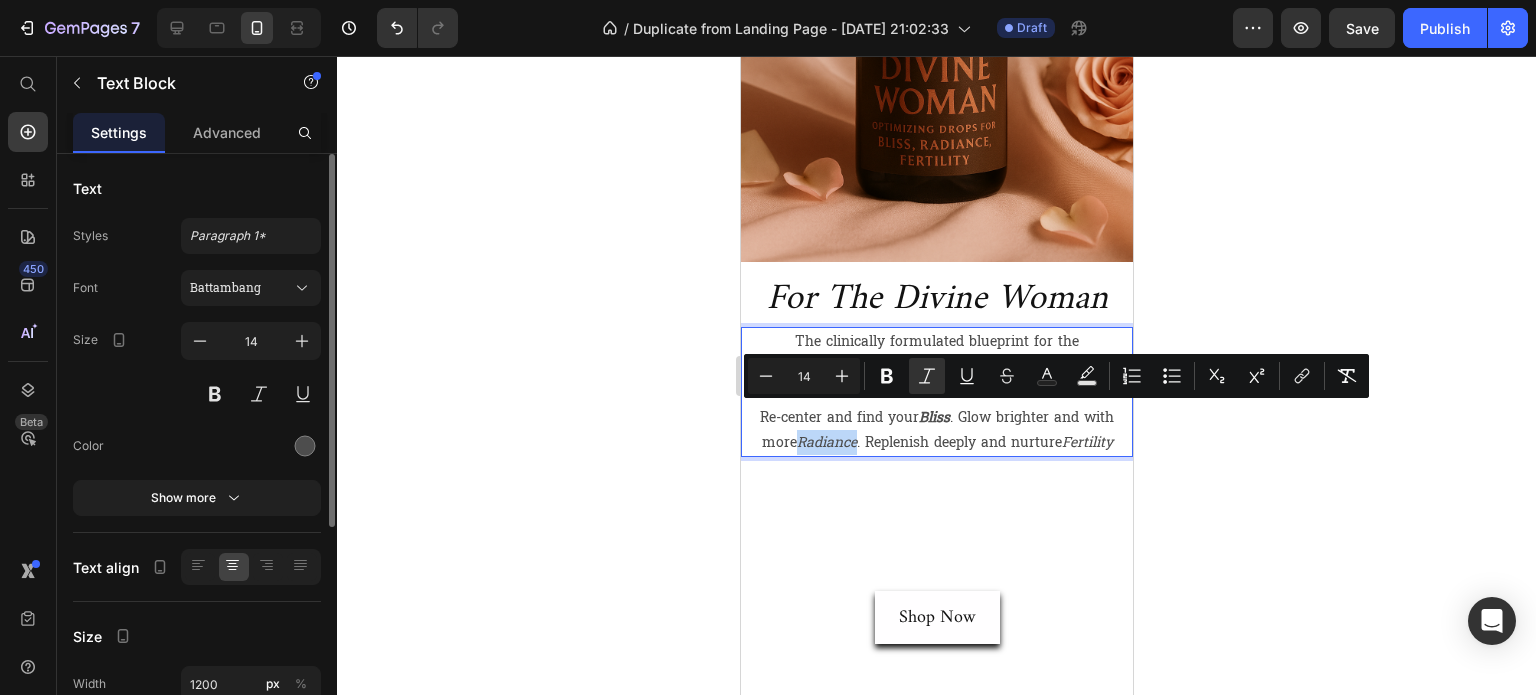 drag, startPoint x: 787, startPoint y: 420, endPoint x: 845, endPoint y: 420, distance: 58 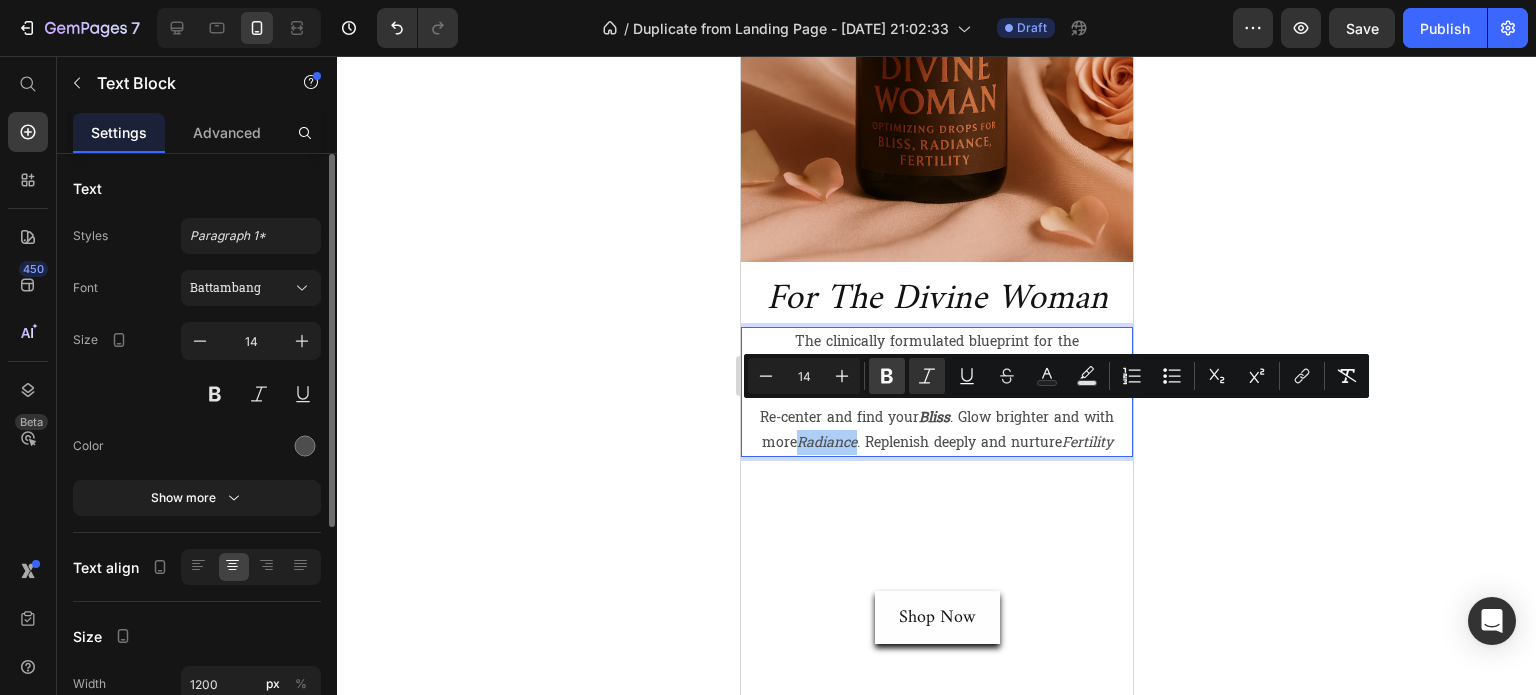 click 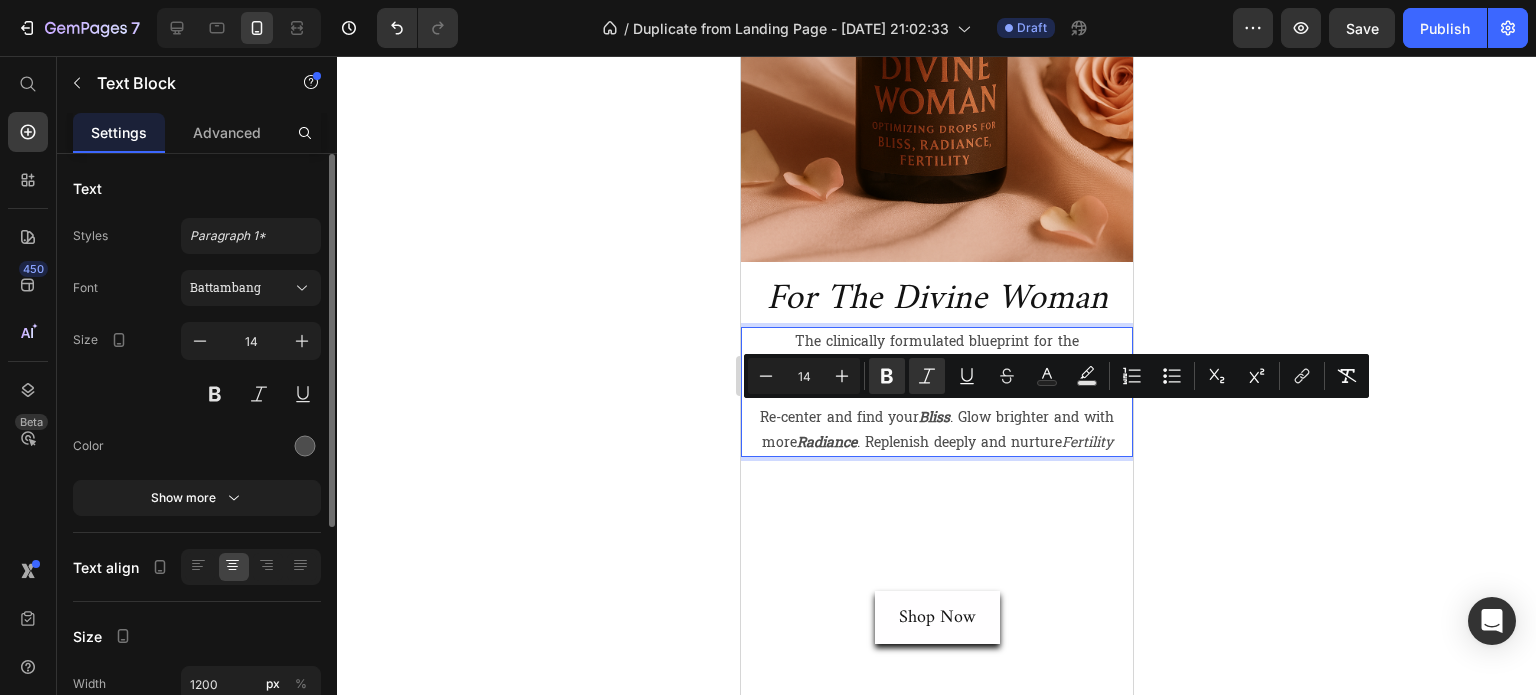 click on "Fertility" at bounding box center [1086, 442] 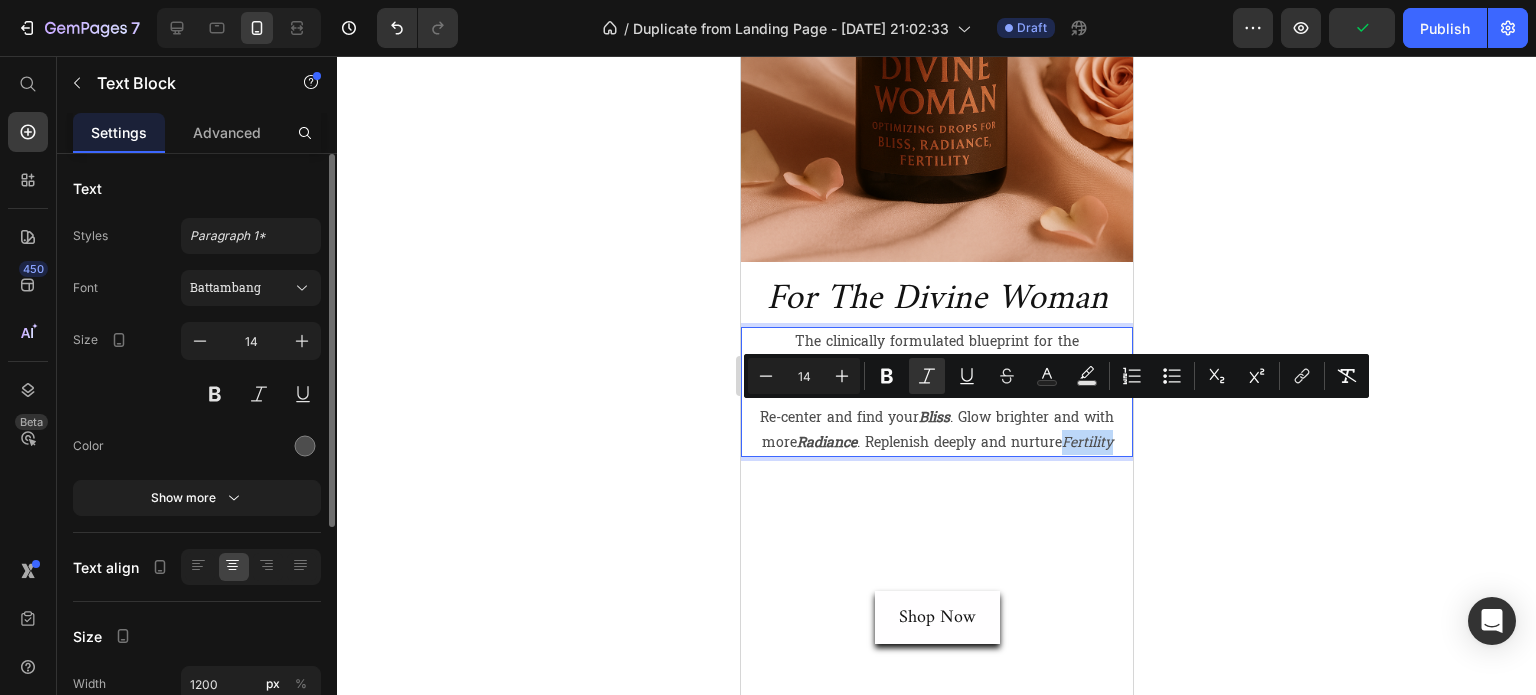 drag, startPoint x: 1061, startPoint y: 422, endPoint x: 1108, endPoint y: 423, distance: 47.010635 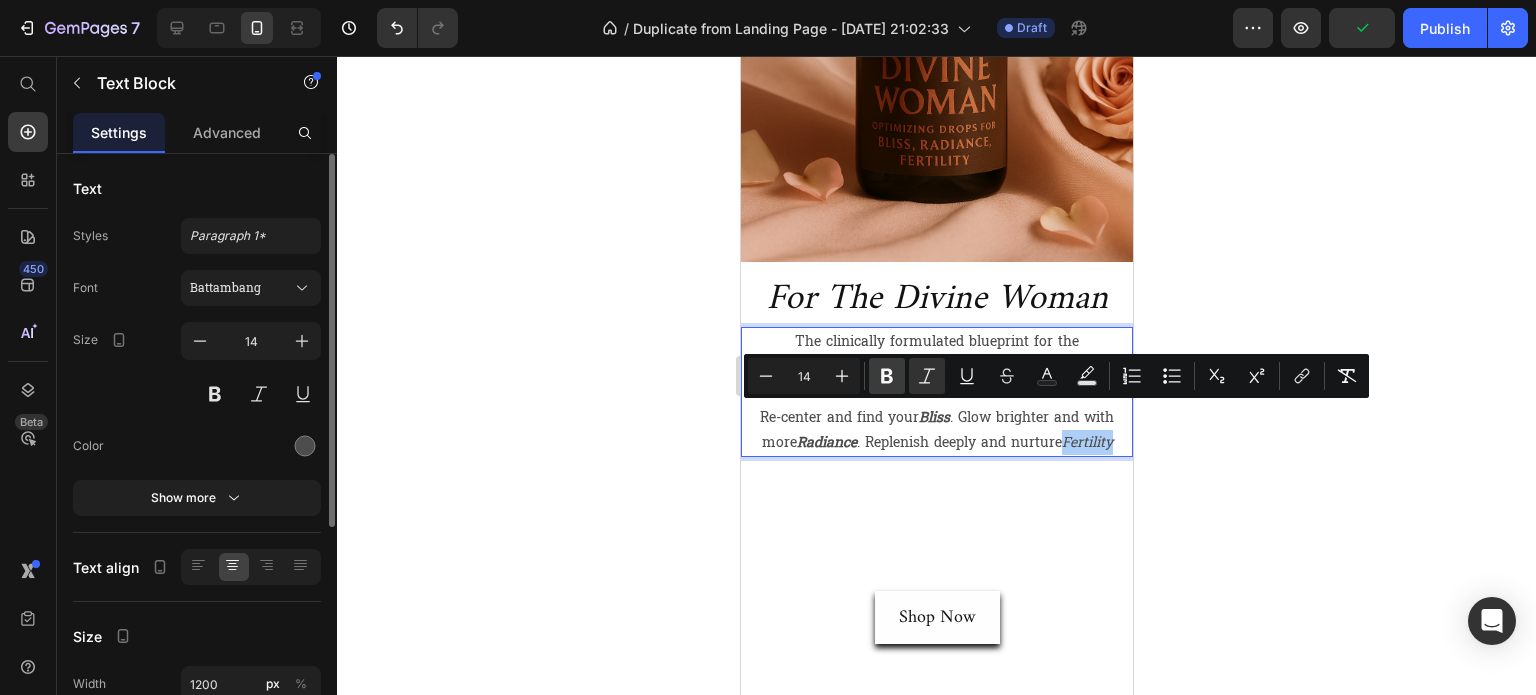 drag, startPoint x: 891, startPoint y: 379, endPoint x: 901, endPoint y: 389, distance: 14.142136 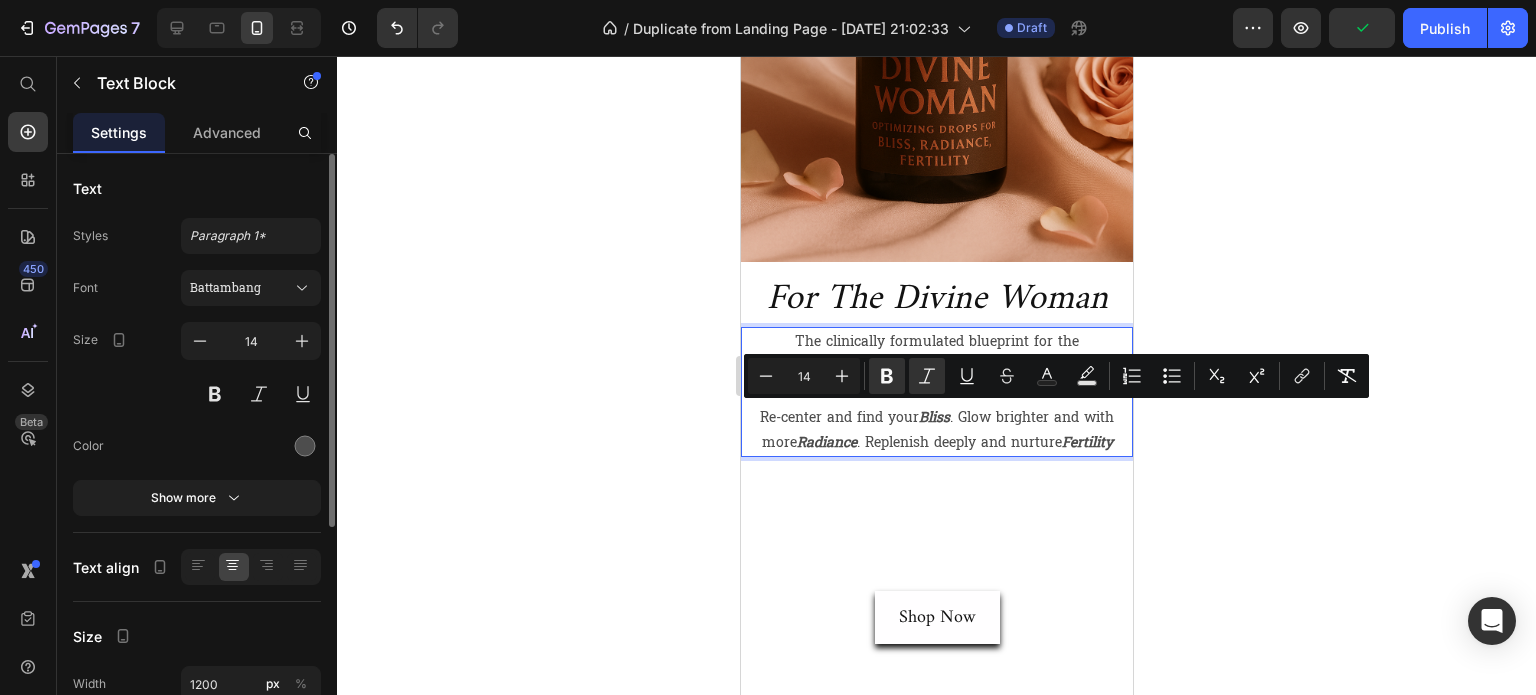 click on "Your perfect sidekick, your greatest admirer.  Benuka optimizing drops are  clinically formulated  blends designed to invigorate, replenish, and support balance across the body systems required to reach the excellence you desire. Science backed. Earthly powered. Formulated with the masculine man and the feminine woman in heart and mind.       Text Block Section 3 Image For The Divine Woman Heading Section 4 The clinically formulated blueprint for the  Divine Woman.  Re-center and find your  Bliss . Glow brighter and with more  Radiance . Replenish deeply and nurture  Fertility Text Block   0 Section 5 Shop Now Button Section 6                Title Line Section 7 Image Section 8 Root" at bounding box center [936, 829] 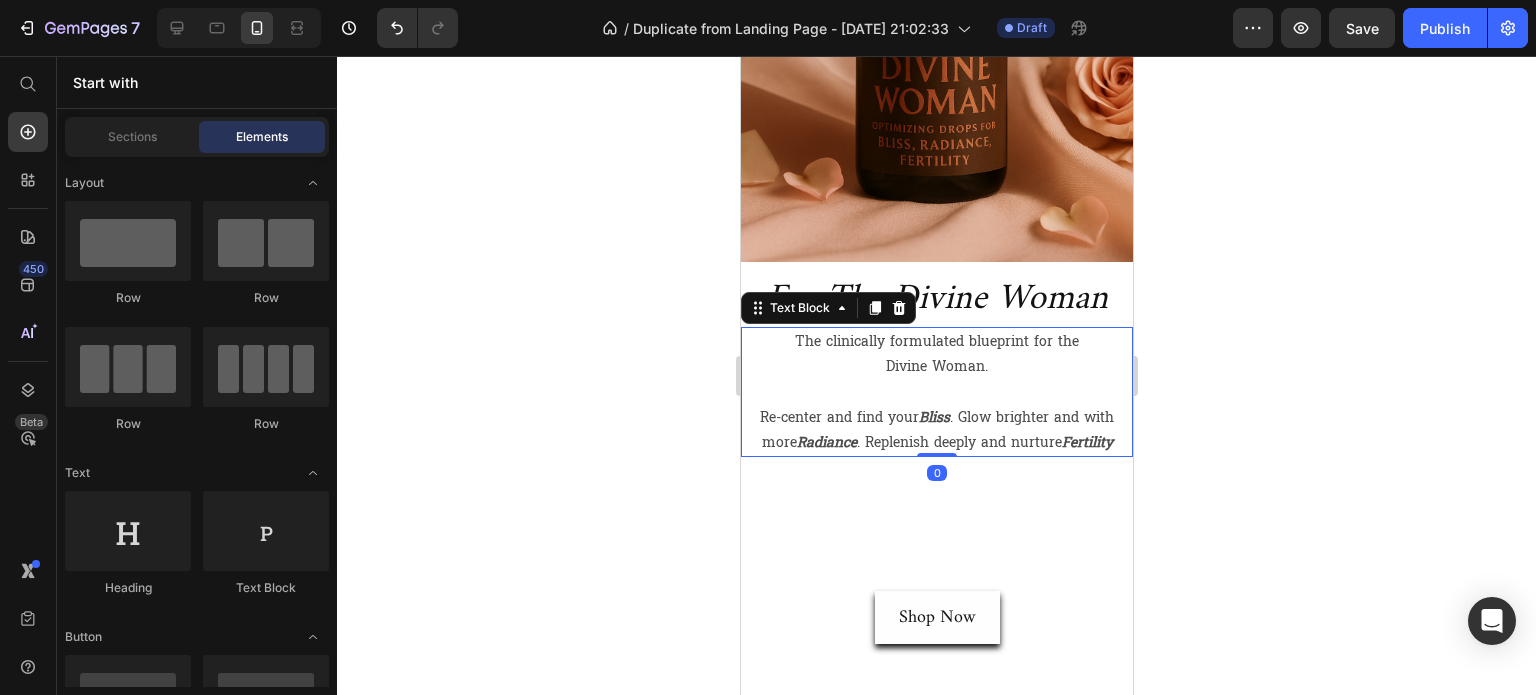 click on "Divine Woman." at bounding box center [936, 366] 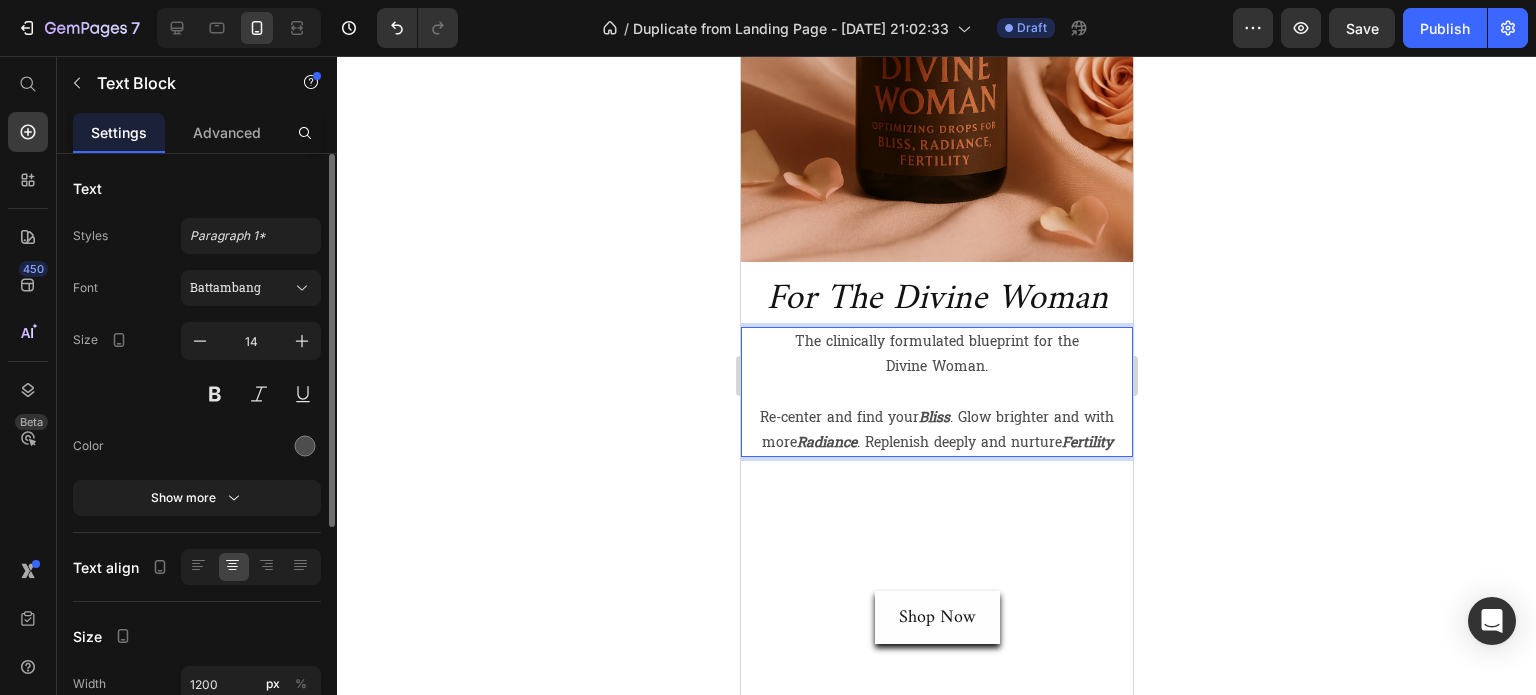 click on "Divine Woman." at bounding box center [936, 366] 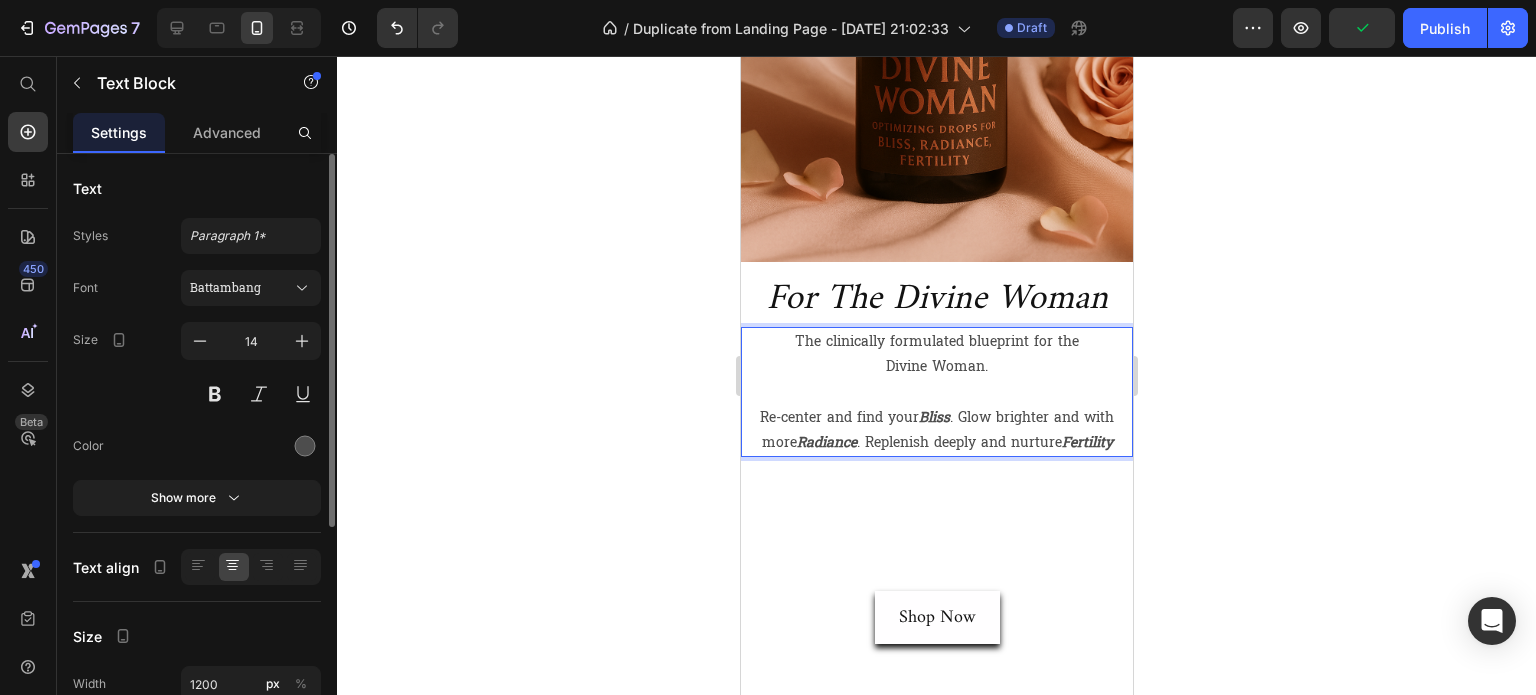 click on "Fertility" at bounding box center [1086, 442] 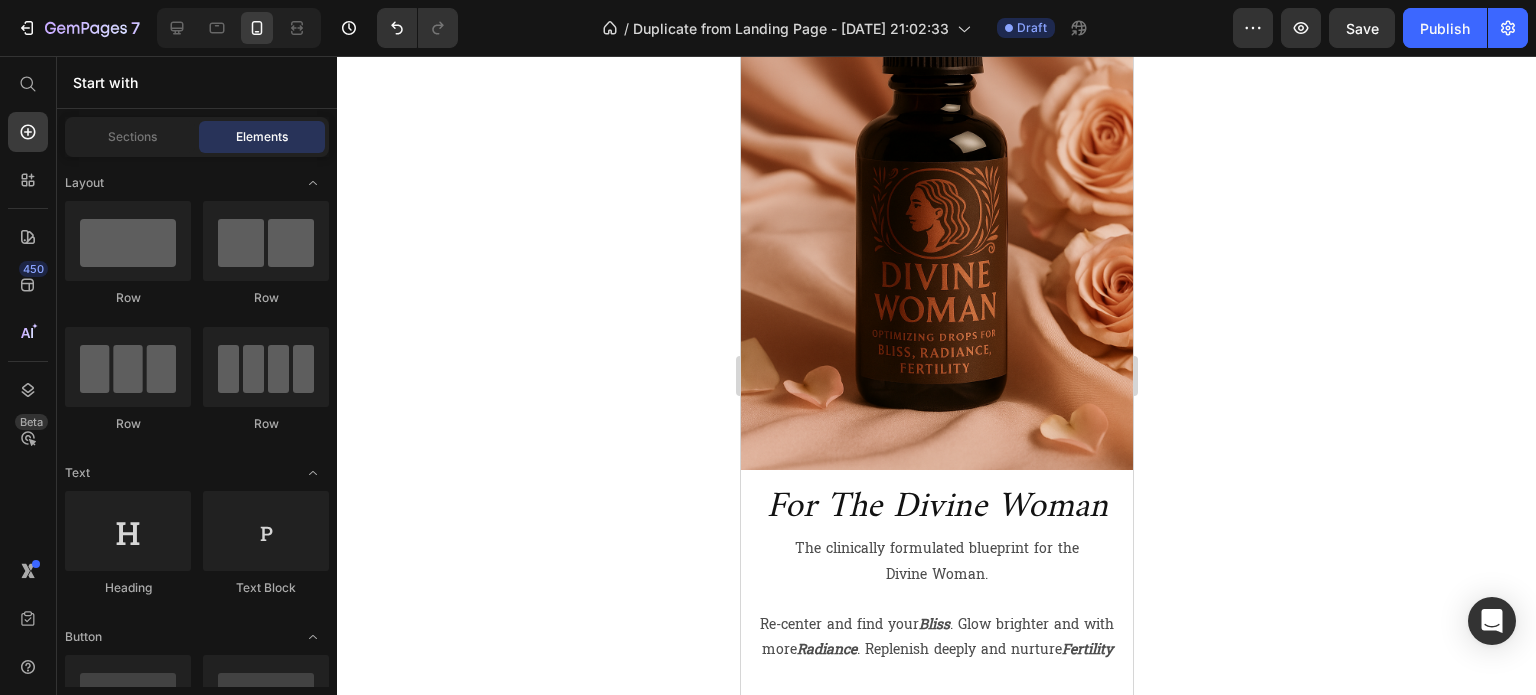 scroll, scrollTop: 1335, scrollLeft: 0, axis: vertical 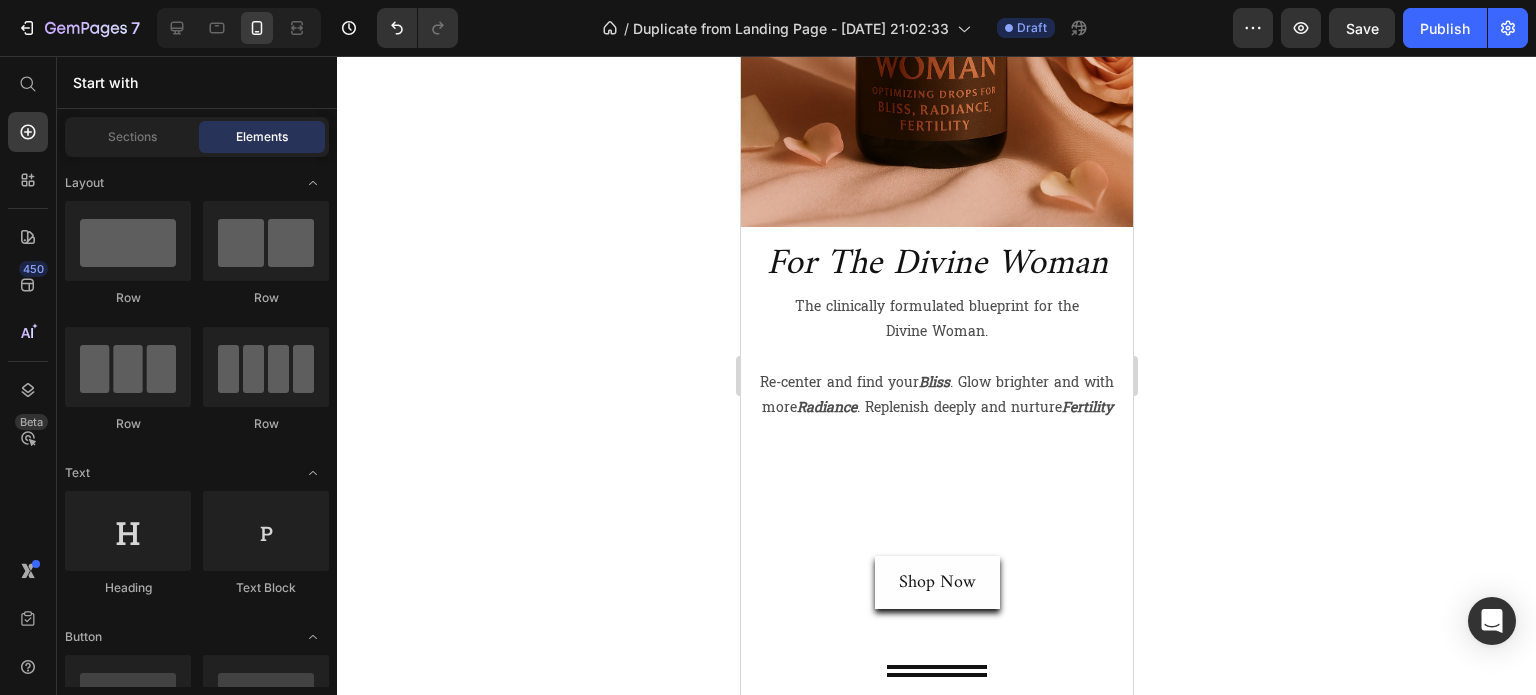 drag, startPoint x: 1127, startPoint y: 341, endPoint x: 1872, endPoint y: 363, distance: 745.32477 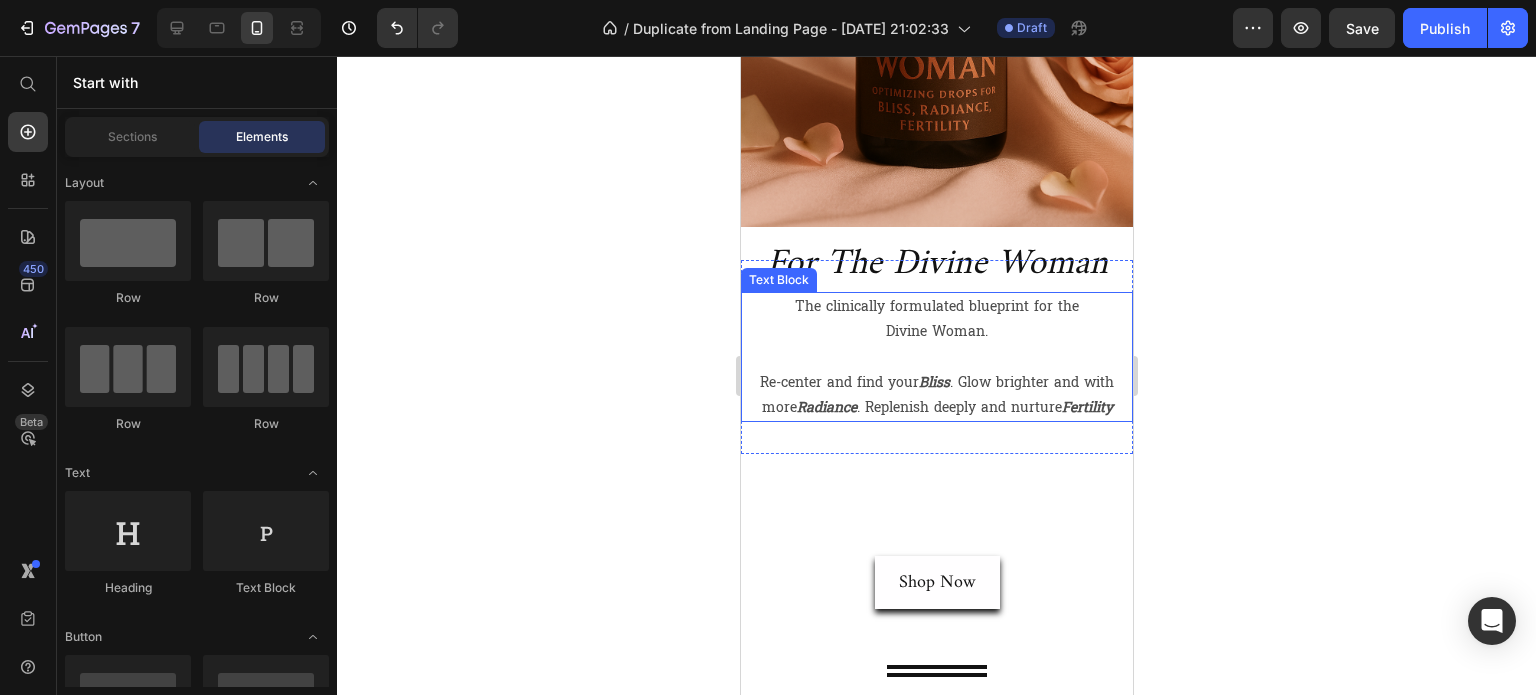 click on "Fertility" at bounding box center (1086, 407) 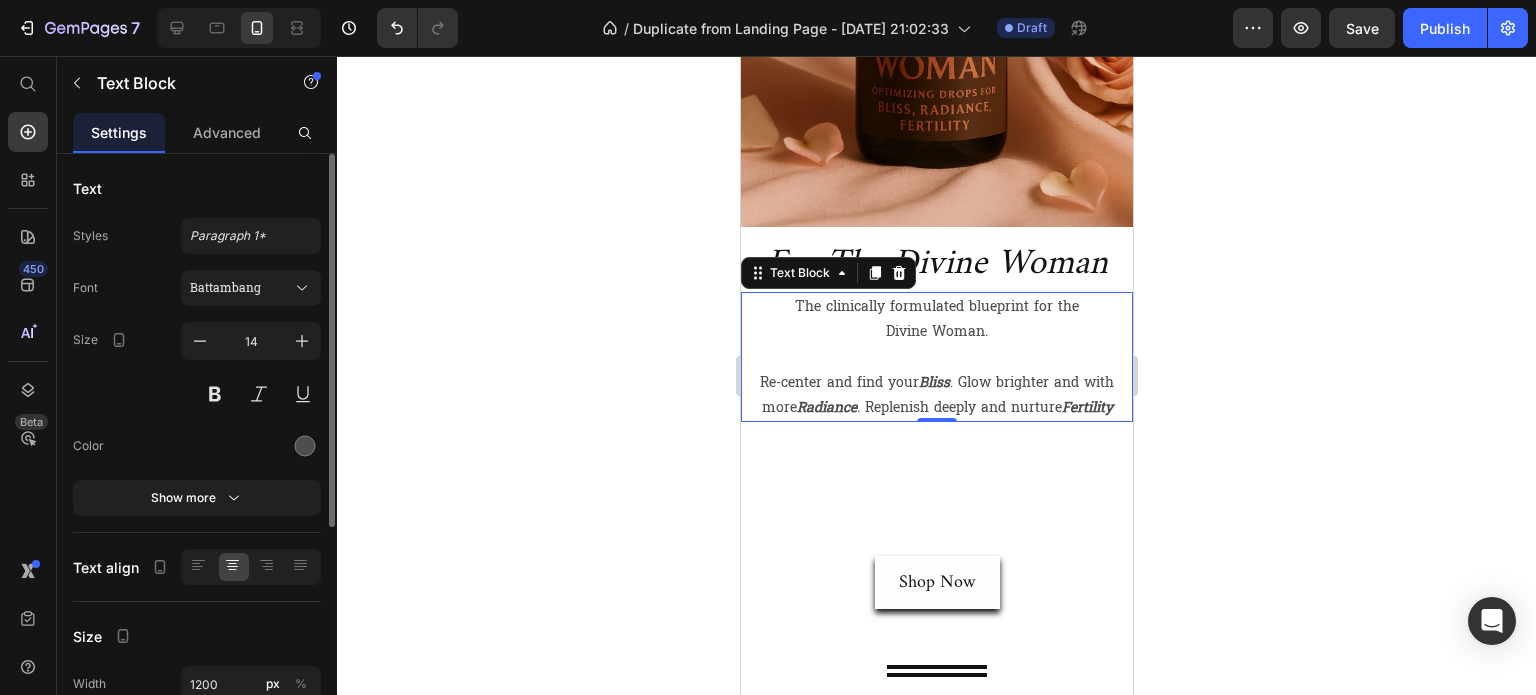 click 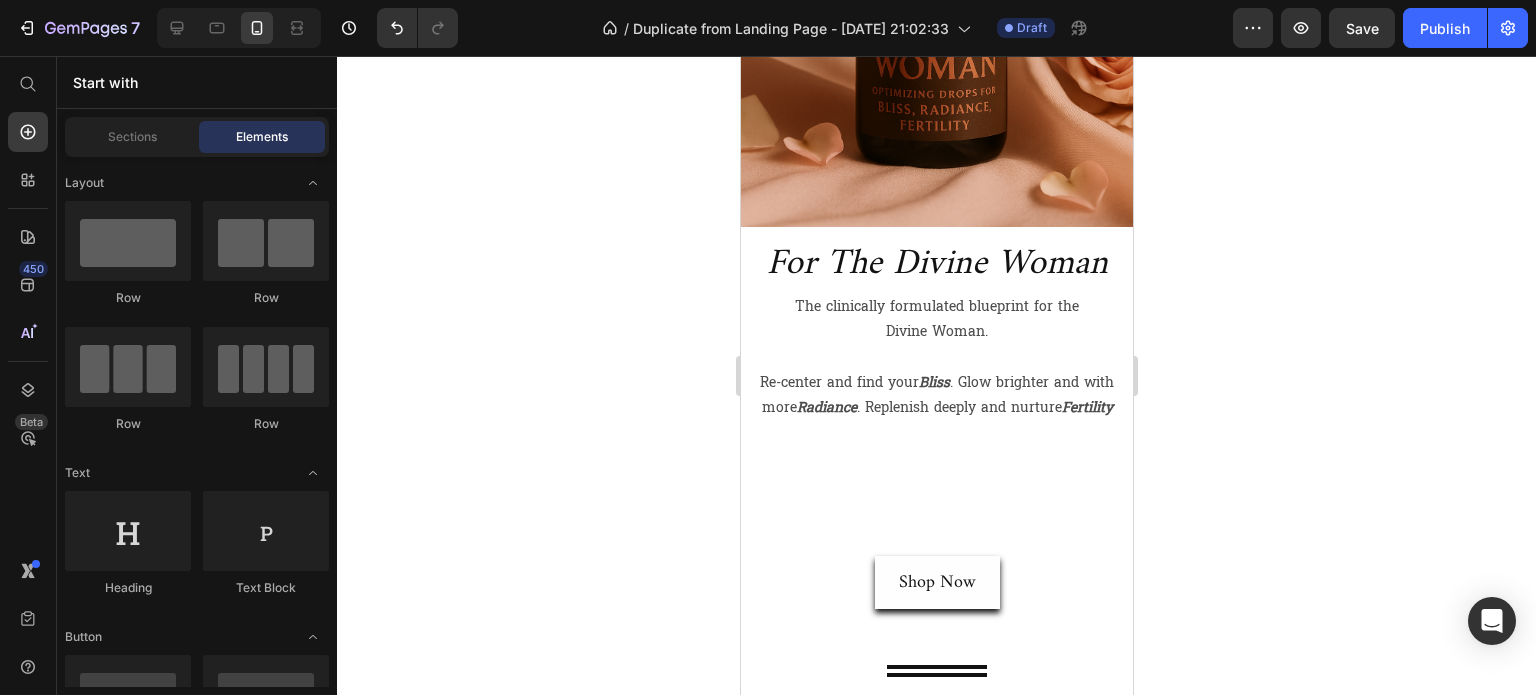 click 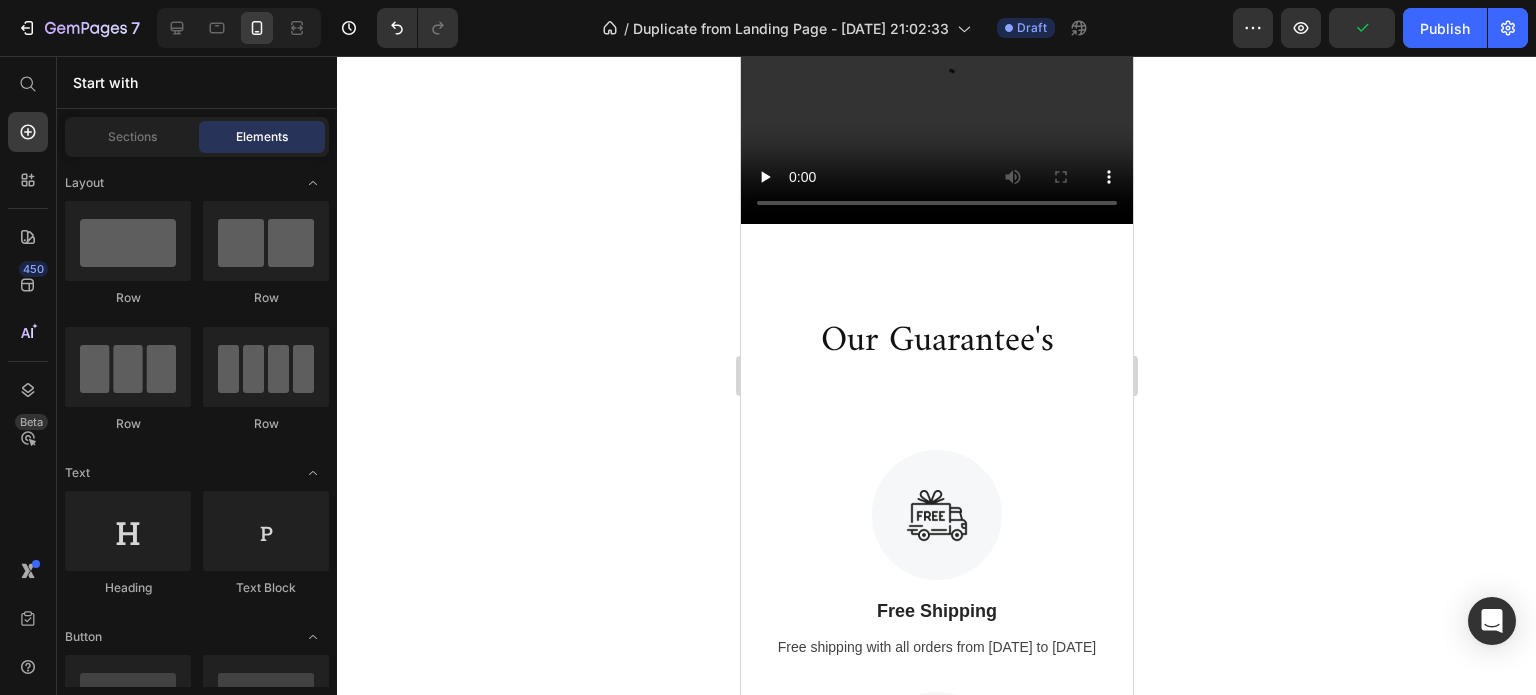 scroll, scrollTop: 2435, scrollLeft: 0, axis: vertical 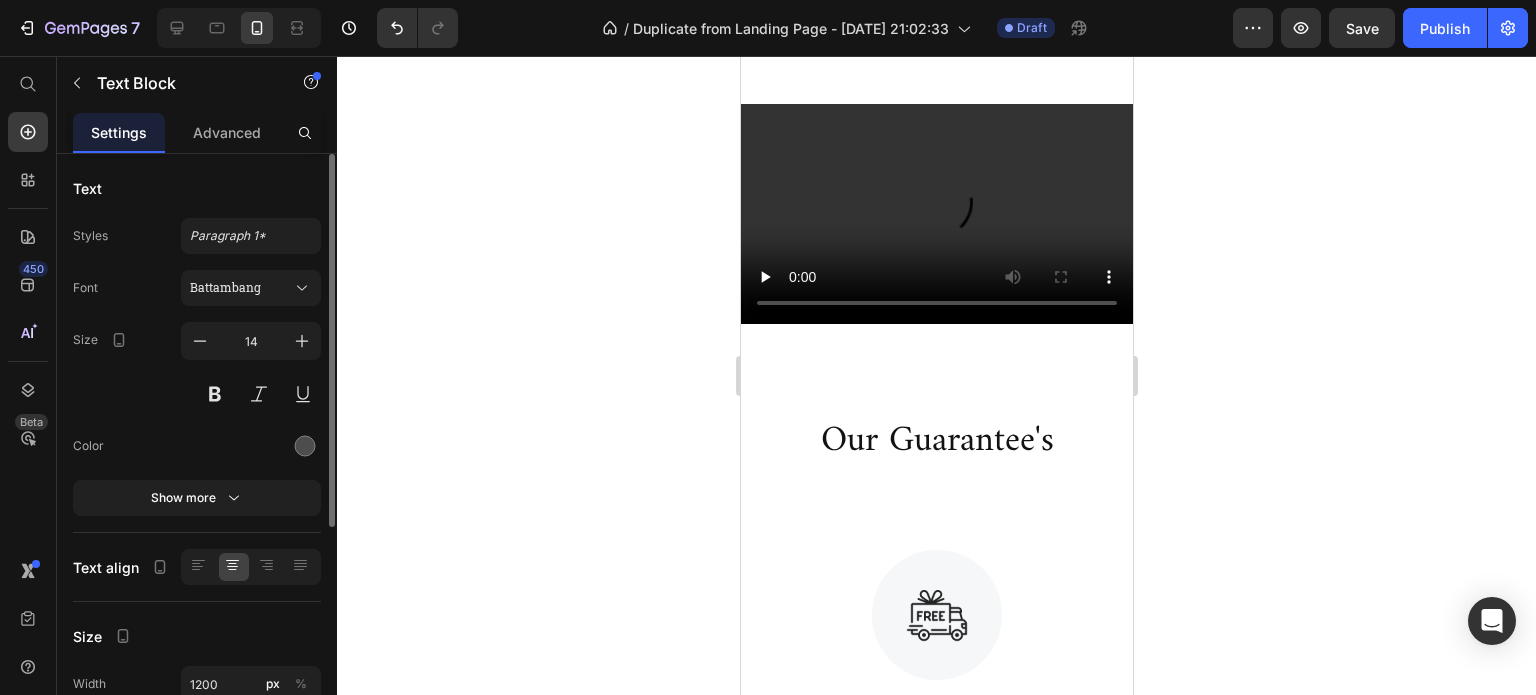 click on "The clinically formulated blueprint for the Complete Man" at bounding box center [936, -262] 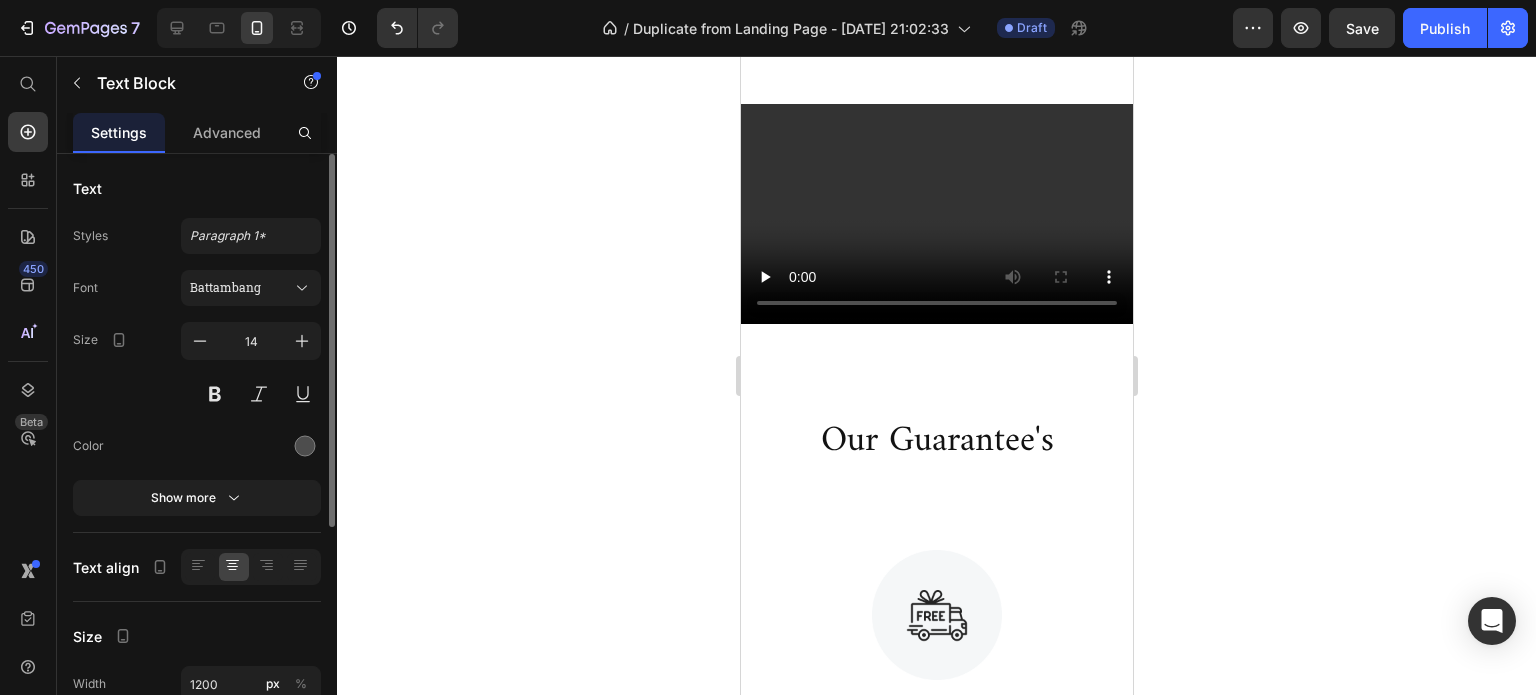 click on "The clinically formulated blueprint for the Complete Man" at bounding box center [936, -262] 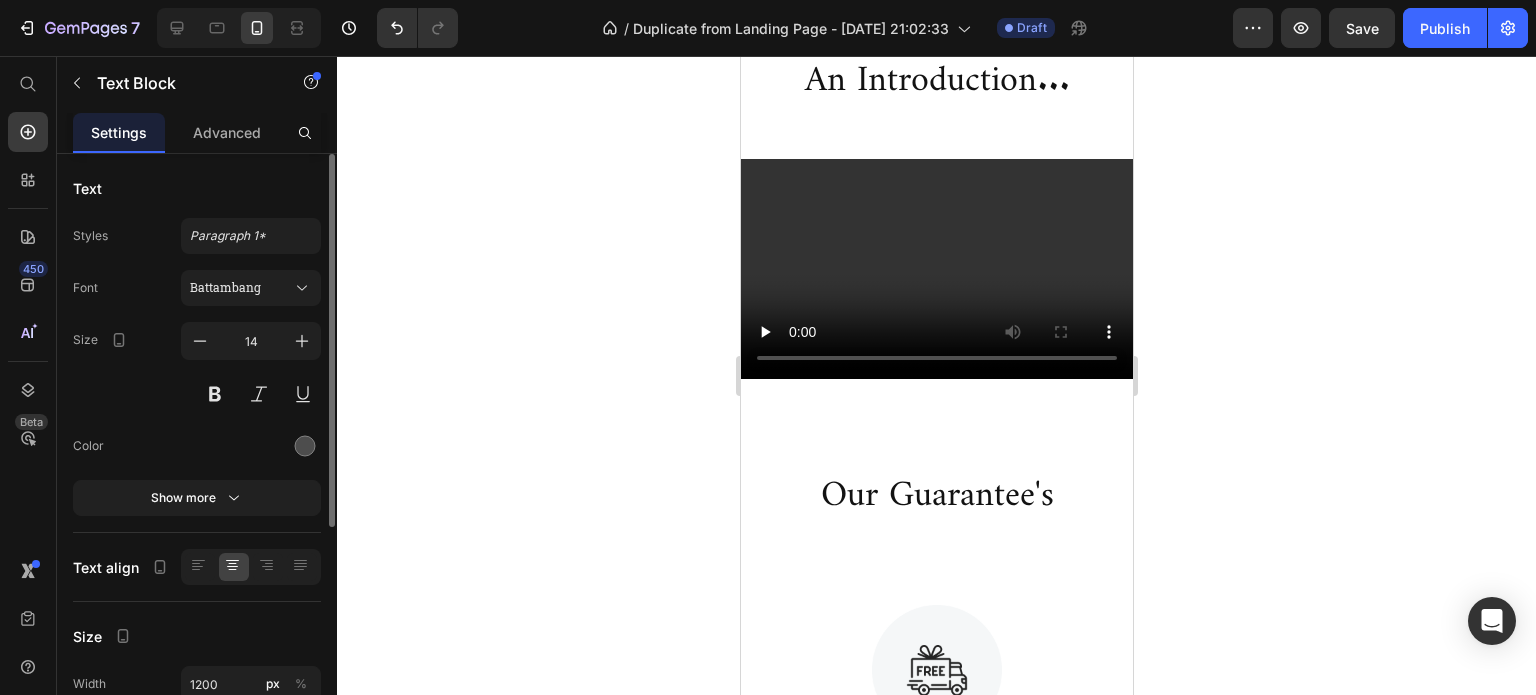 click on "Power forward with ehanced Vital Drive, stay" at bounding box center (936, -186) 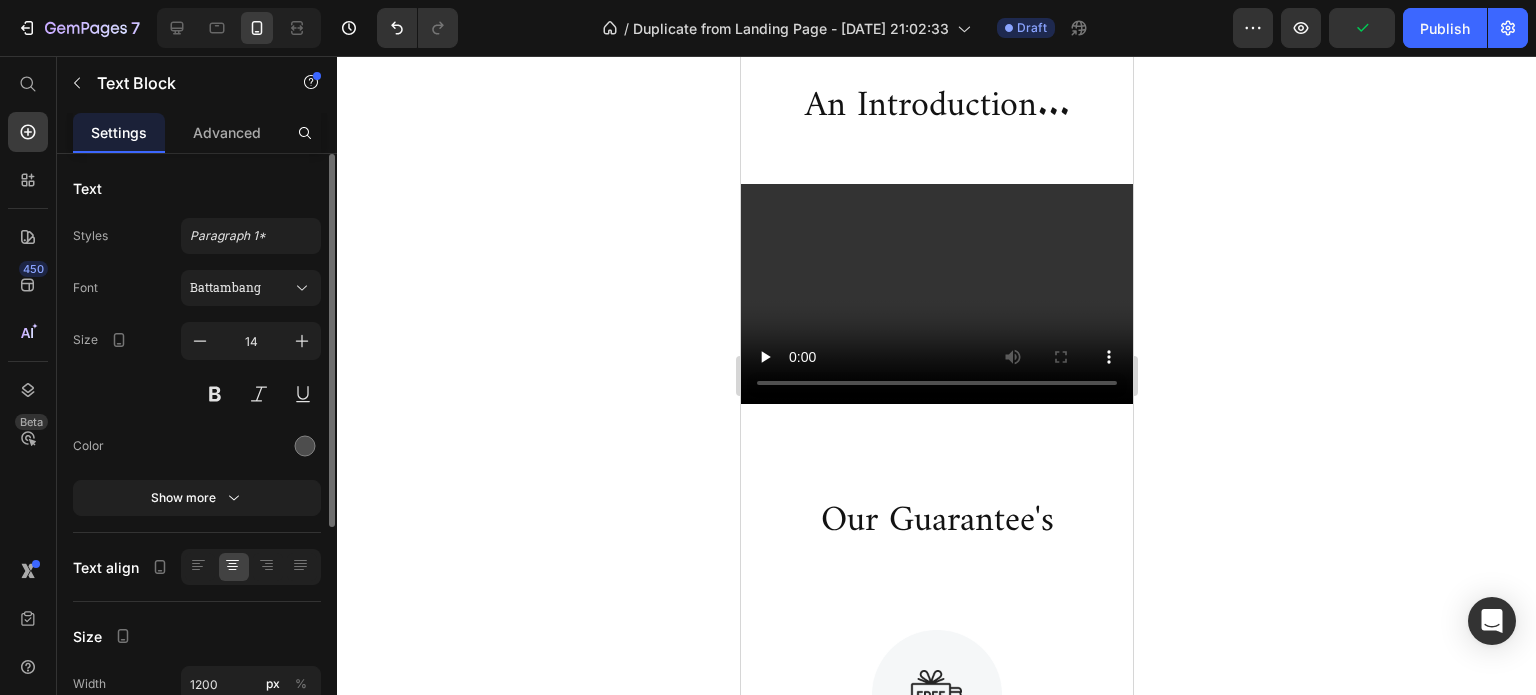 click on "Power forward with enhanced Vital Drive, sharpen your focus and Awareness," at bounding box center [936, -173] 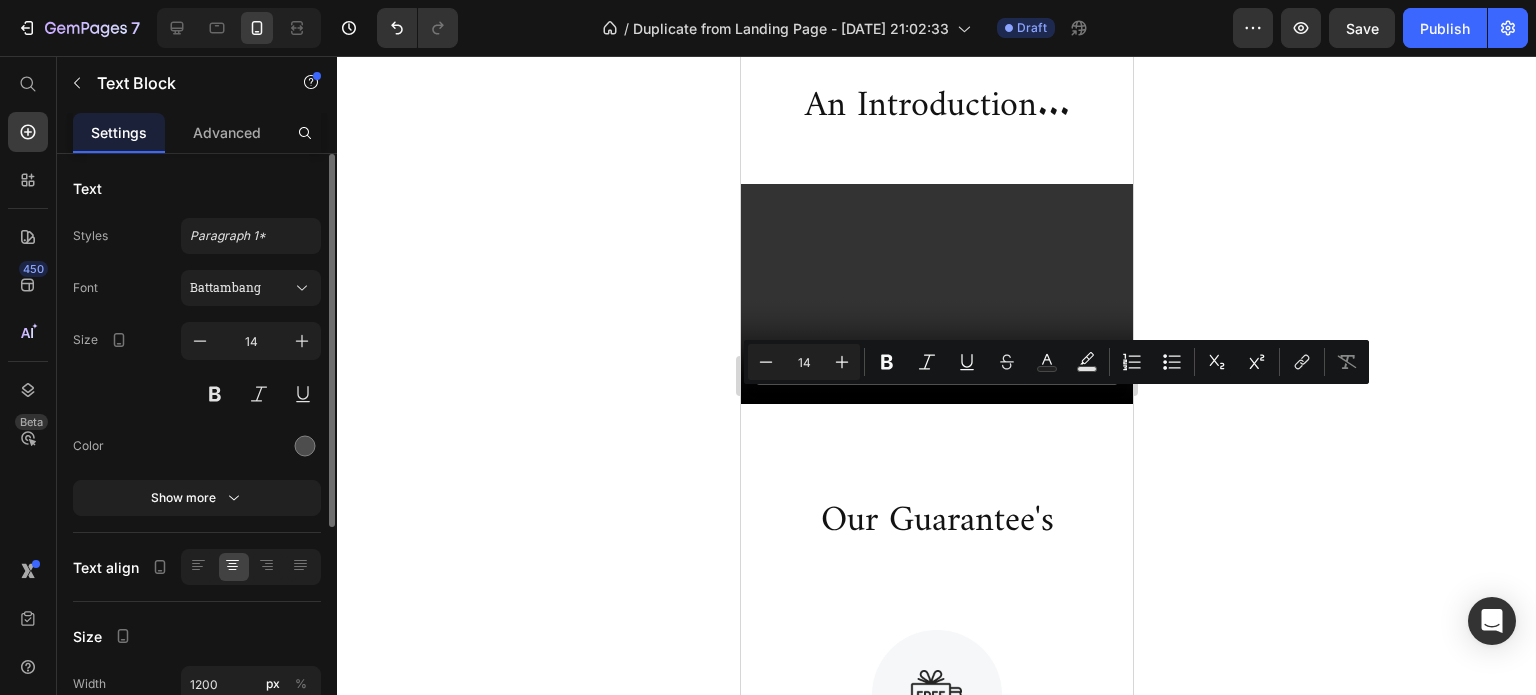drag, startPoint x: 942, startPoint y: 407, endPoint x: 1016, endPoint y: 413, distance: 74.24284 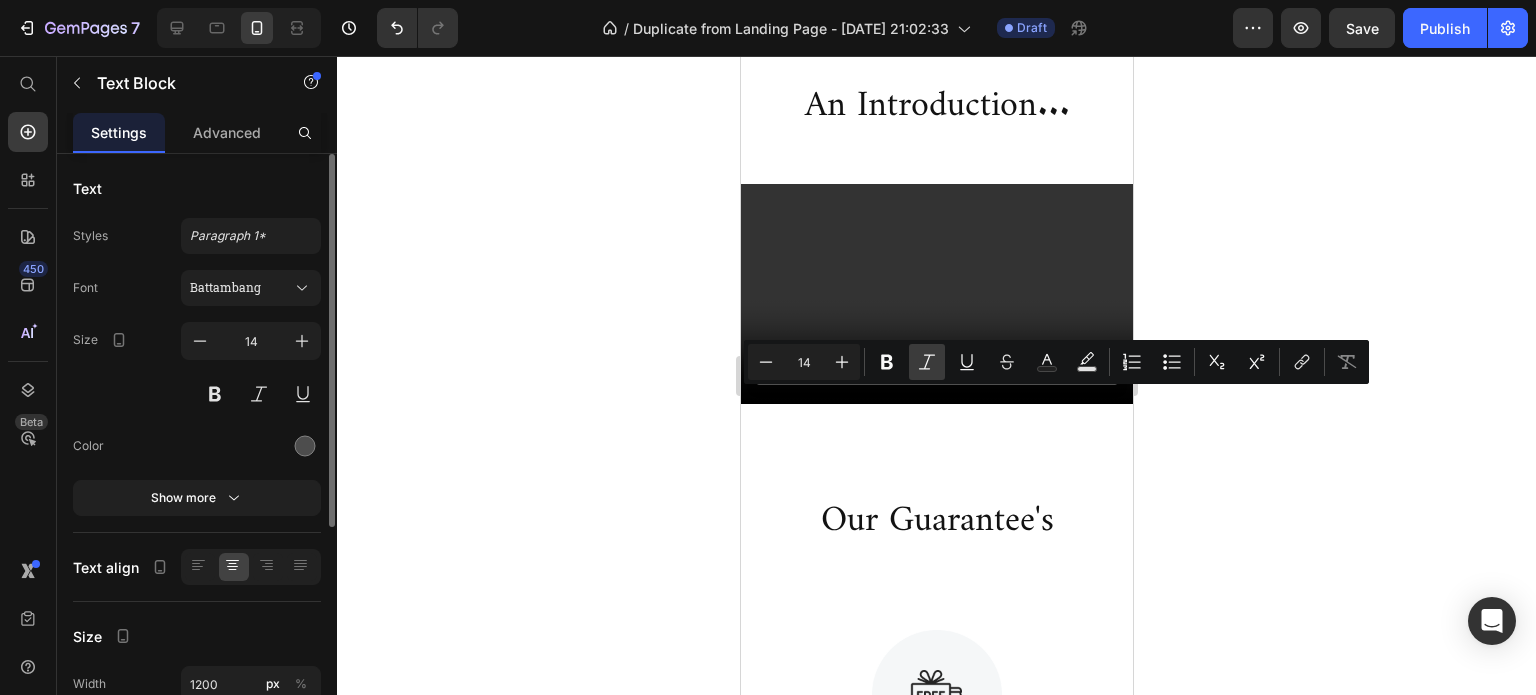 click 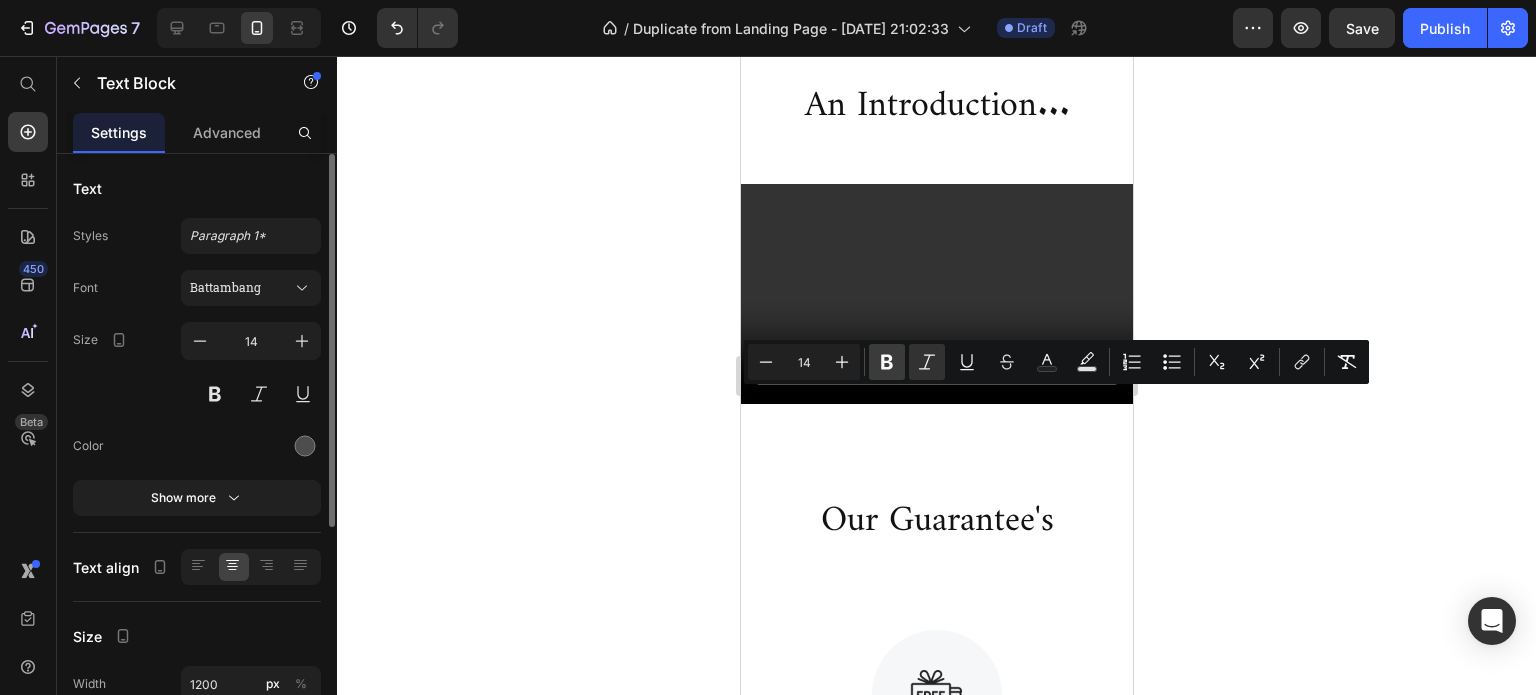 click on "Bold" at bounding box center [887, 362] 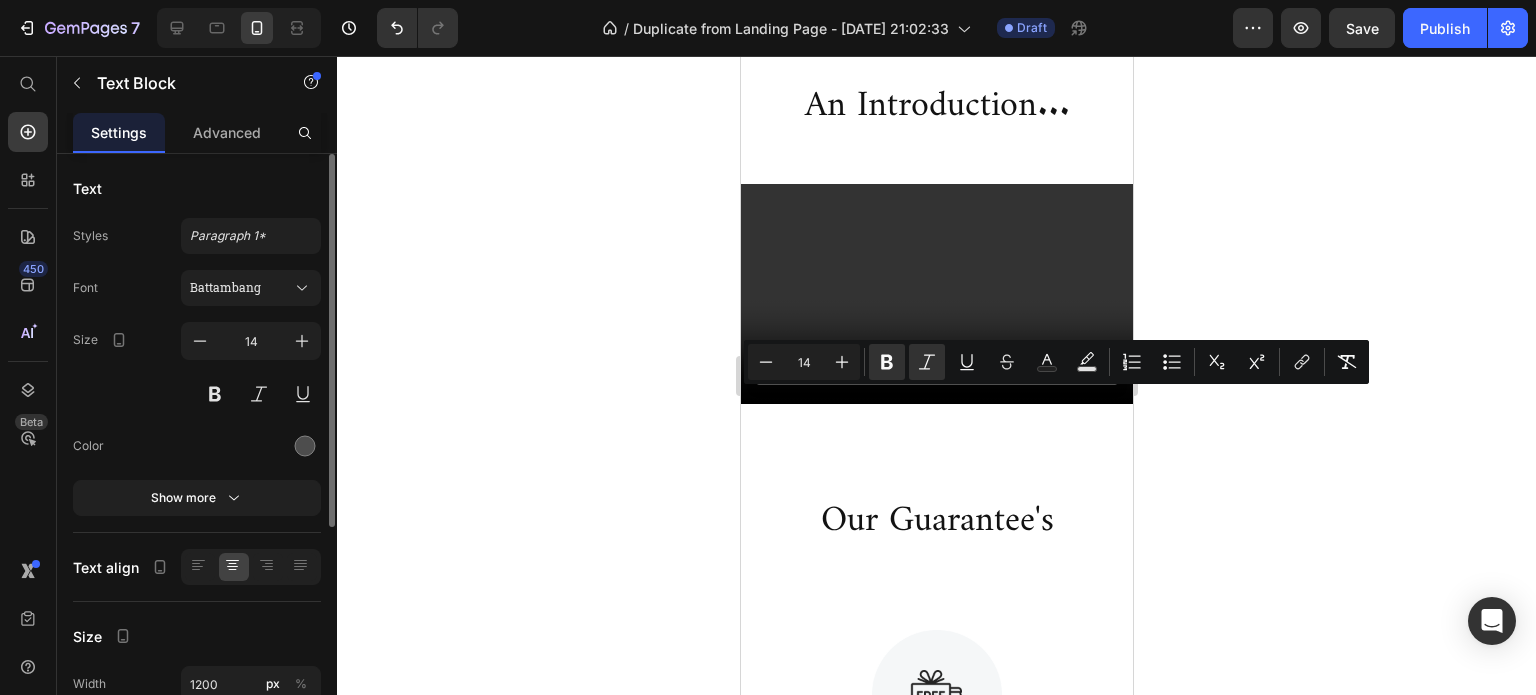 click on "Awareness" at bounding box center [967, -161] 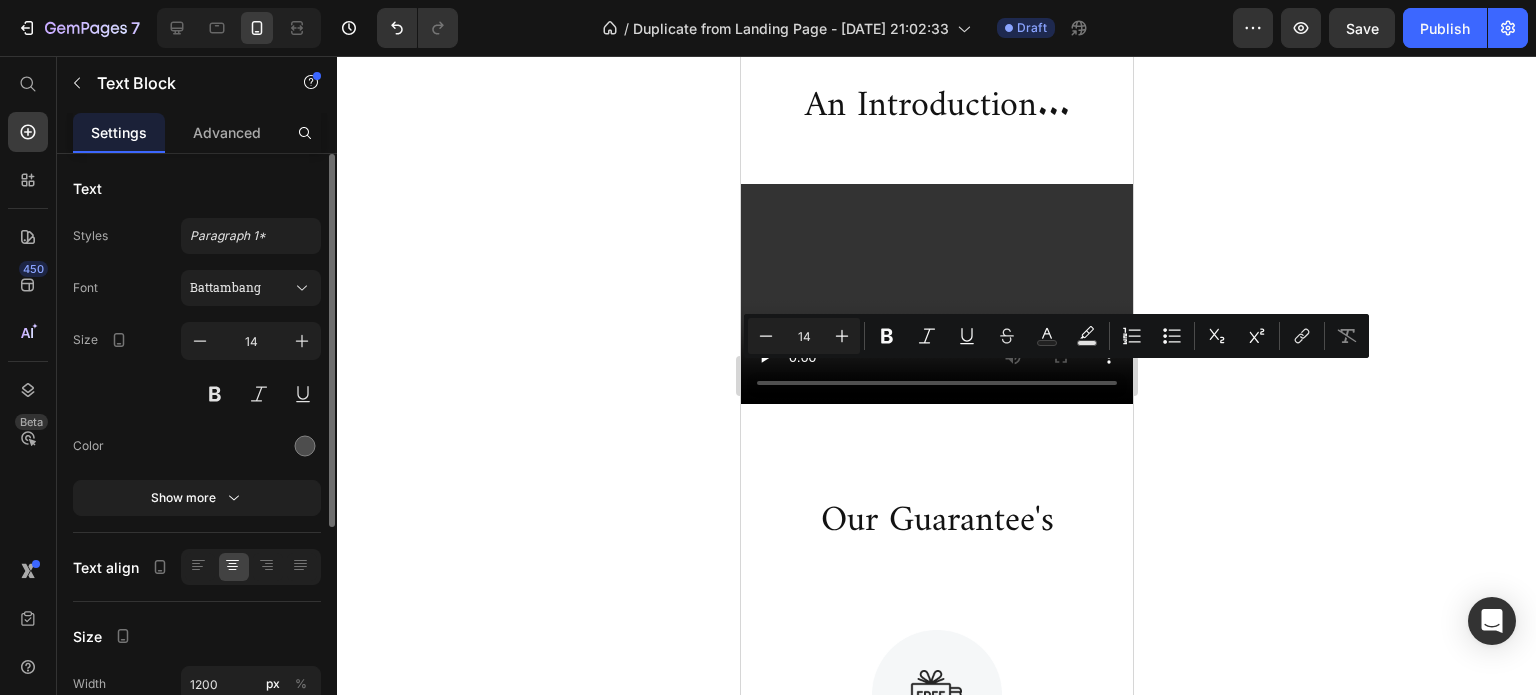 drag, startPoint x: 969, startPoint y: 376, endPoint x: 1035, endPoint y: 385, distance: 66.61081 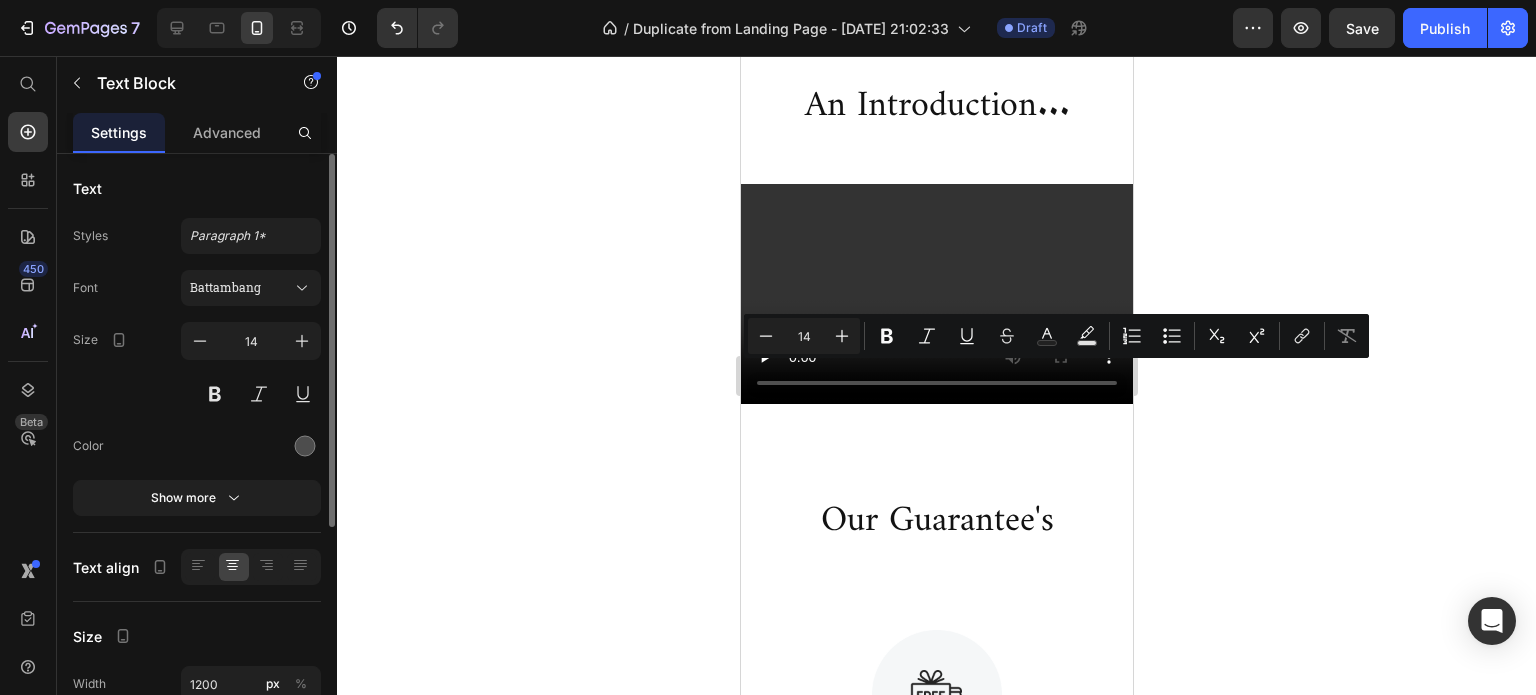 drag, startPoint x: 888, startPoint y: 339, endPoint x: 907, endPoint y: 343, distance: 19.416489 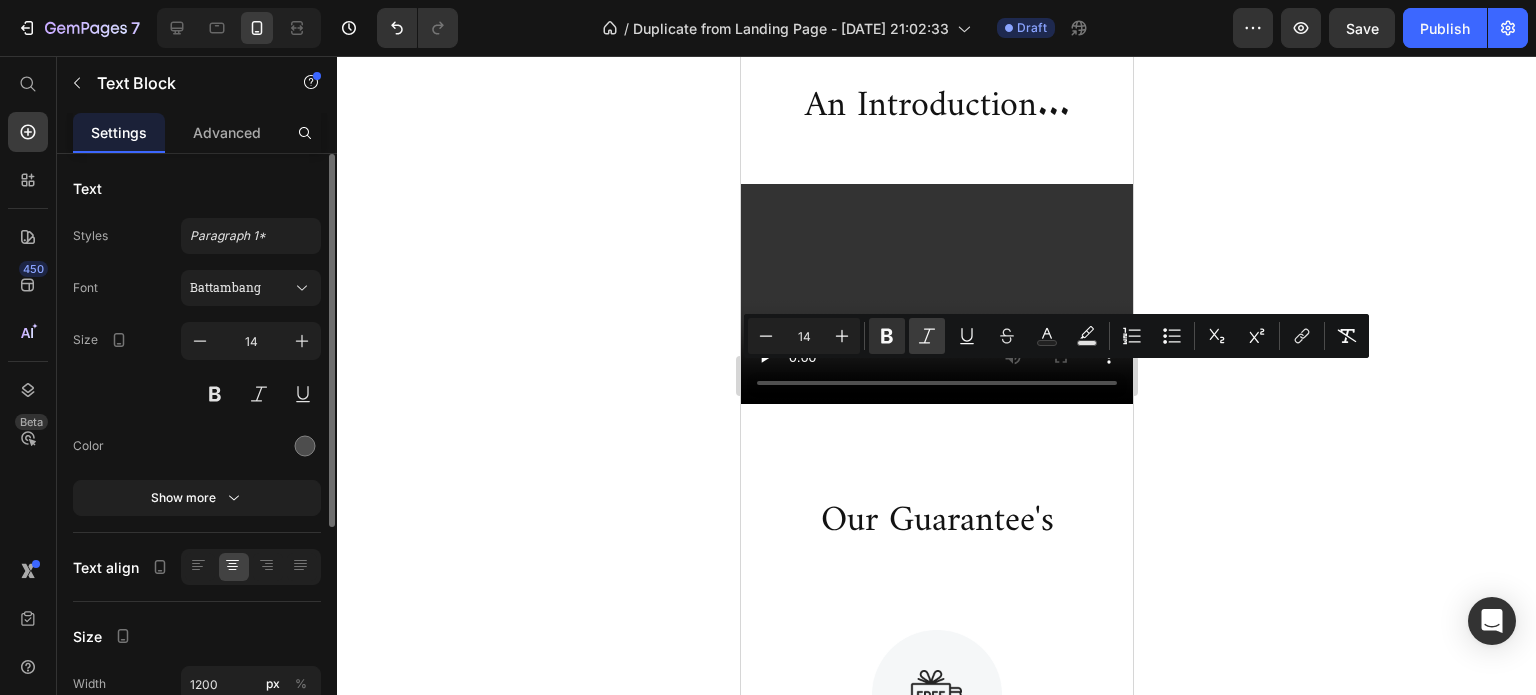click 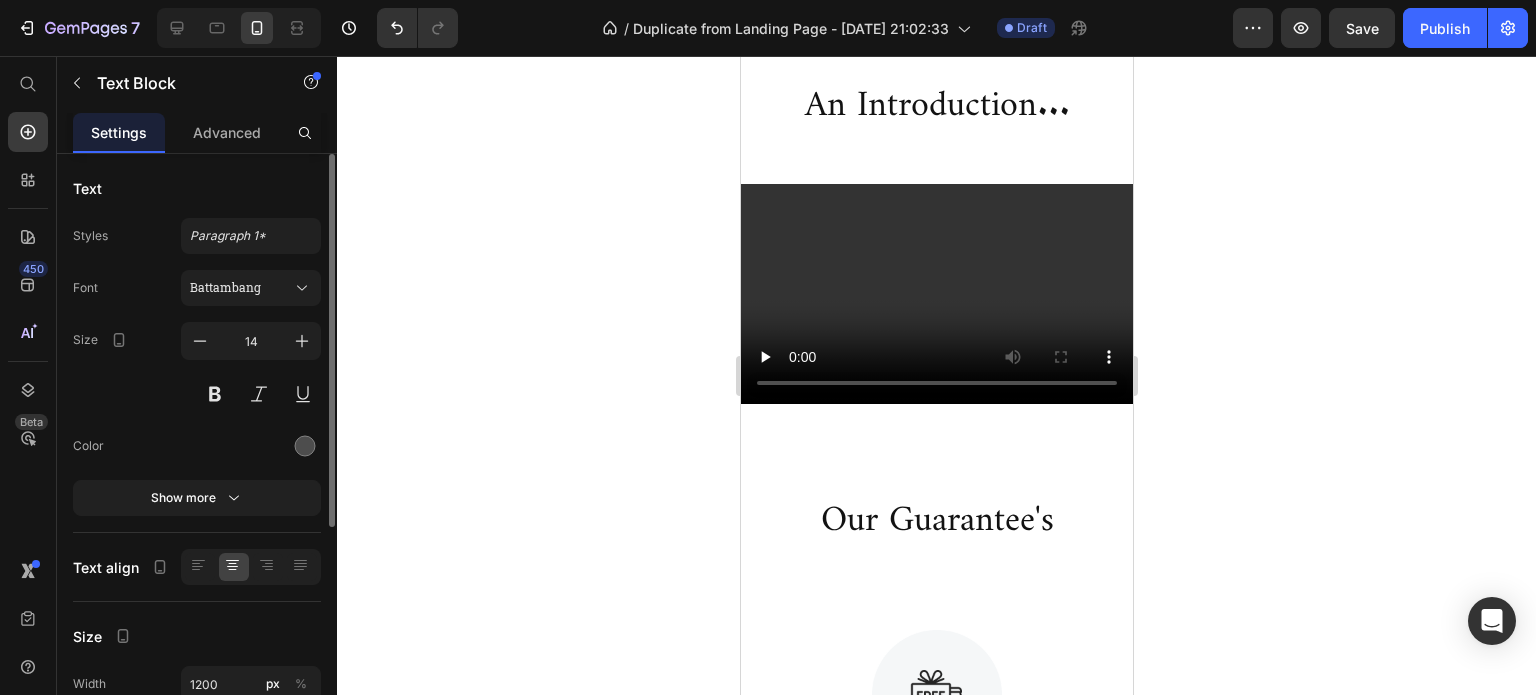 click on "Power forward with enhanced  Vital Drive , sharpen your focus and  Awareness ," at bounding box center [936, -173] 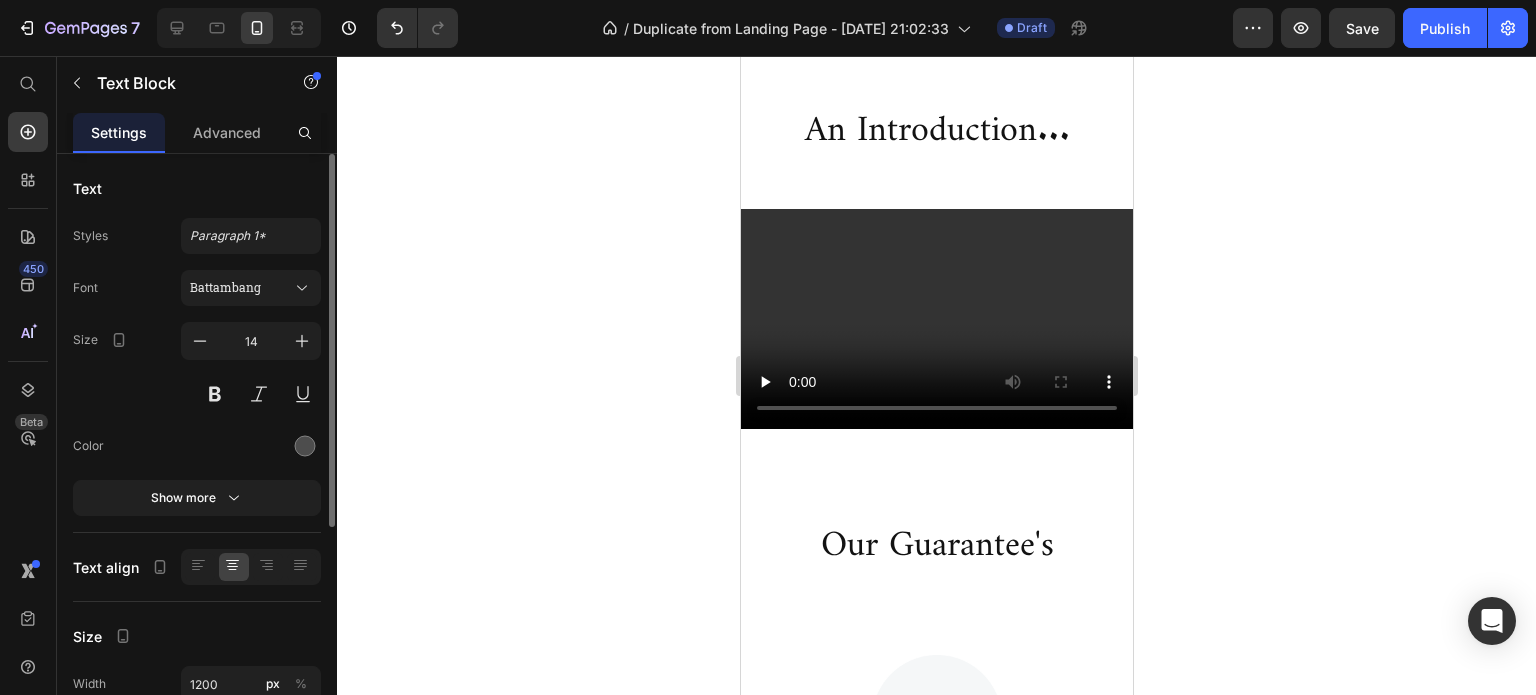 click on "Power forward with enhanced  Vital Drive , sharpen your focus and  Awareness , reinforce your nerves physically and sp" at bounding box center (936, -160) 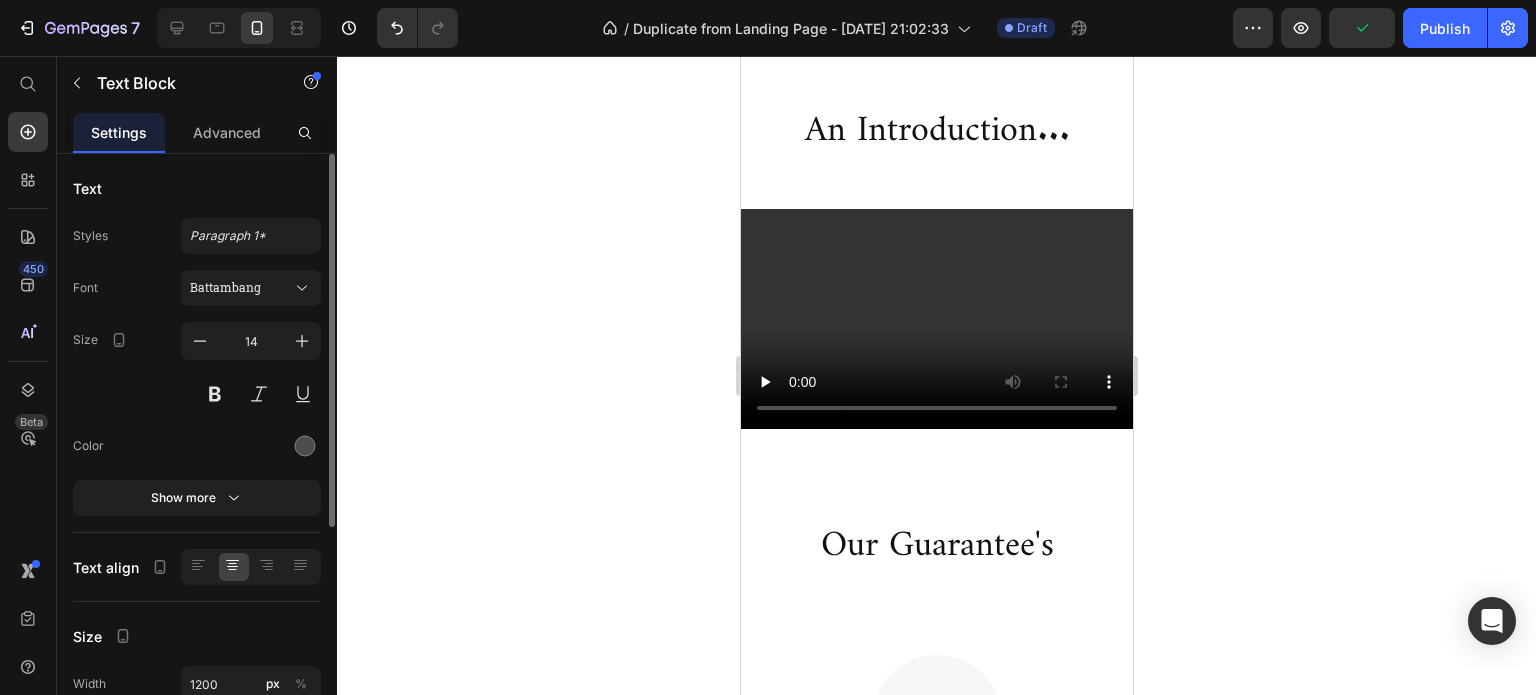 click on "Power forward with enhanced  Vital Drive , sharpen your focus and  Awareness , reinforce your nerves physically and sp" at bounding box center (936, -160) 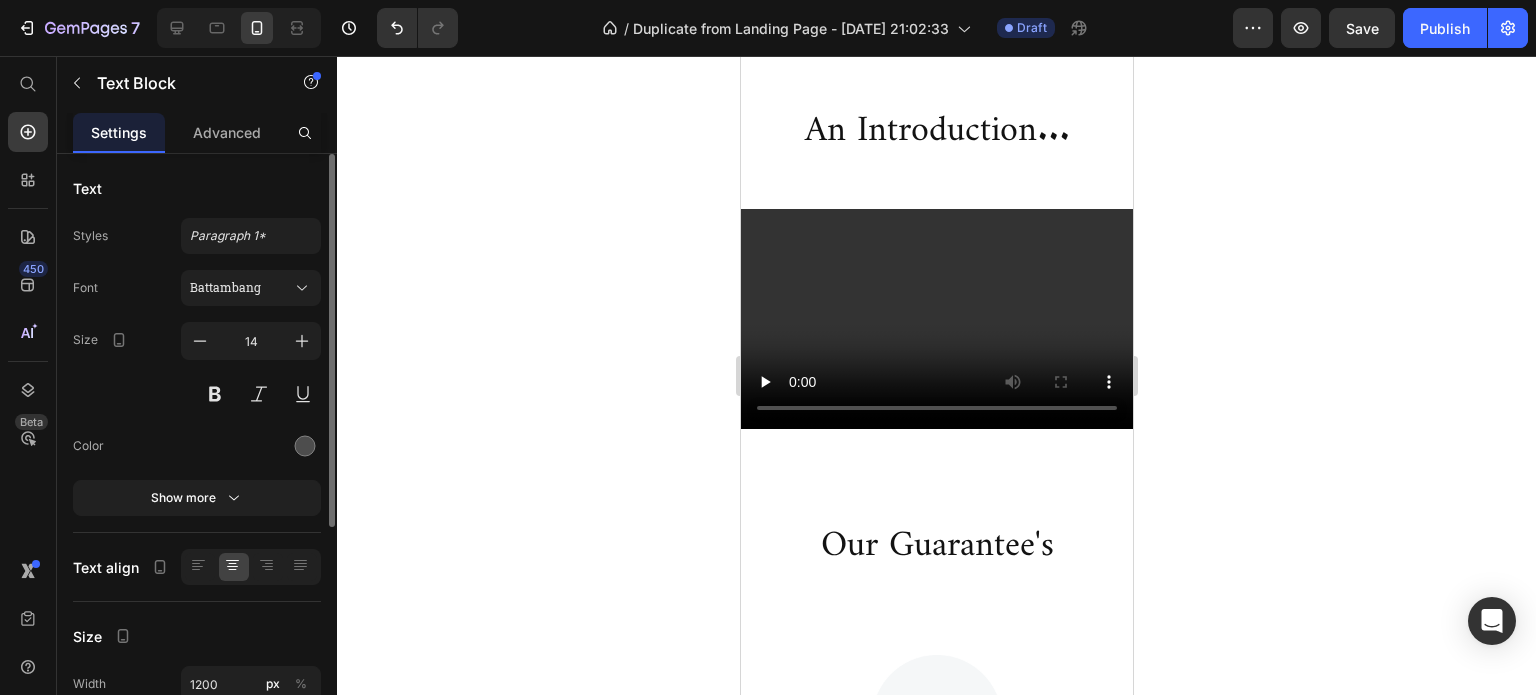 click on "Power forward with enhanced  Vital Drive , sharpen your focus and  Awareness , reinforce your nerves physically and spiritually with Fortitude" at bounding box center [936, -160] 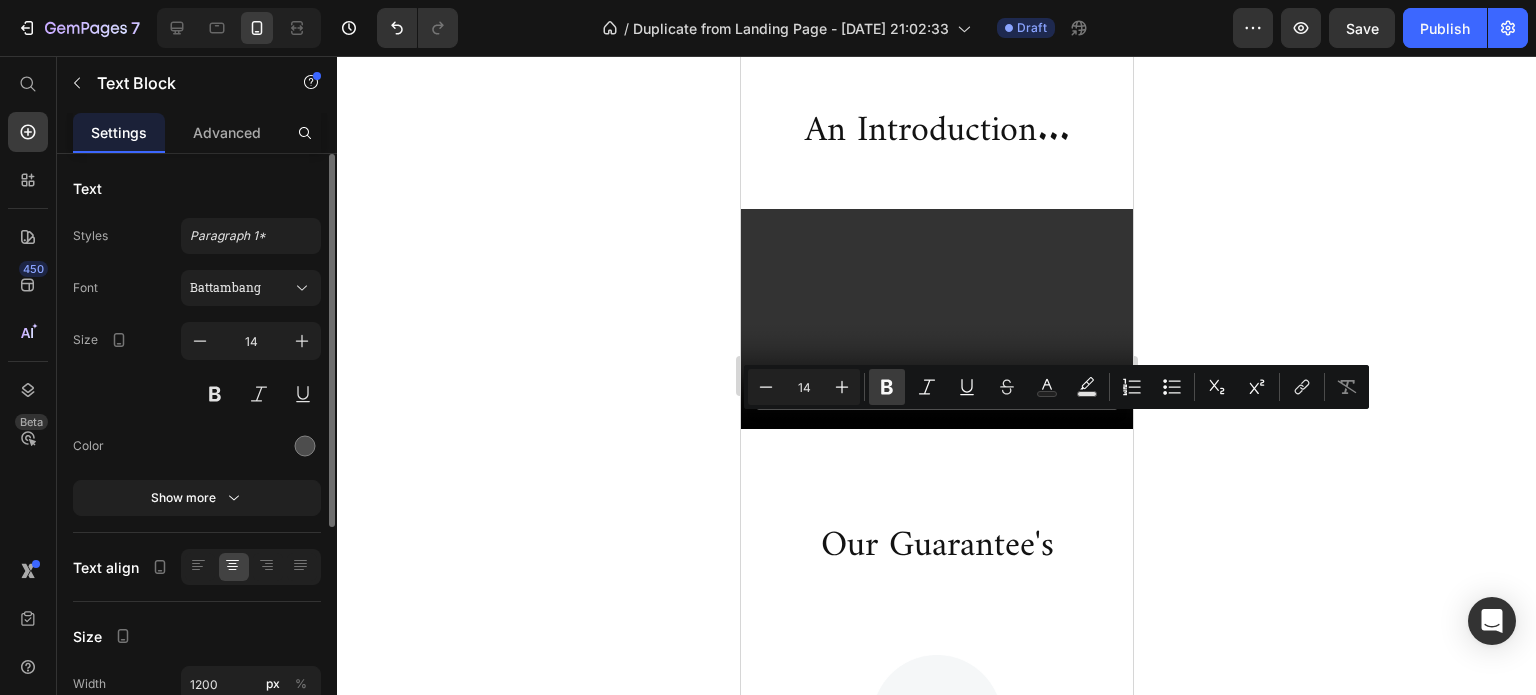 click 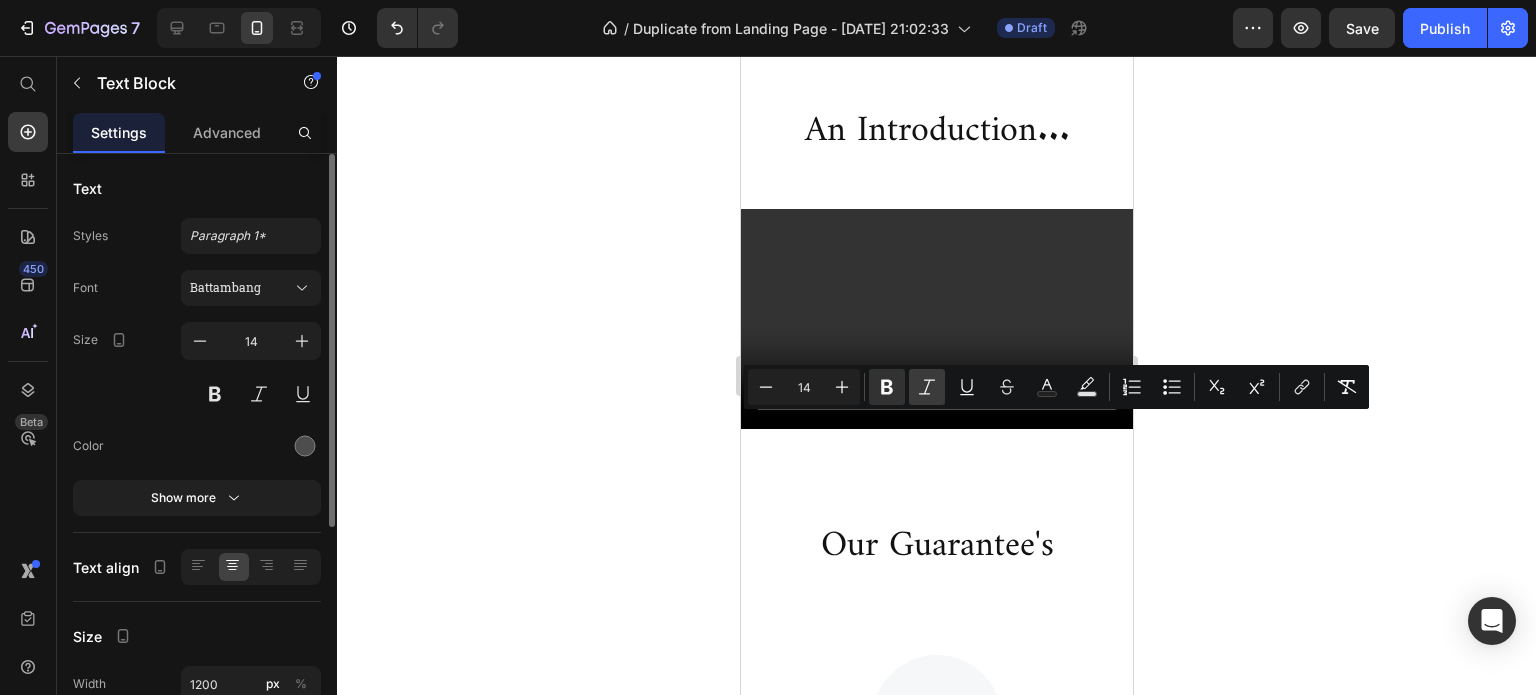 click 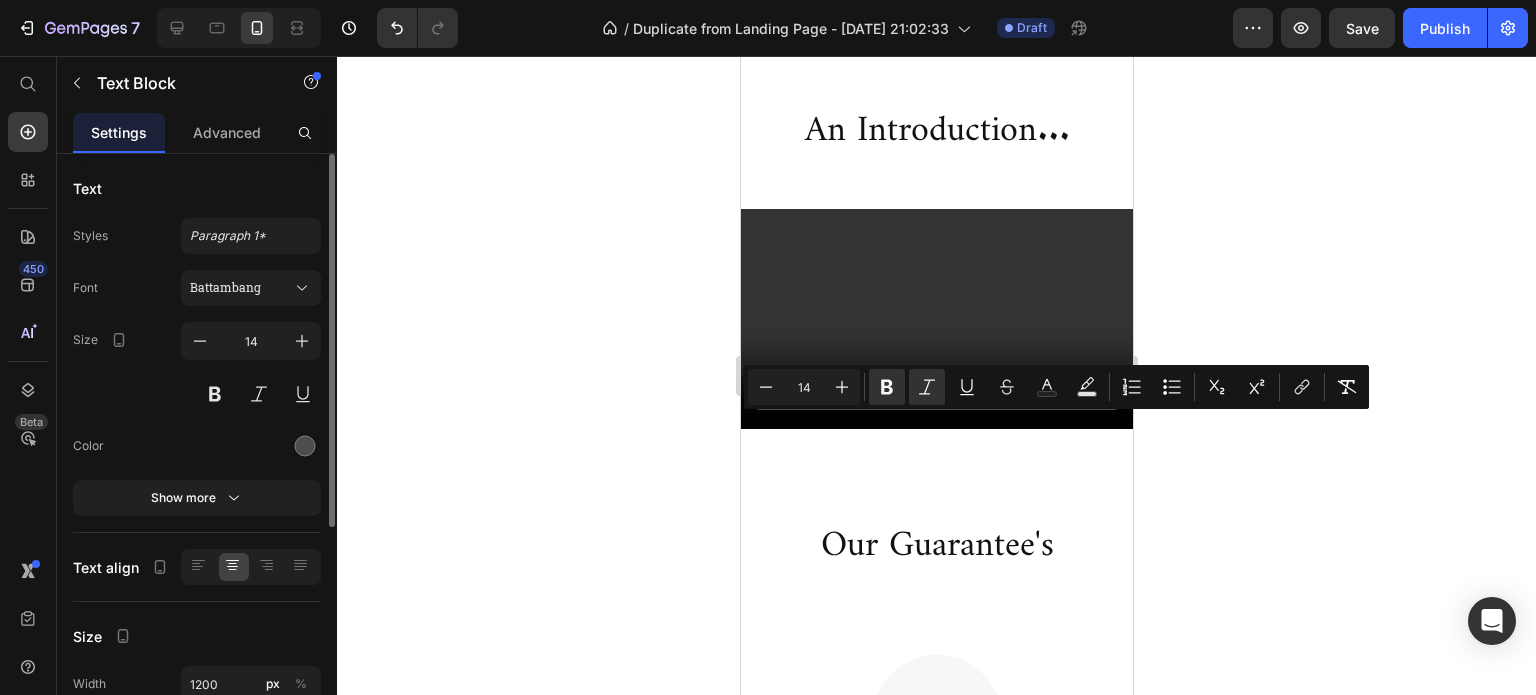 click on "Shop Now Button" at bounding box center [936, -60] 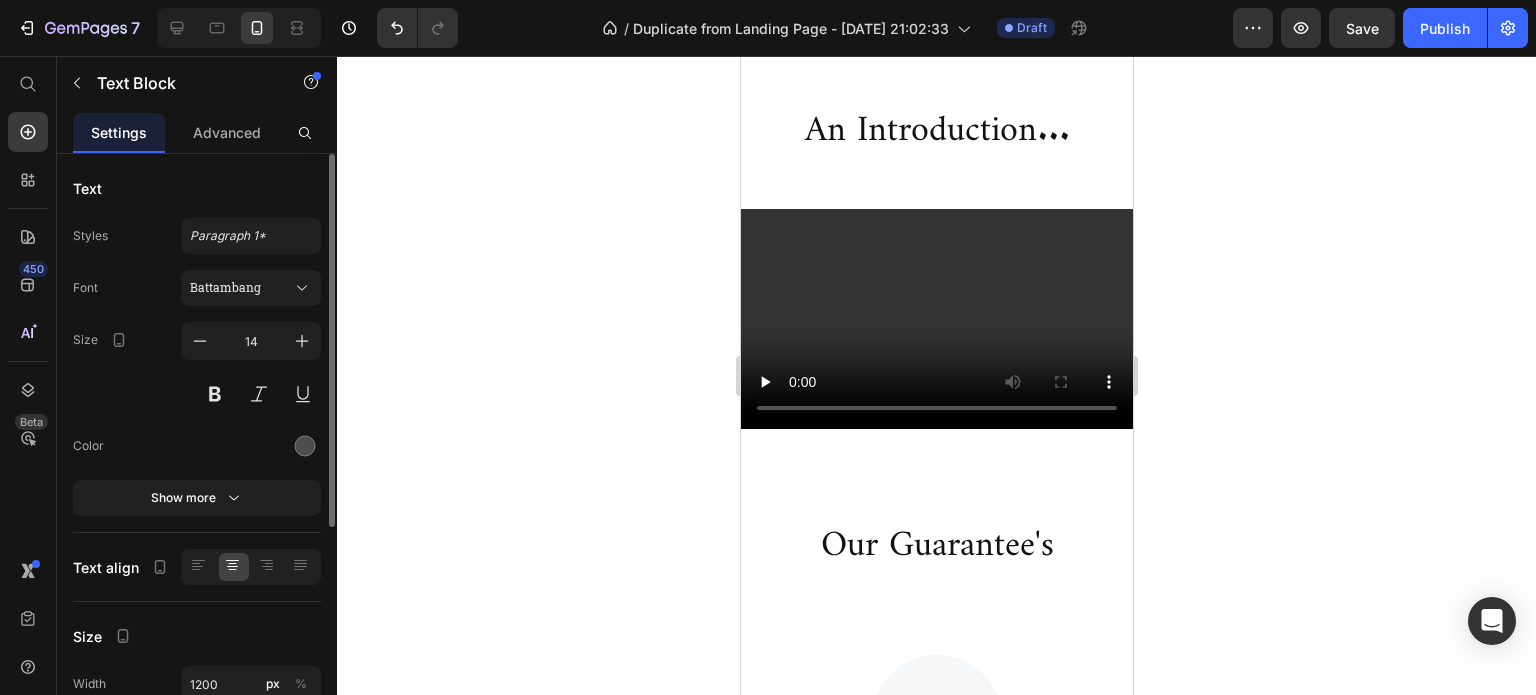 click on "Power forward with enhanced  Vital Drive , sharpen your focus and  Awareness , reinforce your nerves physically and spiritually with  Fortitude" at bounding box center [936, -160] 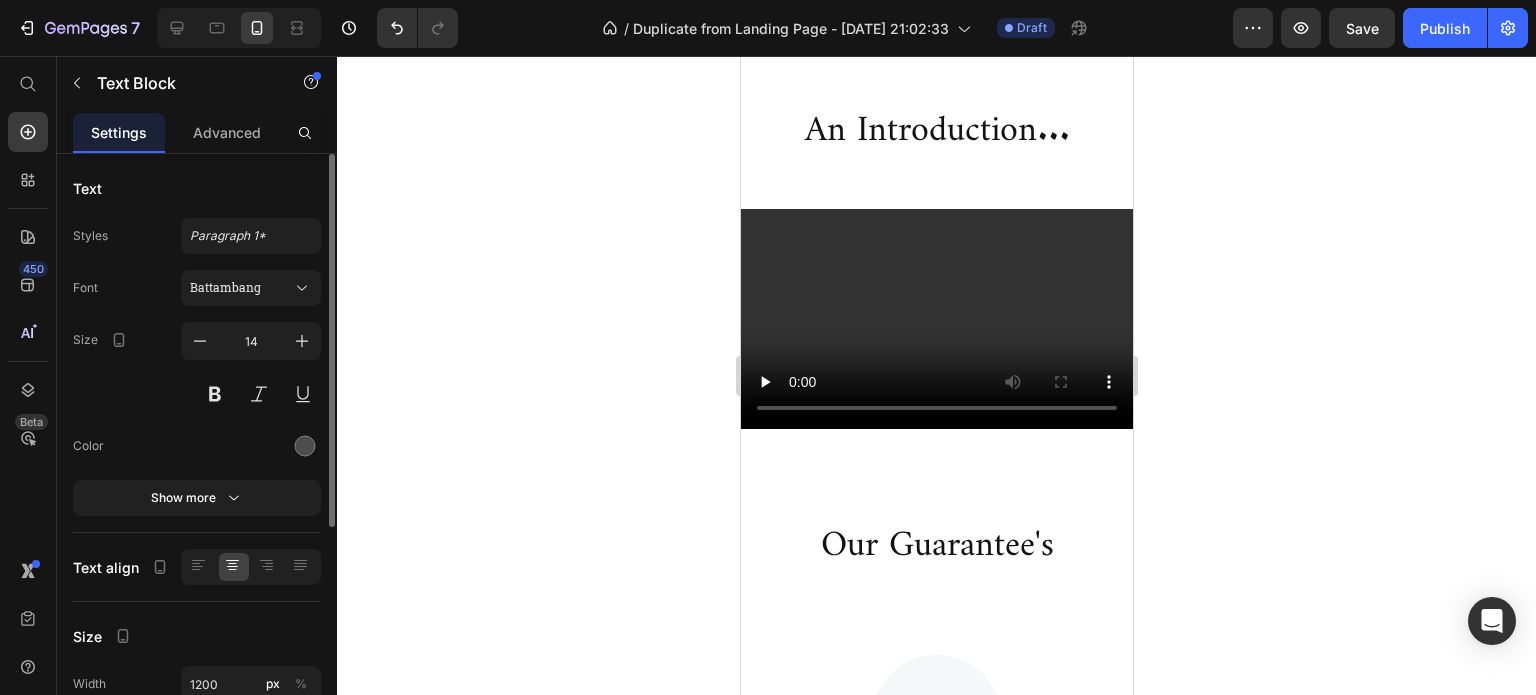 click on "Power forward with enhanced  Vital Drive , sharpen your focus and  Awareness , reinforce your nerves physically and spiritually with  Fortitude" at bounding box center (936, -160) 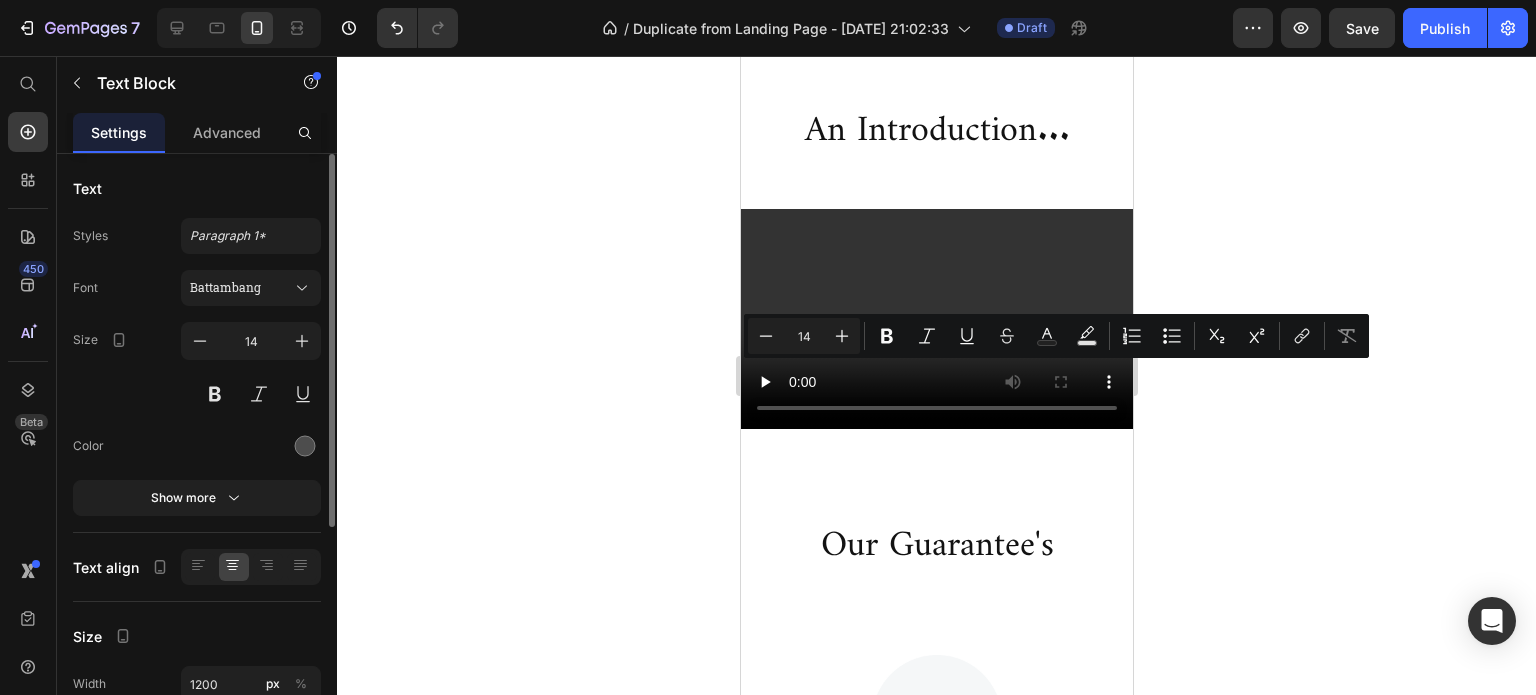 click on "Power forward with enhanced  Vital Drive , sharpen your focus and  Awareness , reinforce your nerves physically and spiritually with  Fortitude" at bounding box center [936, -160] 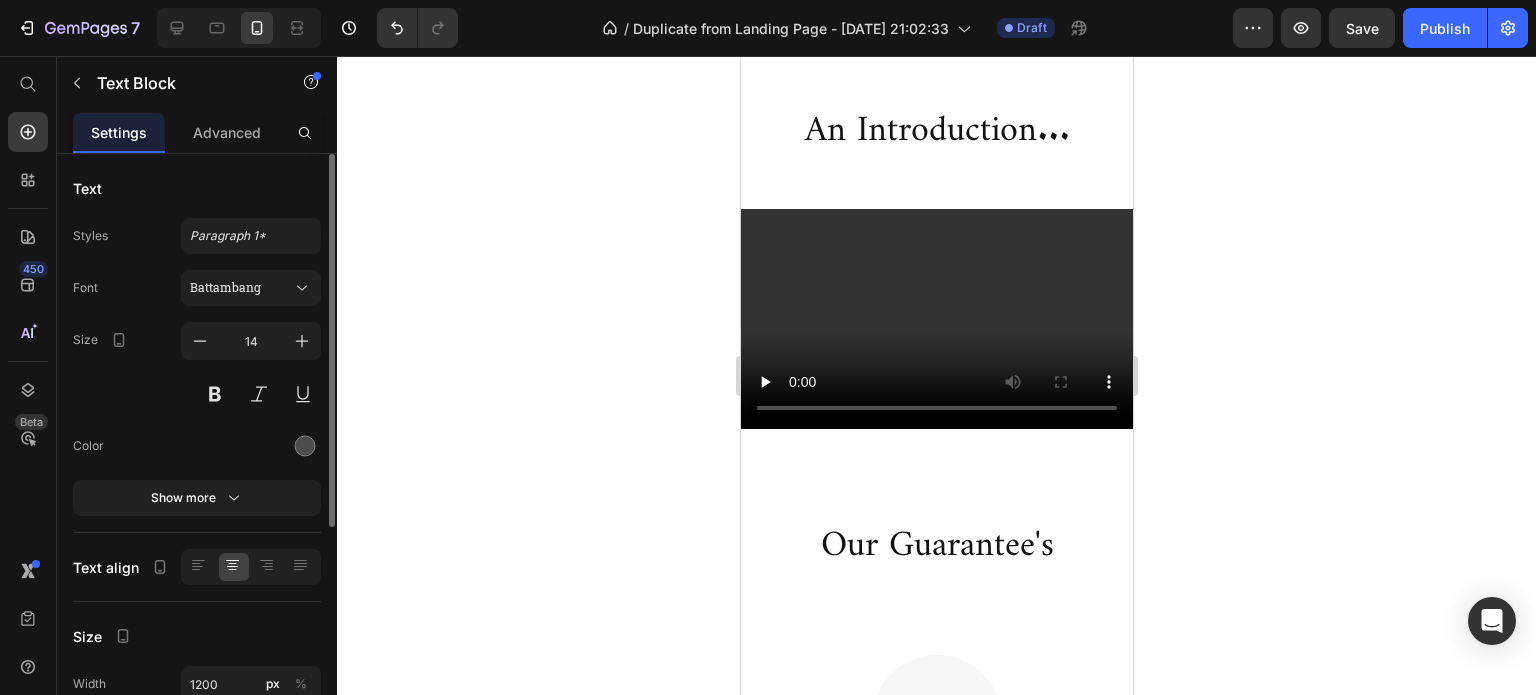 click on "Power forward with enhanced  Vital Drive , unfog your focus and  Awareness , reinforce your nerves physically and spiritually with  Fortitude" at bounding box center [936, -160] 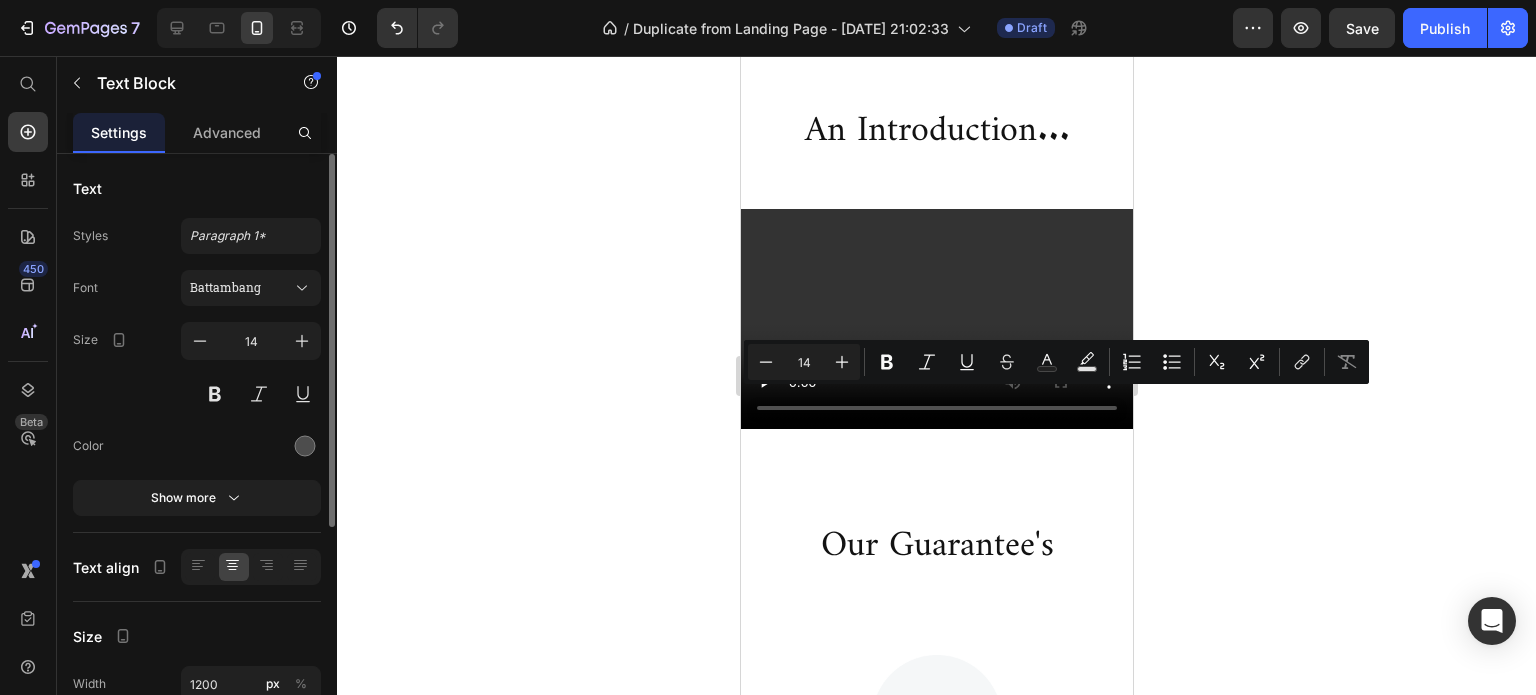 click on "Power forward with enhanced  Vital Drive , unfog your mind and sharpen  Awareness , reinforce your nerves physically and spiritually with  Fortitude" at bounding box center (936, -160) 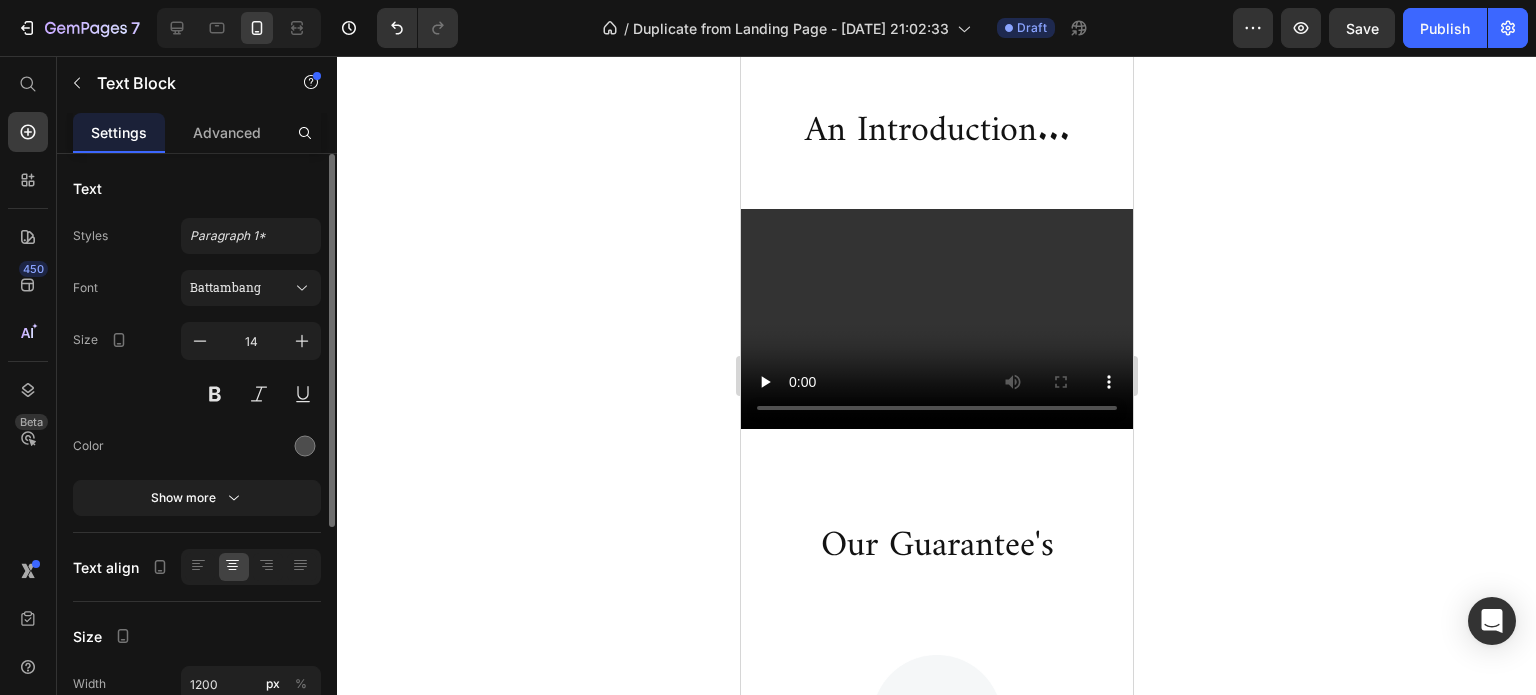 click on "Power forward with enhanced  Vital Drive , unfog your mind and sharpen  Awareness , reinforce your nerves physically and spiritually with  Fortitude" at bounding box center (936, -160) 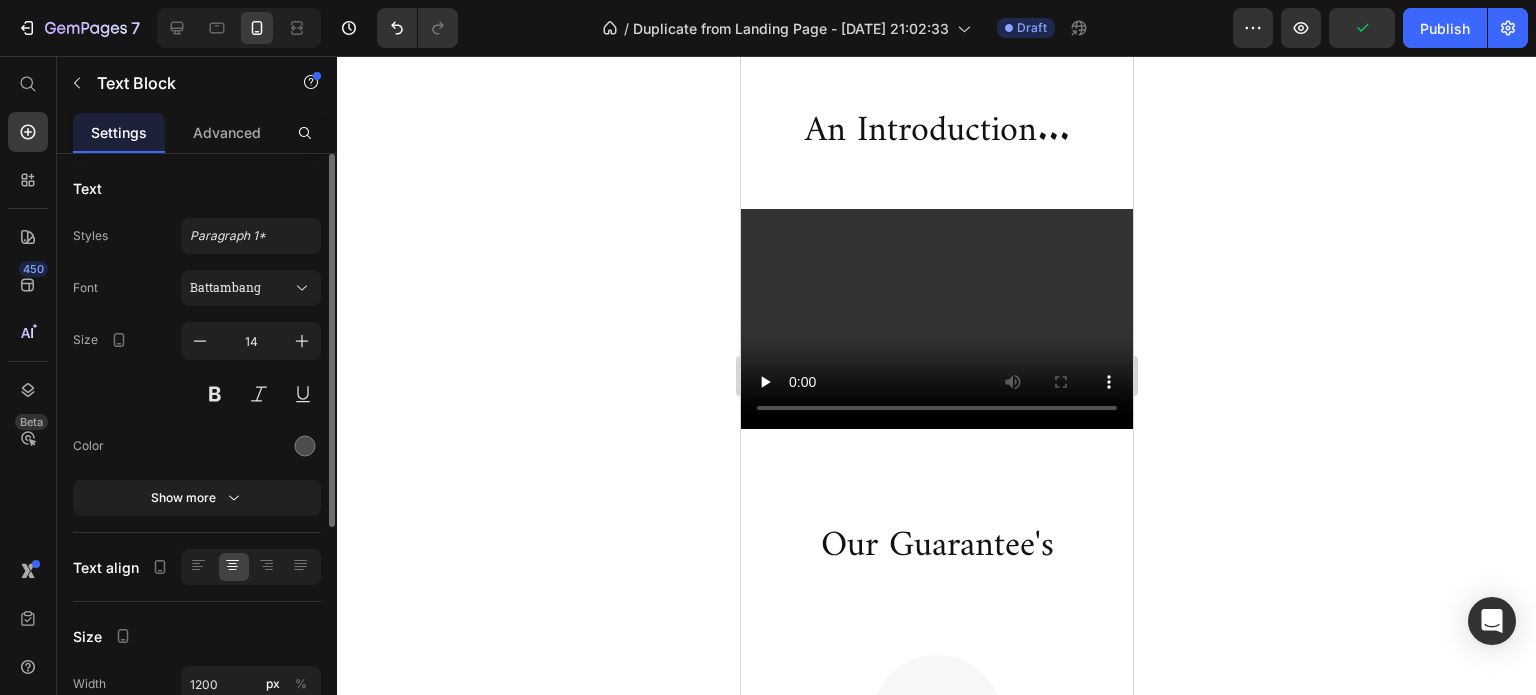 click on "Power forward with enhanced  Vital Drive , un-fog your mind and sharpen  Awareness , reinforce your nerves physically and spiritually with  Fortitude" at bounding box center [936, -160] 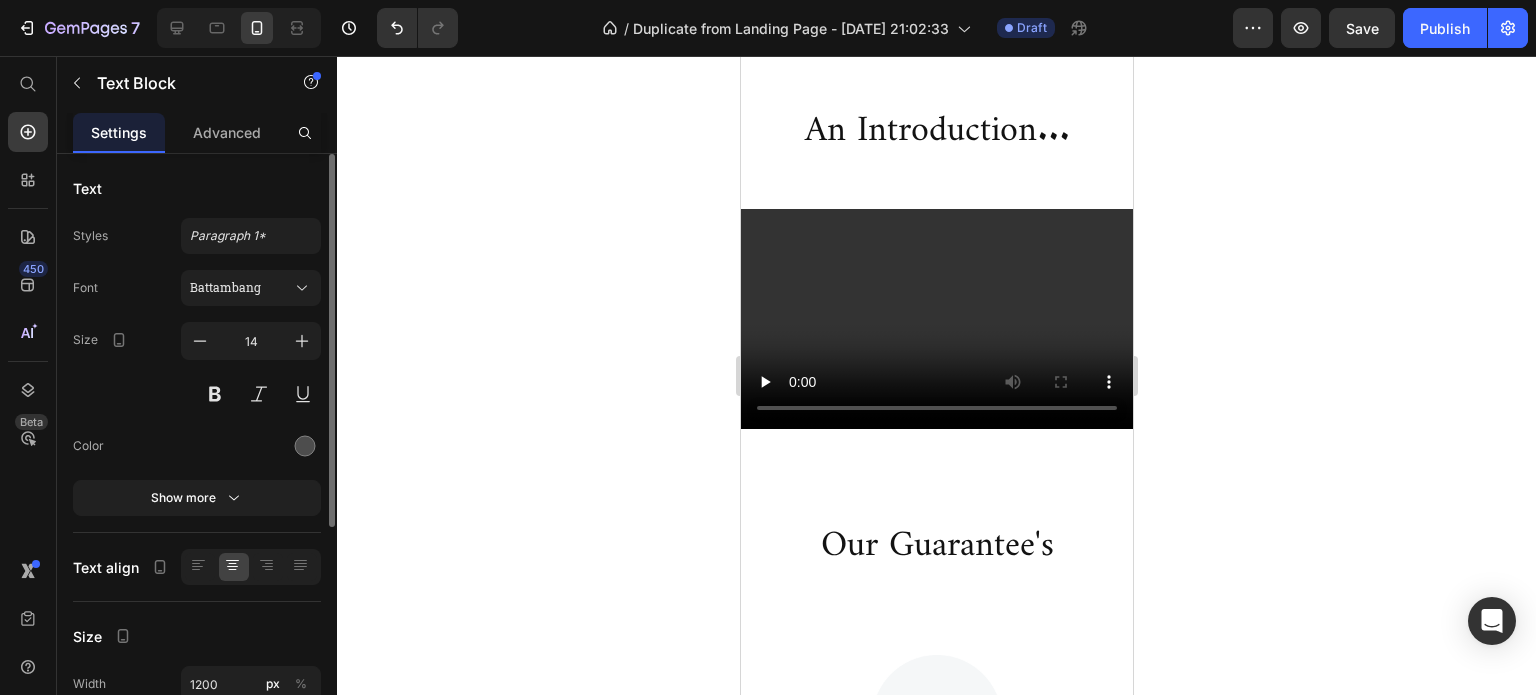 click on "Power forward with enhanced  Vital Drive , un-fog your mind and sharpen  Awareness , reinforce your nerves physically and spiritually with  Fortitude" at bounding box center [936, -160] 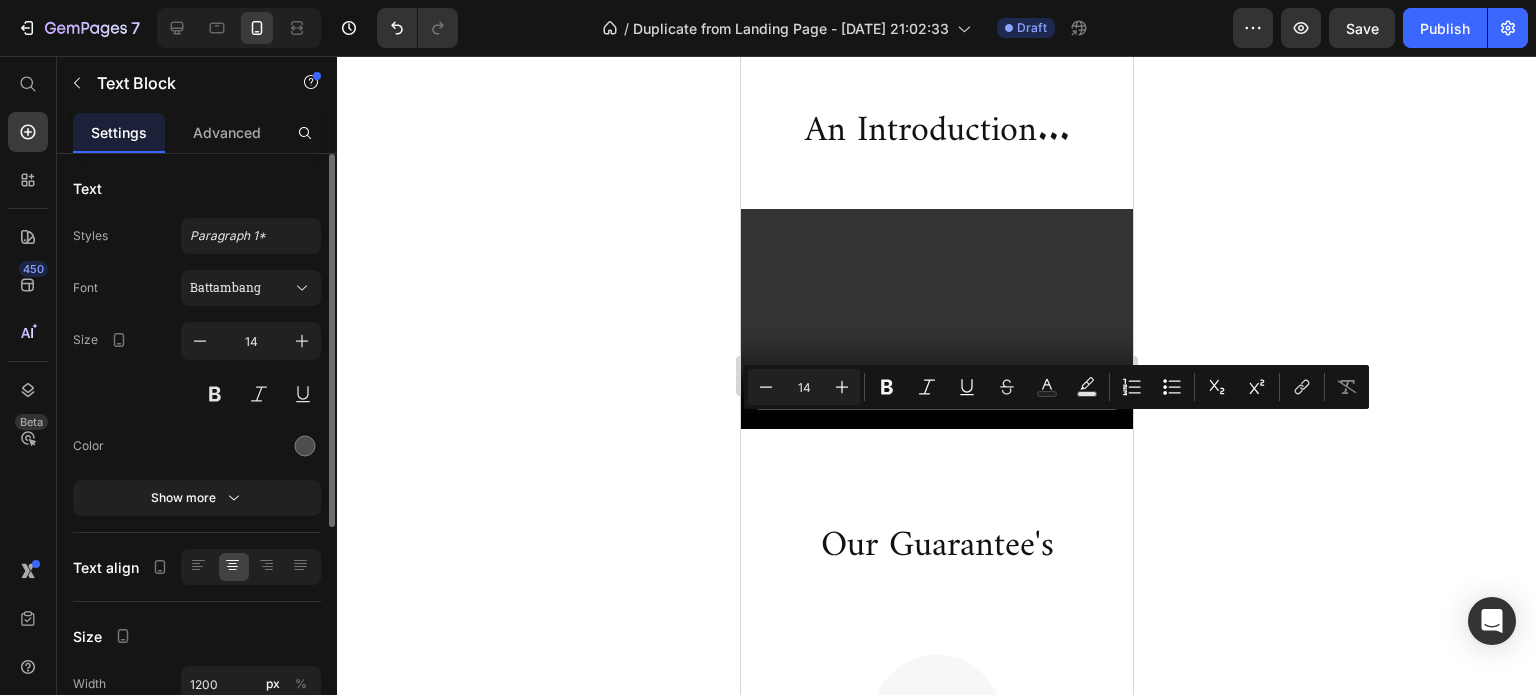 click on "Power forward with enhanced  Vital Drive , defog your mind and sharpen  Awareness , reinforce your nerves physically and spiritually with  Fortitude" at bounding box center [936, -160] 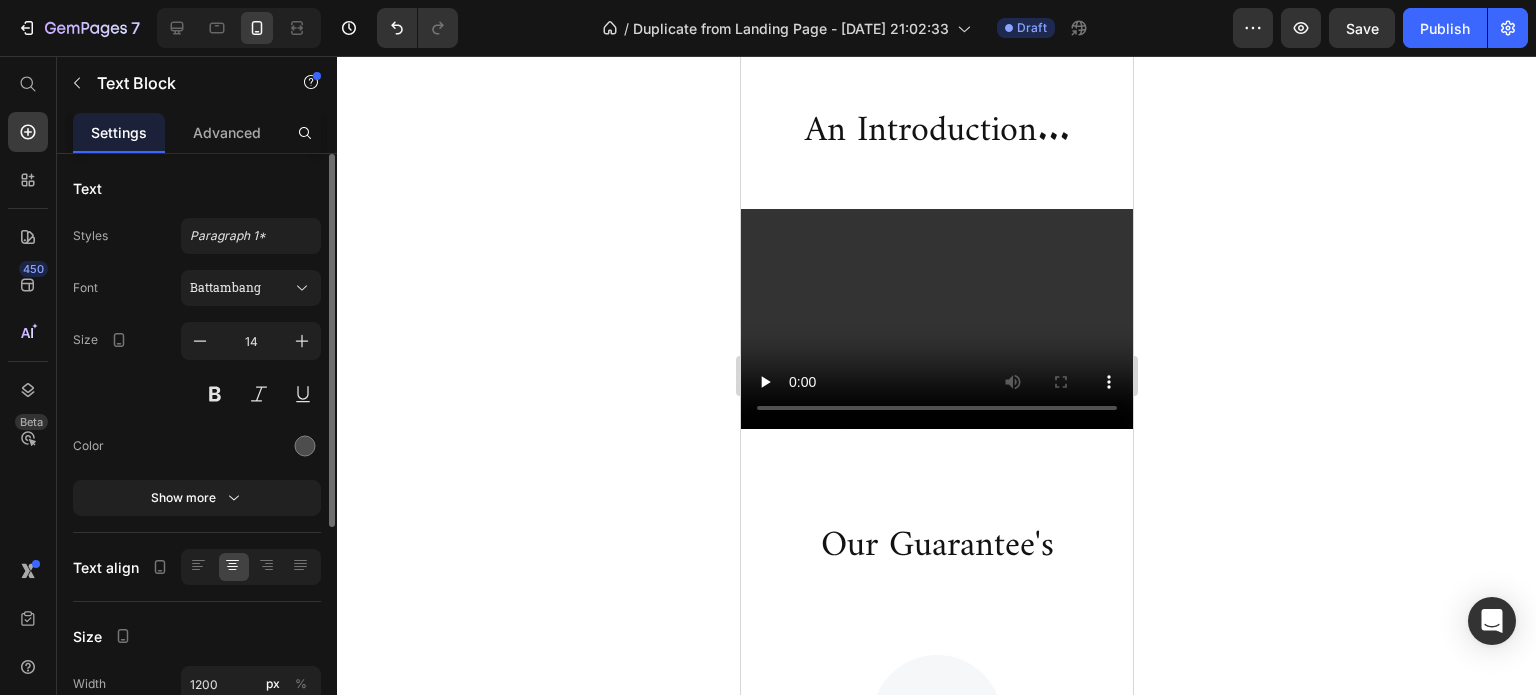 drag, startPoint x: 999, startPoint y: 427, endPoint x: 793, endPoint y: 431, distance: 206.03883 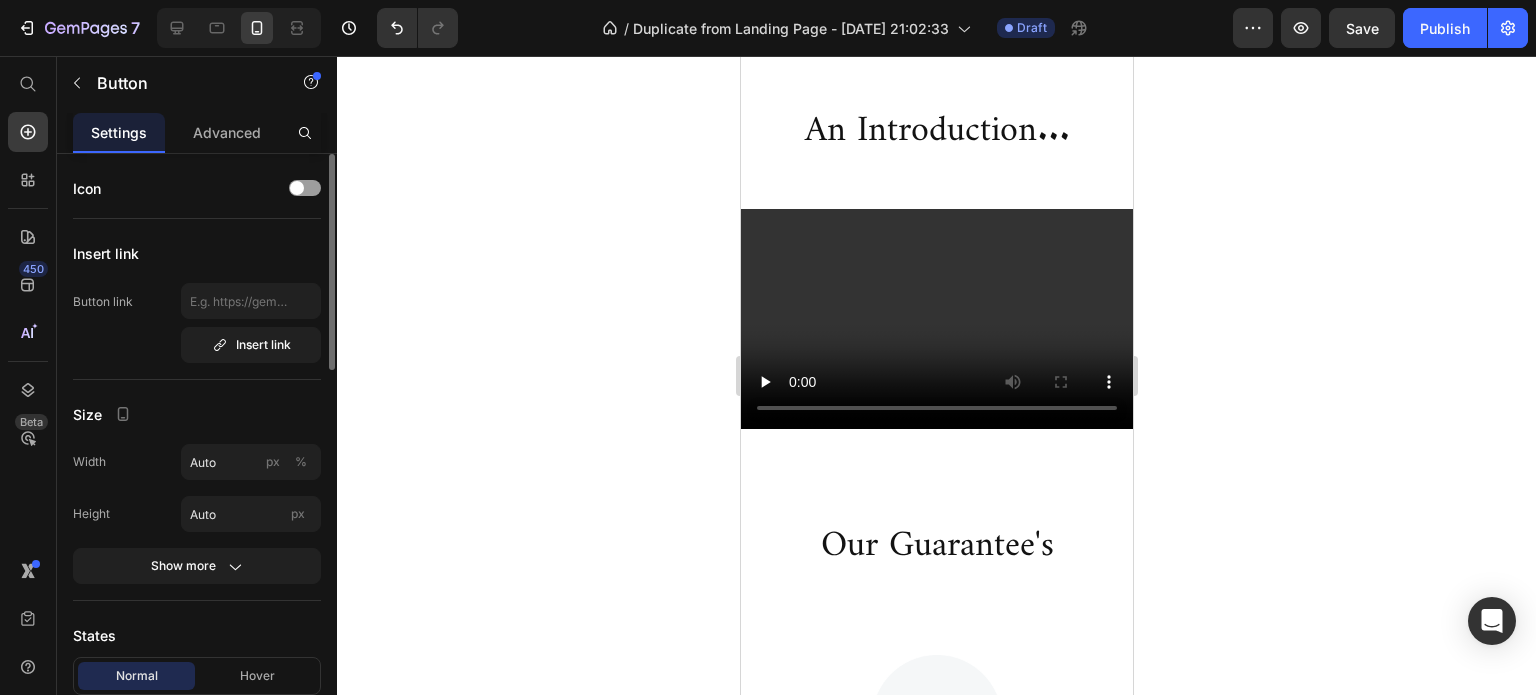 click 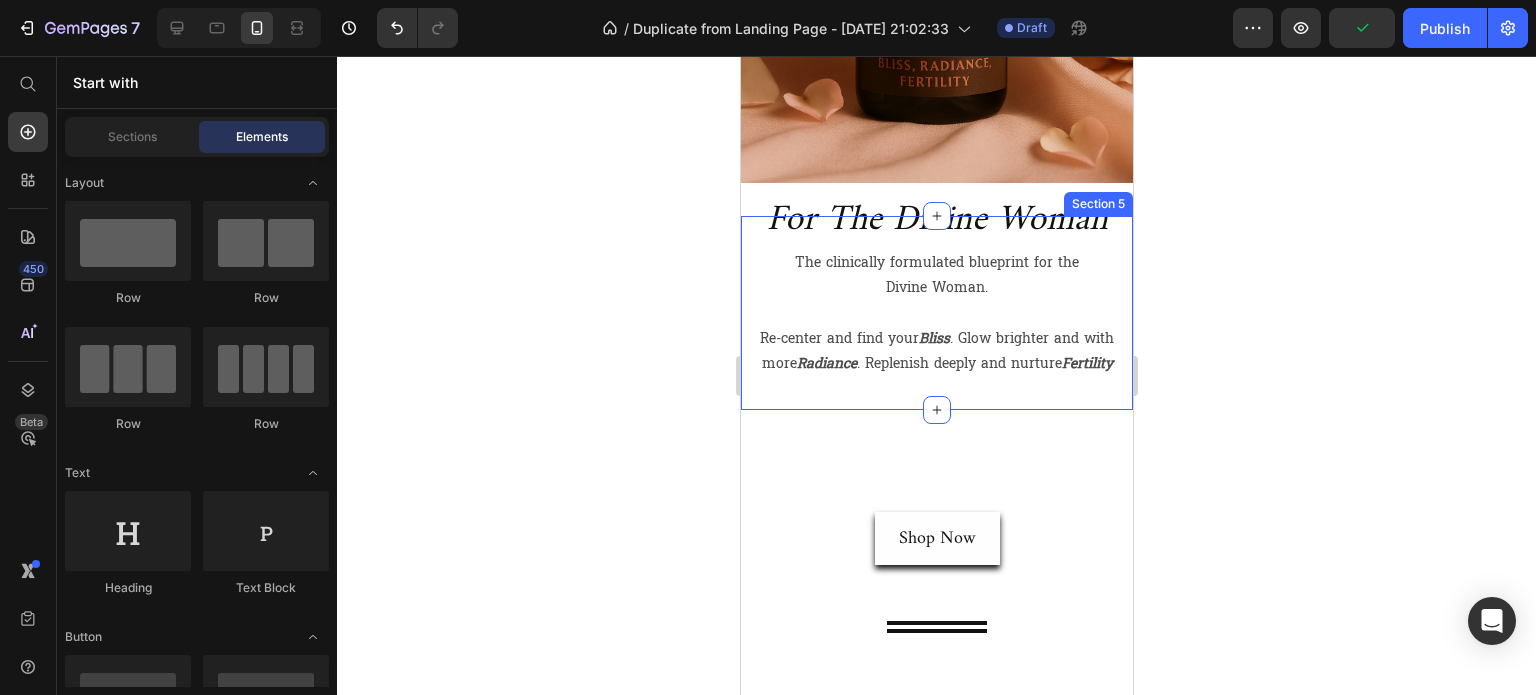 scroll, scrollTop: 1335, scrollLeft: 0, axis: vertical 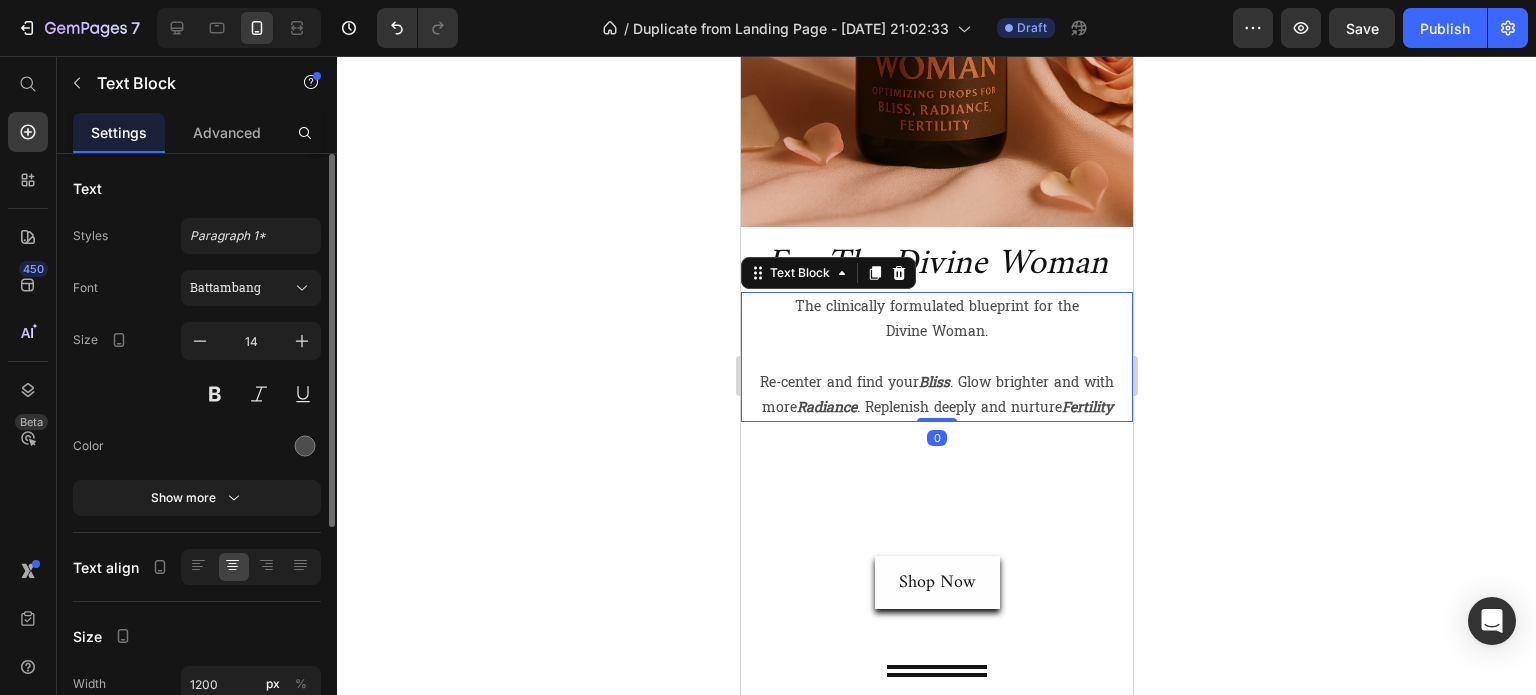 click on "Re-center and find your  Bliss . Glow brighter and with more  Radiance . Replenish deeply and nurture  Fertility" at bounding box center [936, 395] 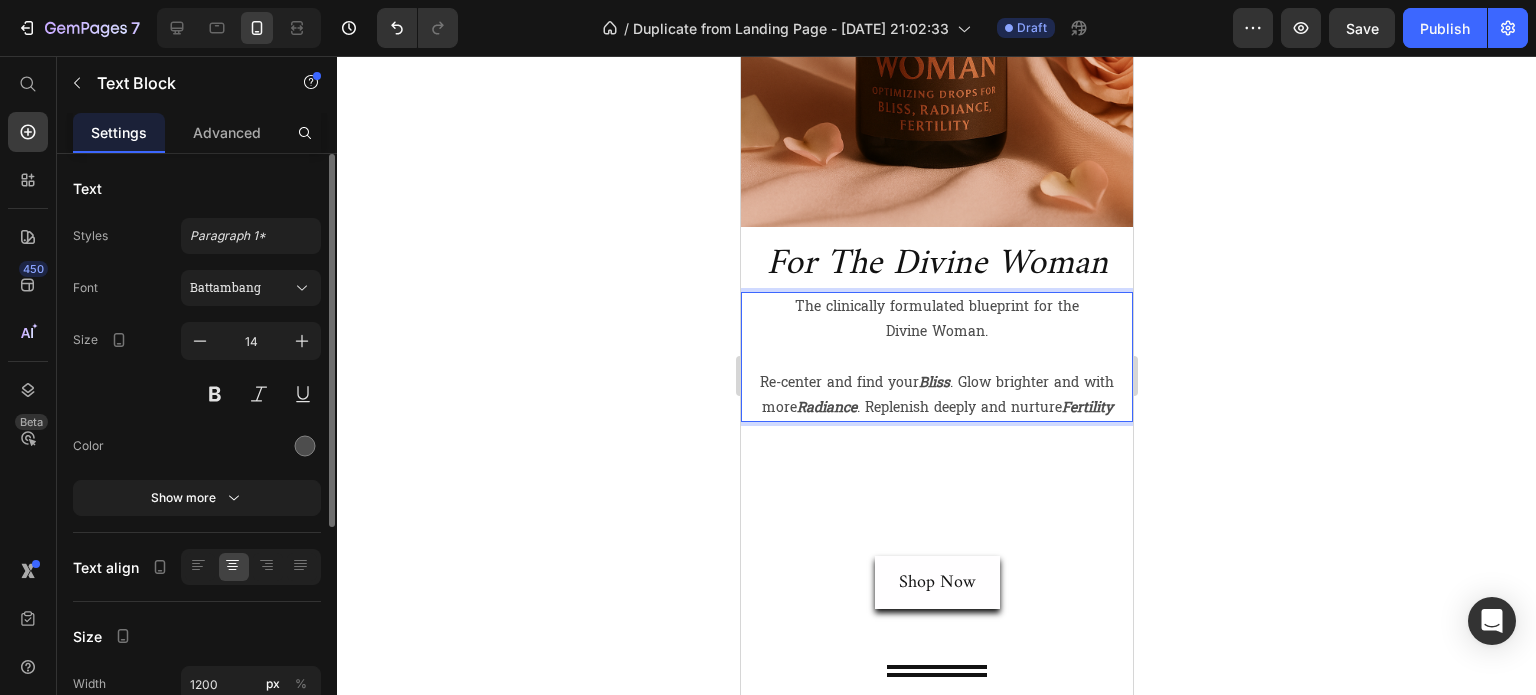 click on "Re-center and find your  Bliss . Glow brighter and with more  Radiance . Replenish deeply and nurture  Fertility" at bounding box center [936, 395] 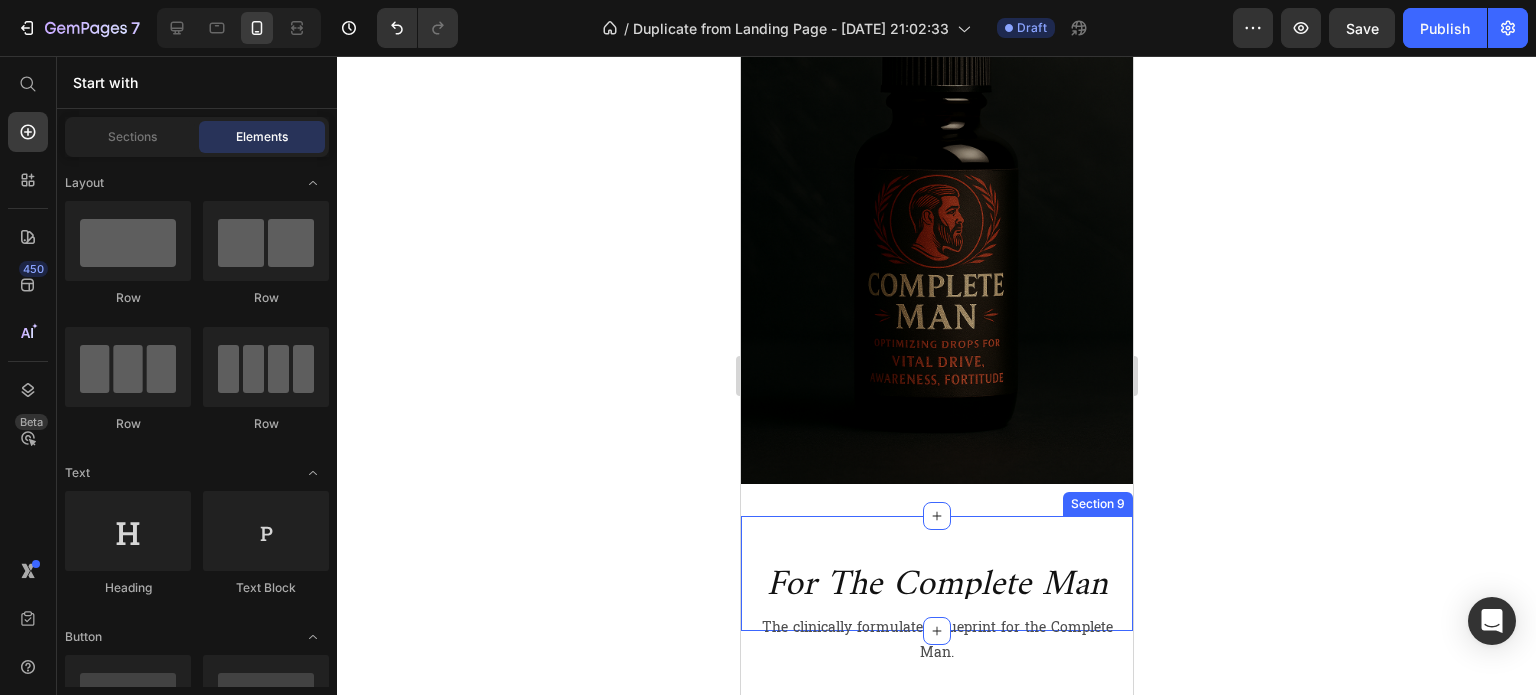 scroll, scrollTop: 2535, scrollLeft: 0, axis: vertical 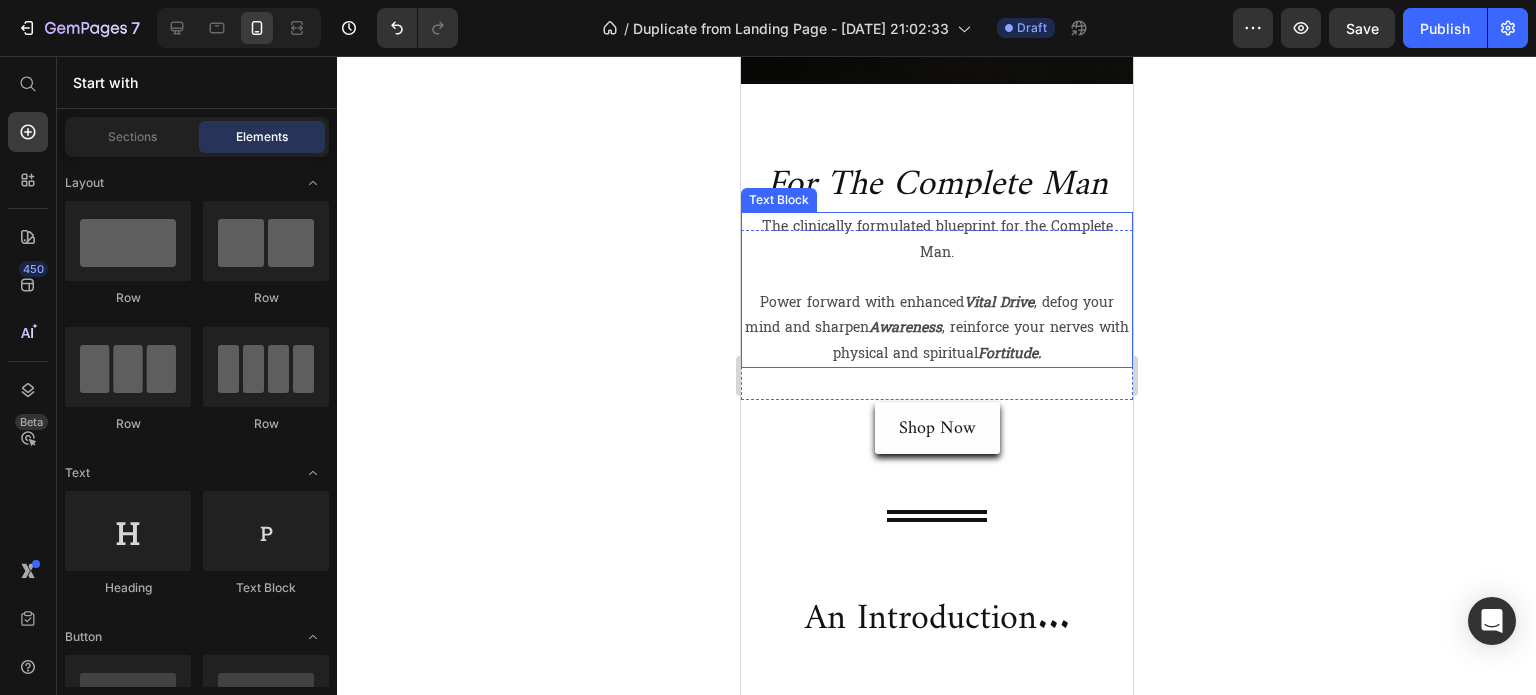 click on "Power forward with enhanced  Vital Drive , defog your mind and sharpen  Awareness , reinforce your nerves with physical and spiritual  Fortitude." at bounding box center (936, 328) 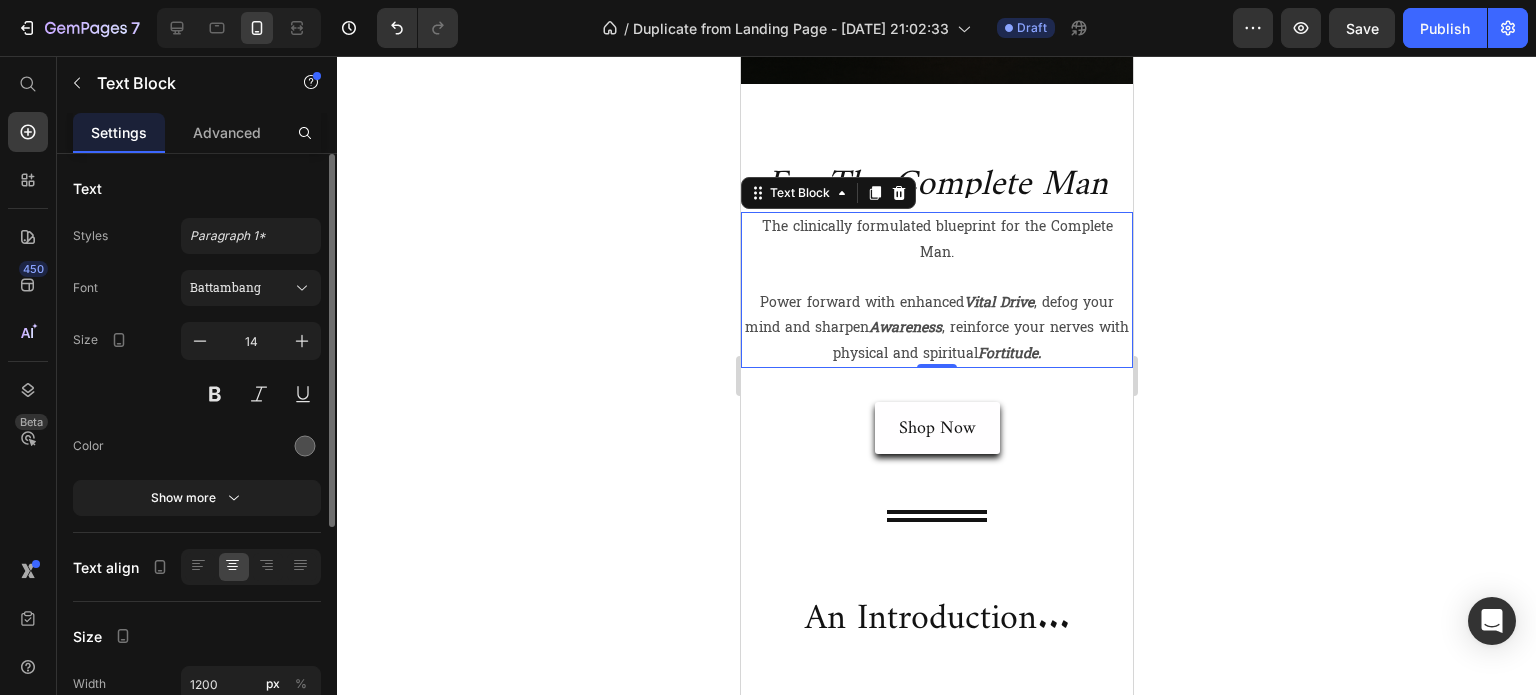 click 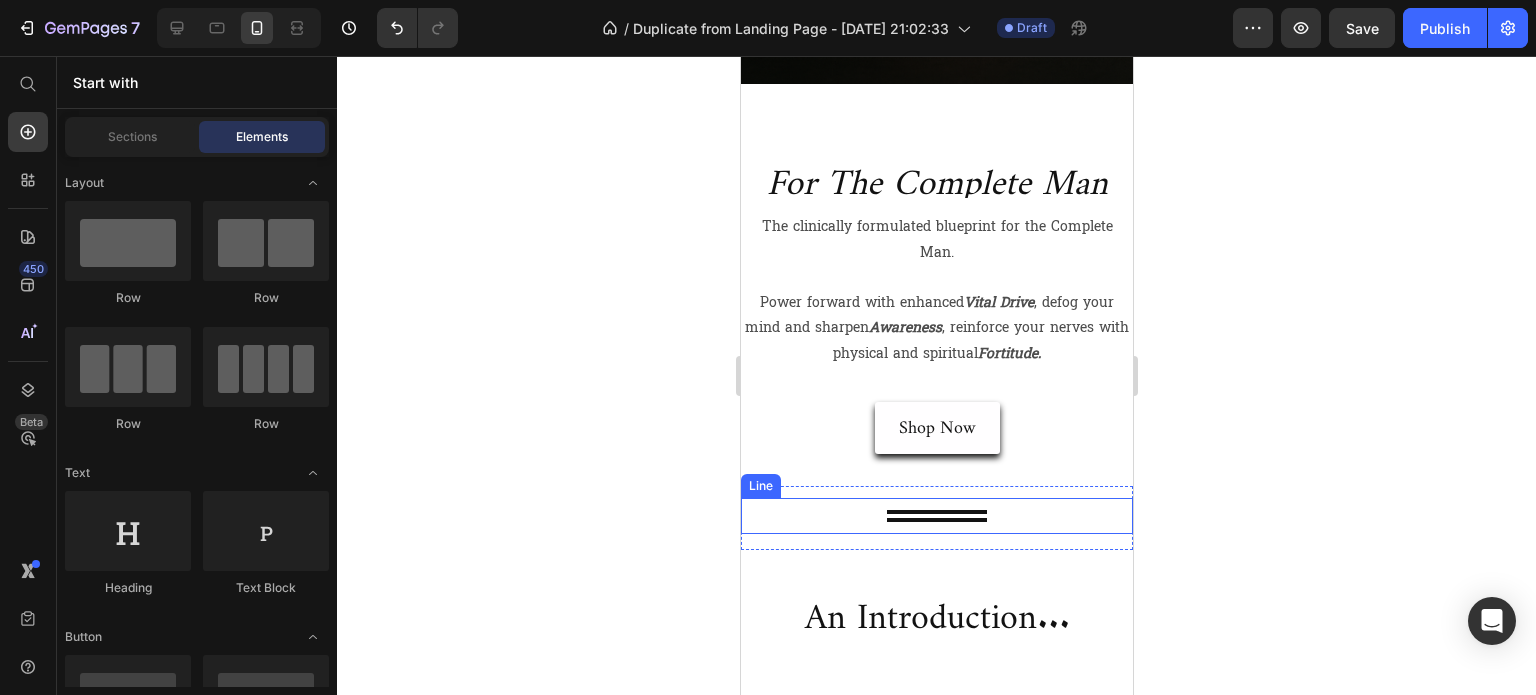 scroll, scrollTop: 2435, scrollLeft: 0, axis: vertical 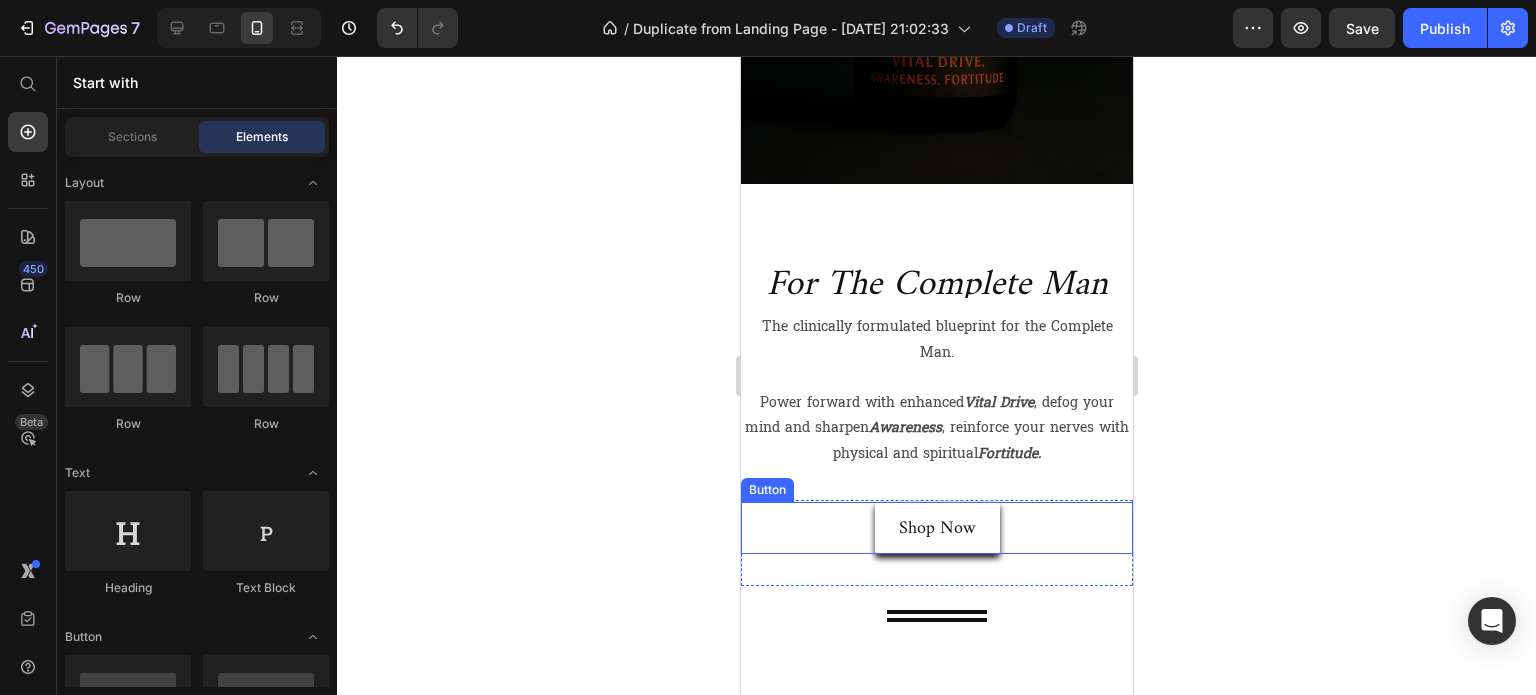 click 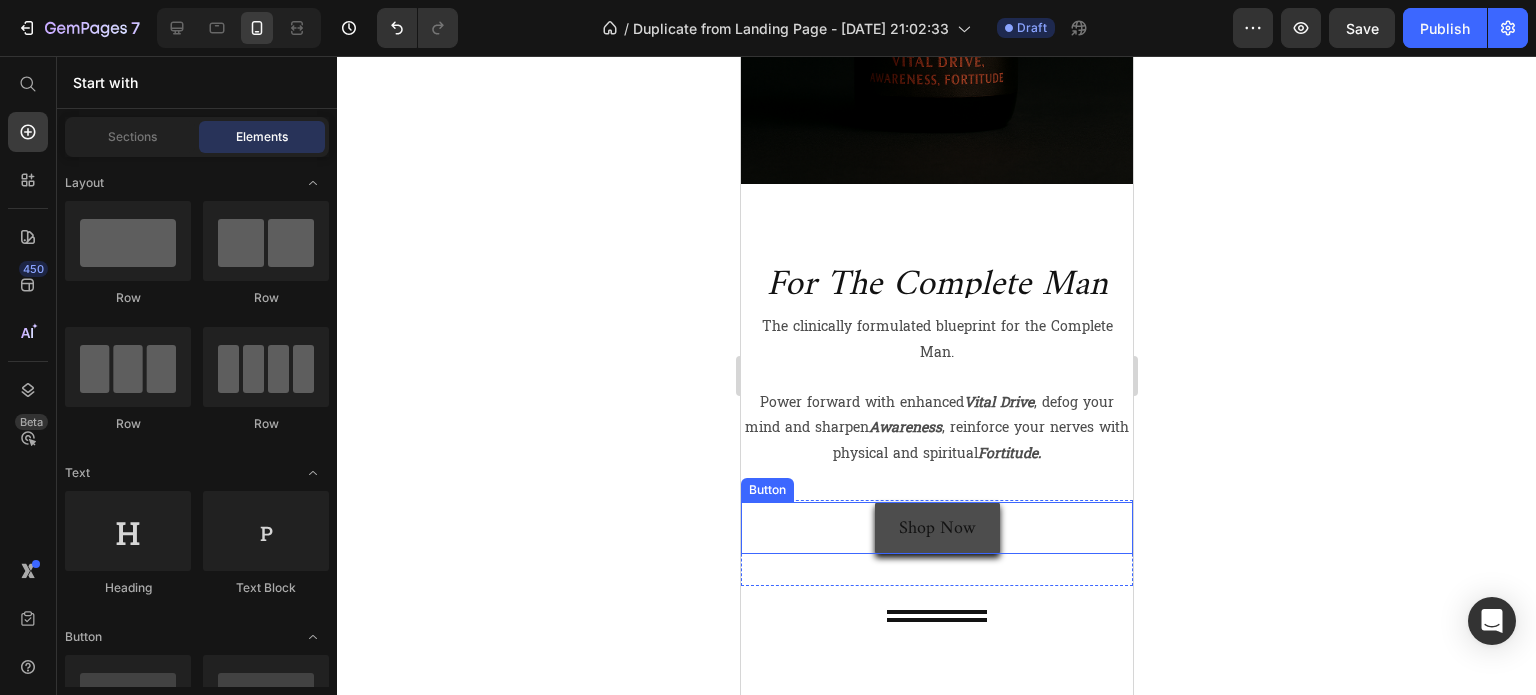click on "Shop Now" at bounding box center (936, 528) 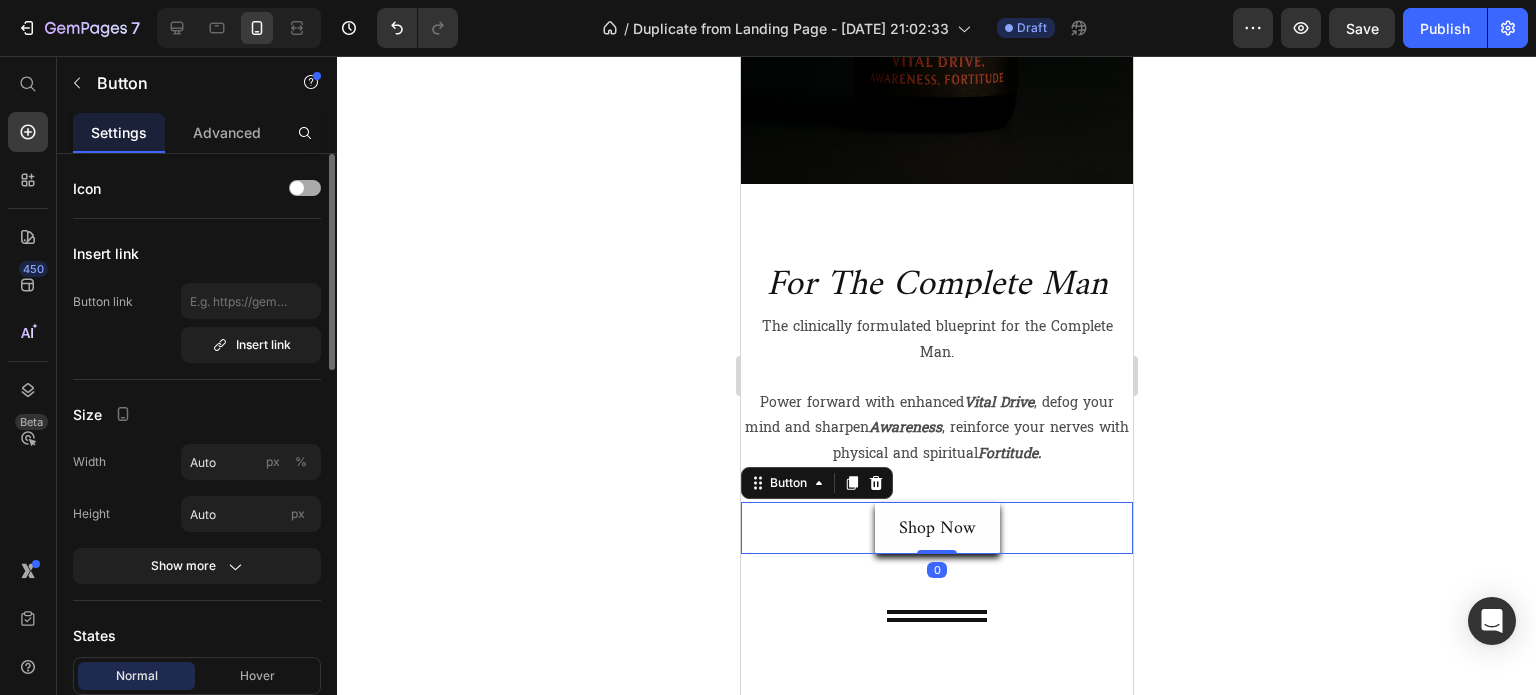 click at bounding box center [305, 188] 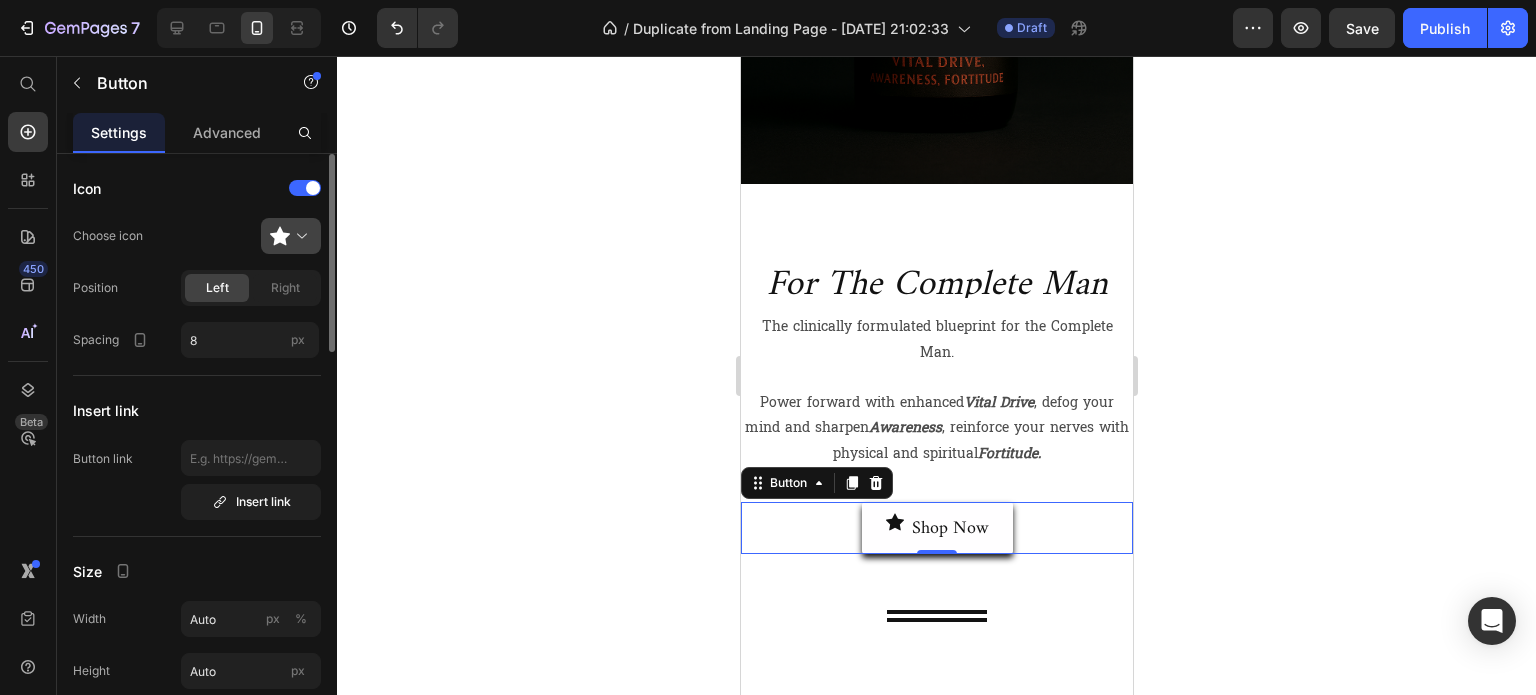 click at bounding box center [299, 236] 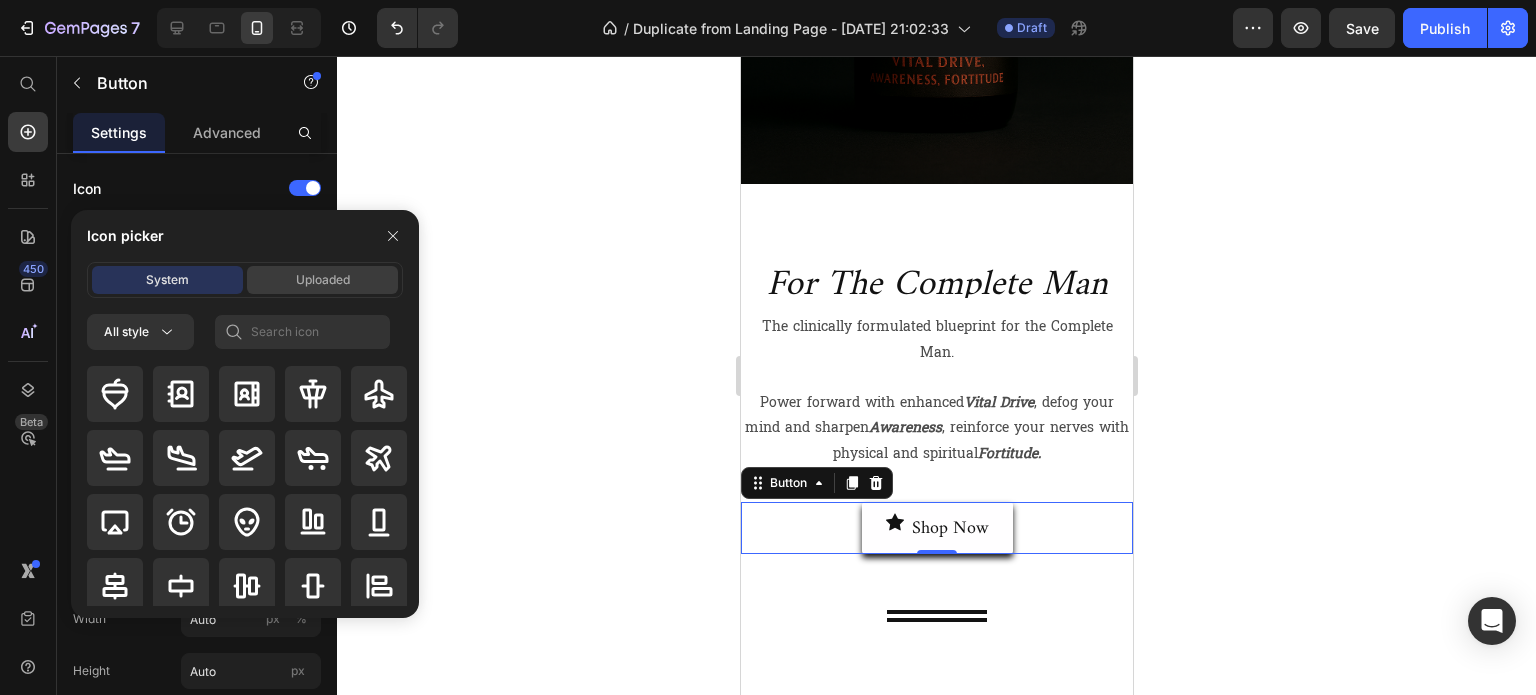 click on "Uploaded" at bounding box center (323, 280) 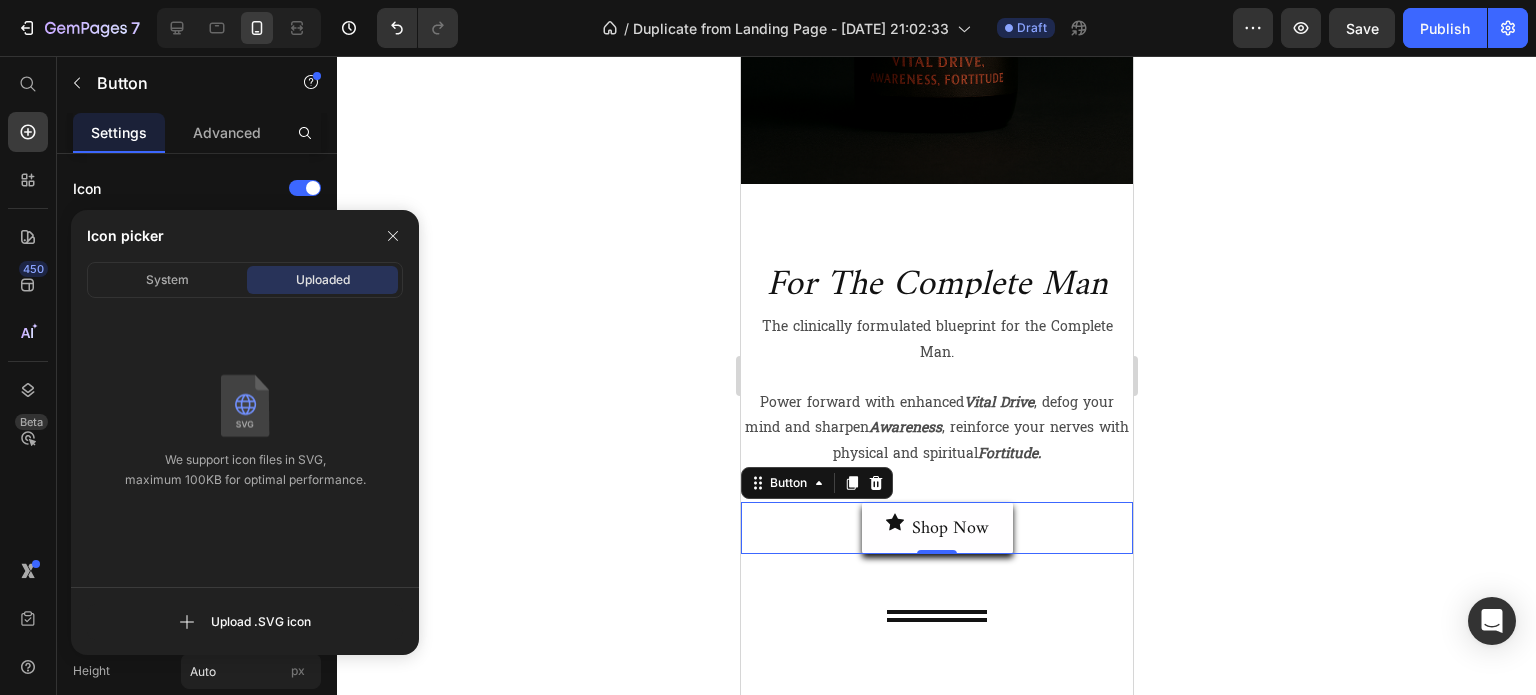 click at bounding box center [245, 404] 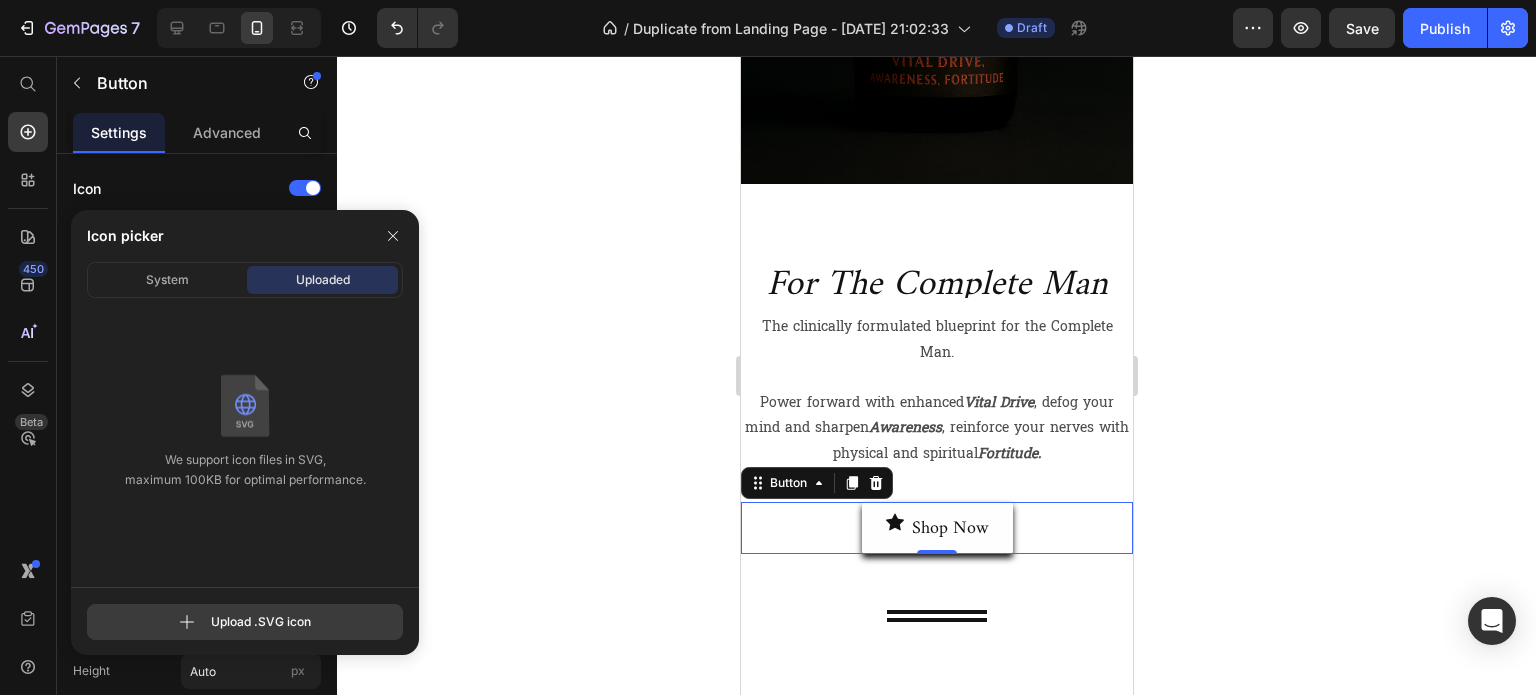 click 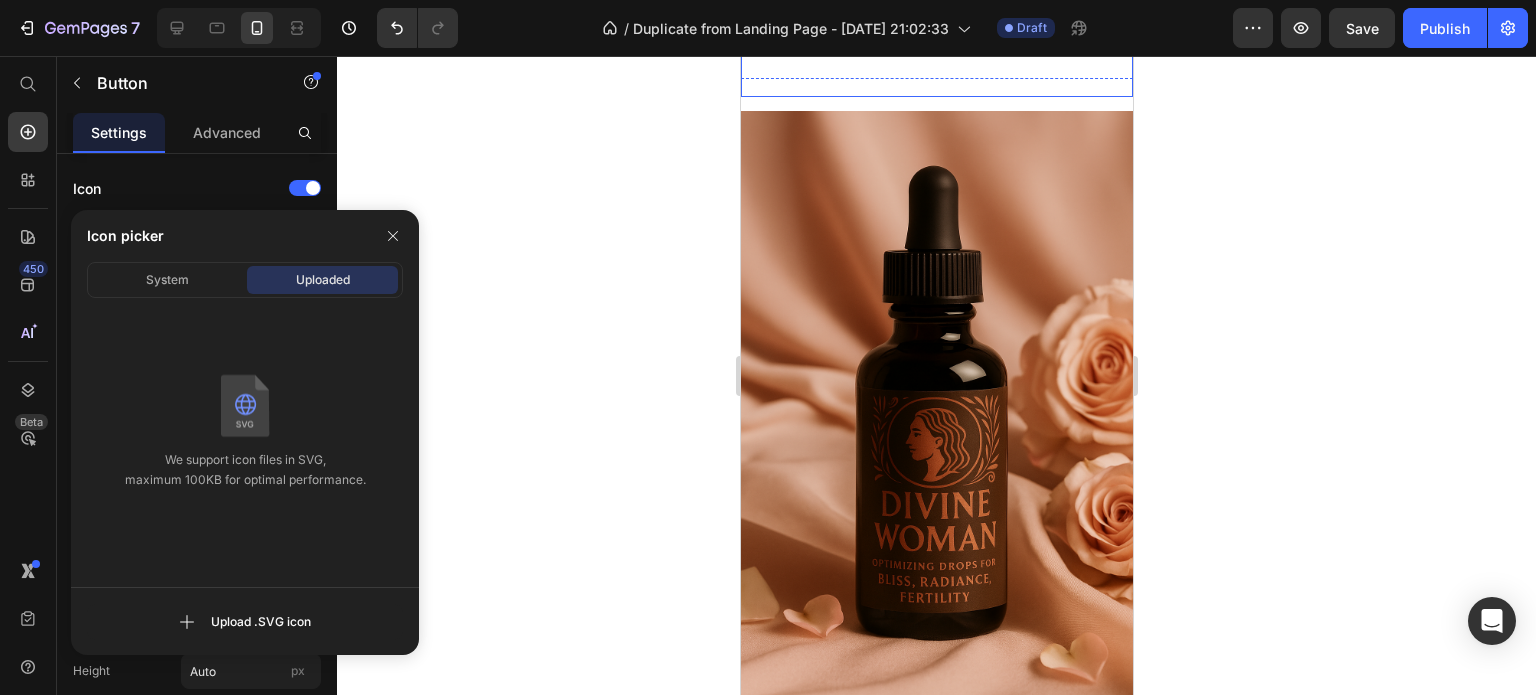 scroll, scrollTop: 1136, scrollLeft: 0, axis: vertical 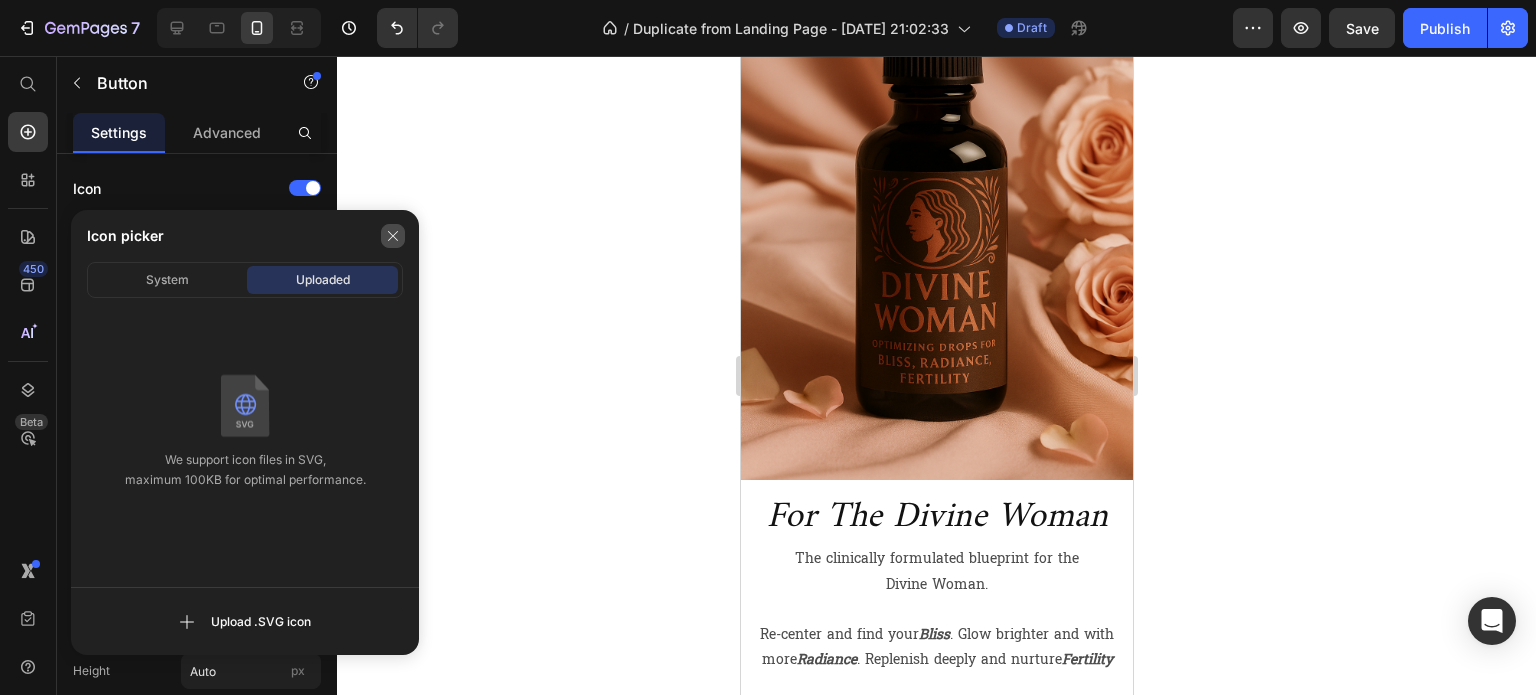 click at bounding box center (393, 236) 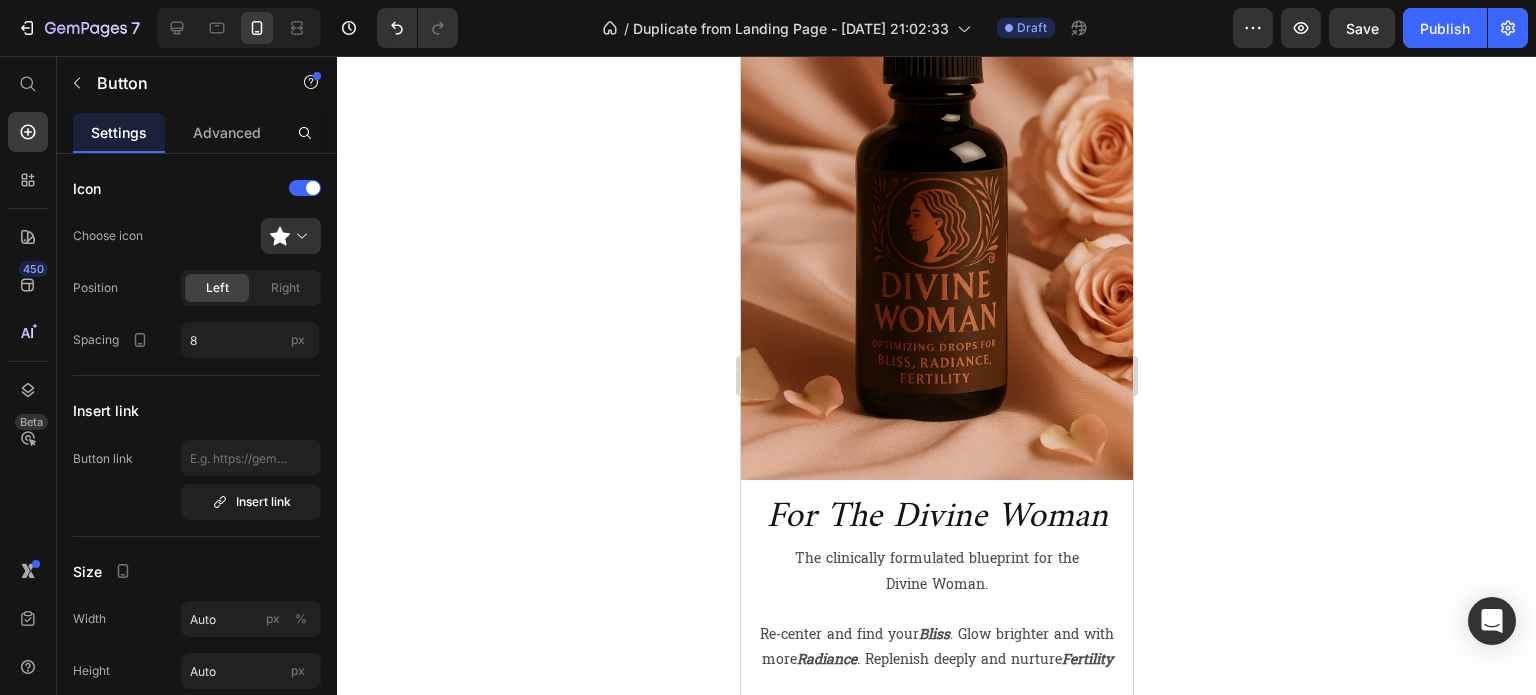 click 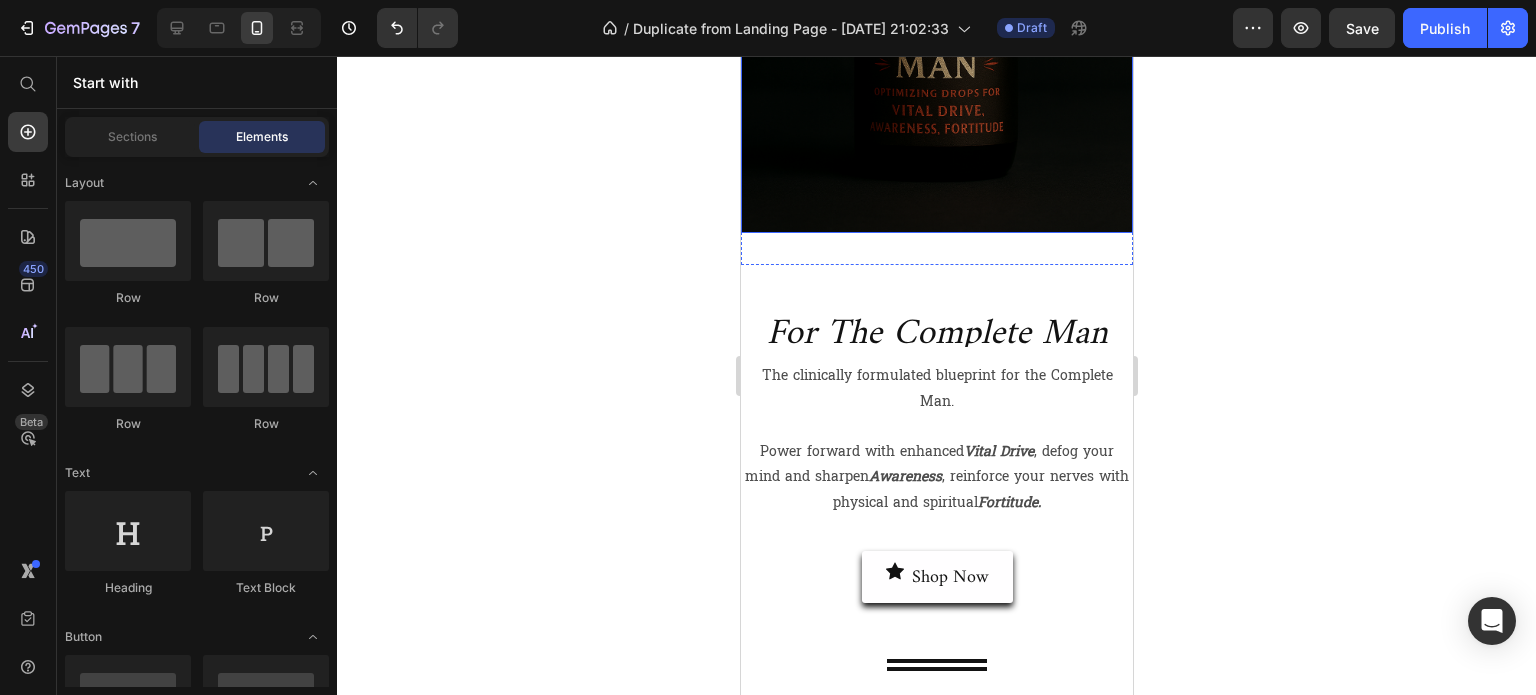 scroll, scrollTop: 2436, scrollLeft: 0, axis: vertical 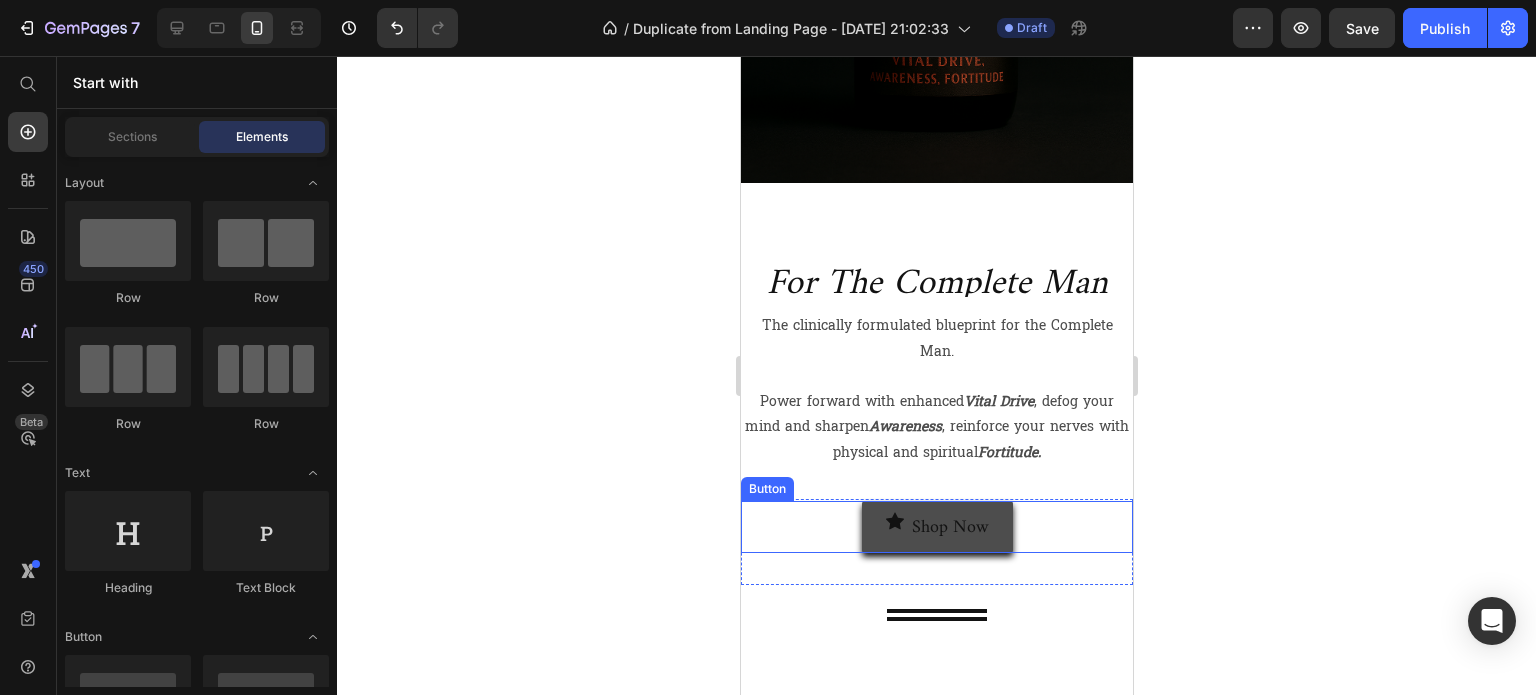 click at bounding box center [894, 521] 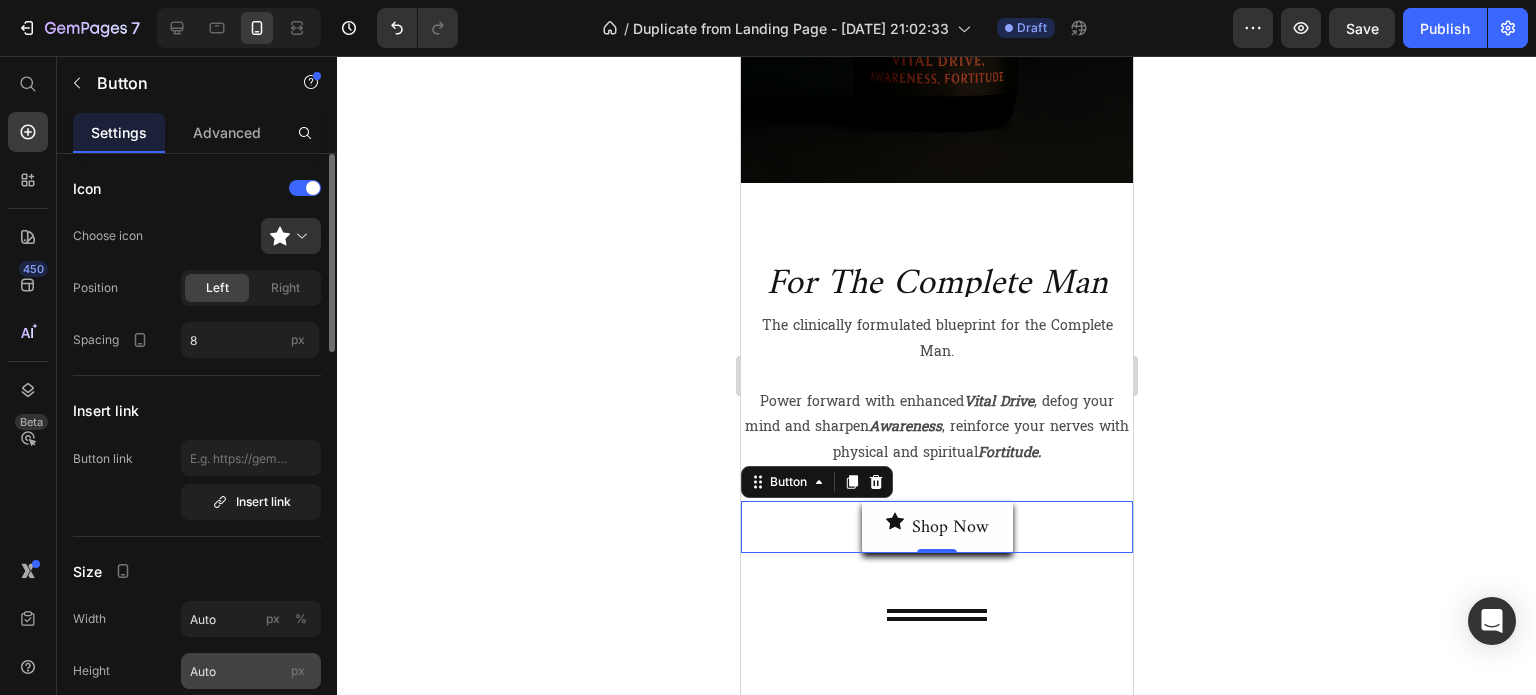 scroll, scrollTop: 100, scrollLeft: 0, axis: vertical 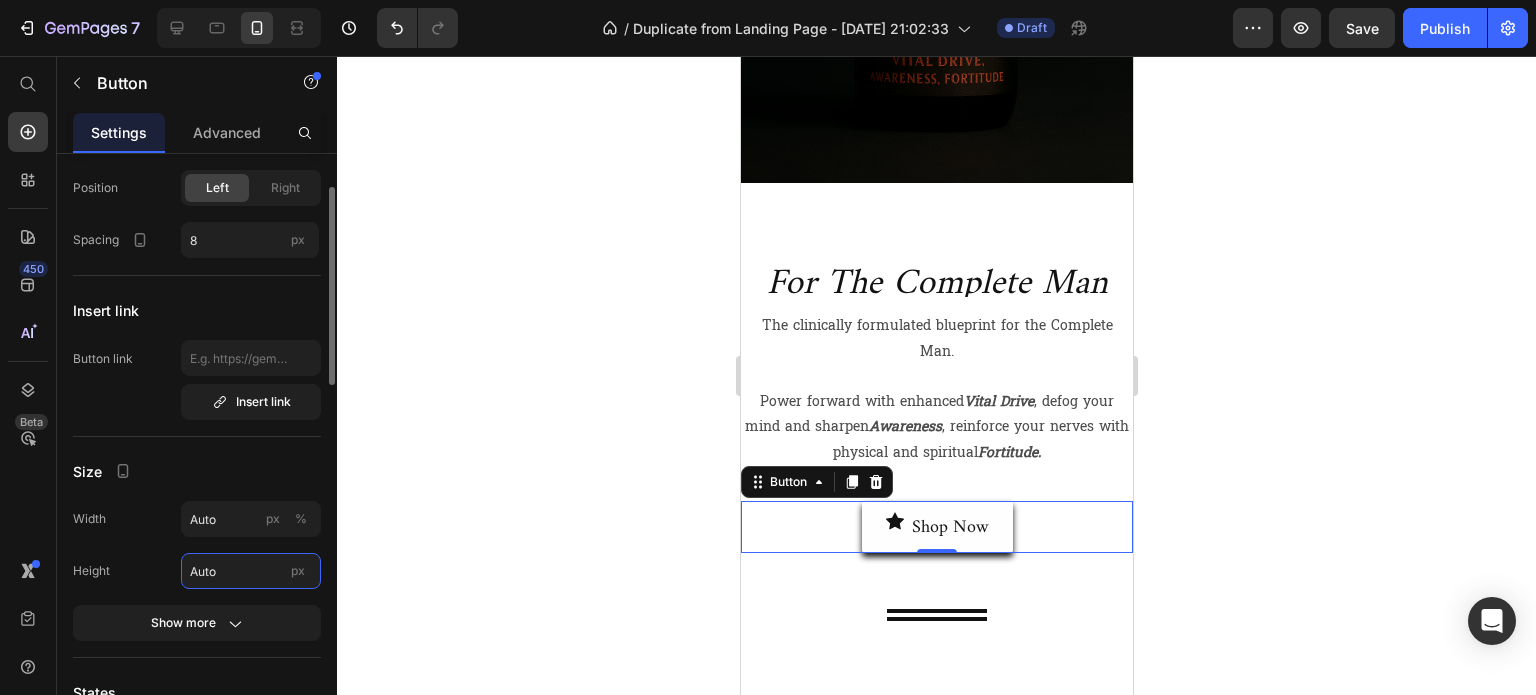 click on "Auto" at bounding box center [251, 571] 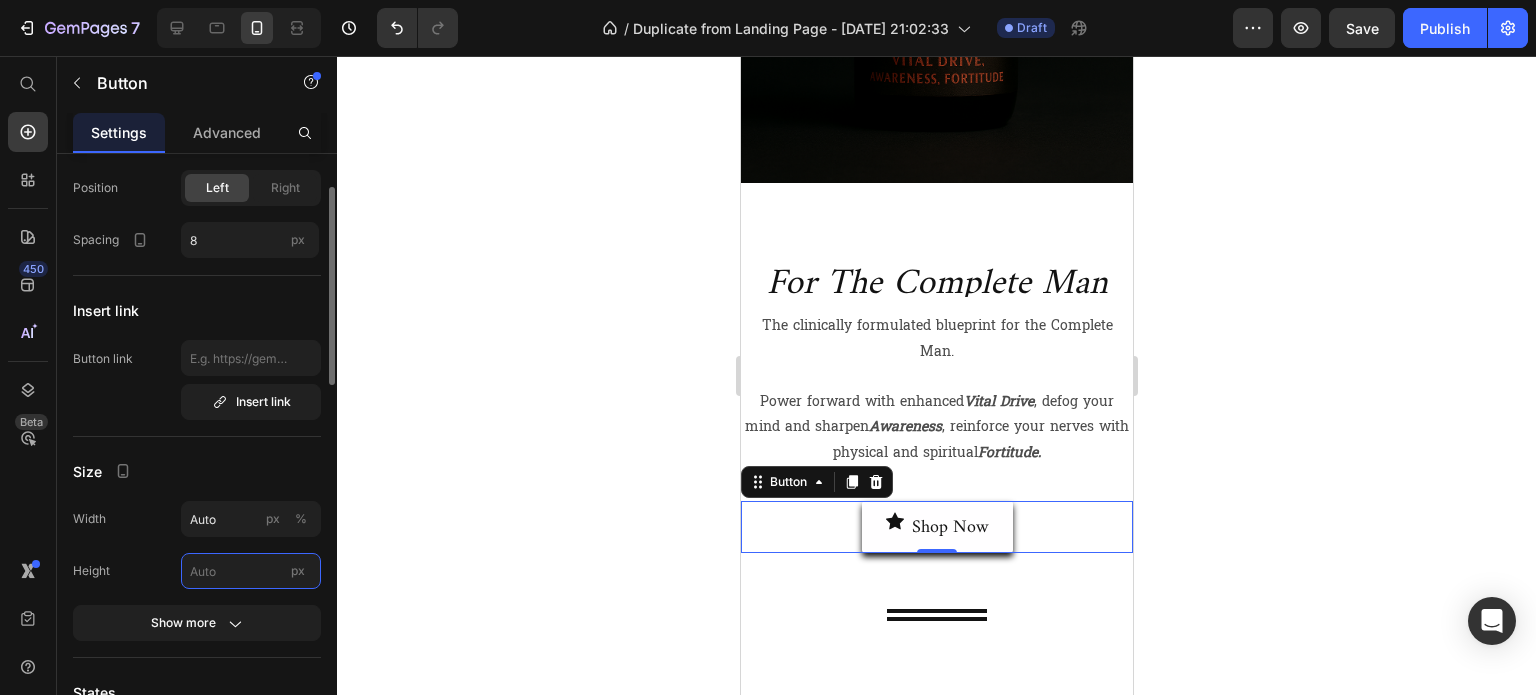 type on "1" 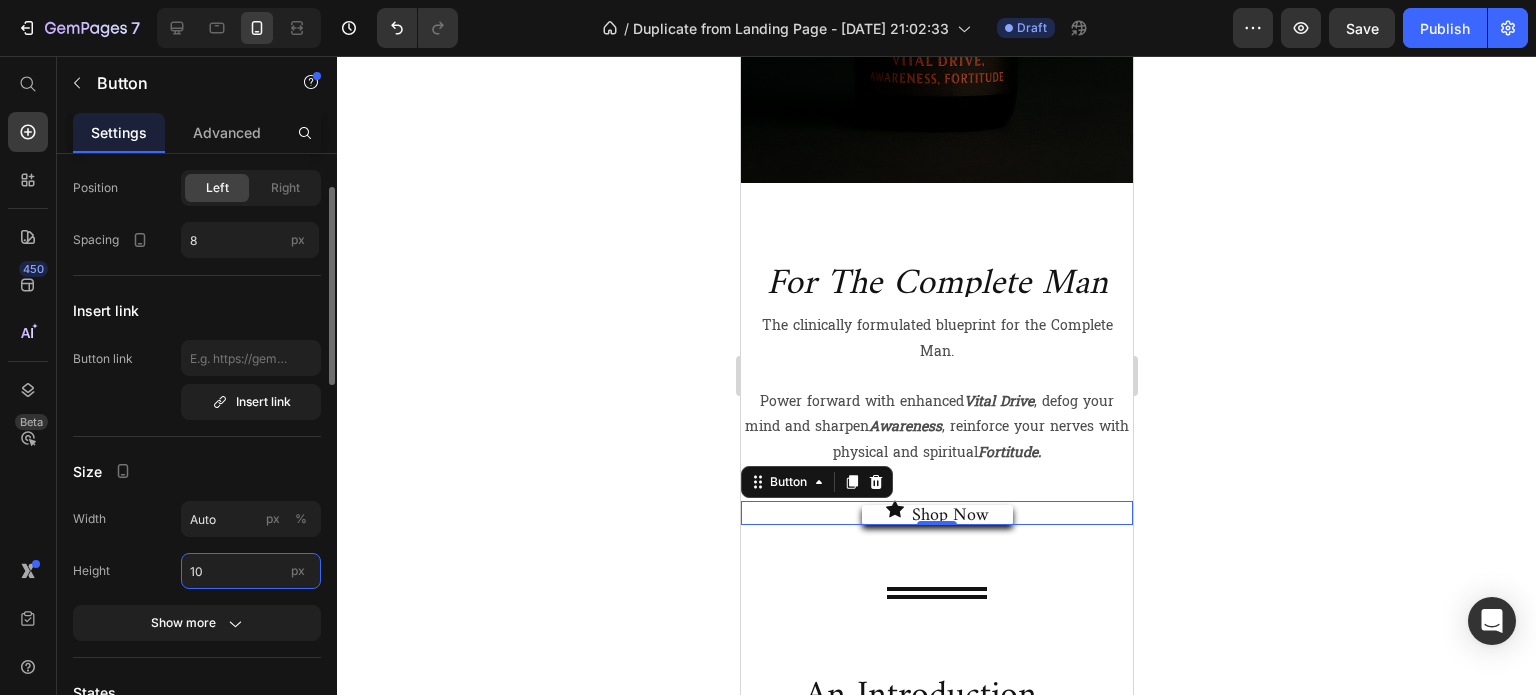 type on "1" 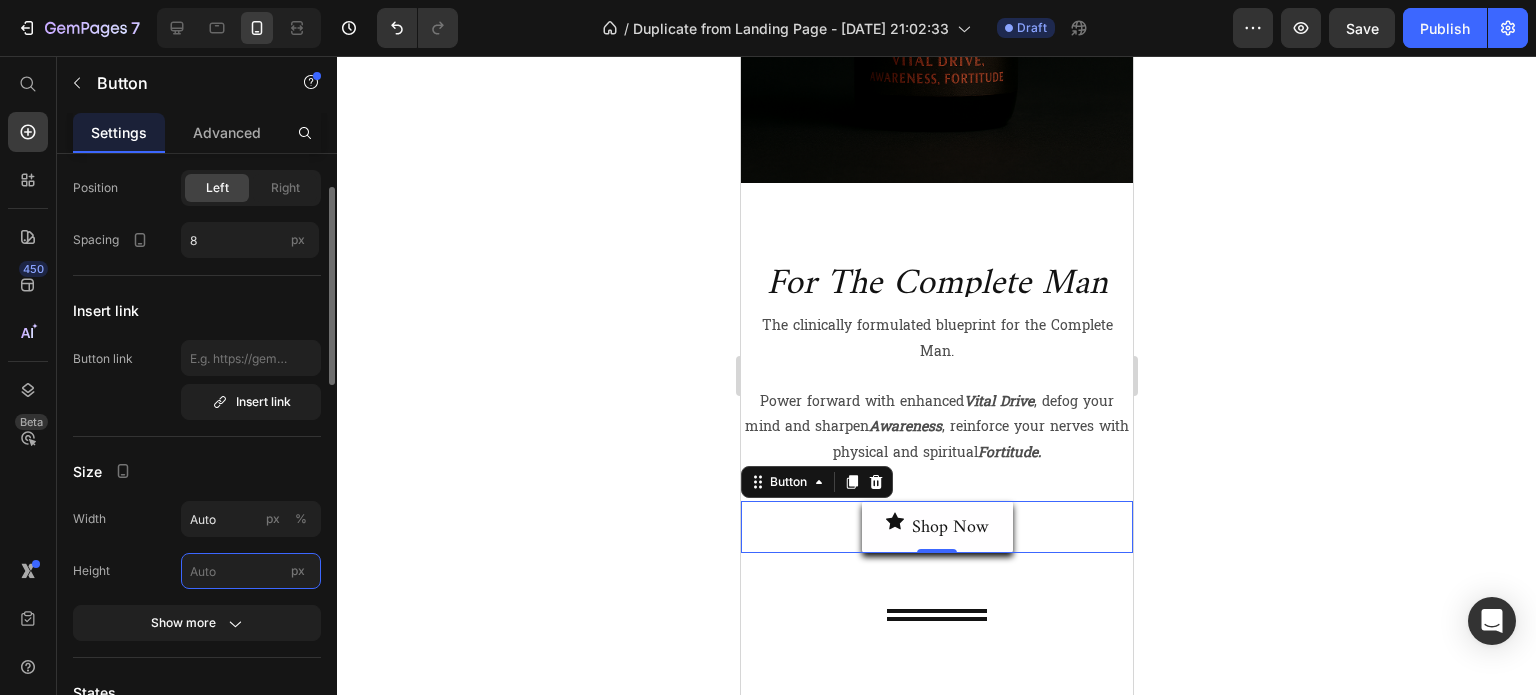type on "1" 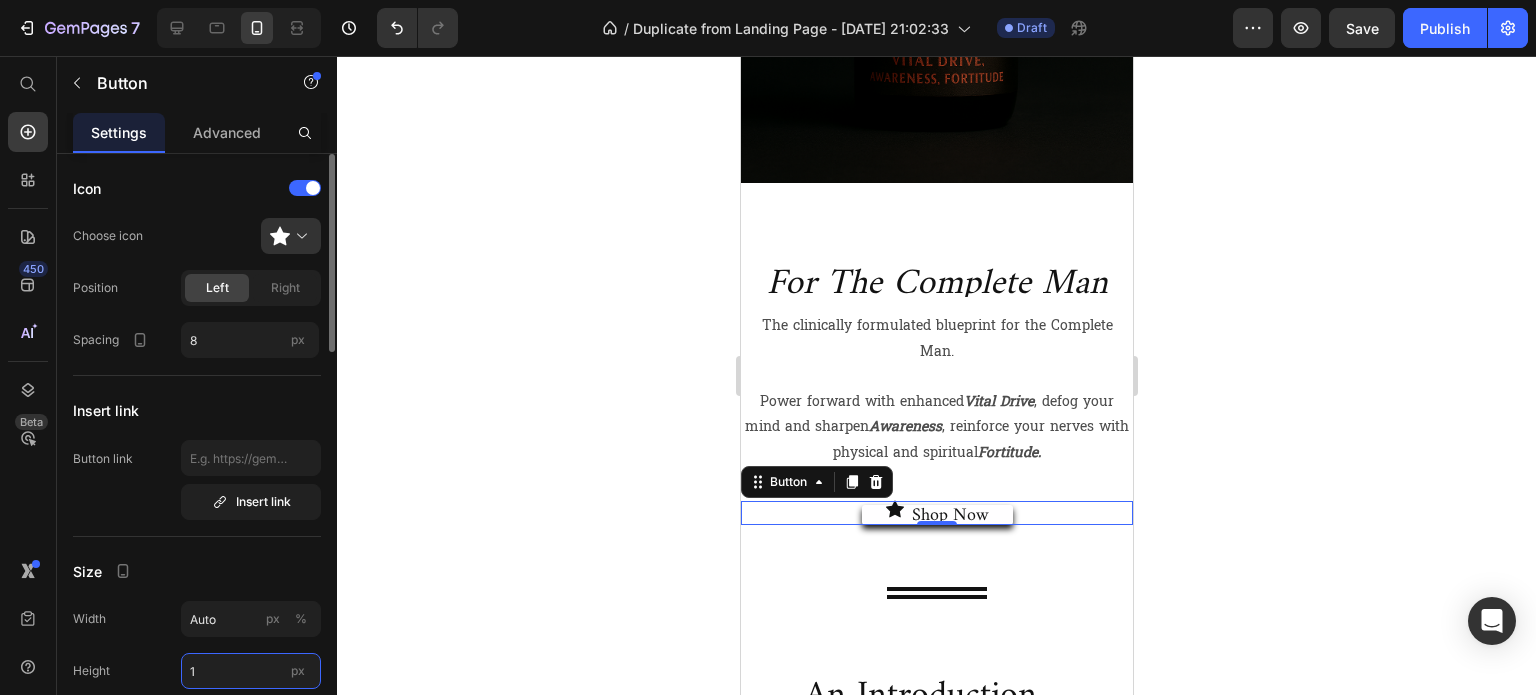 scroll, scrollTop: 200, scrollLeft: 0, axis: vertical 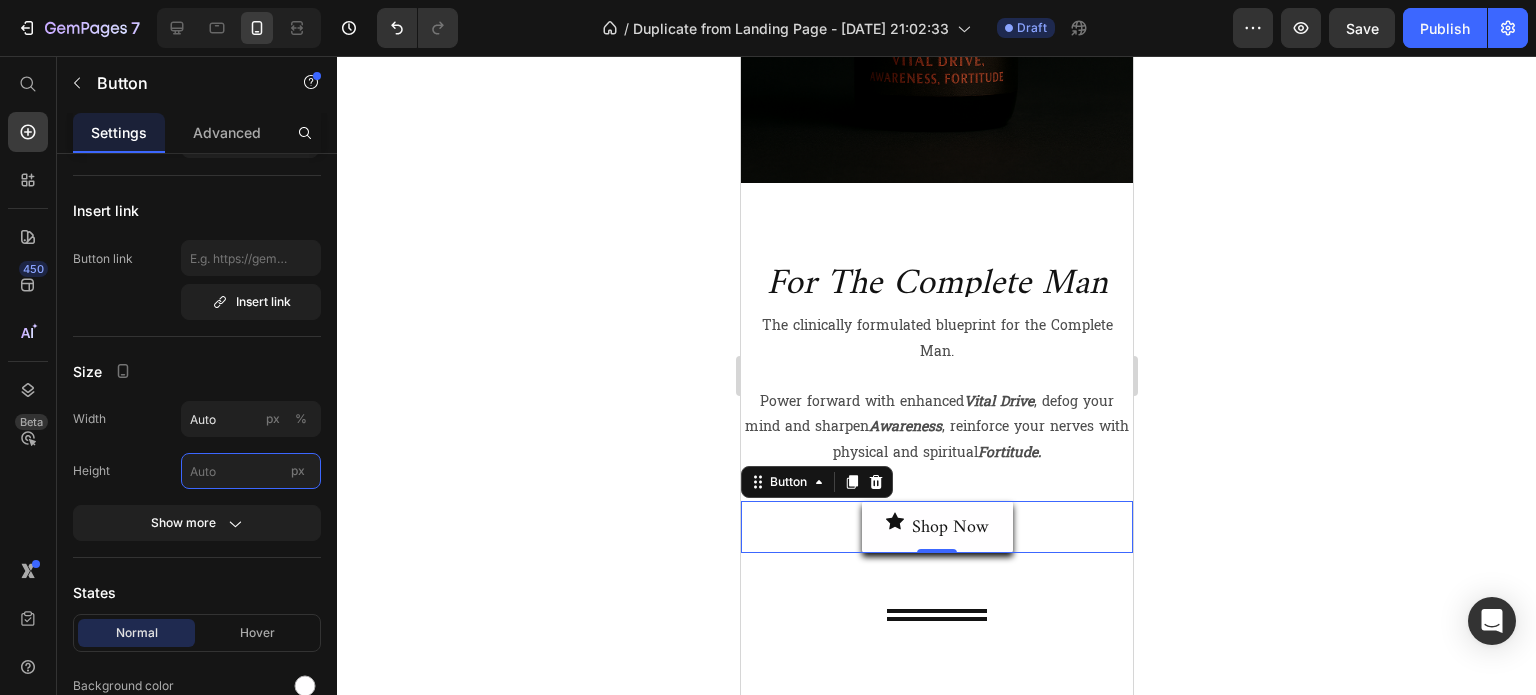 type 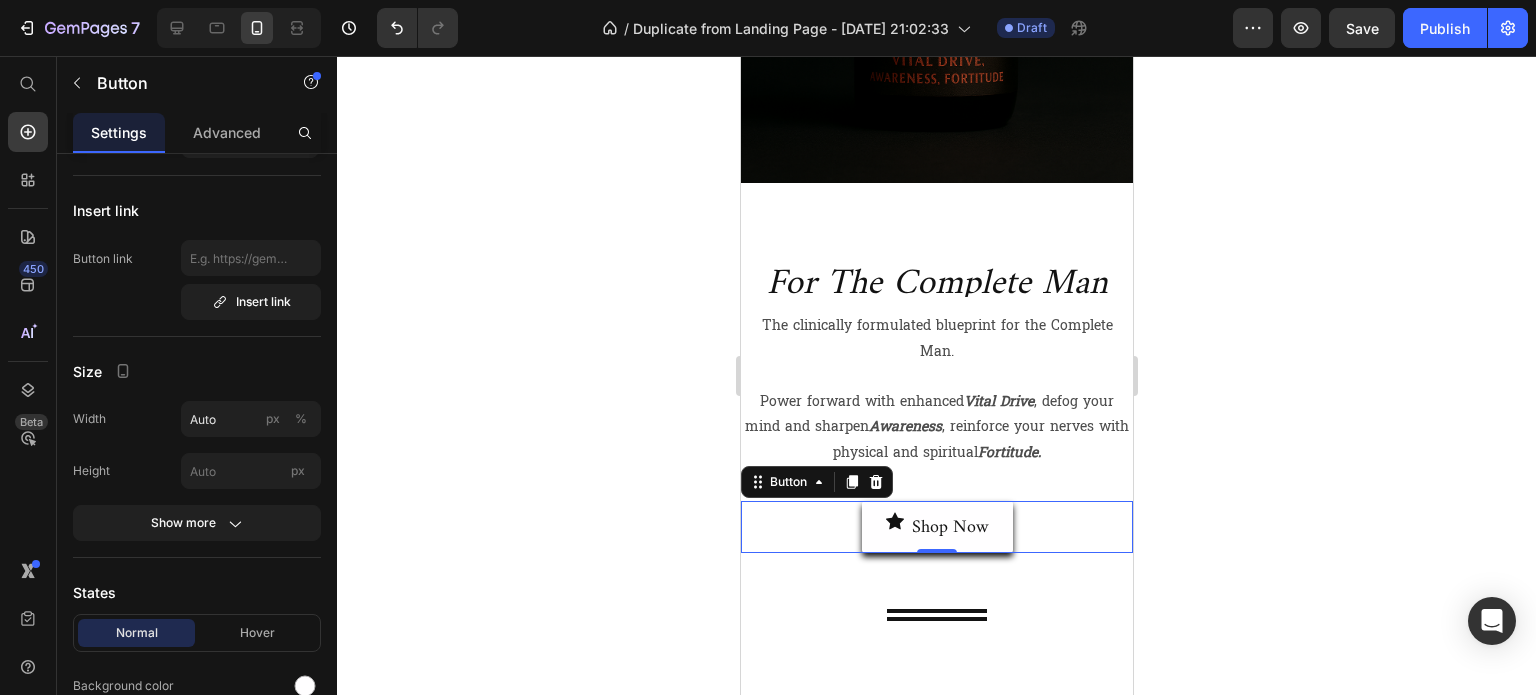 click 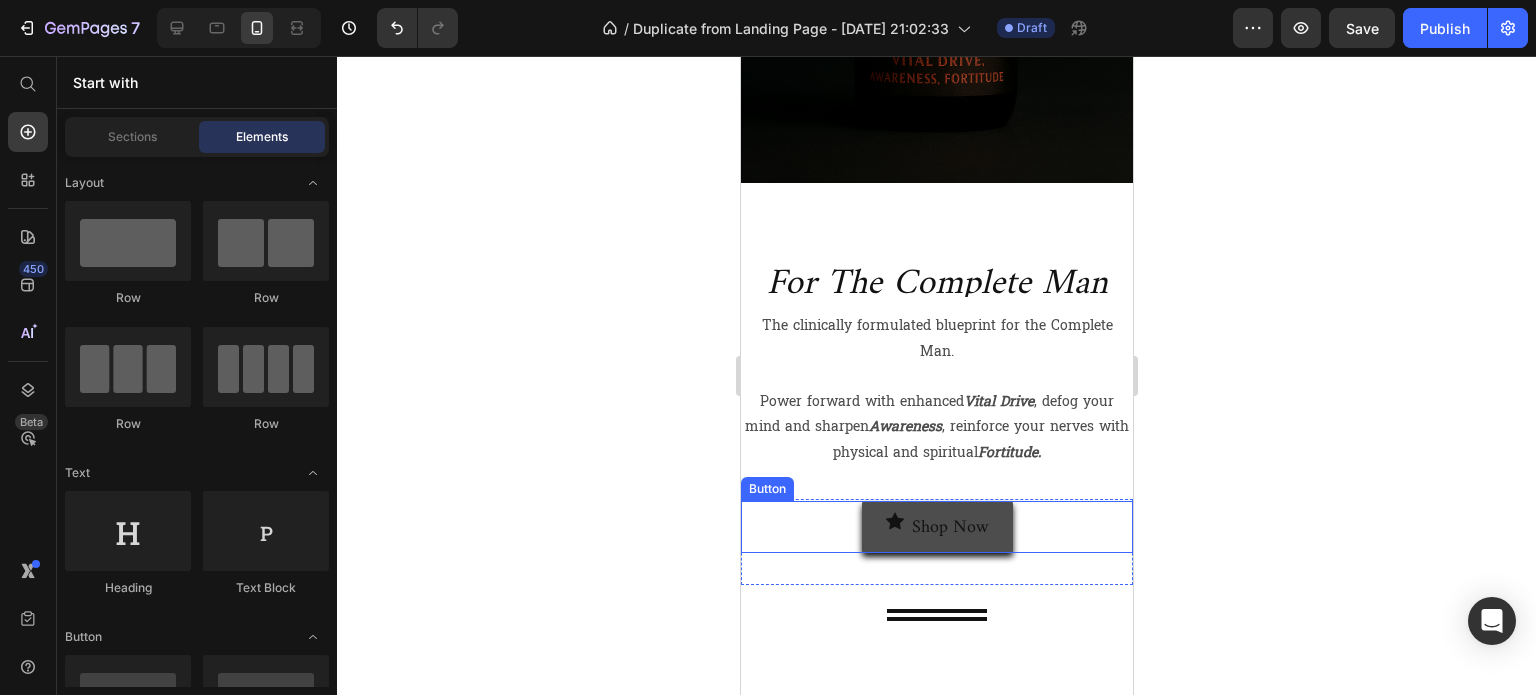 click 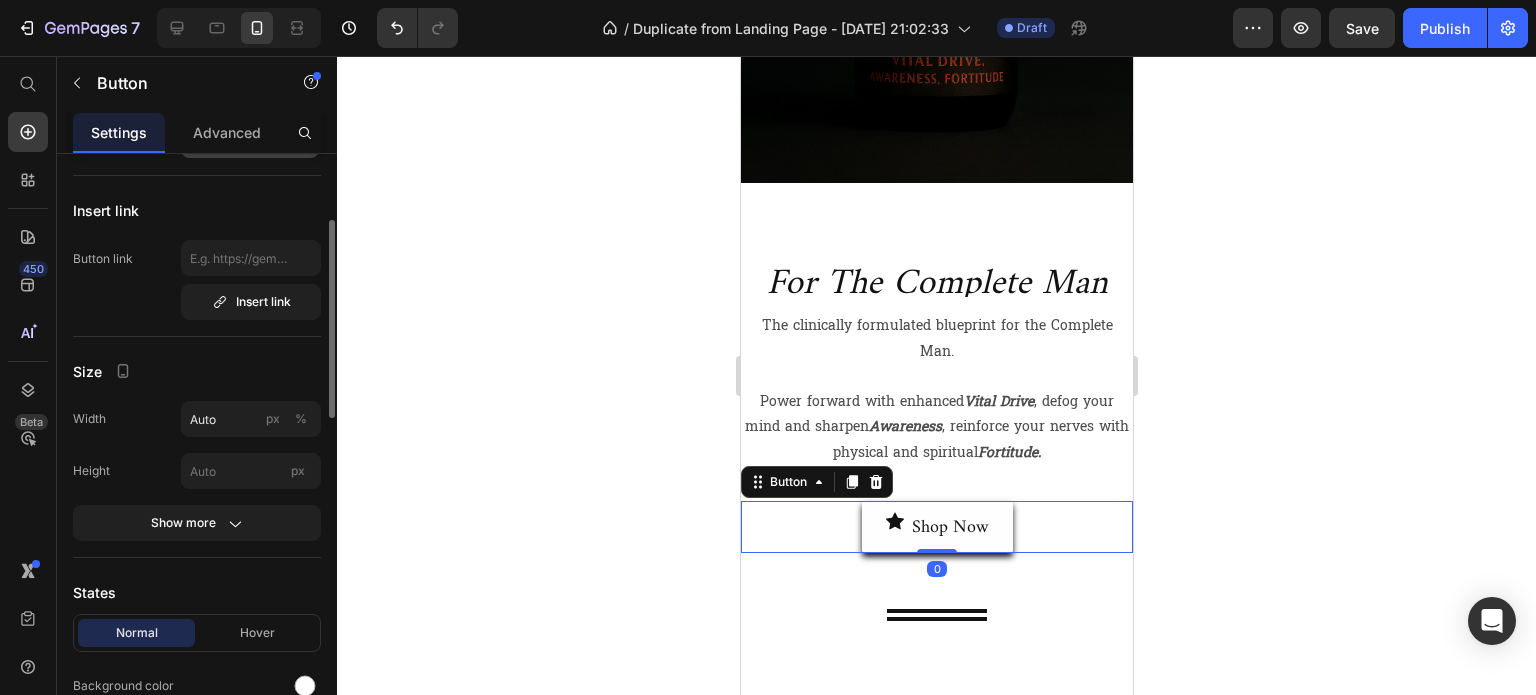 scroll, scrollTop: 0, scrollLeft: 0, axis: both 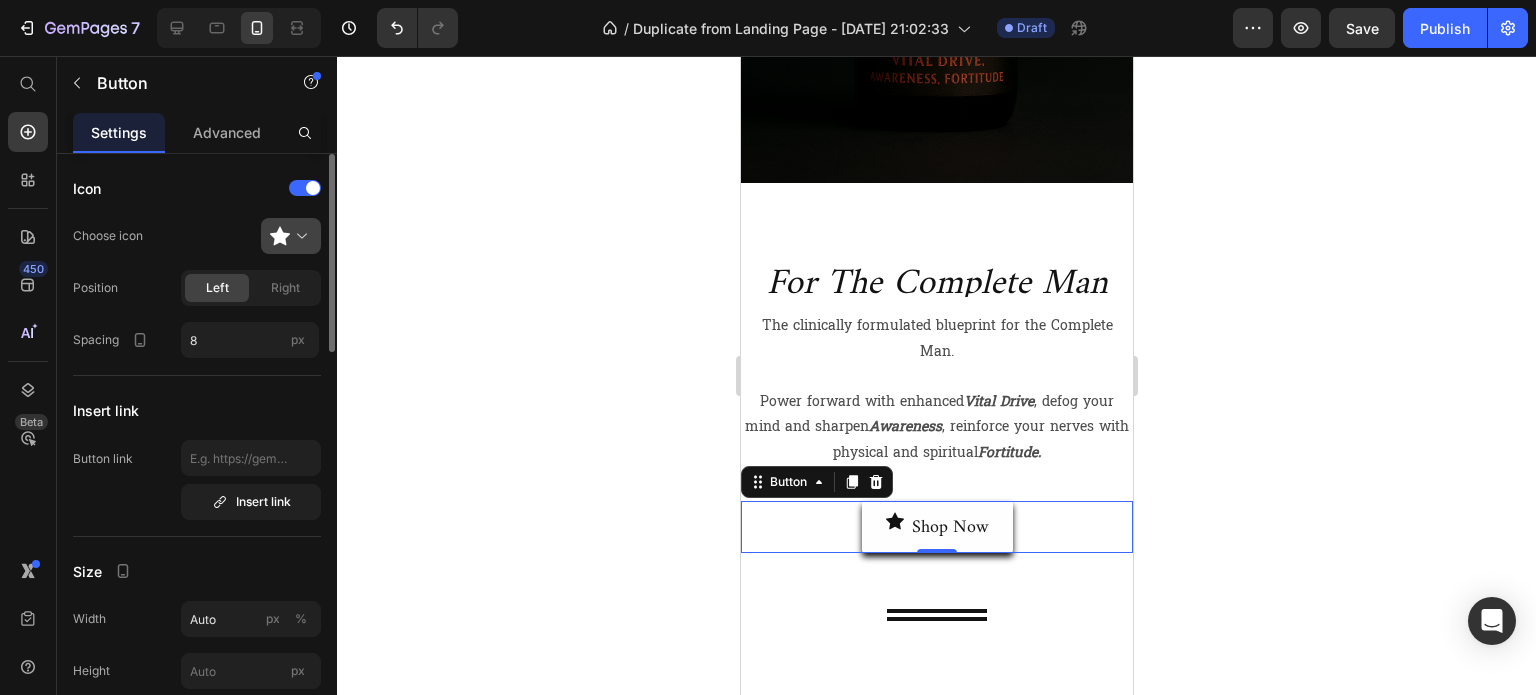 click at bounding box center [299, 236] 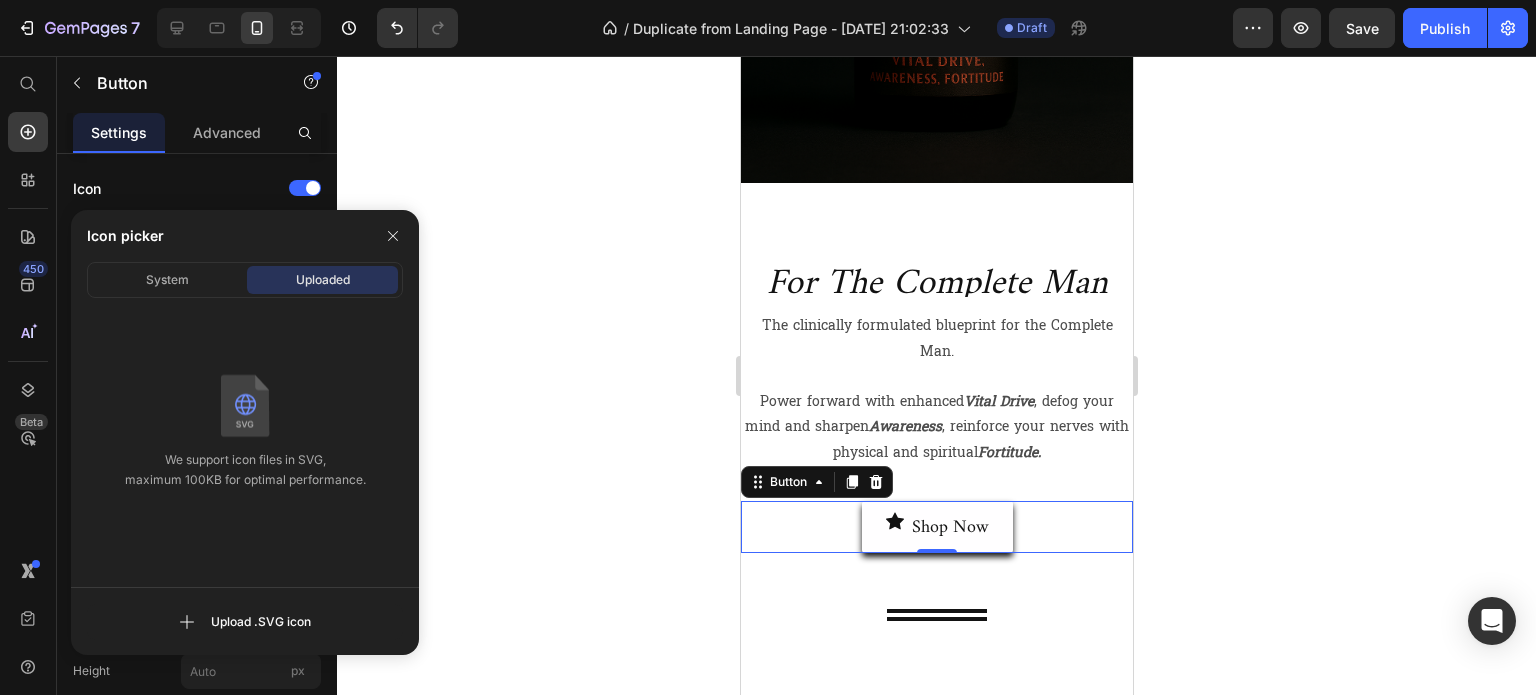 click on "Uploaded" at bounding box center [322, 280] 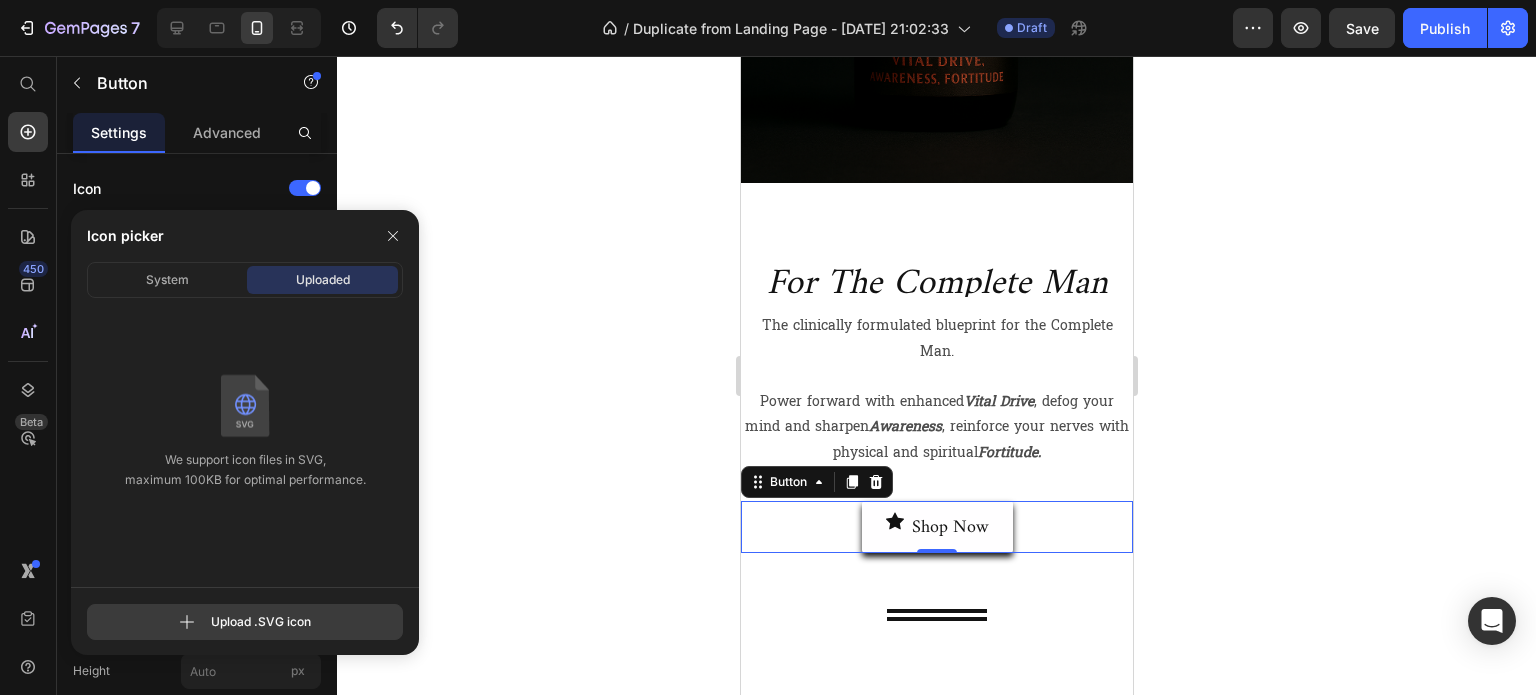 click 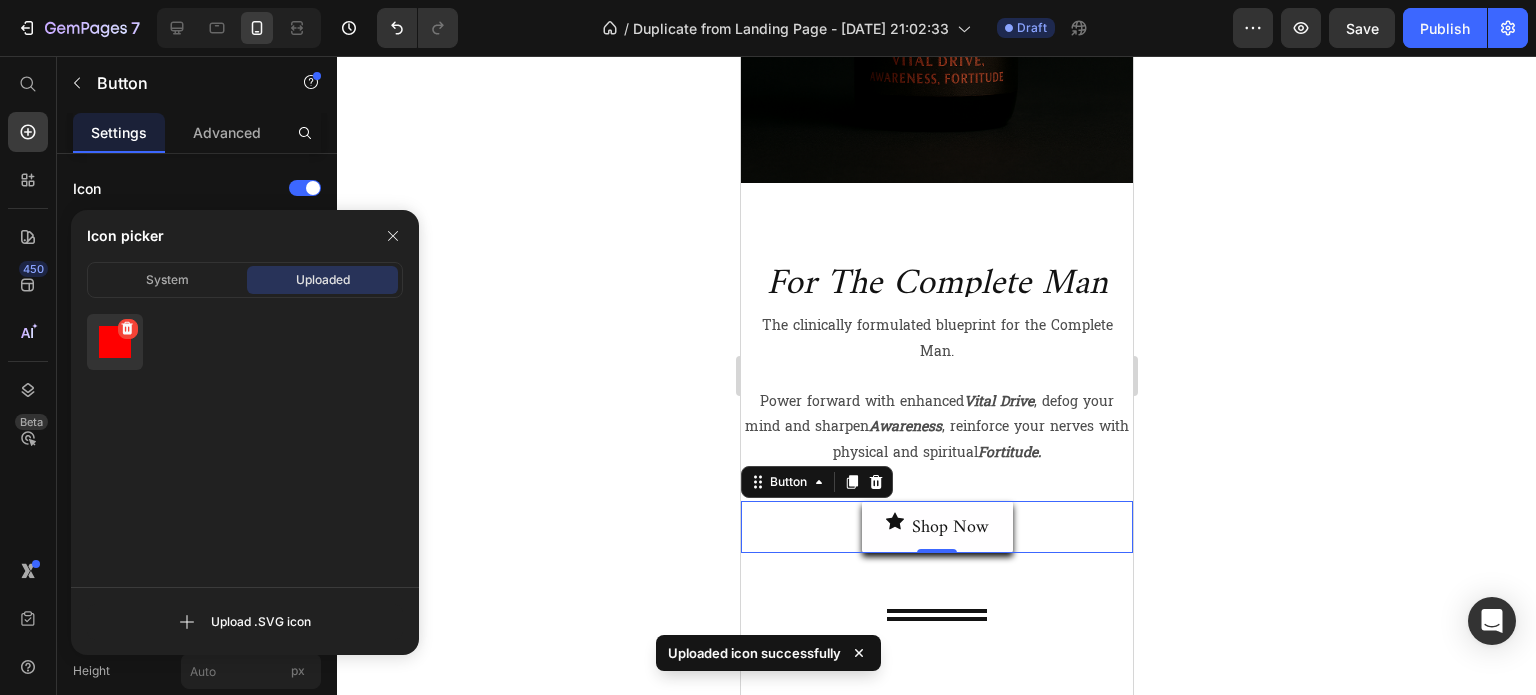 click at bounding box center [115, 342] 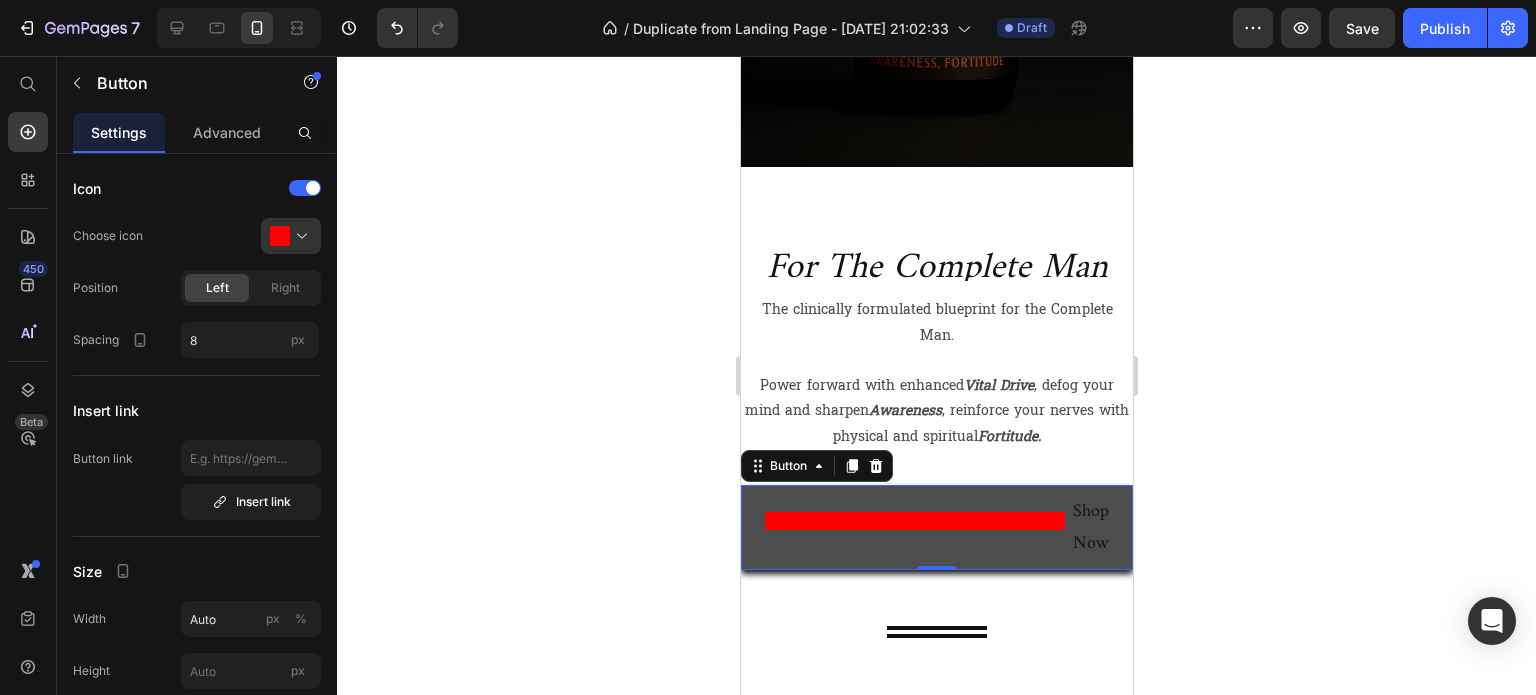 scroll, scrollTop: 2436, scrollLeft: 0, axis: vertical 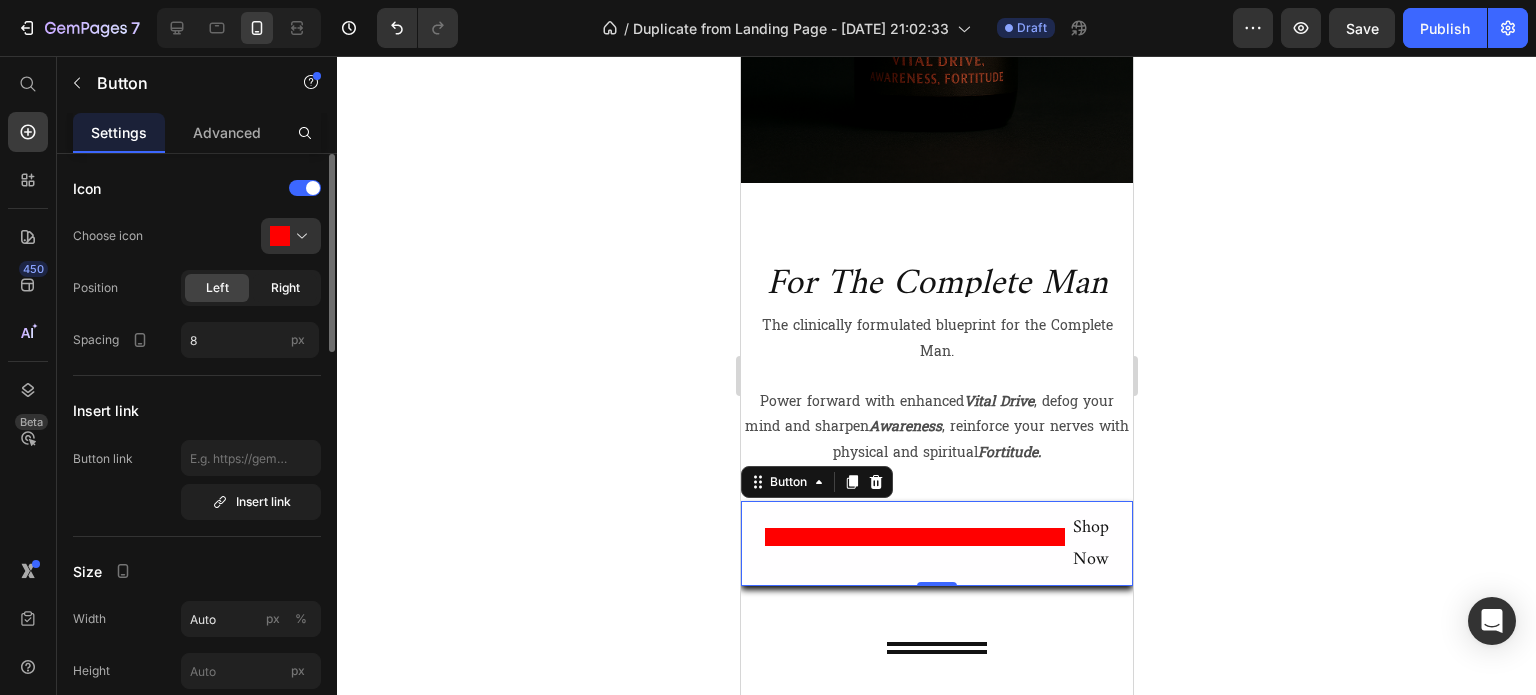 click on "Right" 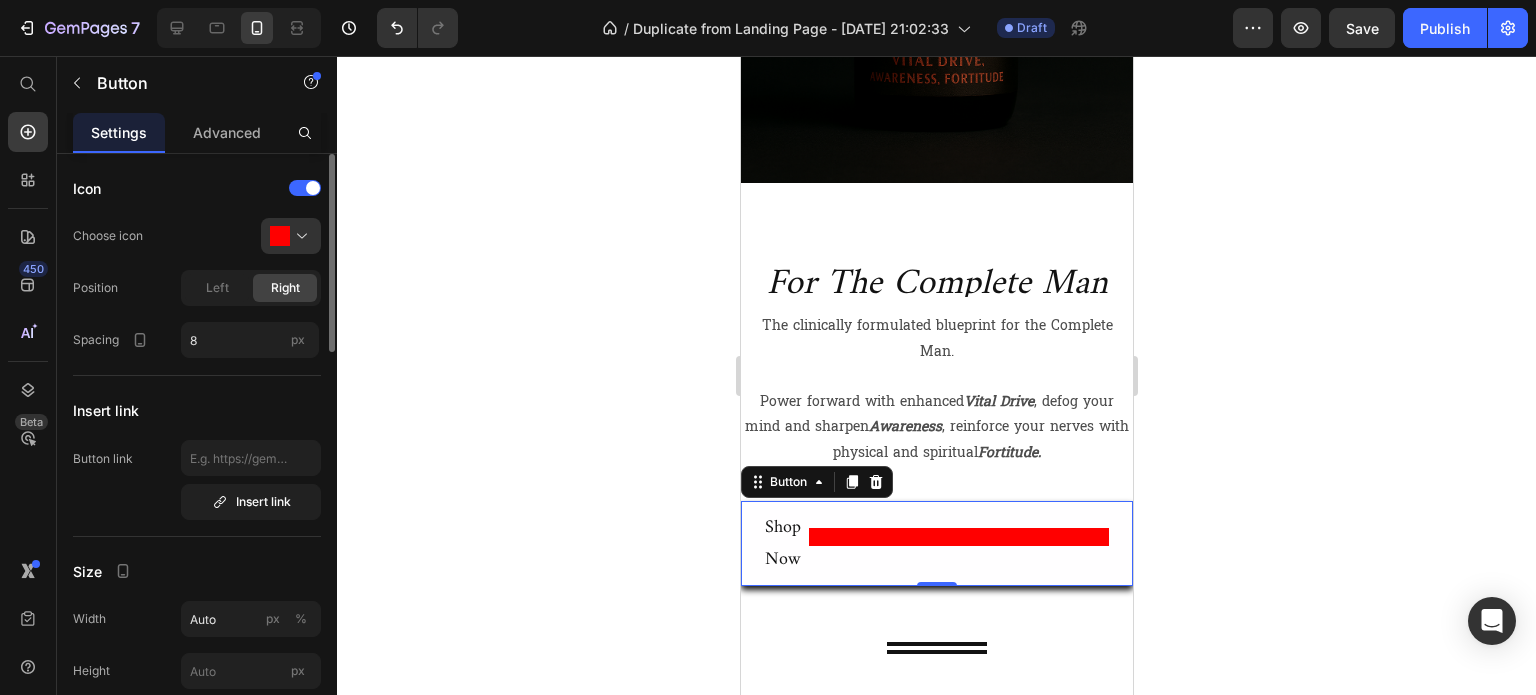 click on "Left Right" 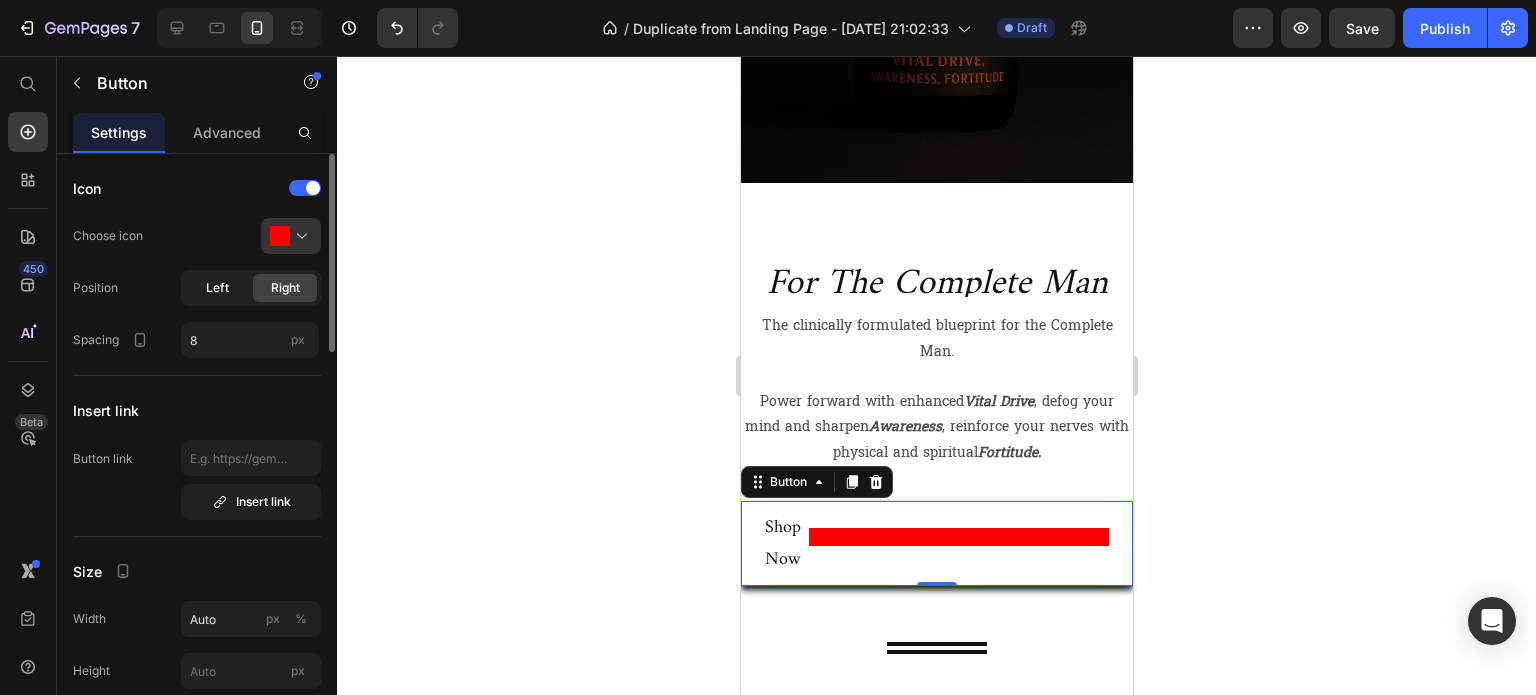 click on "Left" 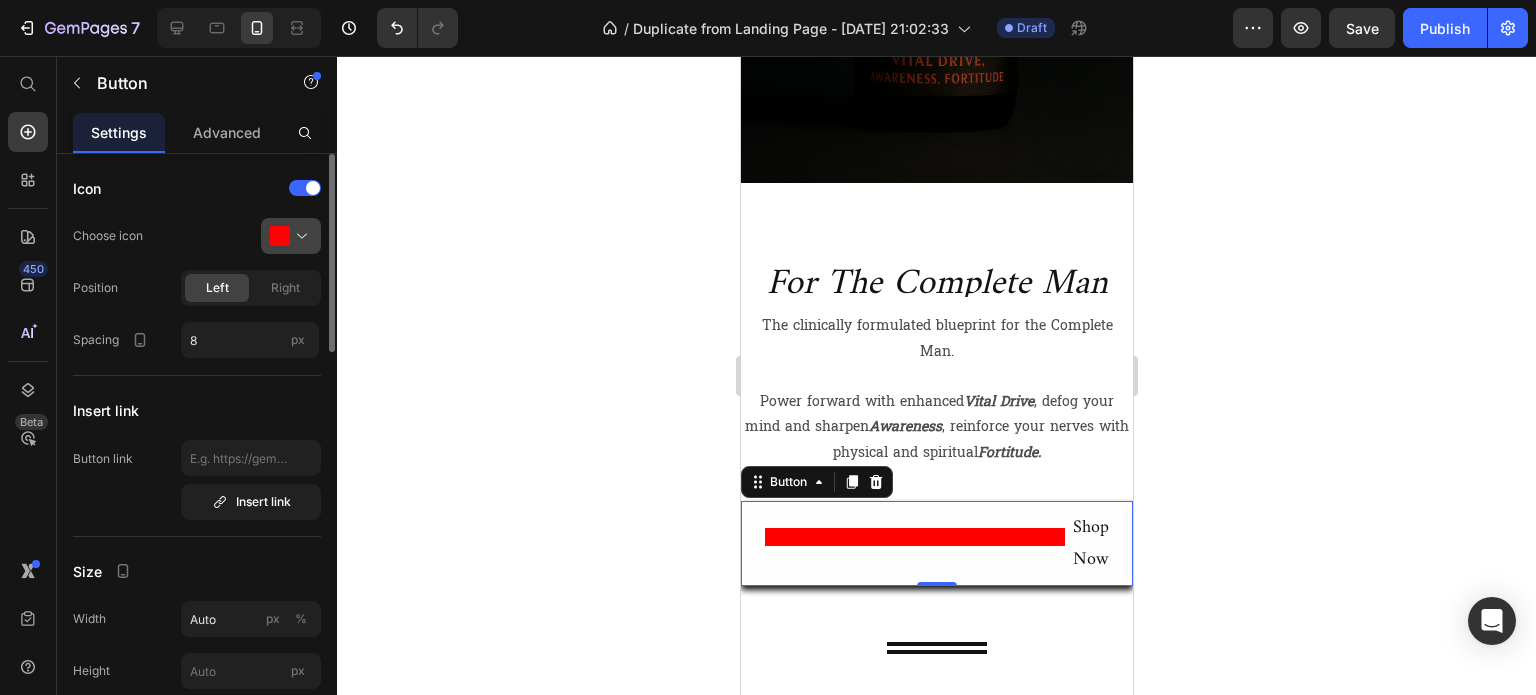 click at bounding box center (299, 236) 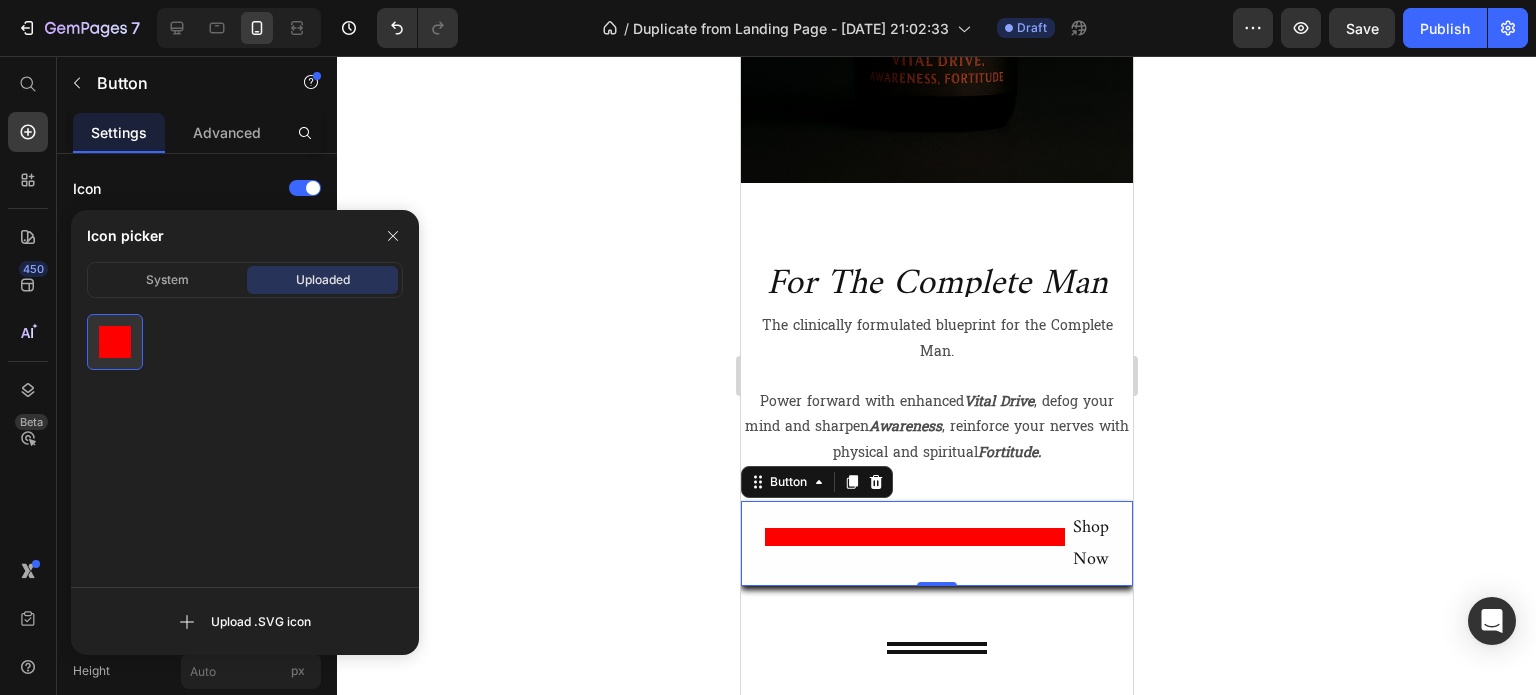 click 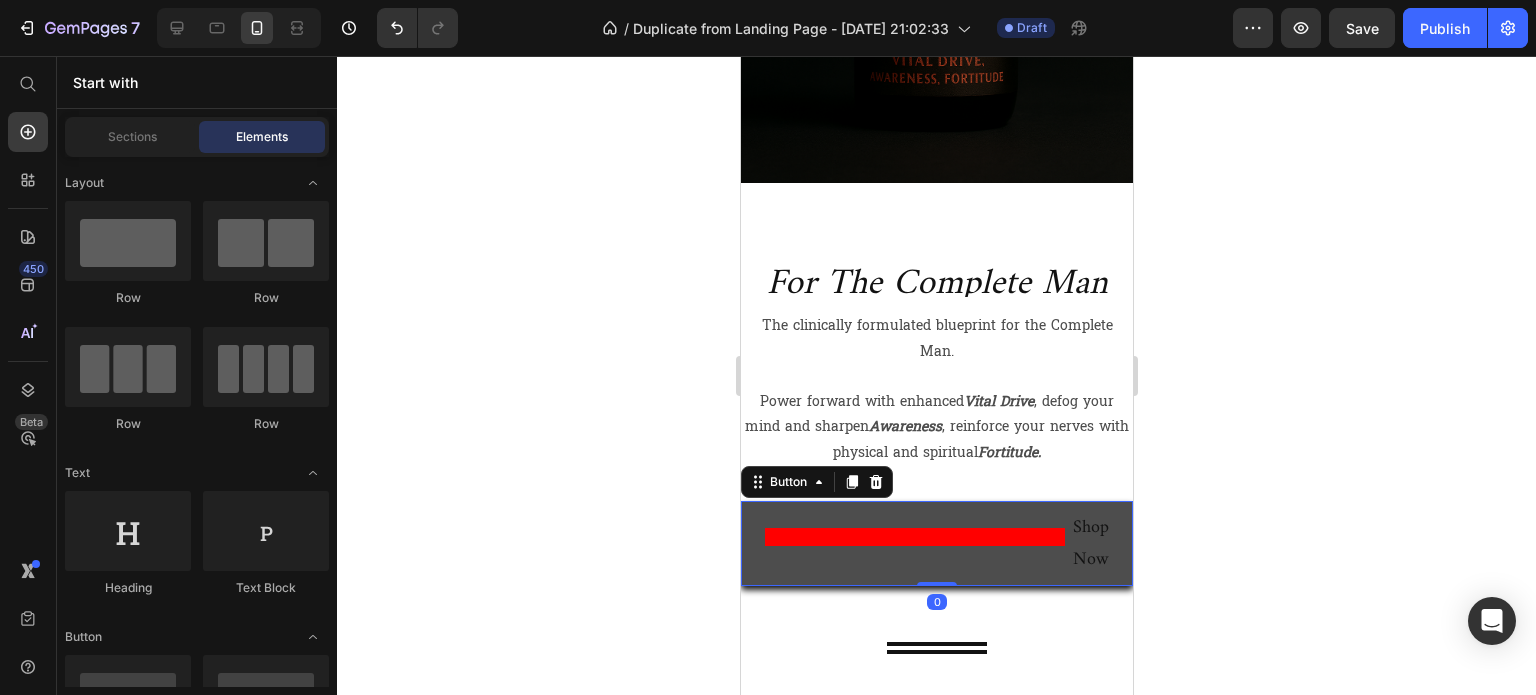 click at bounding box center [914, 537] 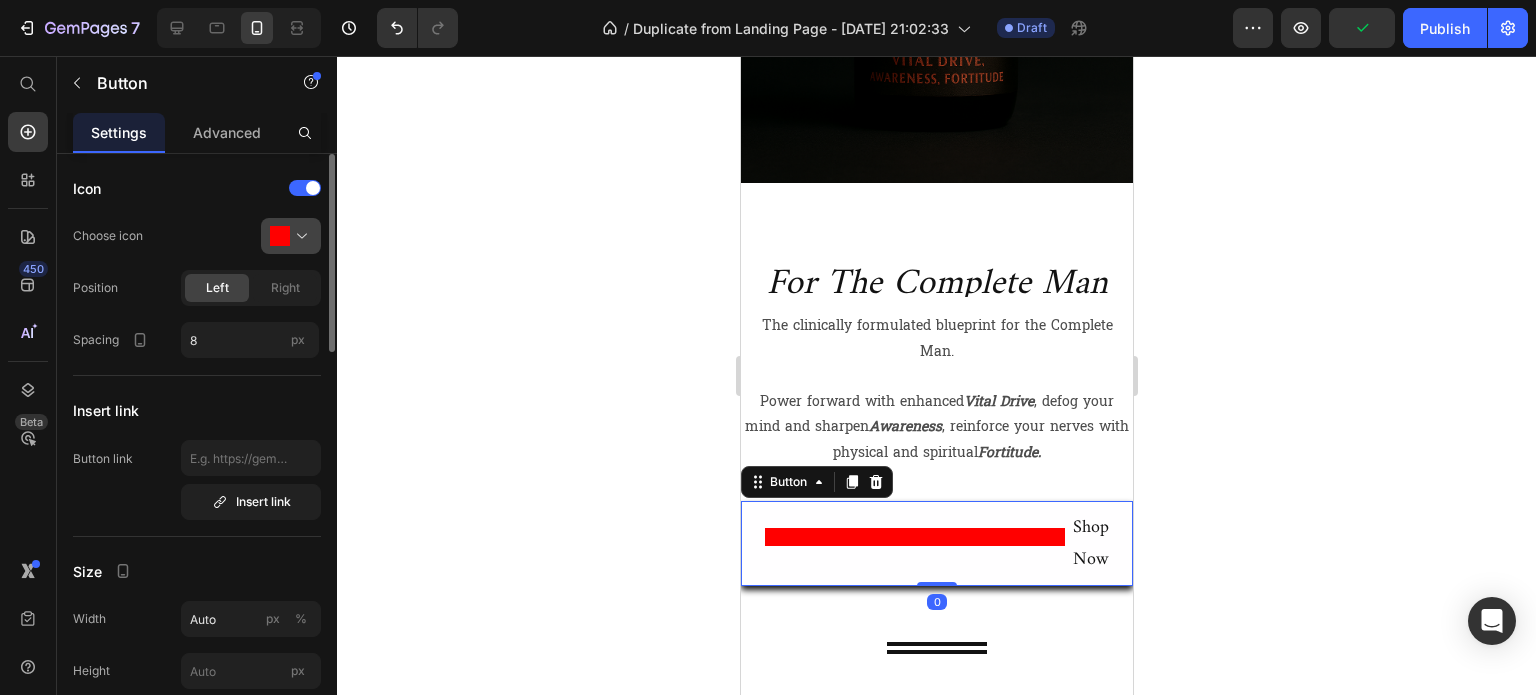 click at bounding box center [299, 236] 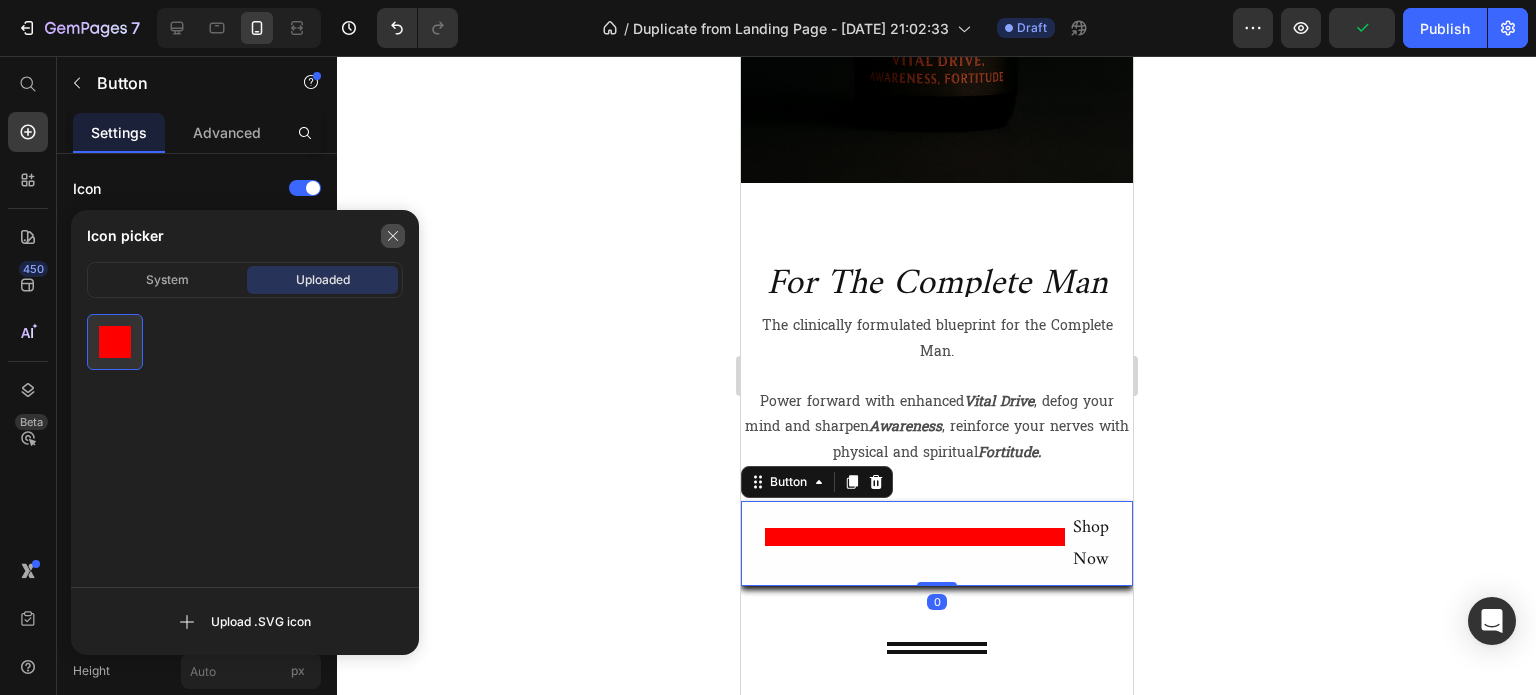 click at bounding box center (393, 236) 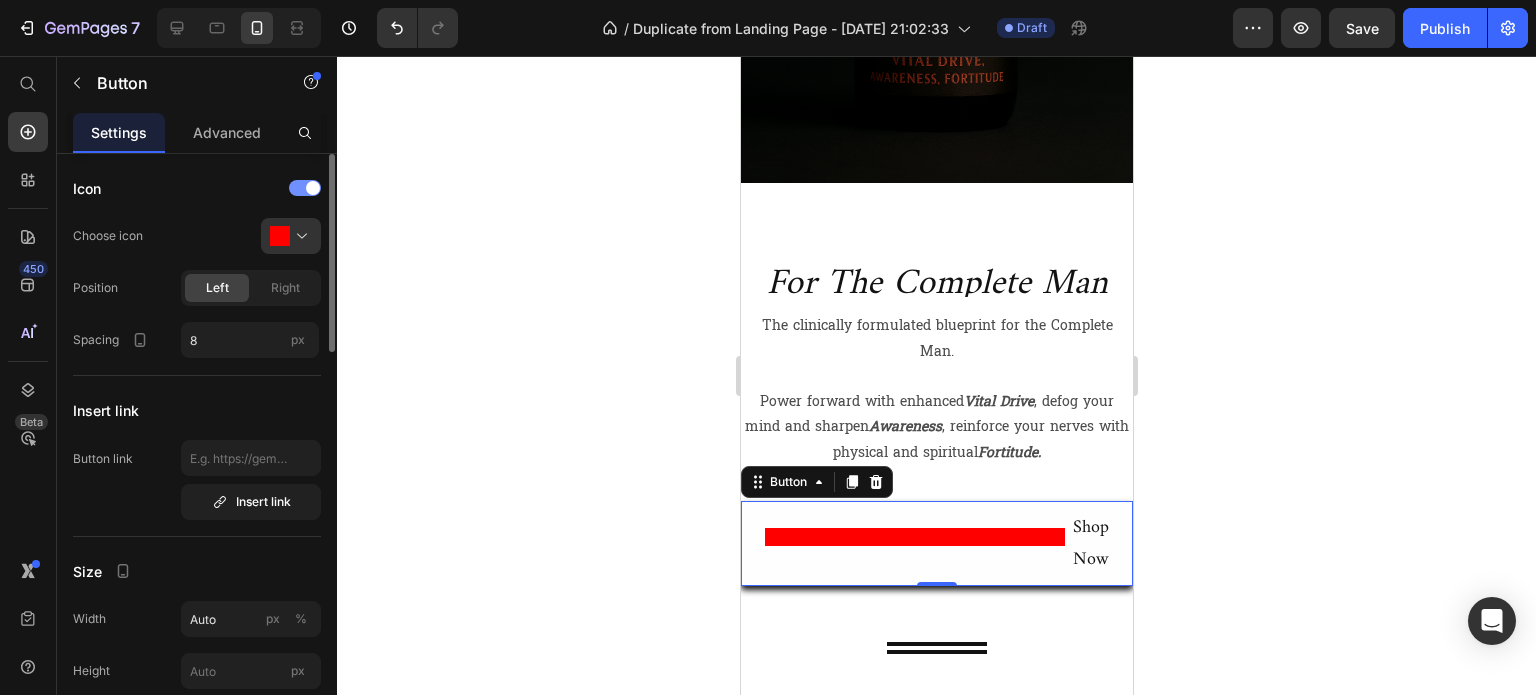 click at bounding box center (305, 188) 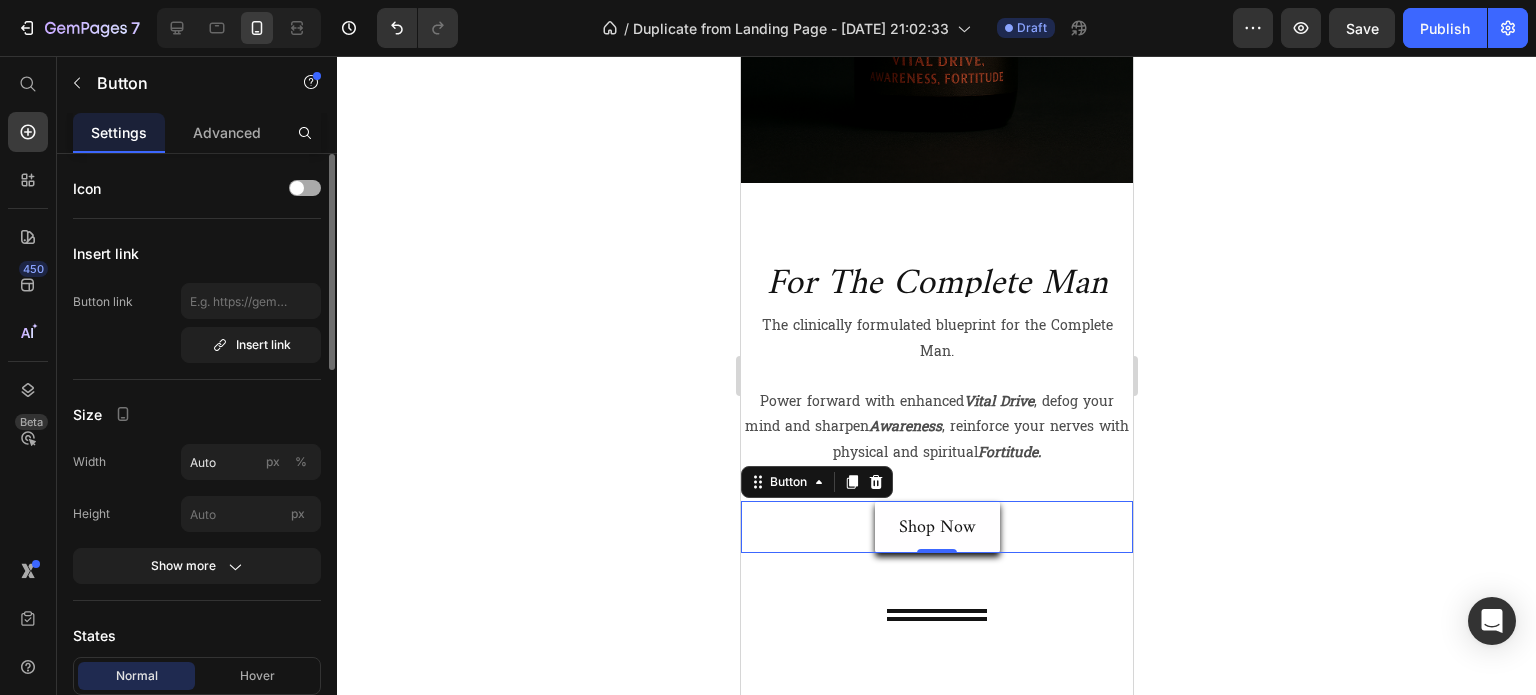 click at bounding box center [305, 188] 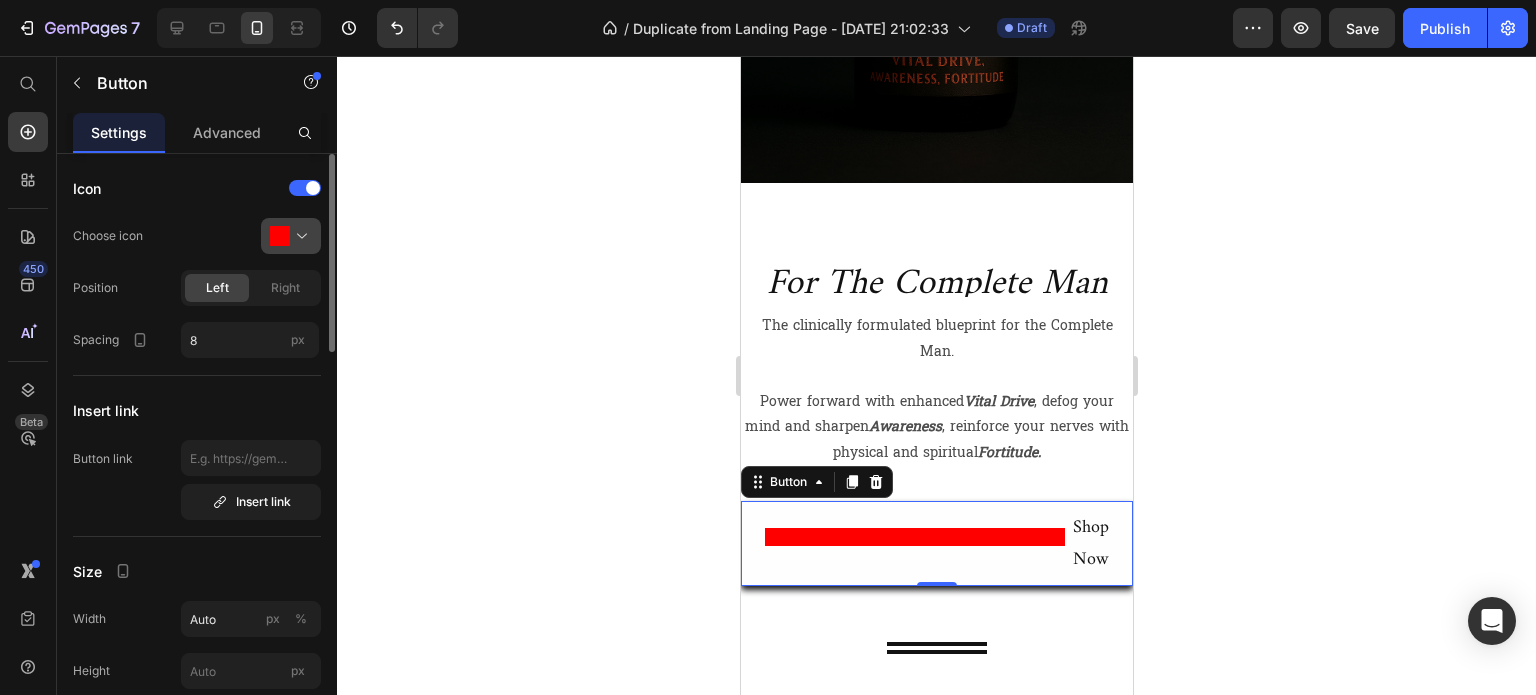click at bounding box center (299, 236) 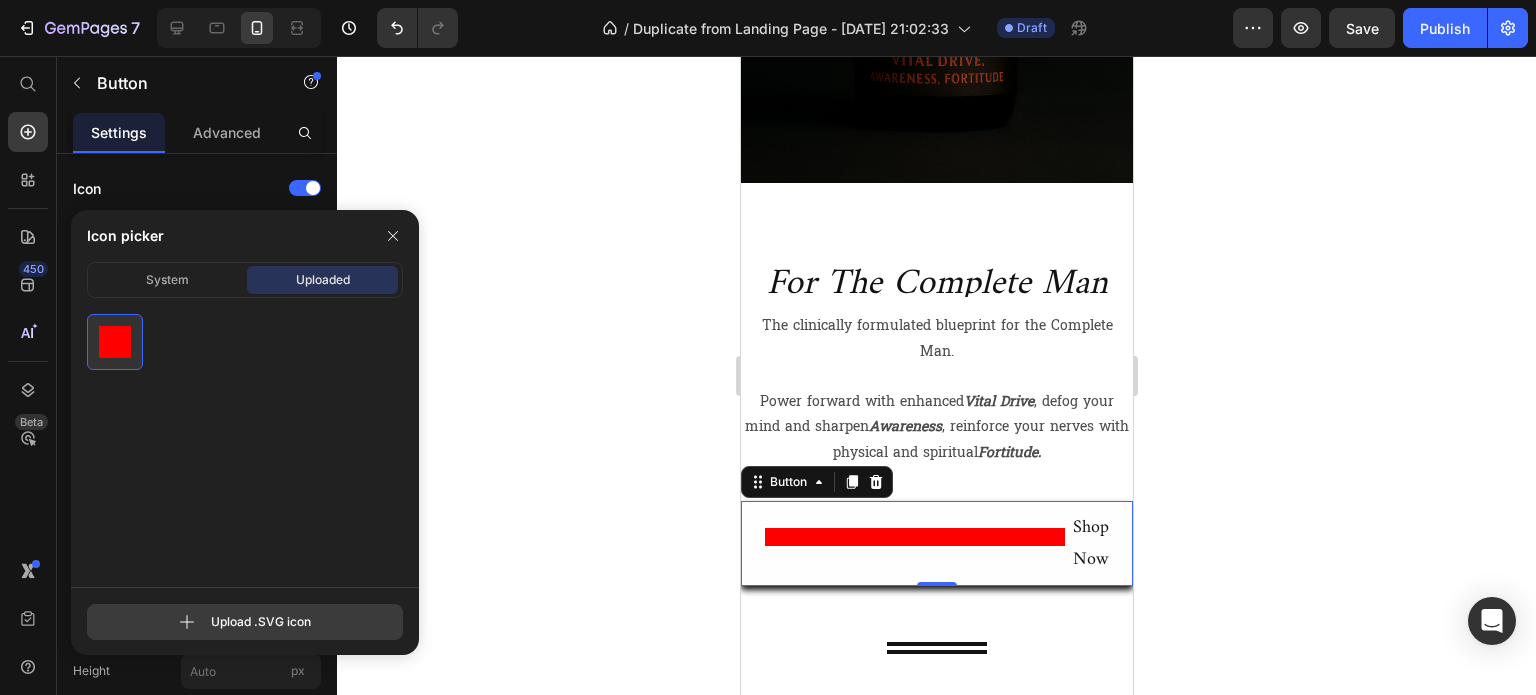click 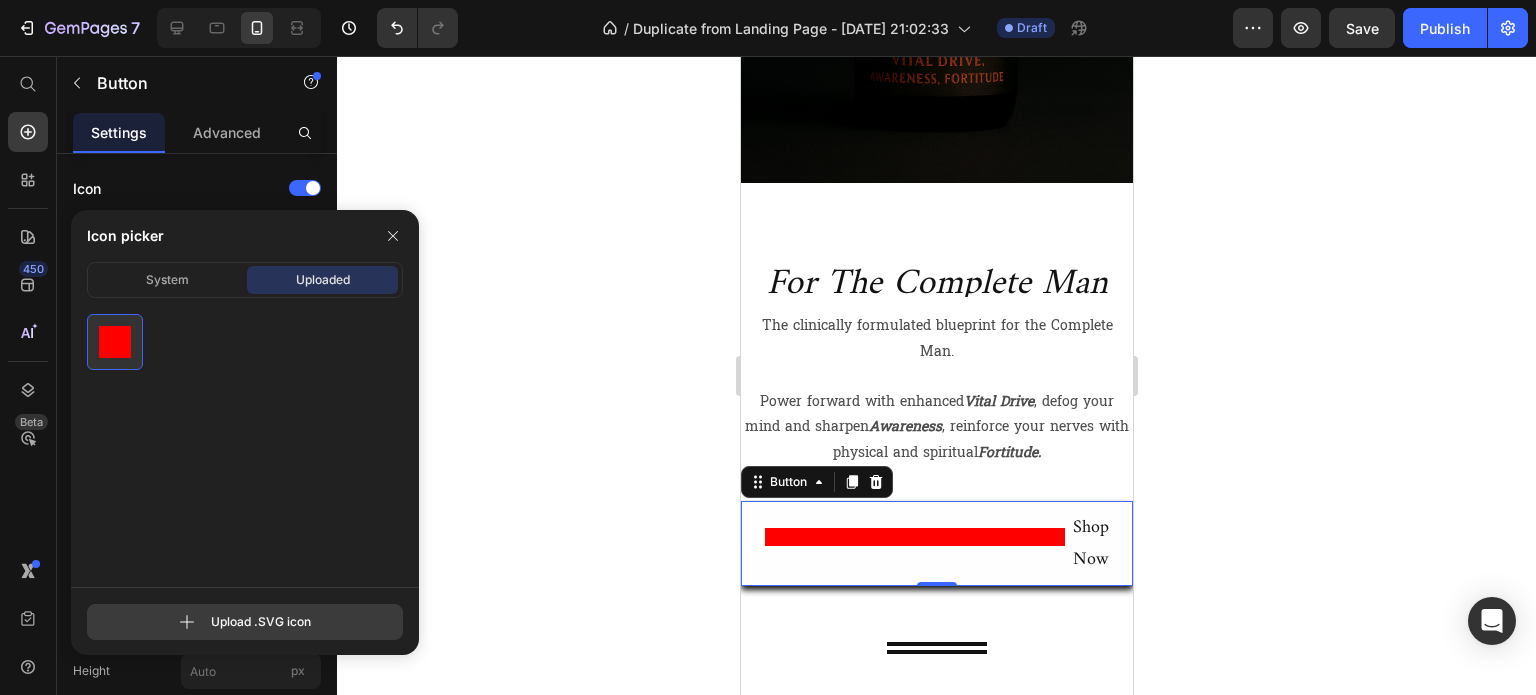 type on "C:\fakepath\benuka_clean_icon.svg" 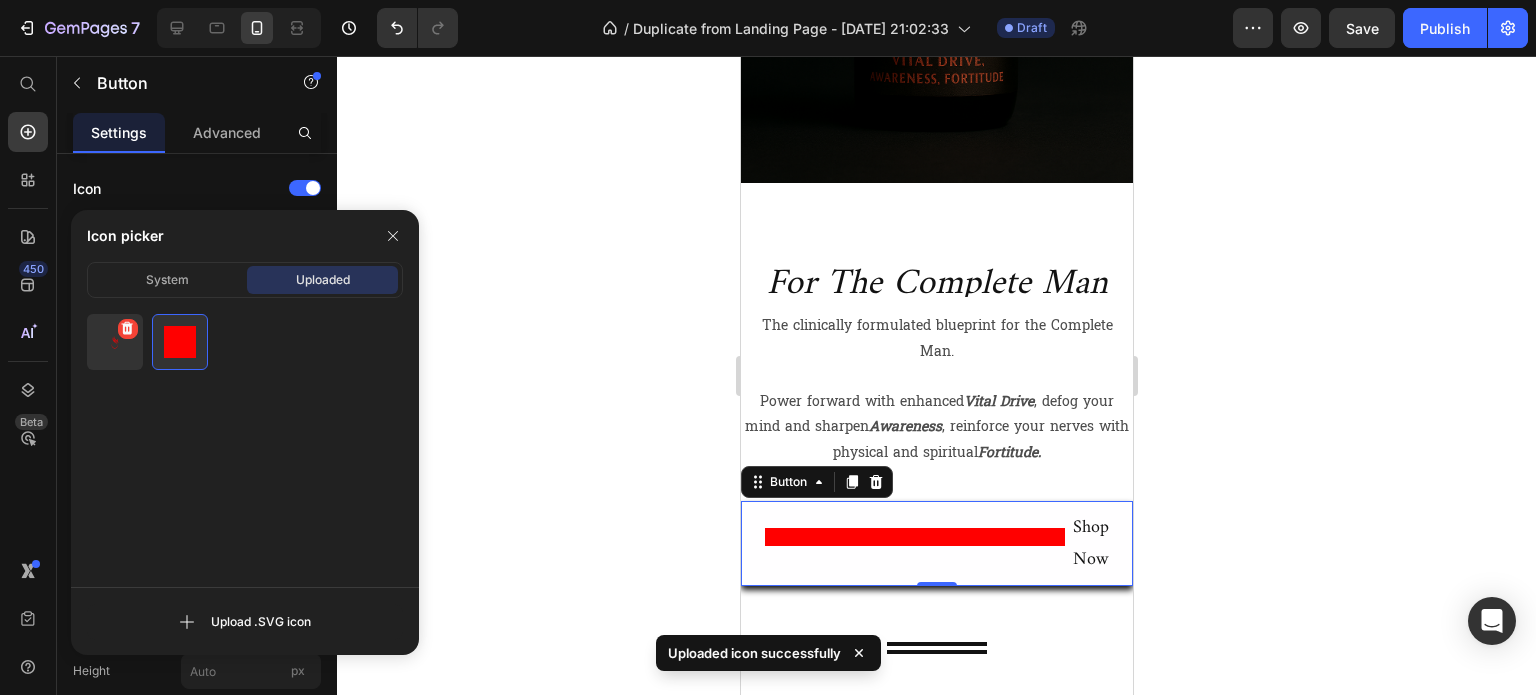 click at bounding box center (115, 342) 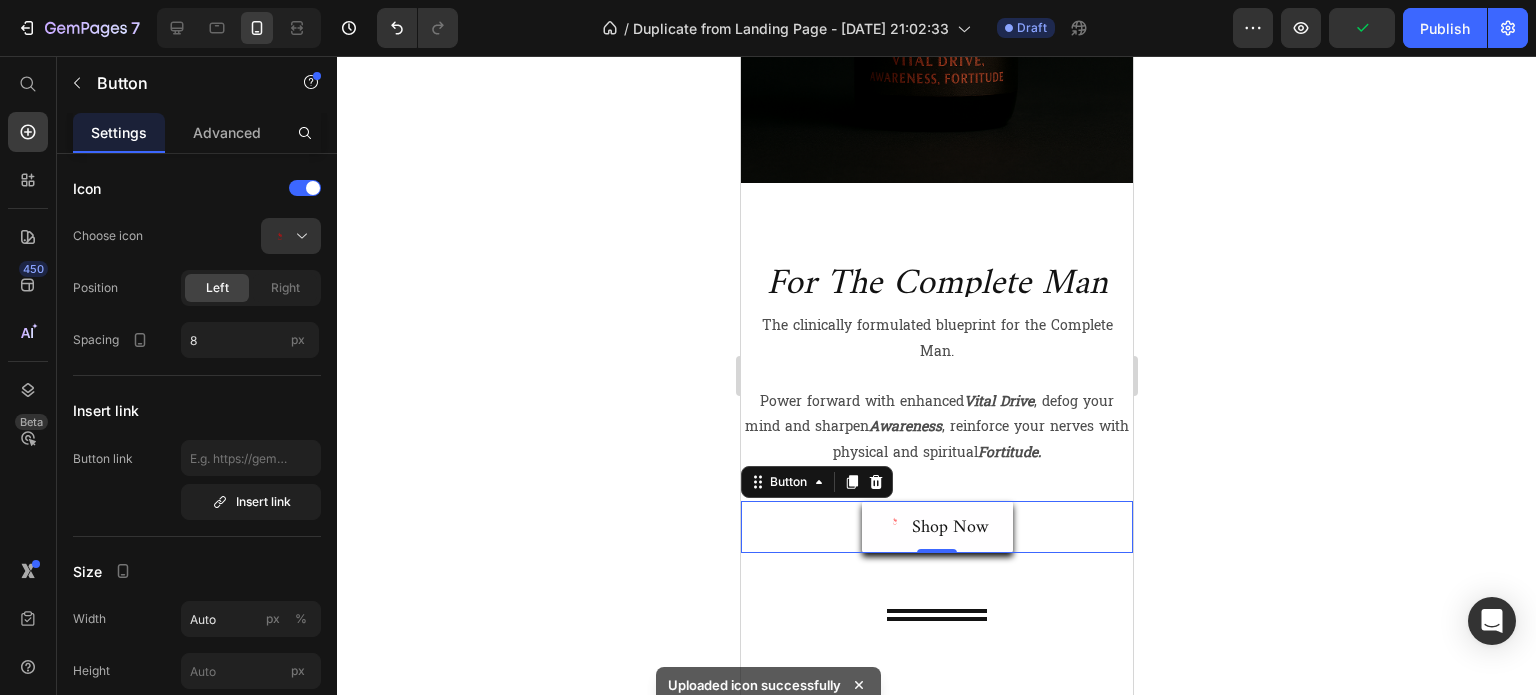 click 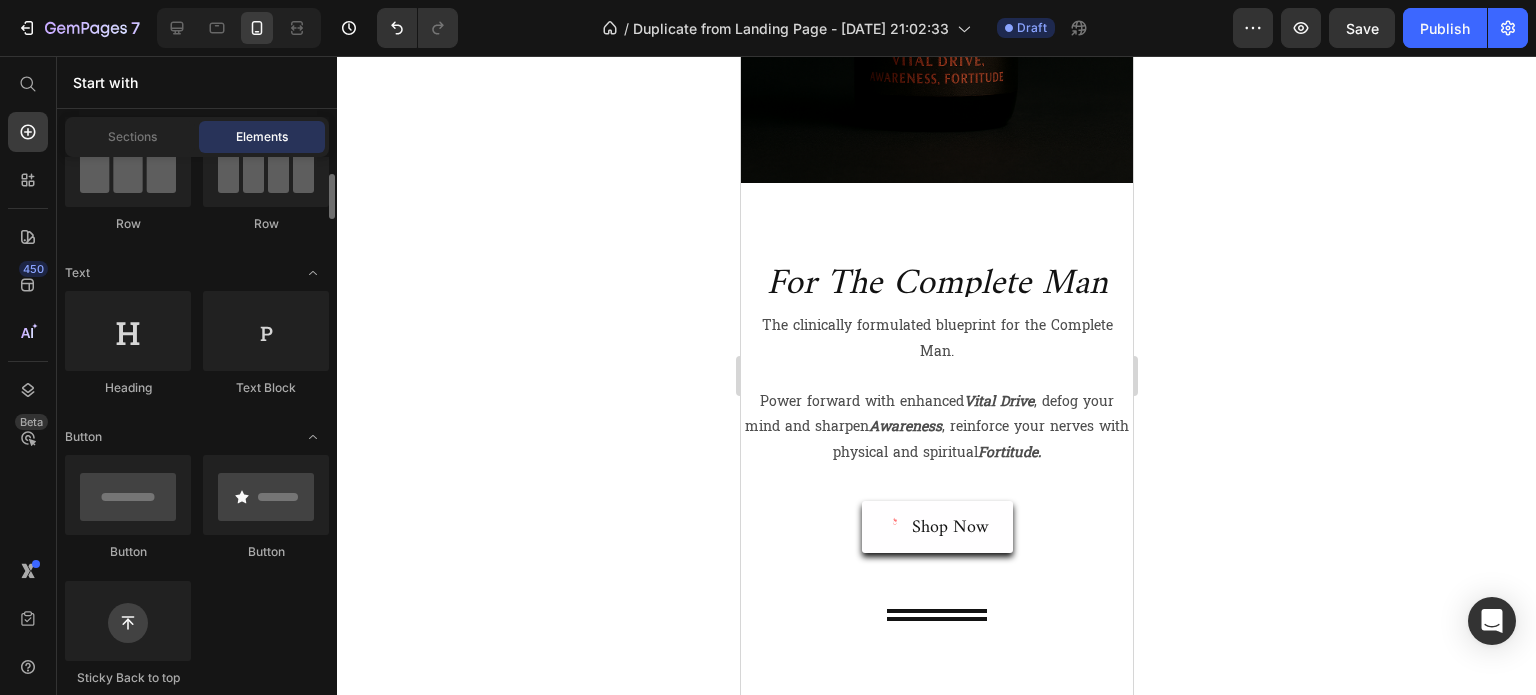 scroll, scrollTop: 400, scrollLeft: 0, axis: vertical 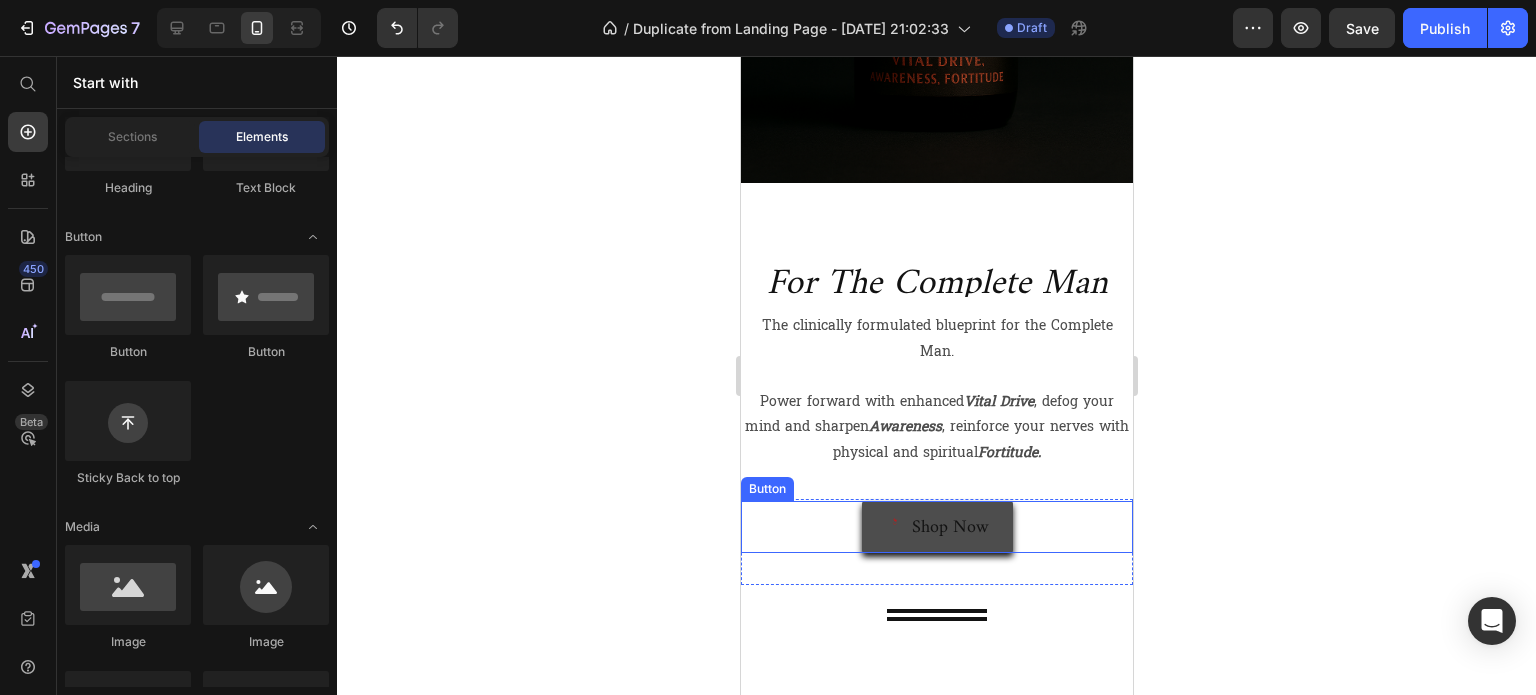 click on "Shop Now" at bounding box center (936, 521) 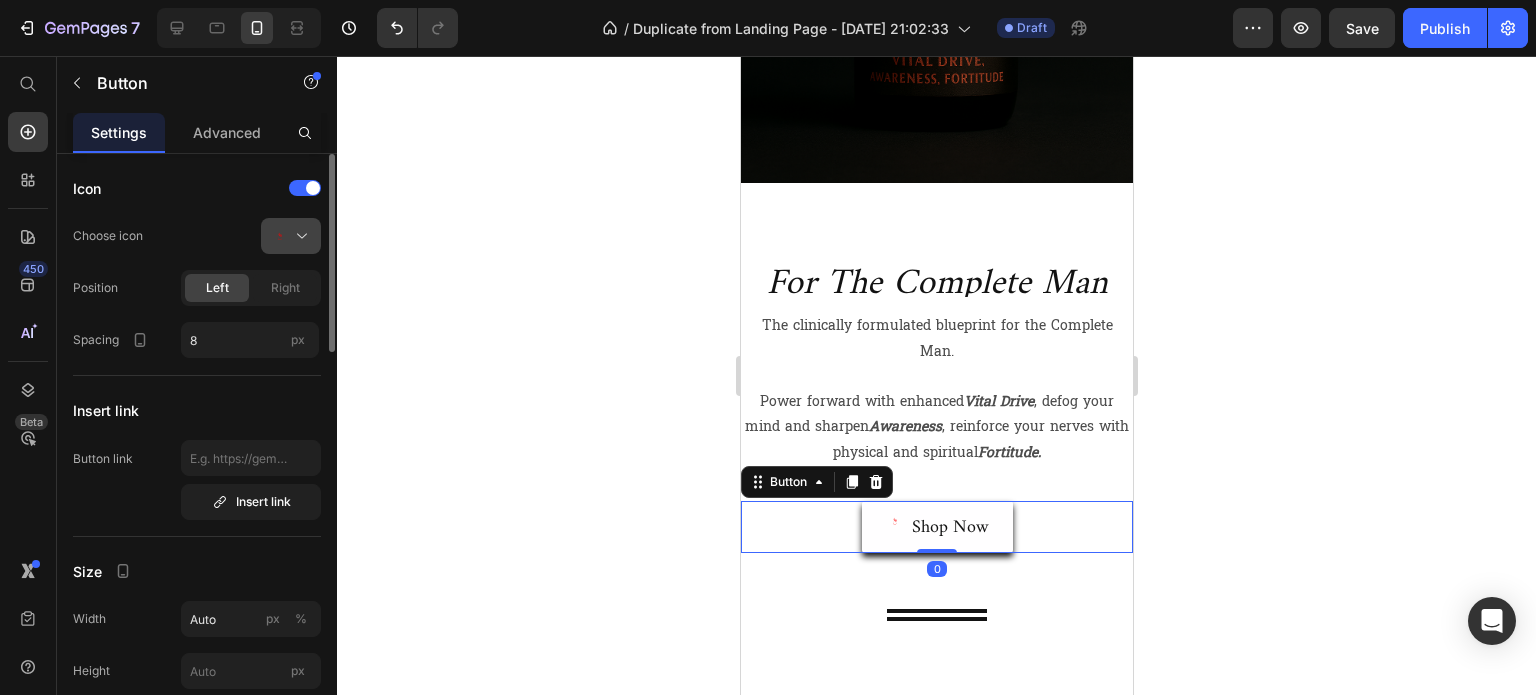 click at bounding box center [299, 236] 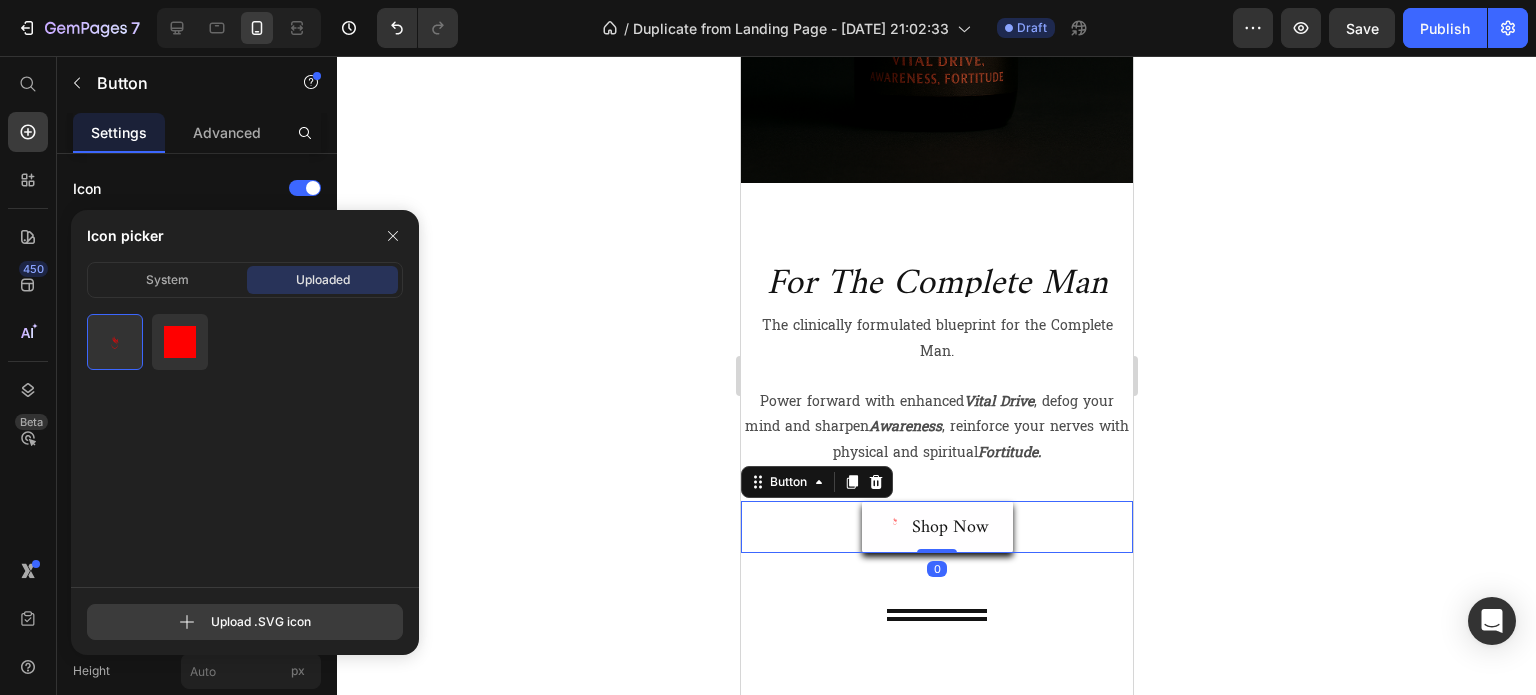 click 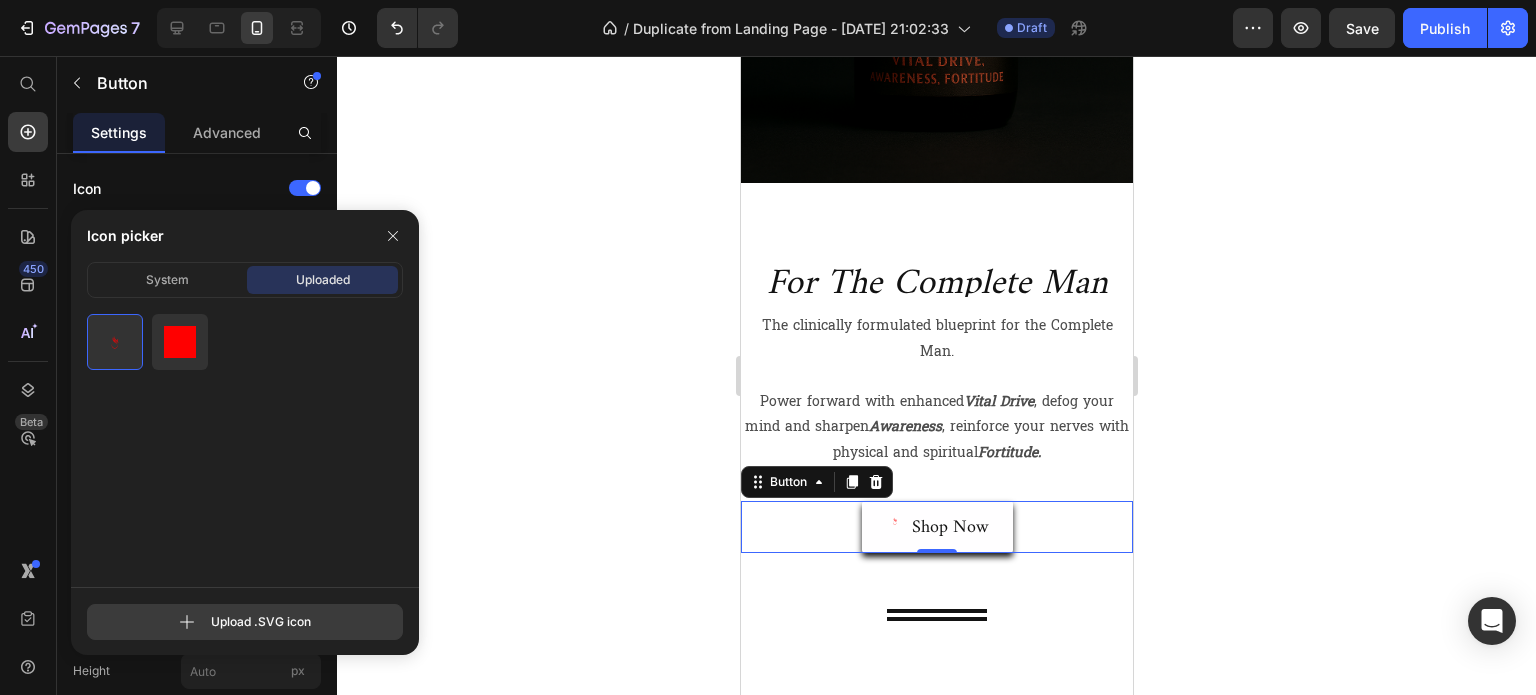 type on "C:\fakepath\benuka_icon_scaled.svg" 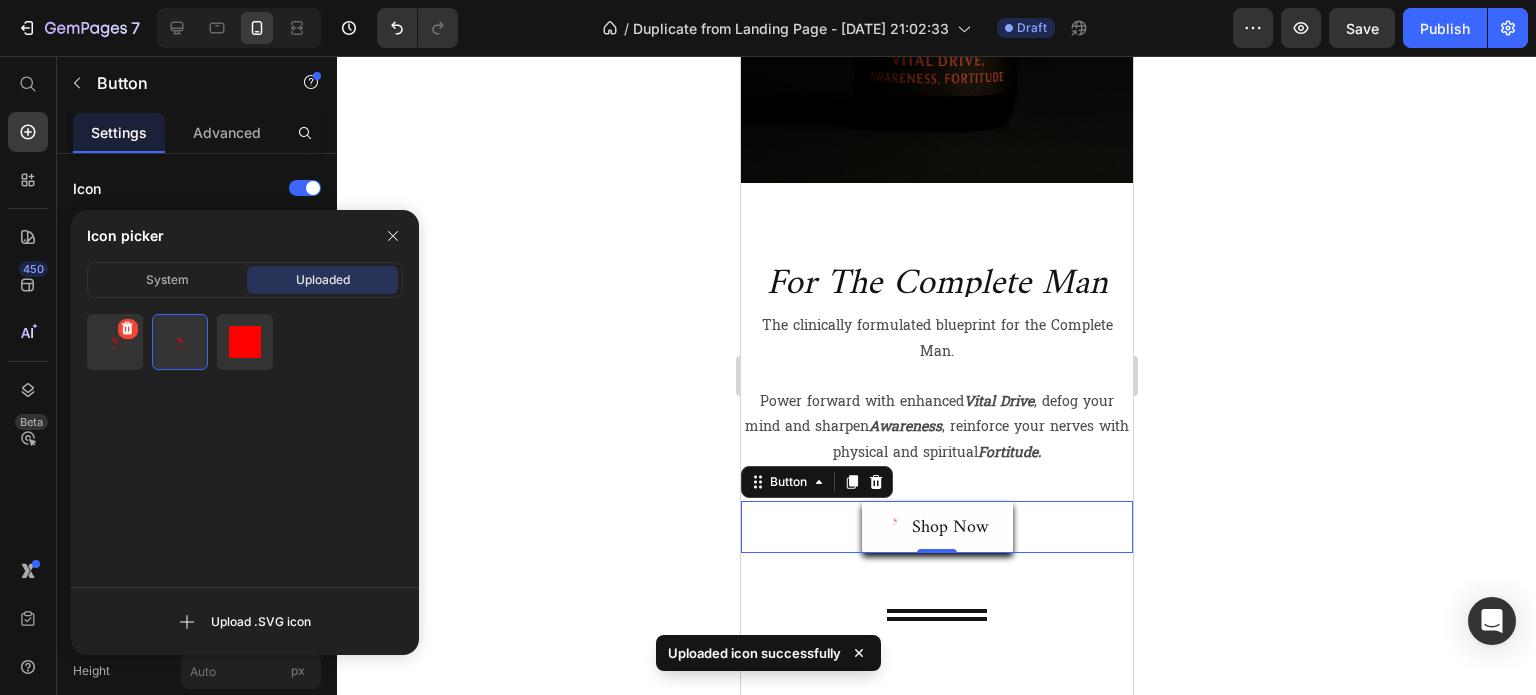 click at bounding box center [115, 342] 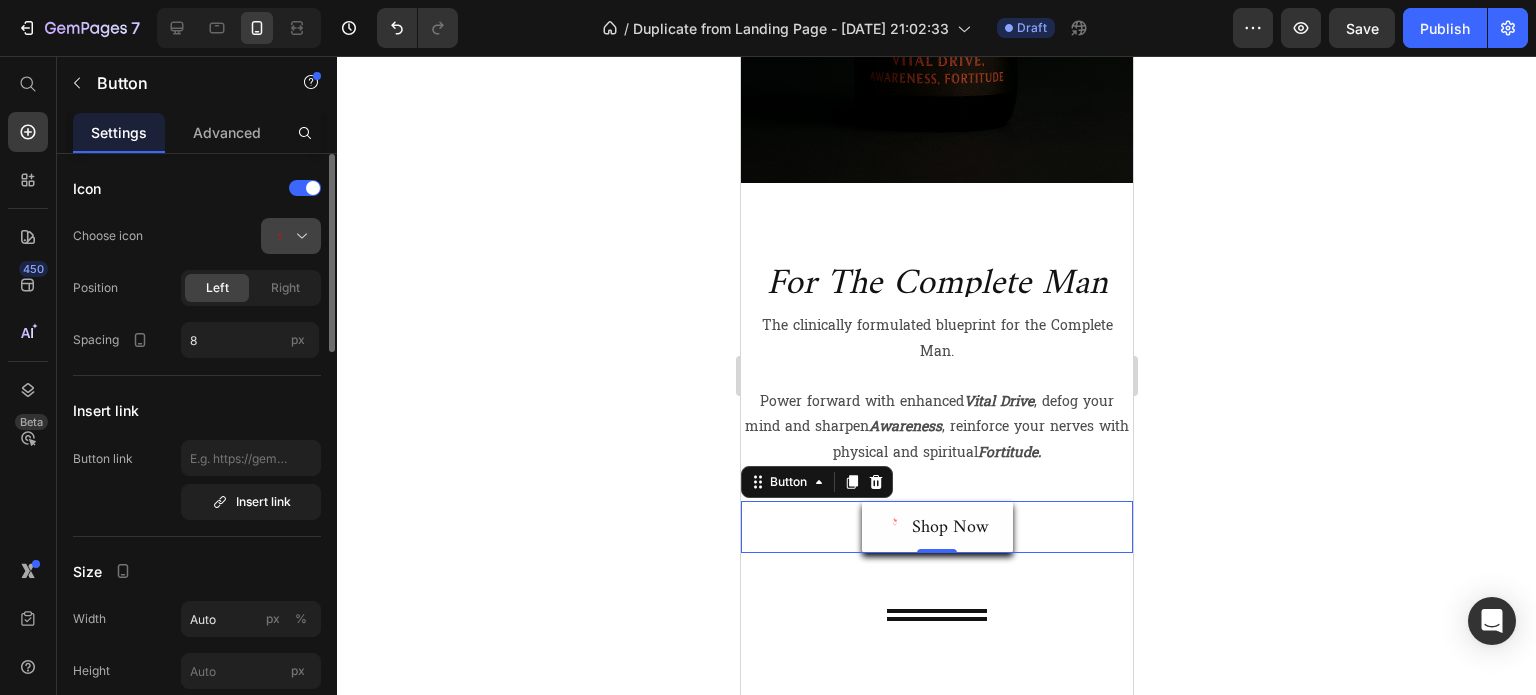 click at bounding box center (299, 236) 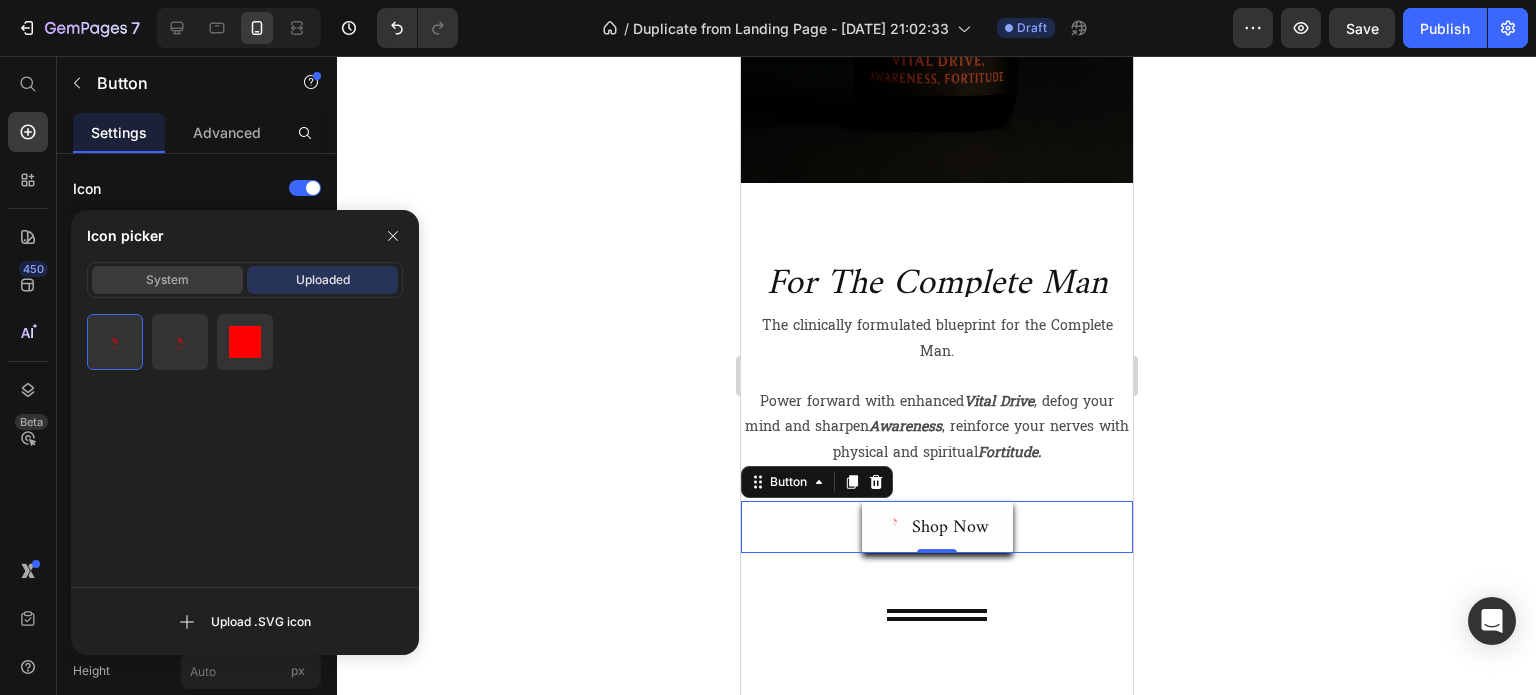 click on "System" at bounding box center (167, 280) 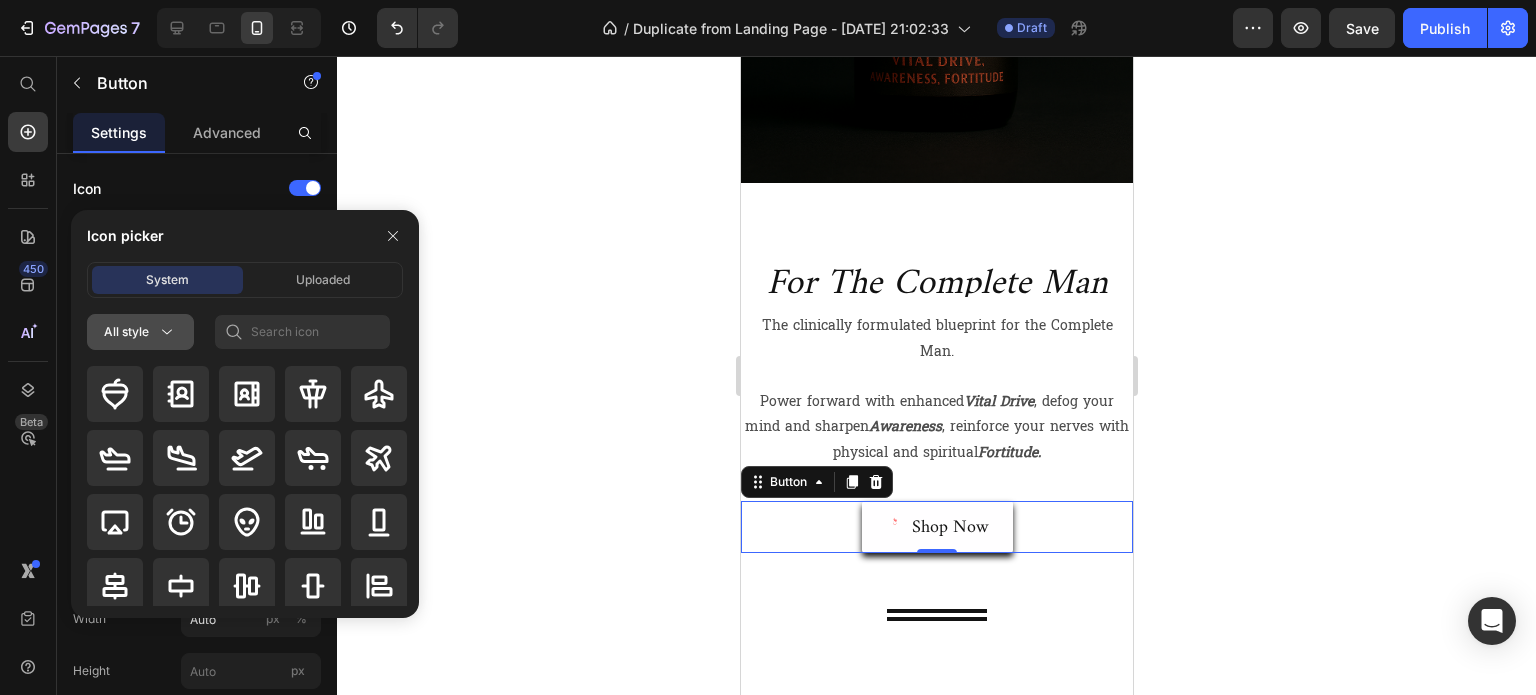 click on "All style" at bounding box center [140, 332] 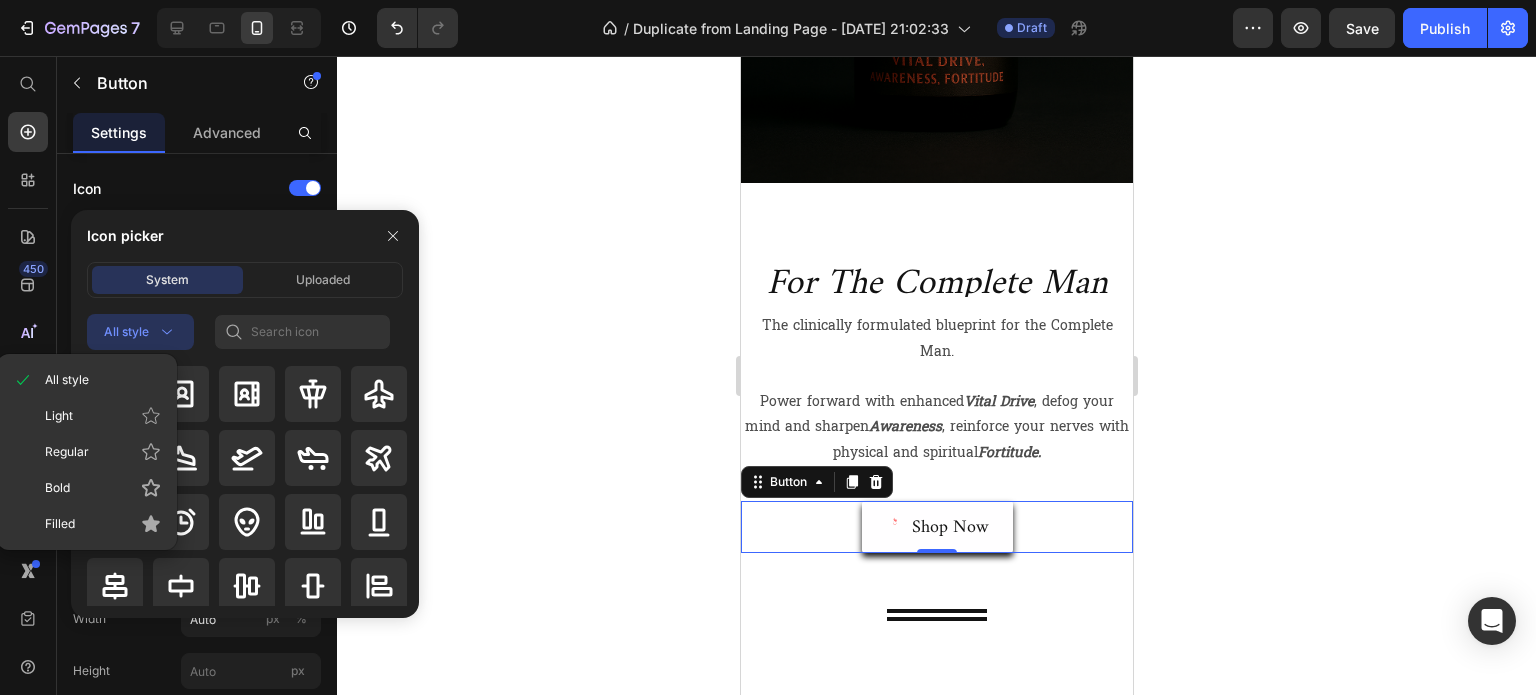 click on "All style" at bounding box center (140, 332) 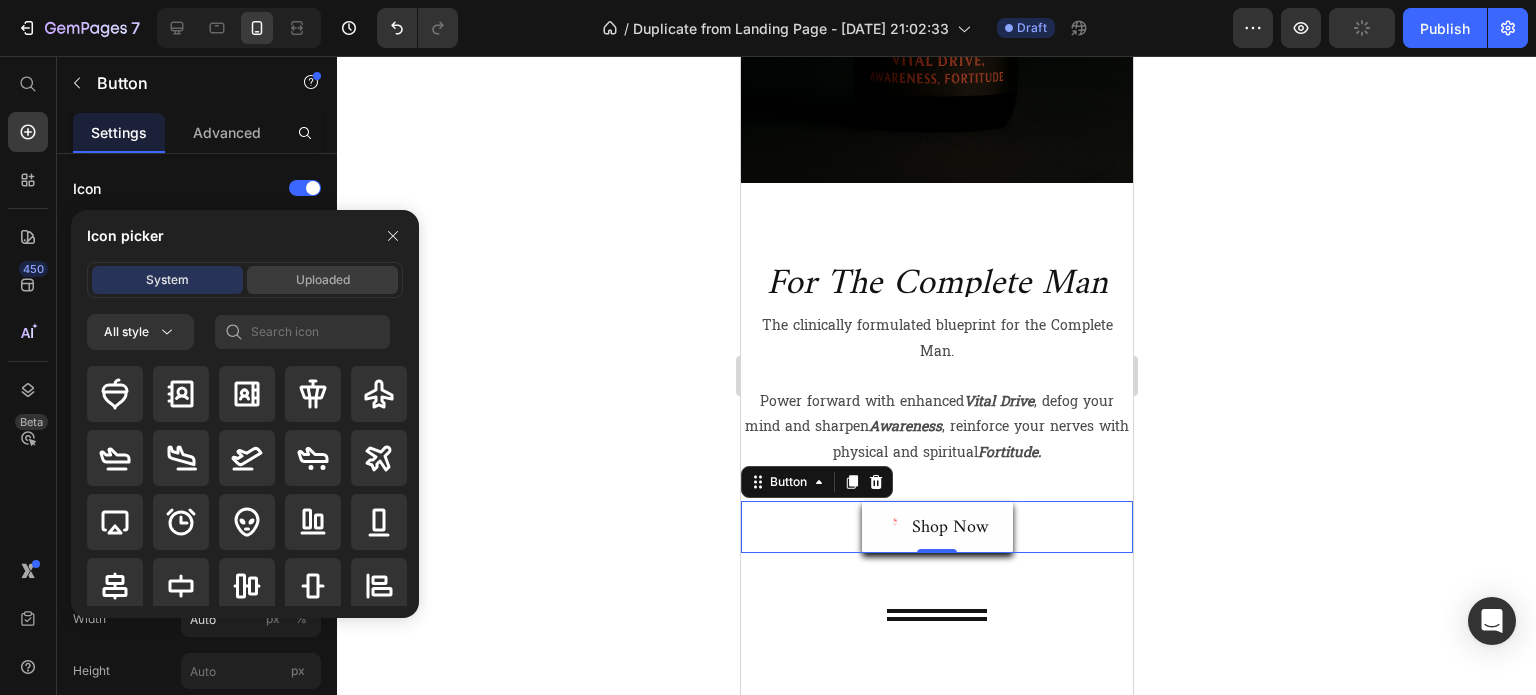 click on "Uploaded" at bounding box center [322, 280] 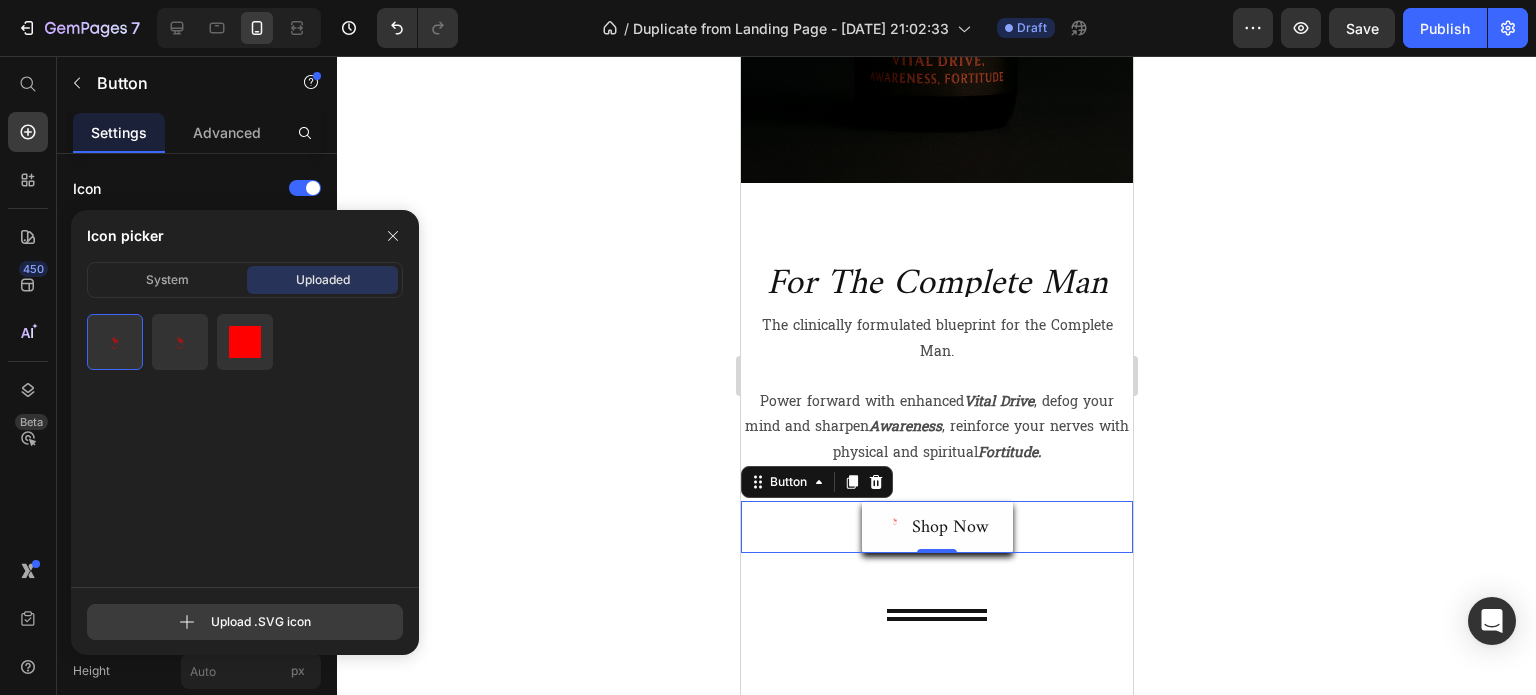 click 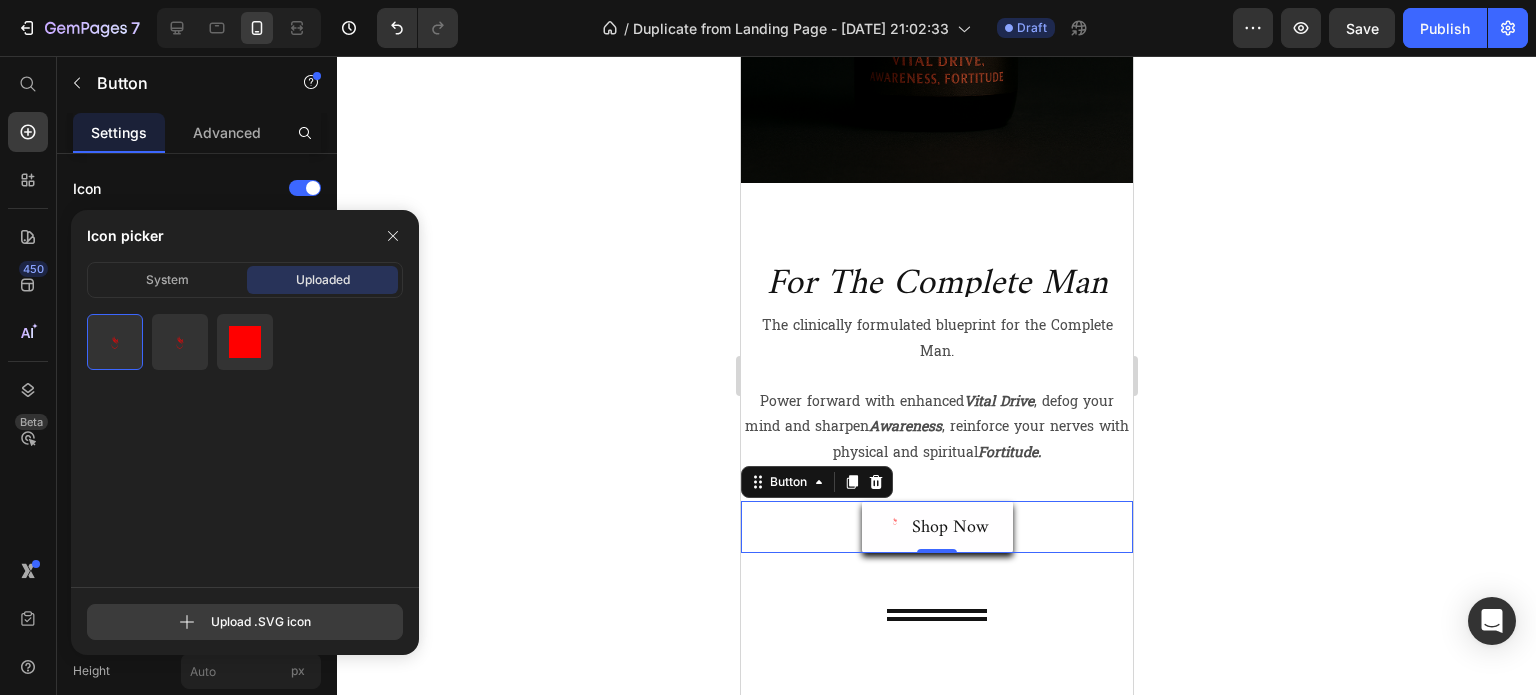 type on "C:\fakepath\benuka_icon_mobile_optimized.svg" 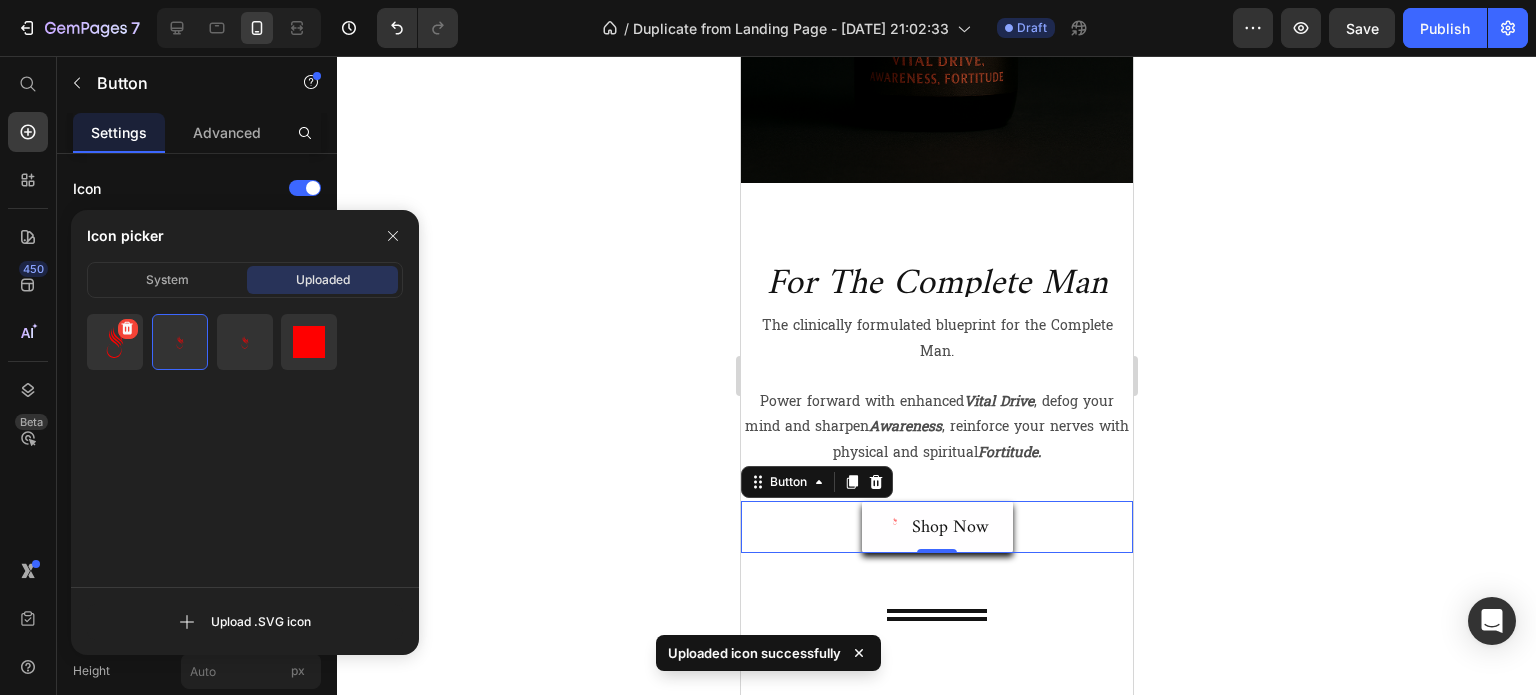 click at bounding box center (115, 342) 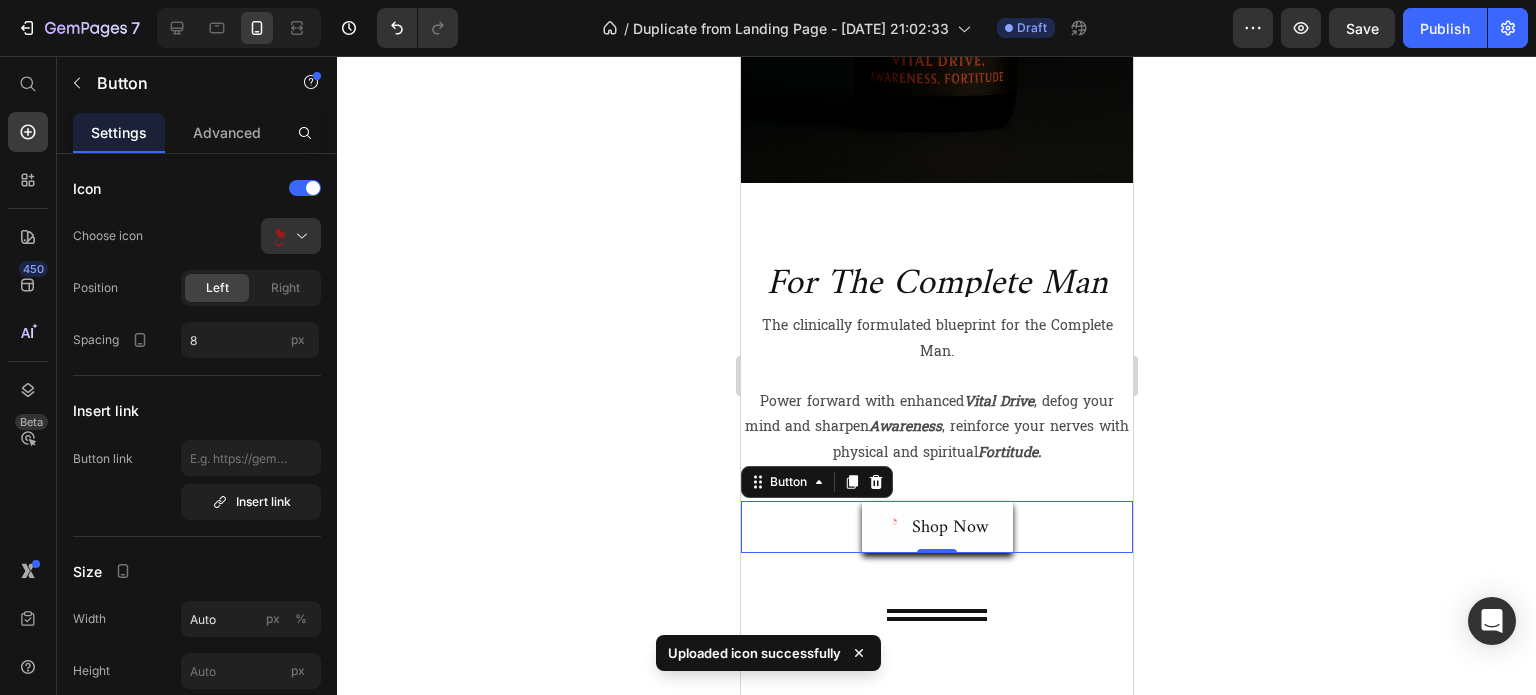 click at bounding box center [115, 342] 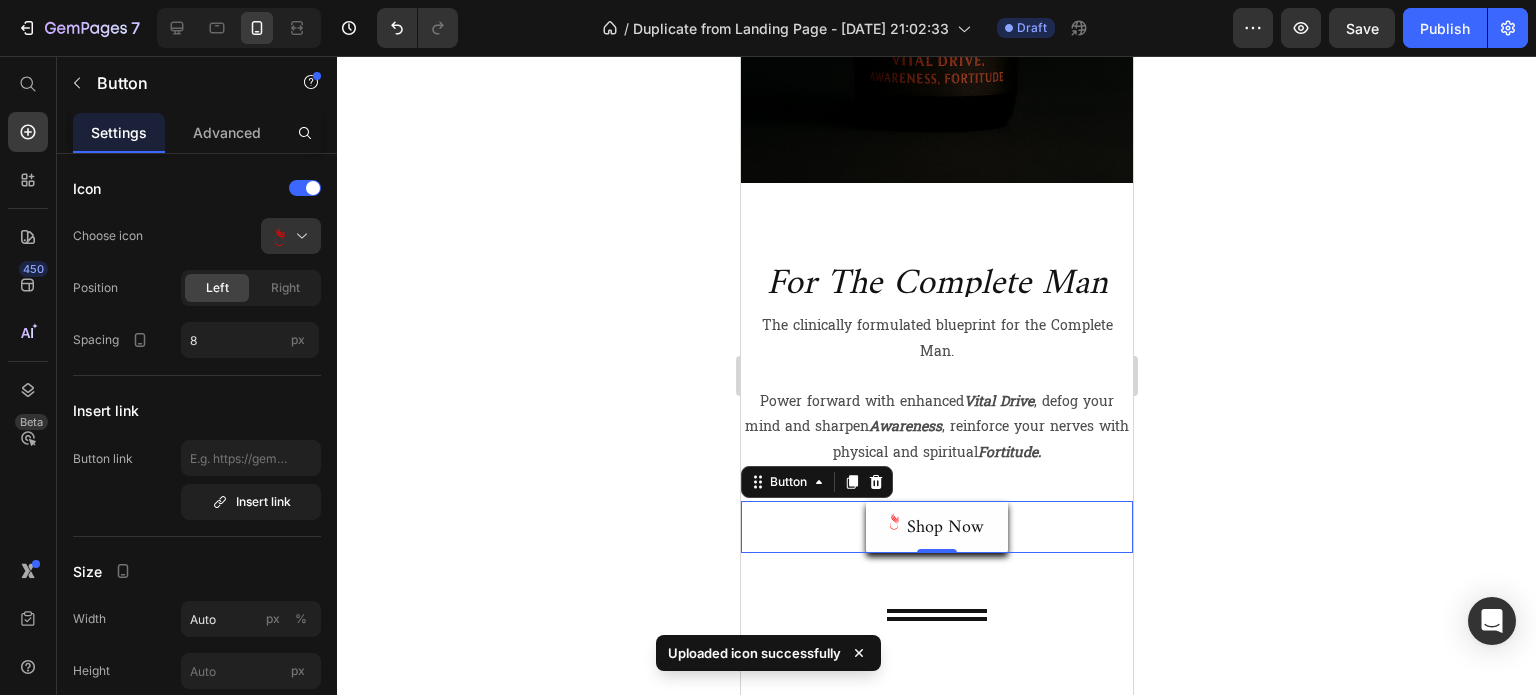 click 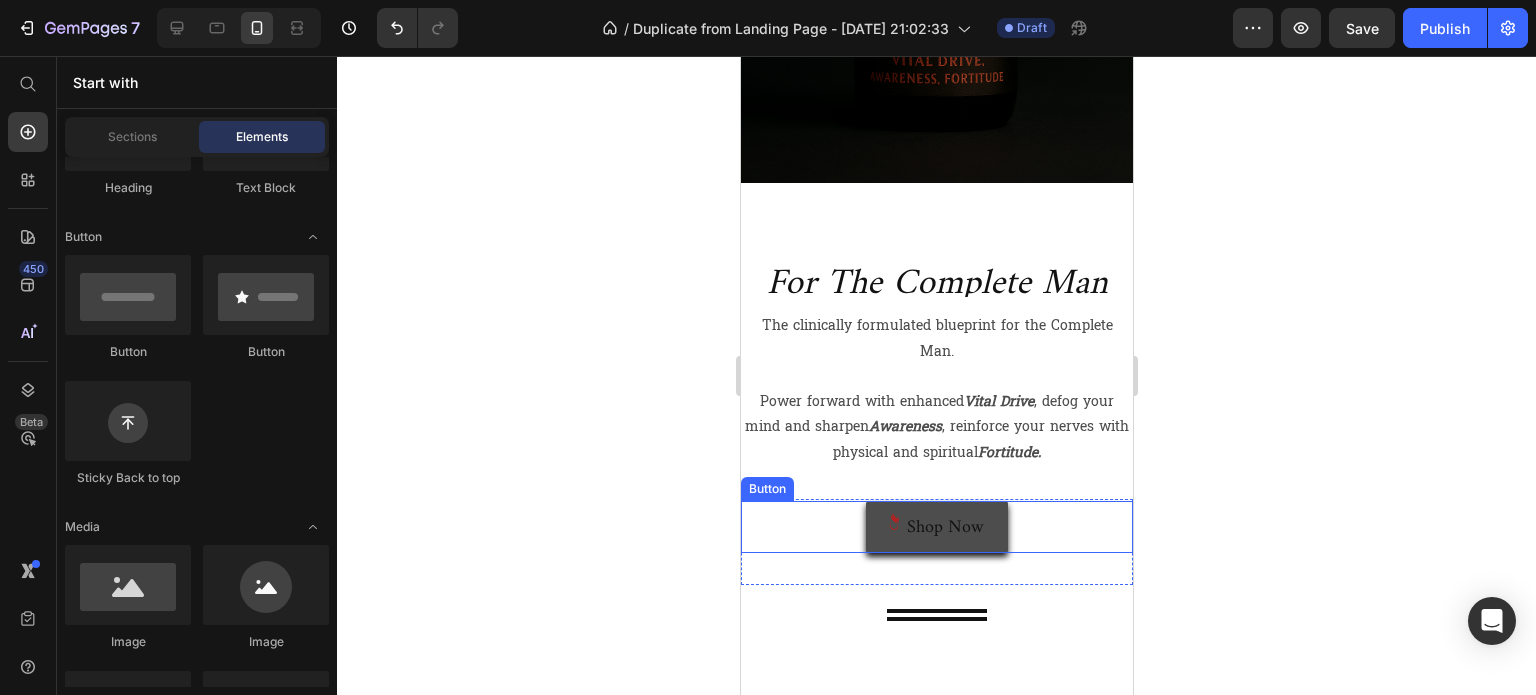 click 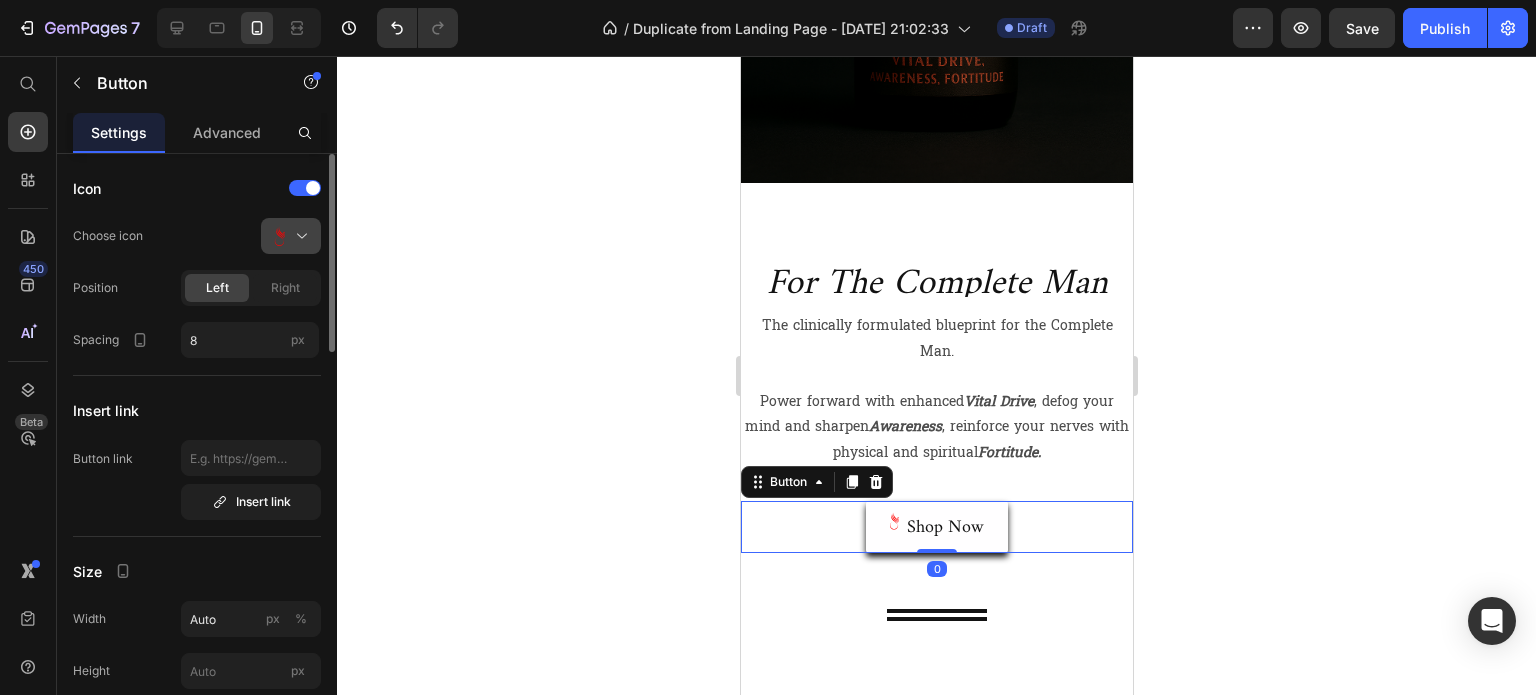 click at bounding box center (299, 236) 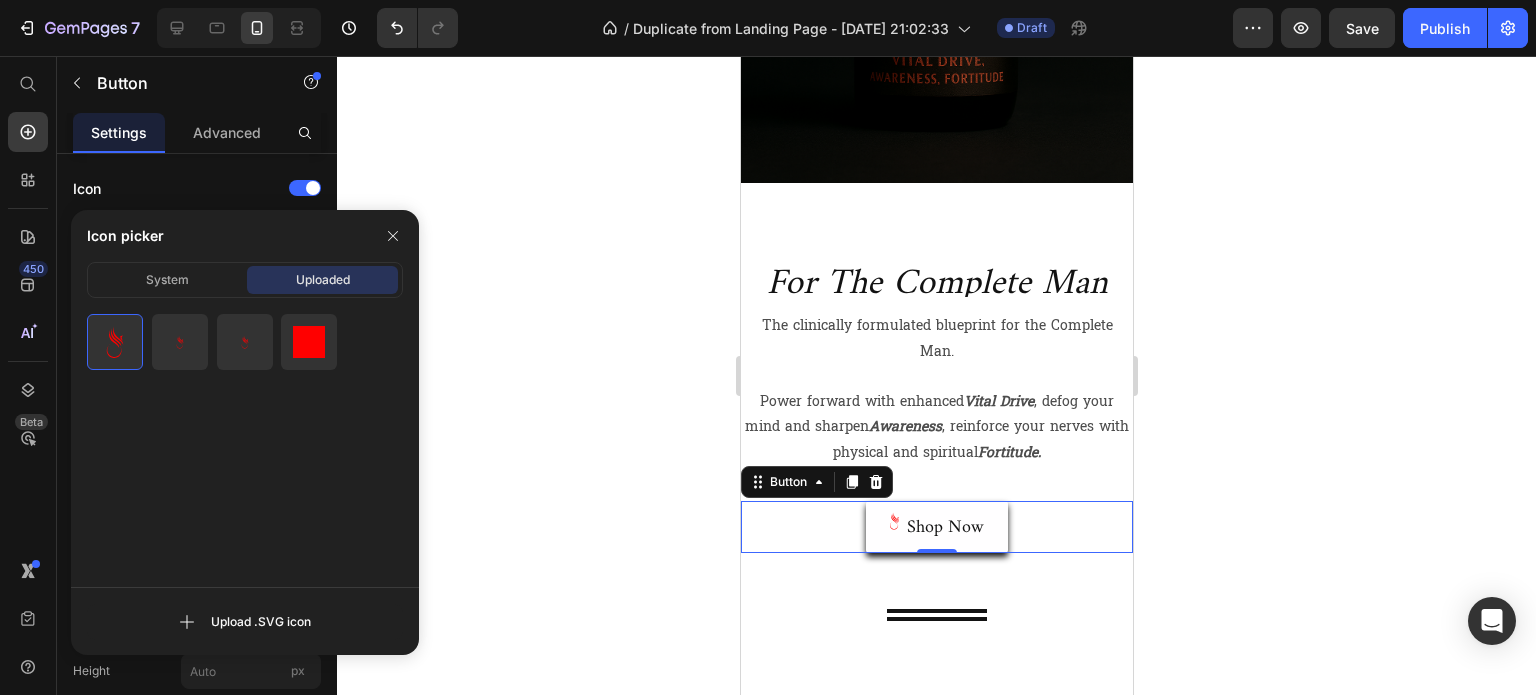click on "Icon picker" at bounding box center (245, 236) 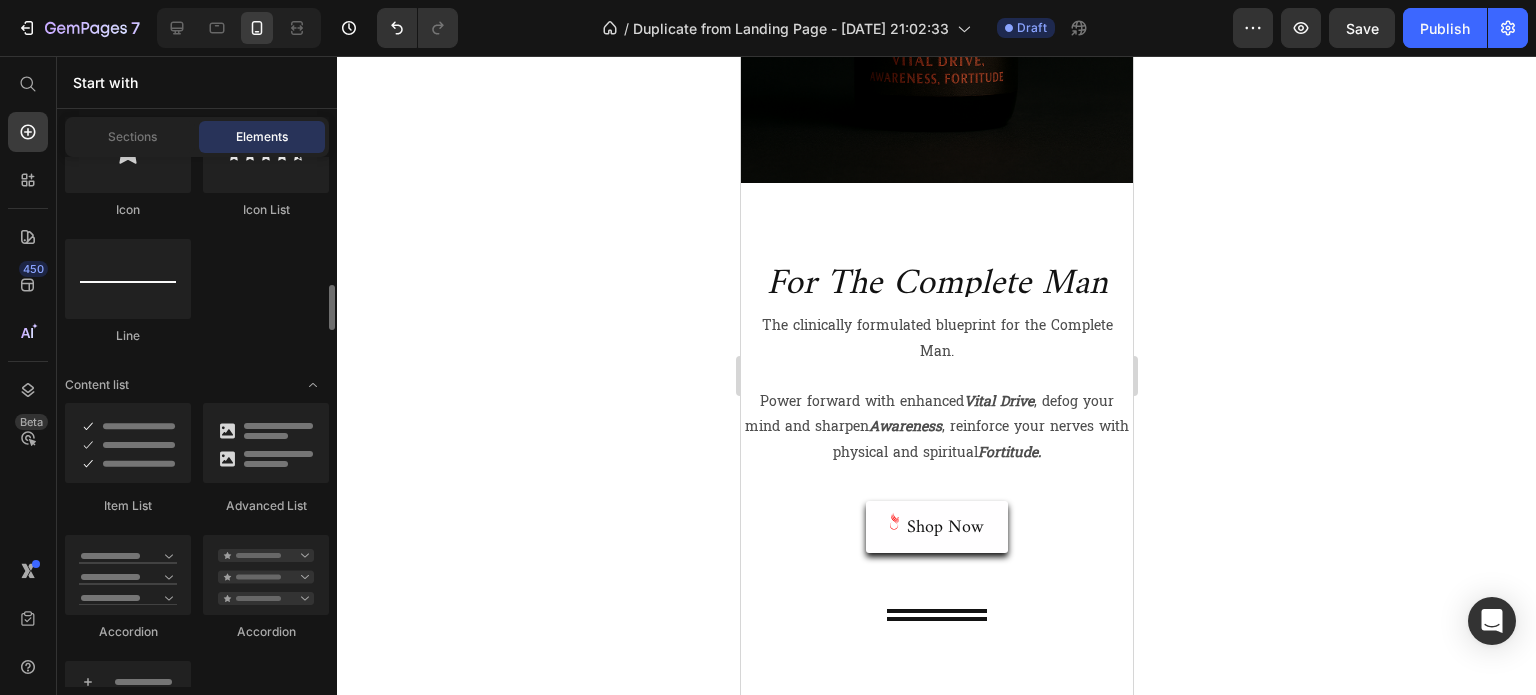scroll, scrollTop: 1300, scrollLeft: 0, axis: vertical 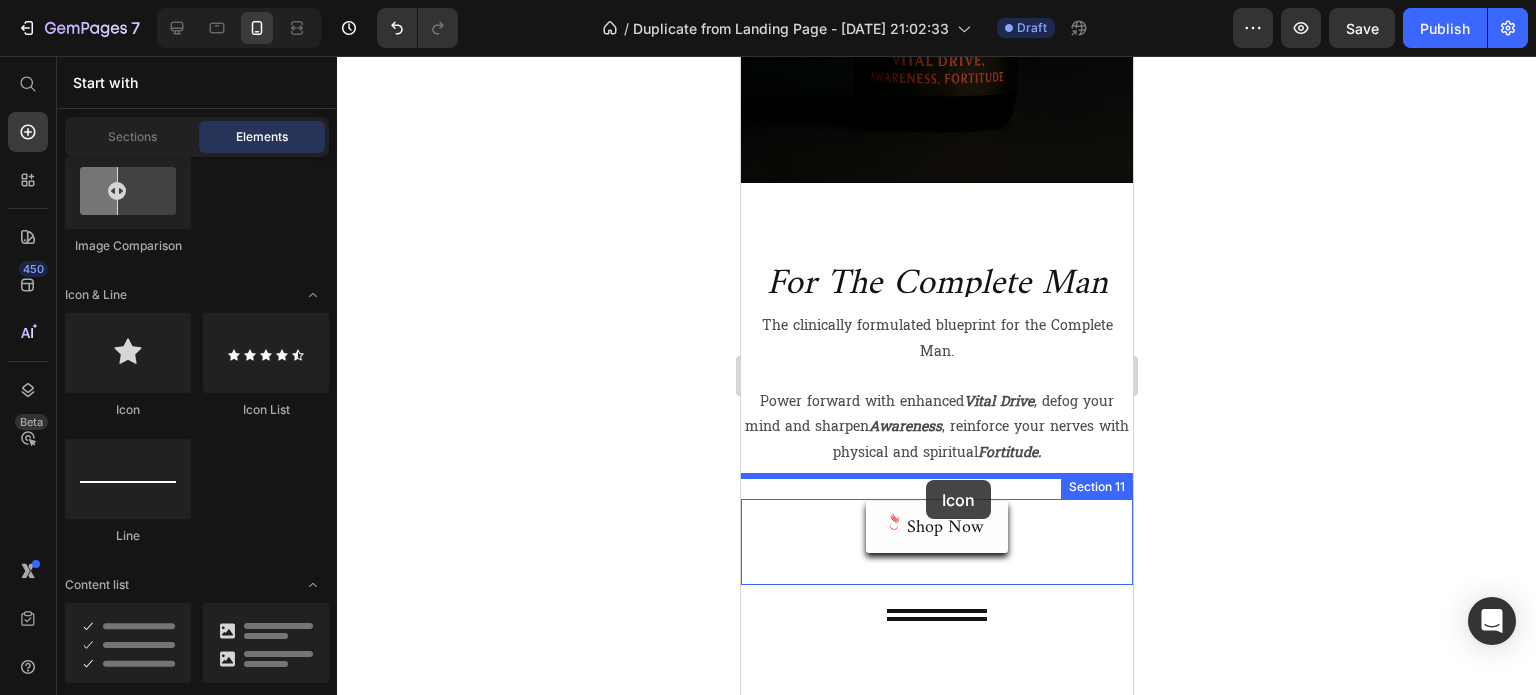 drag, startPoint x: 884, startPoint y: 427, endPoint x: 925, endPoint y: 479, distance: 66.21933 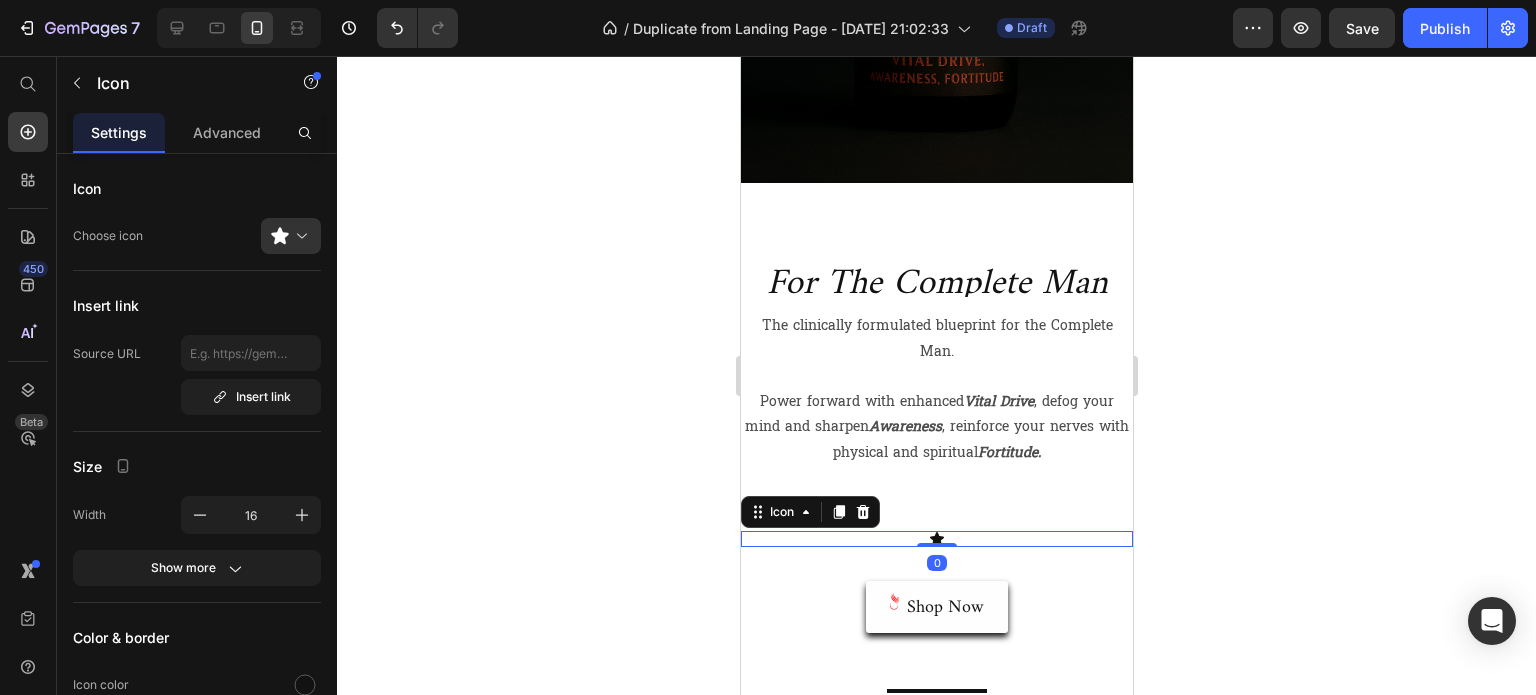 click 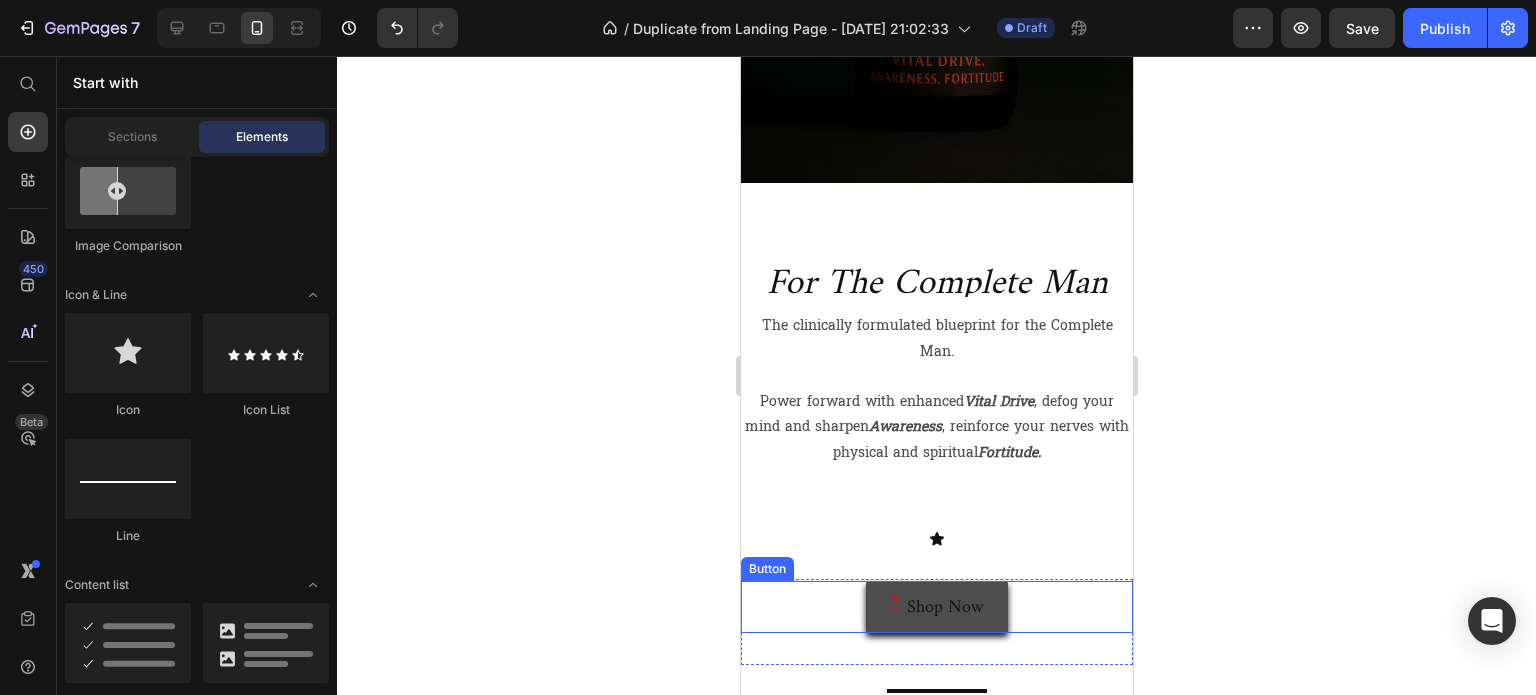 click 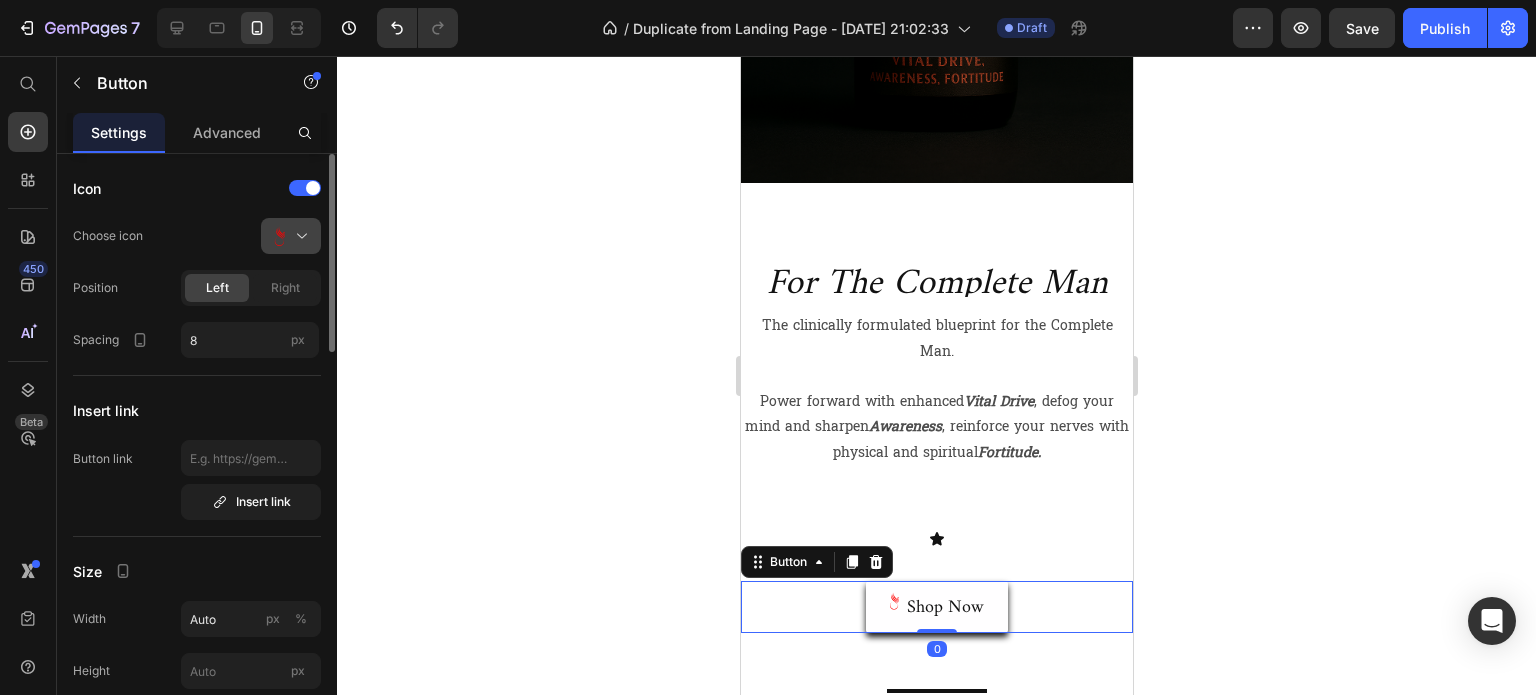 click at bounding box center [299, 236] 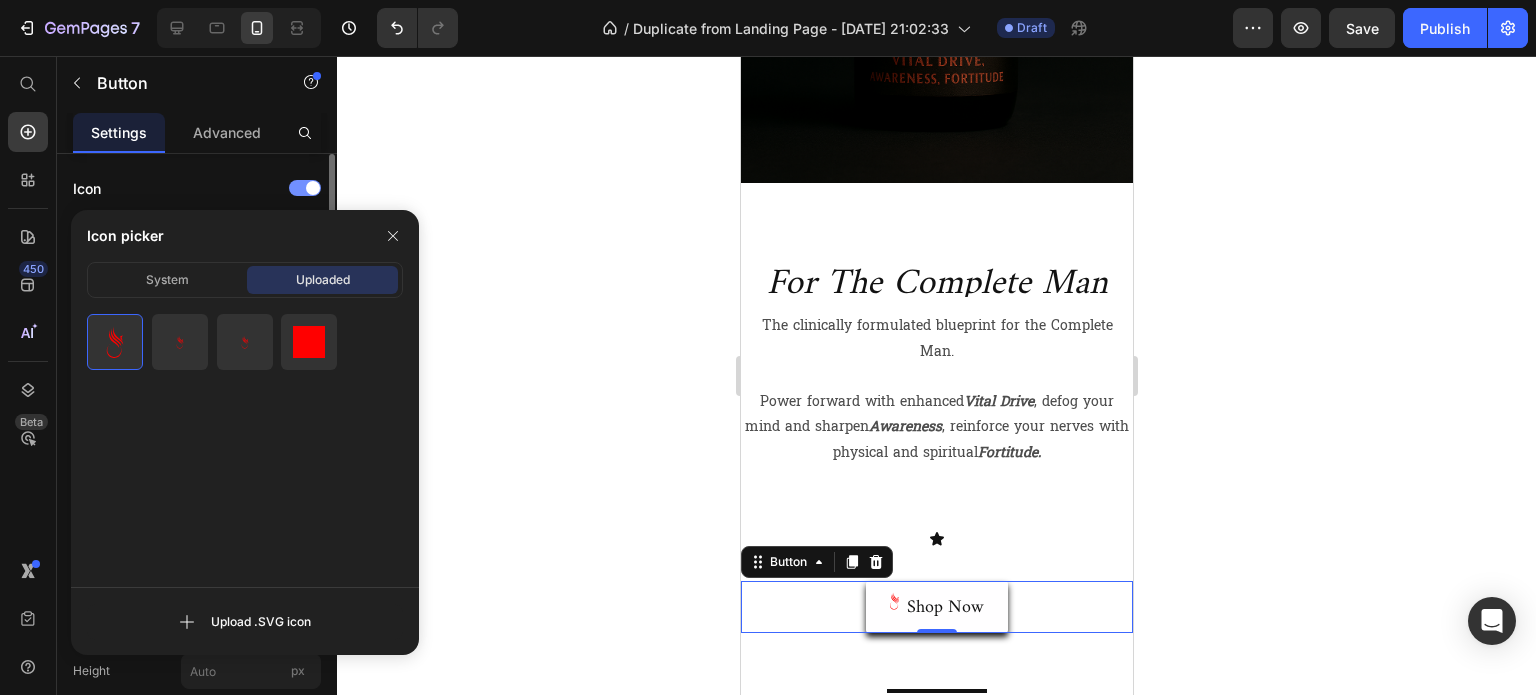 click at bounding box center [313, 188] 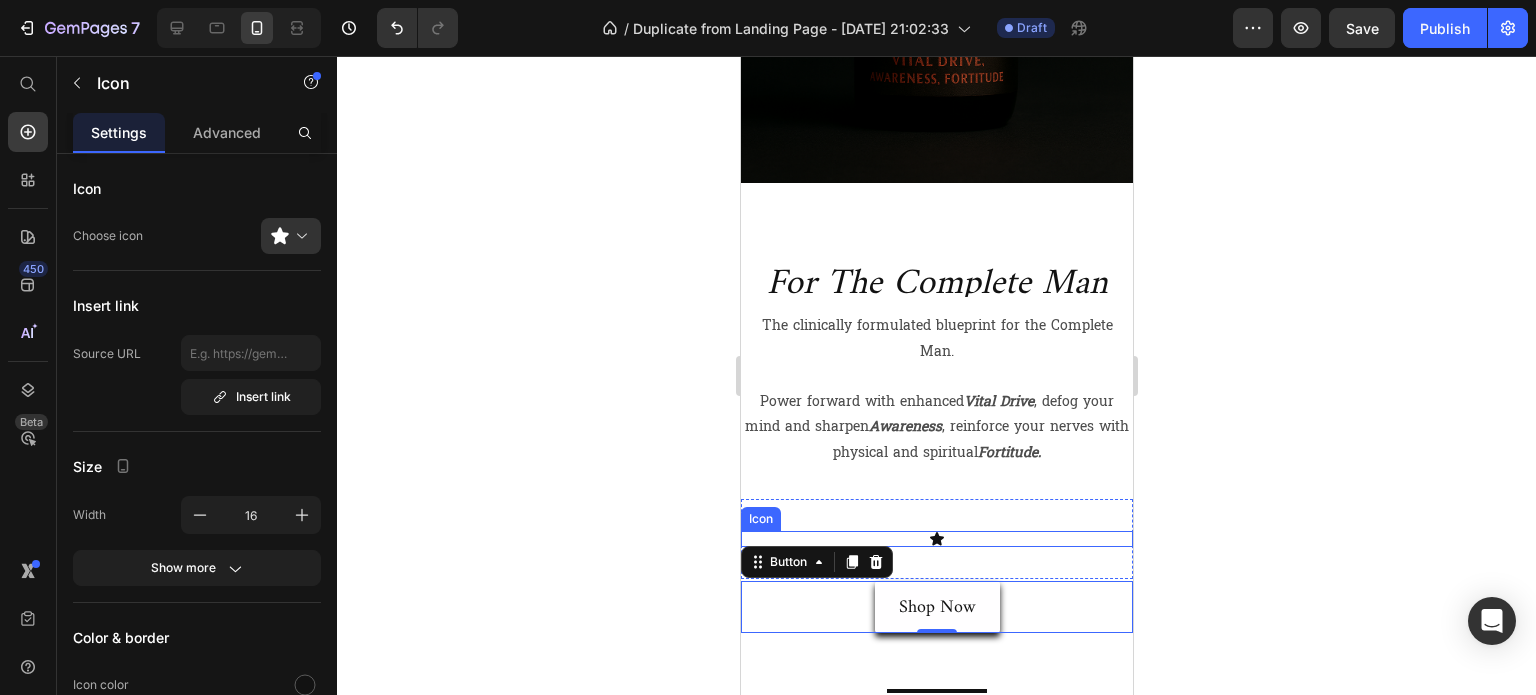 click 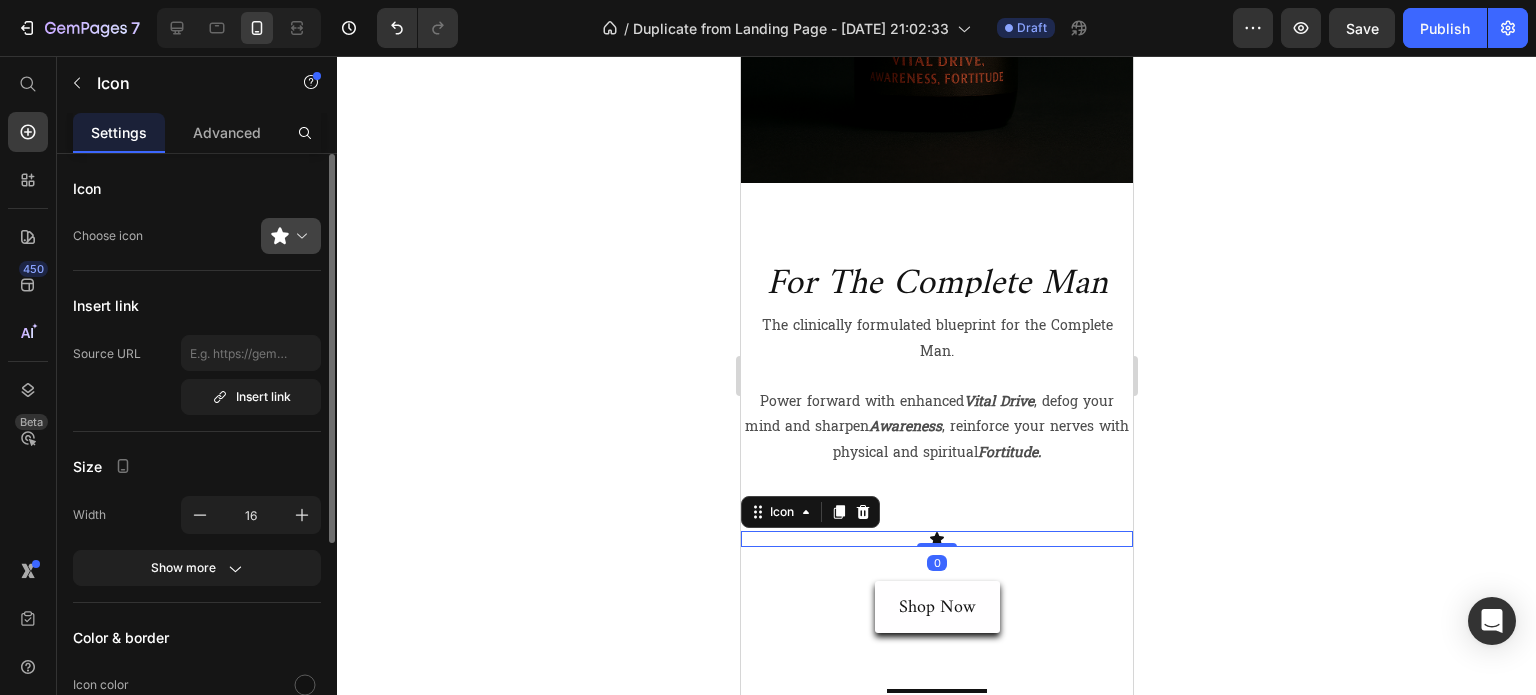 click at bounding box center (299, 236) 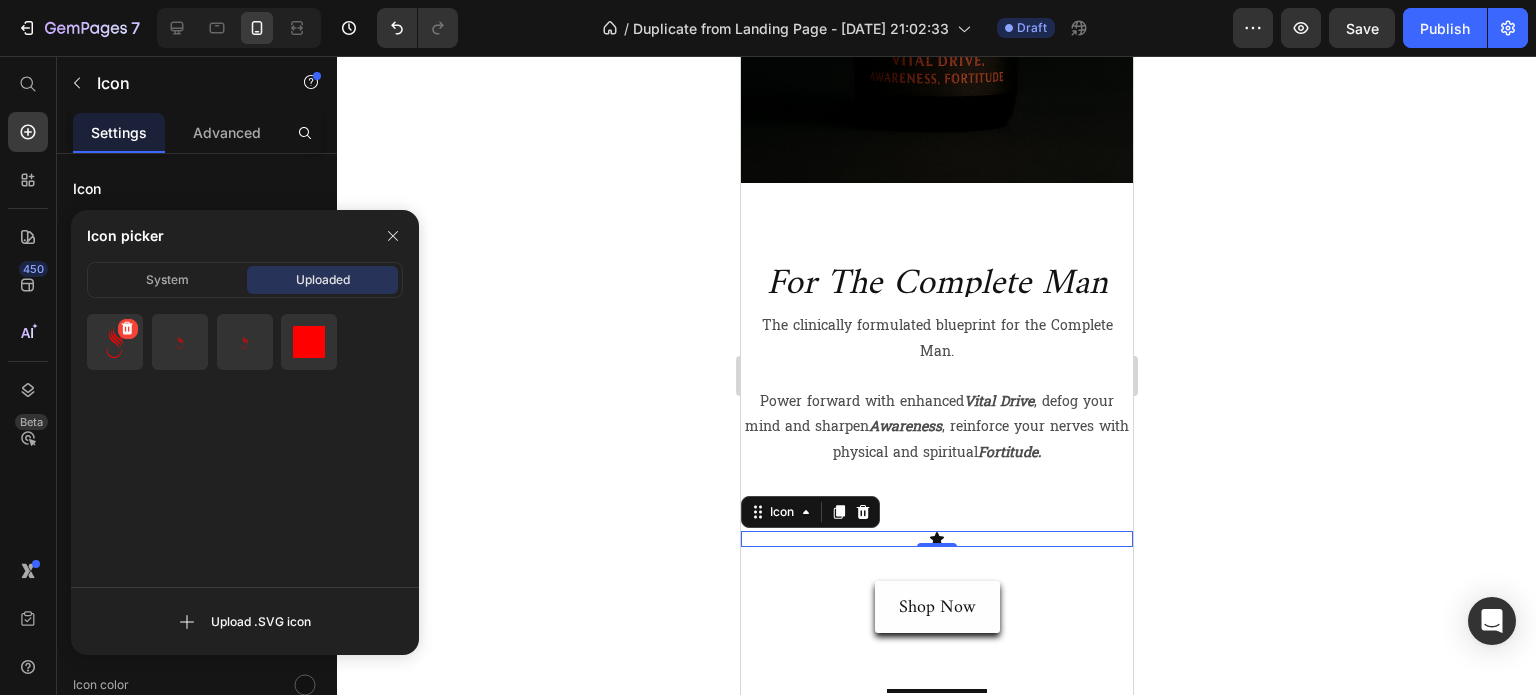 click at bounding box center (115, 342) 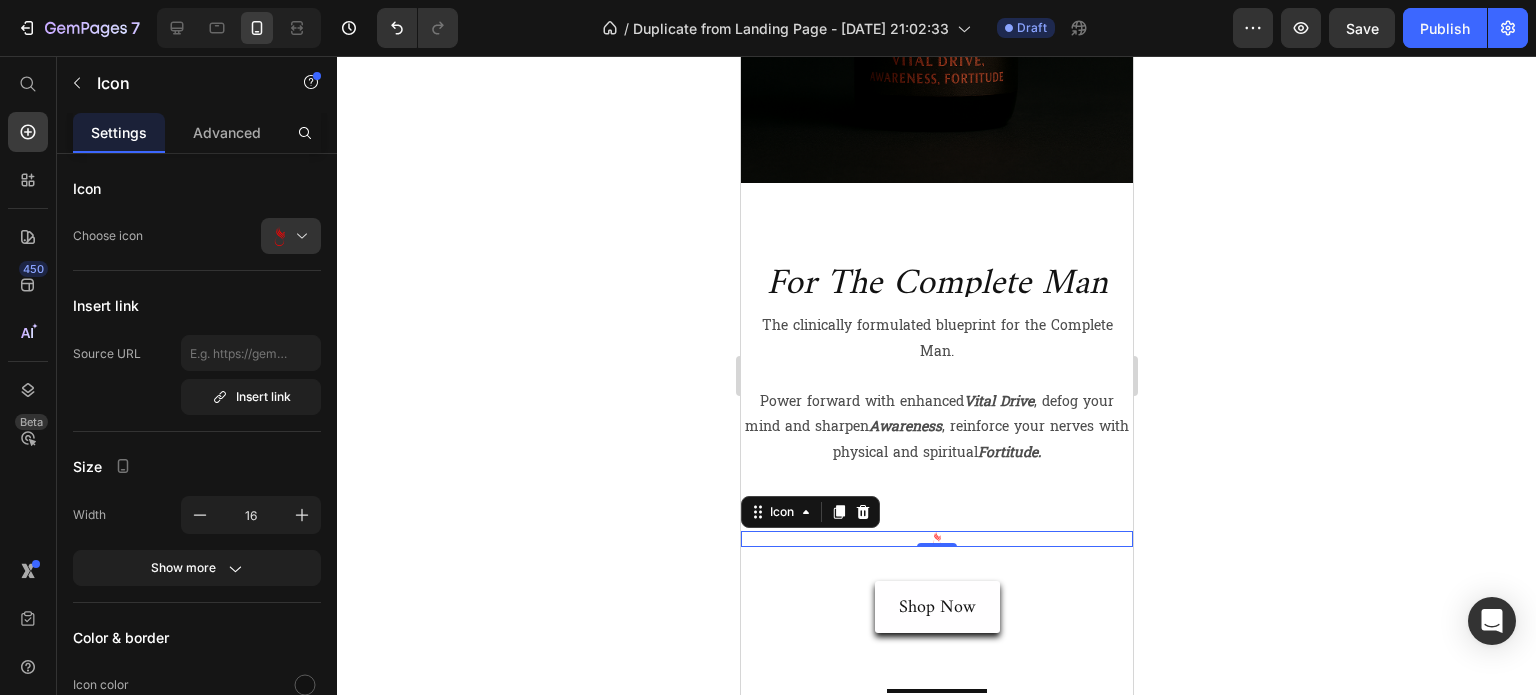 click 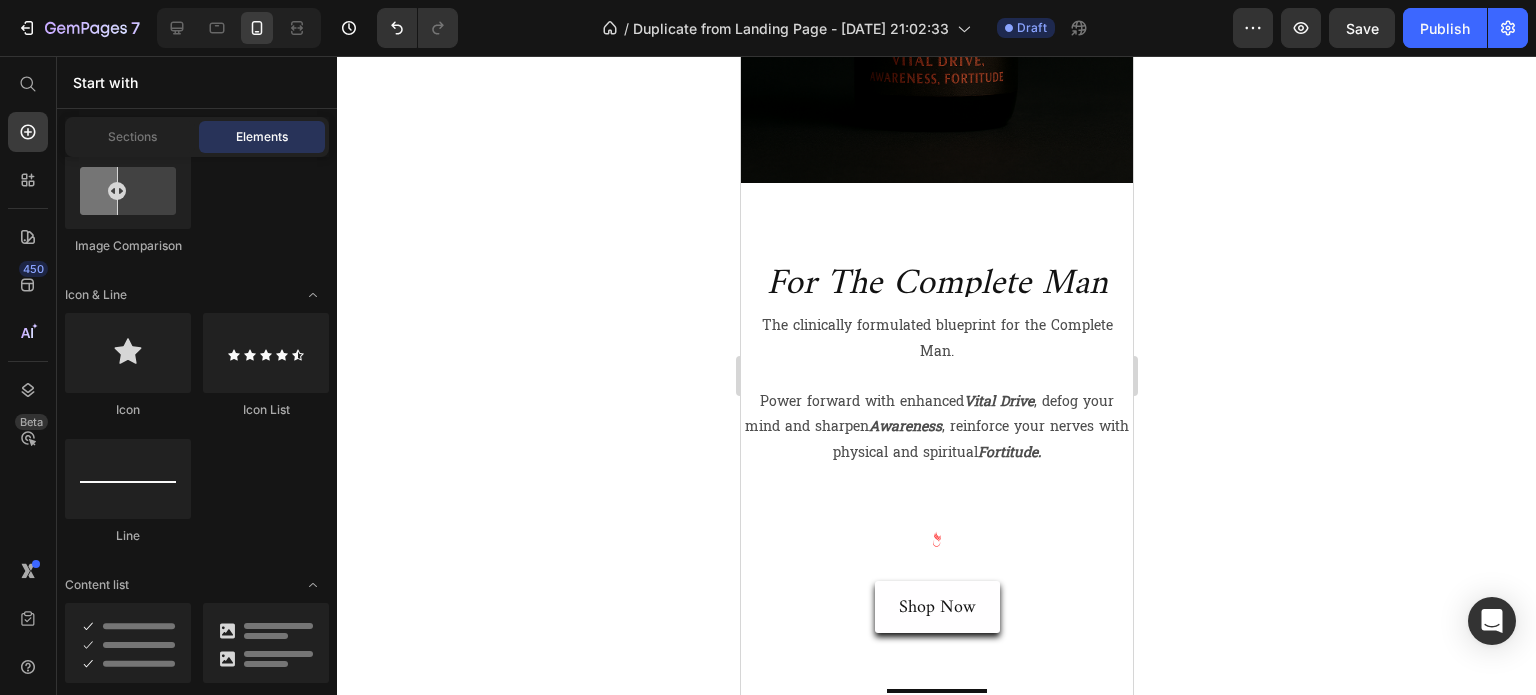 click 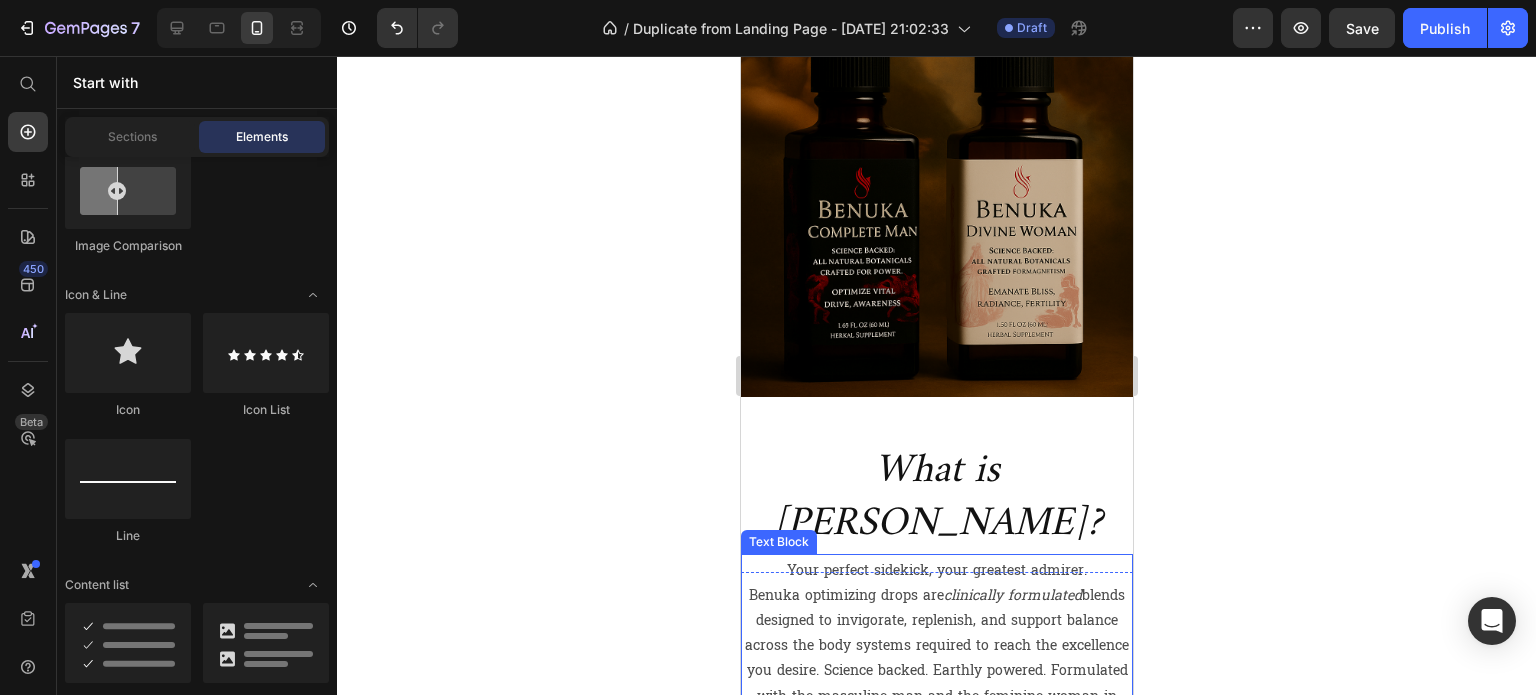 scroll, scrollTop: 600, scrollLeft: 0, axis: vertical 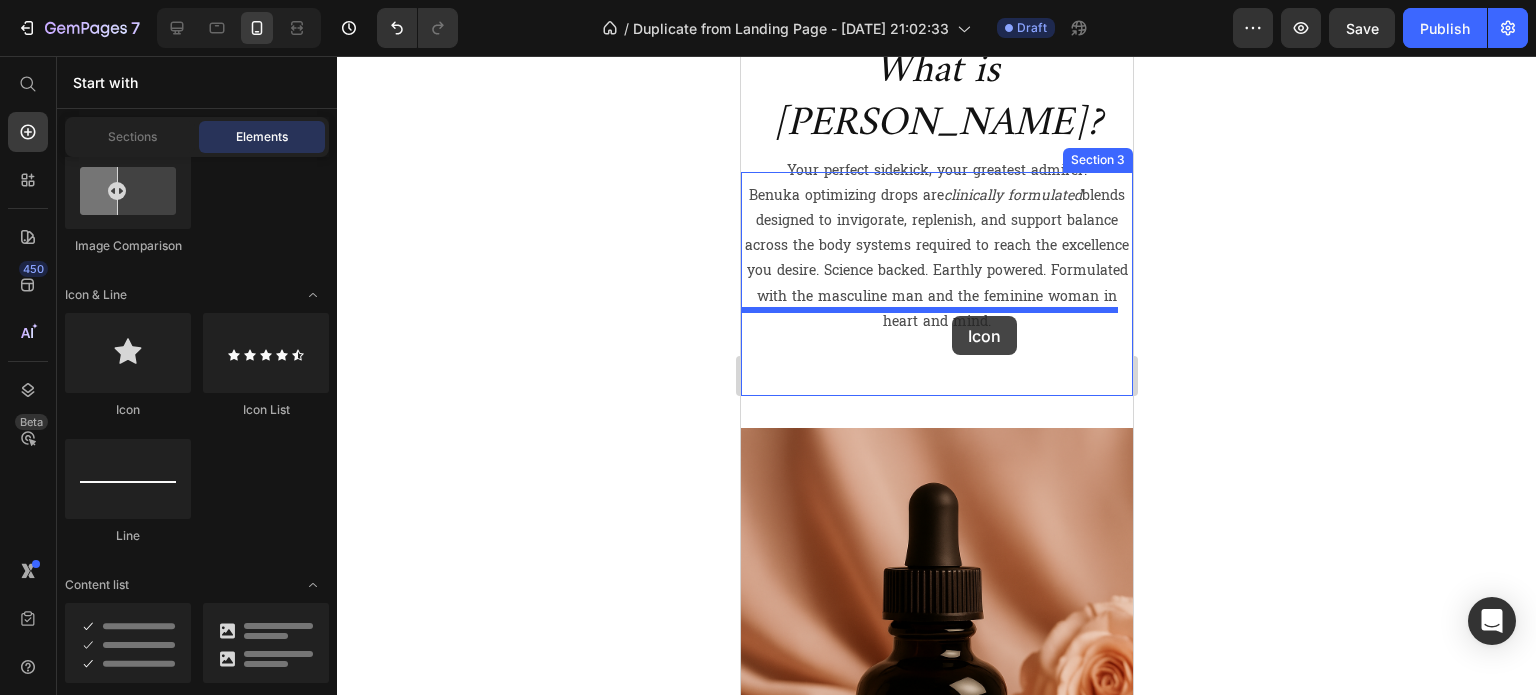 drag, startPoint x: 840, startPoint y: 427, endPoint x: 951, endPoint y: 313, distance: 159.11317 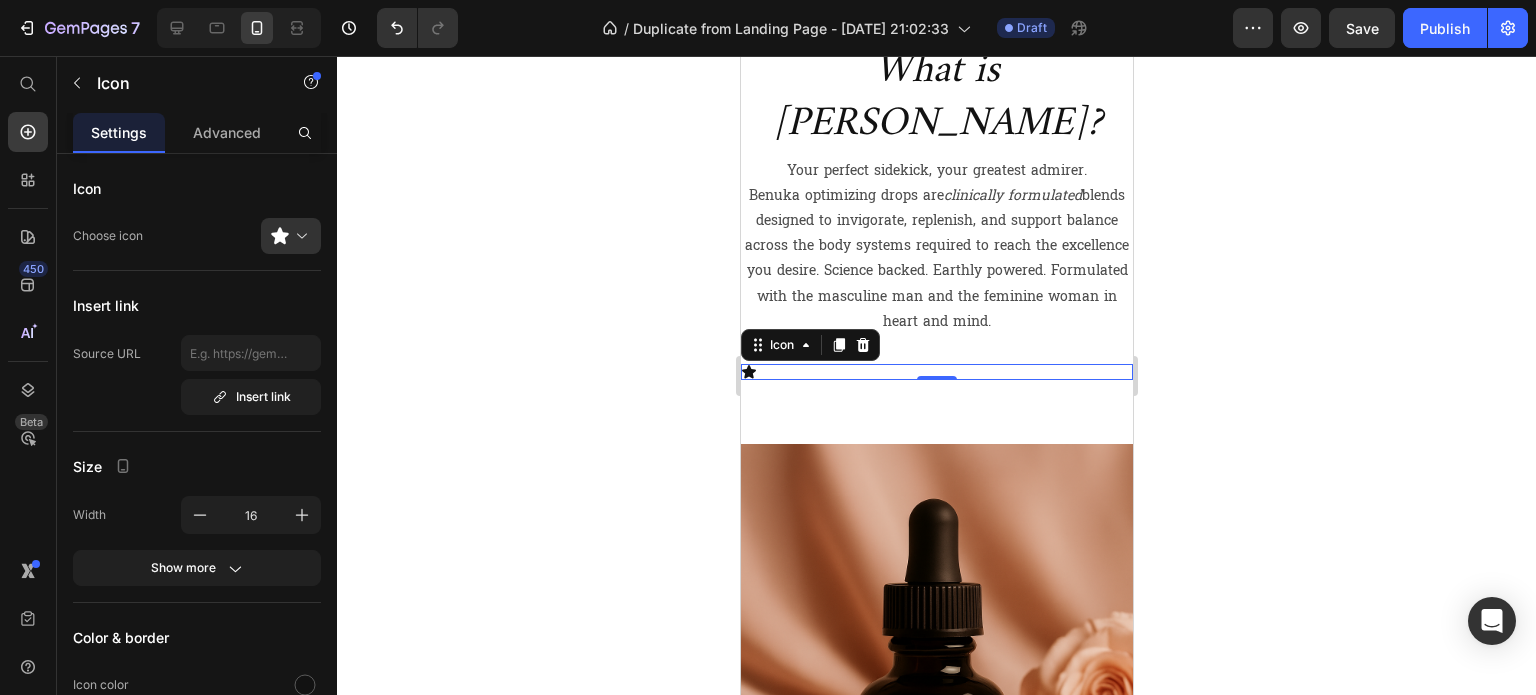 click 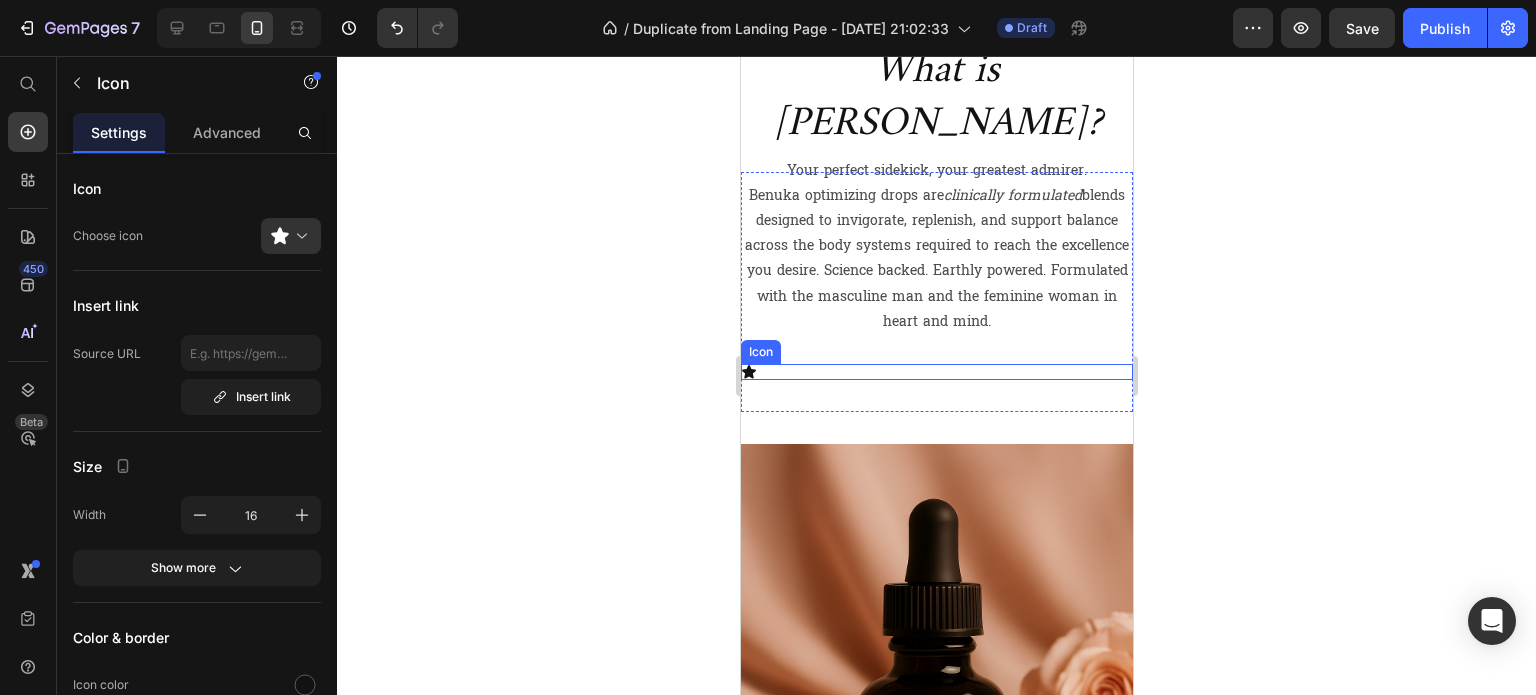 click 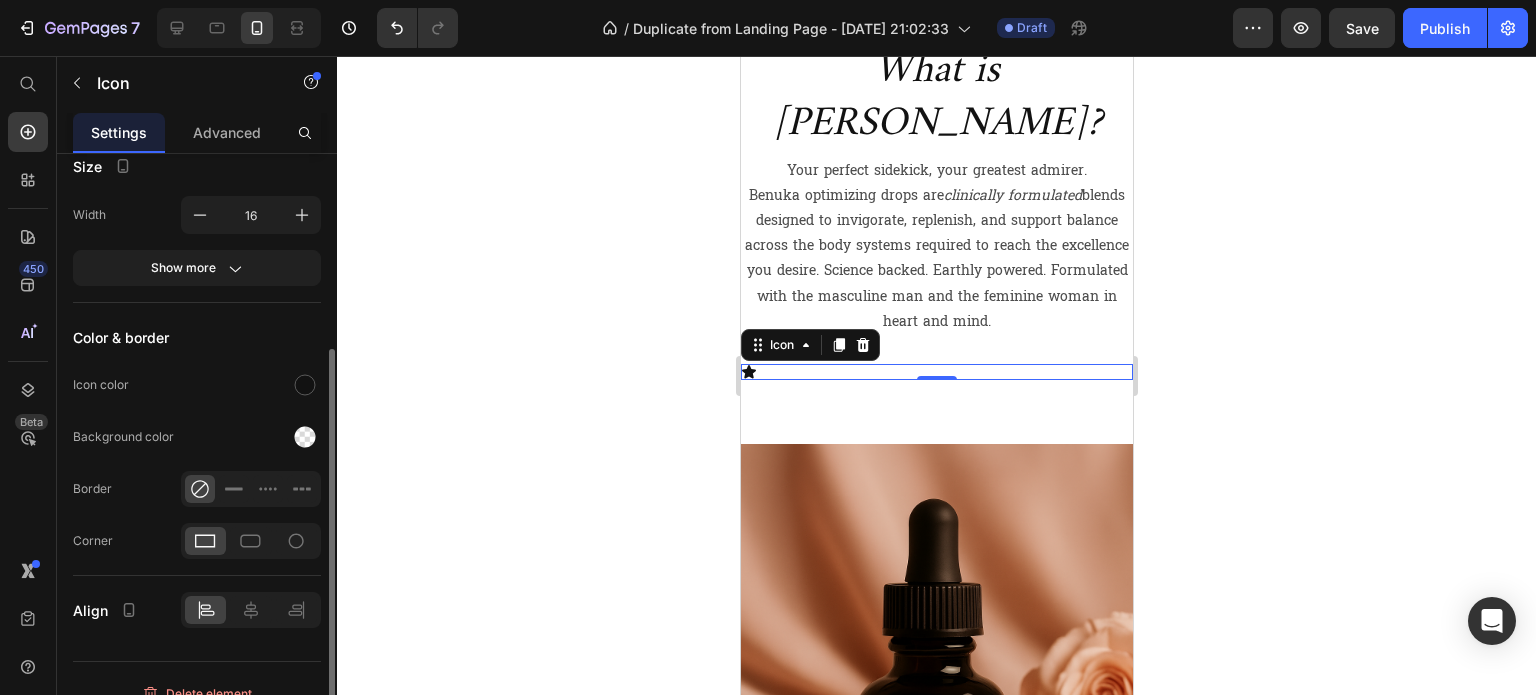 scroll, scrollTop: 322, scrollLeft: 0, axis: vertical 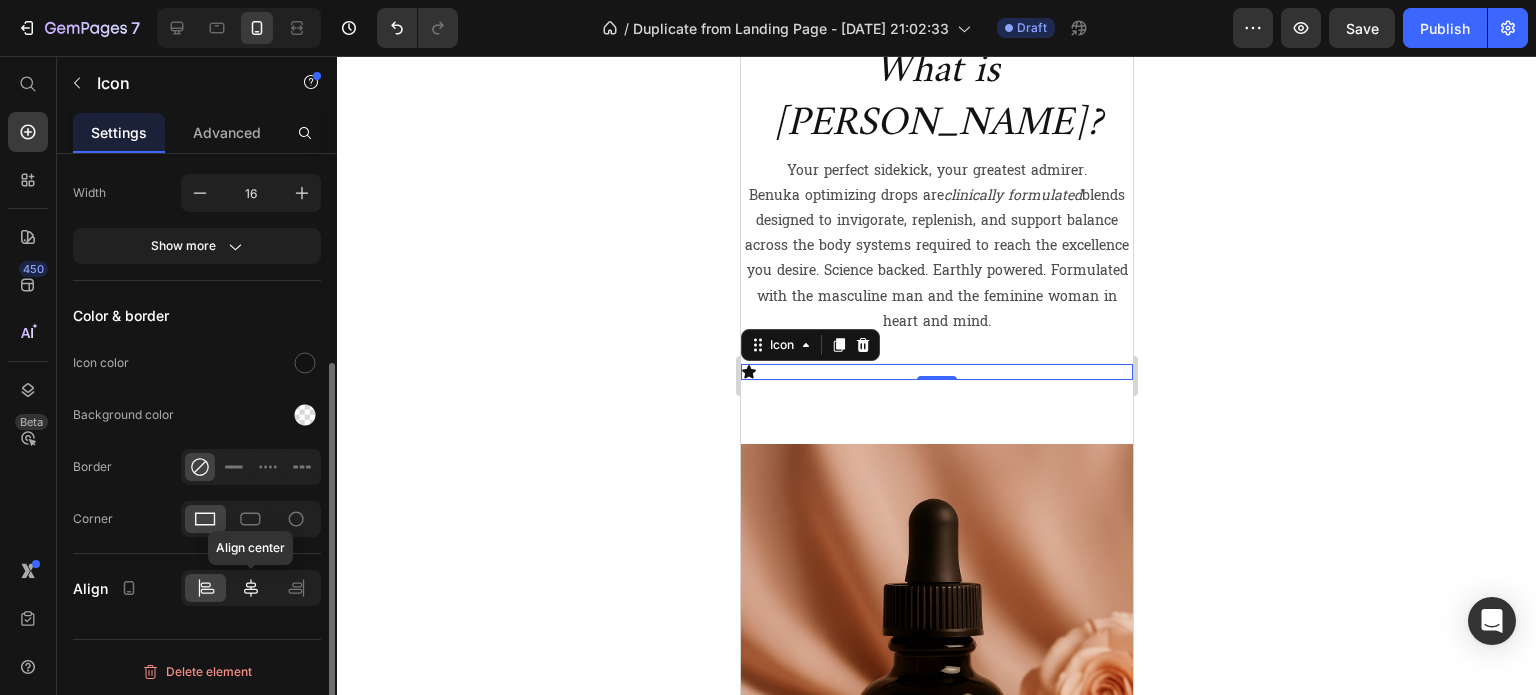 click 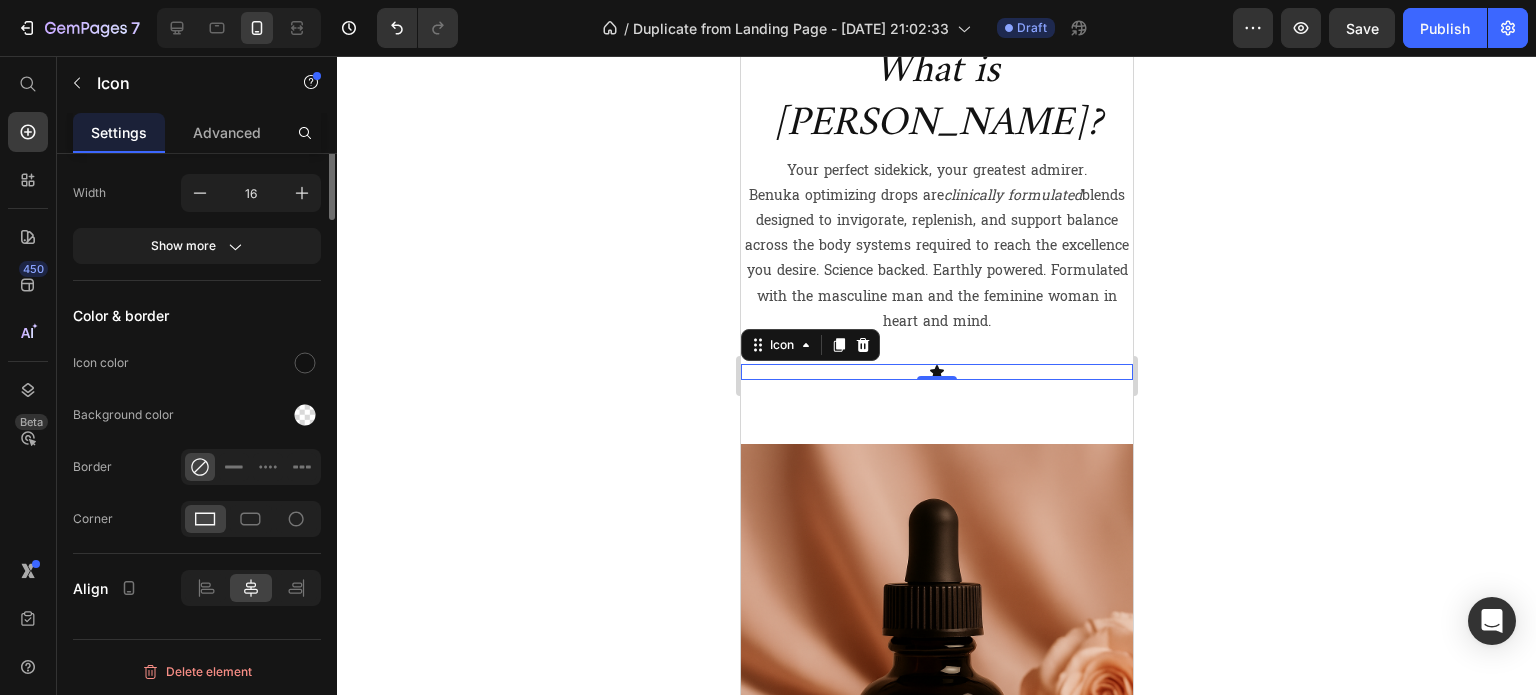 scroll, scrollTop: 0, scrollLeft: 0, axis: both 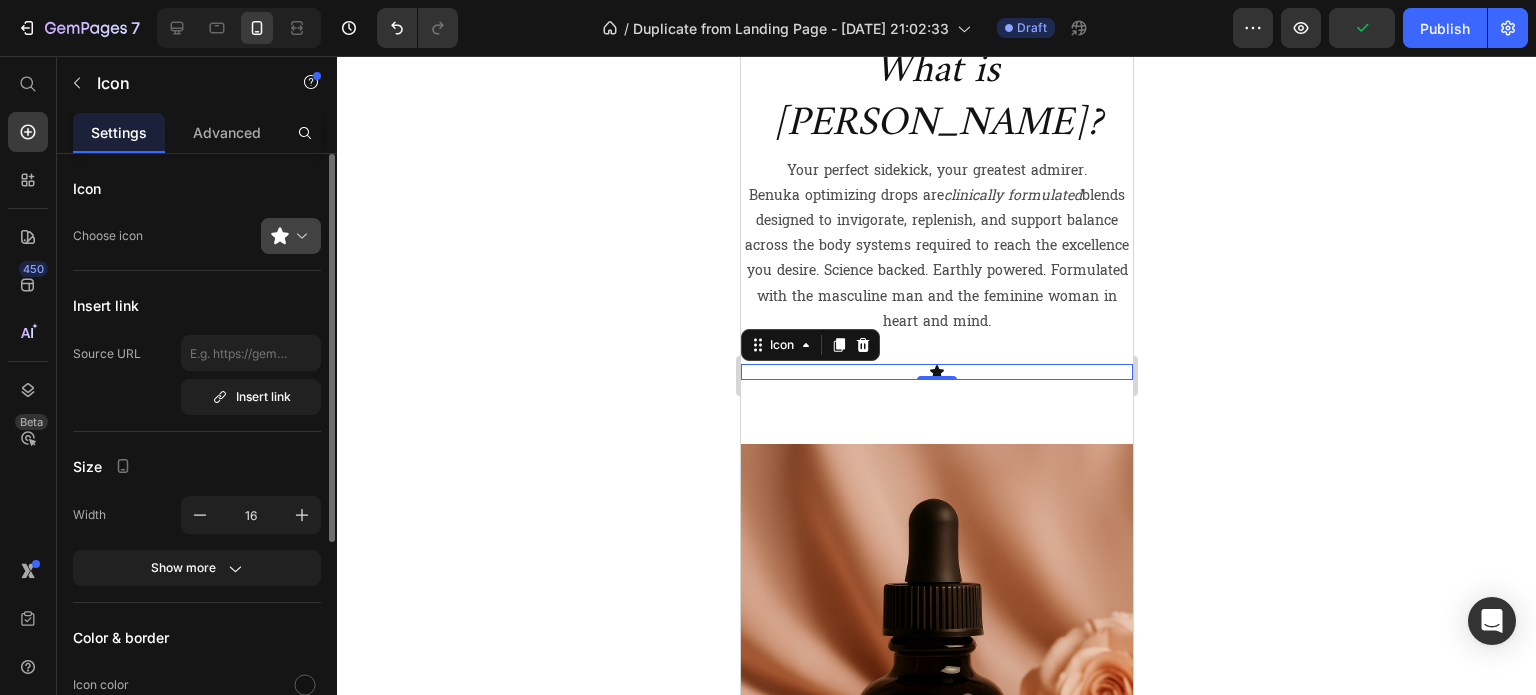 click at bounding box center (299, 236) 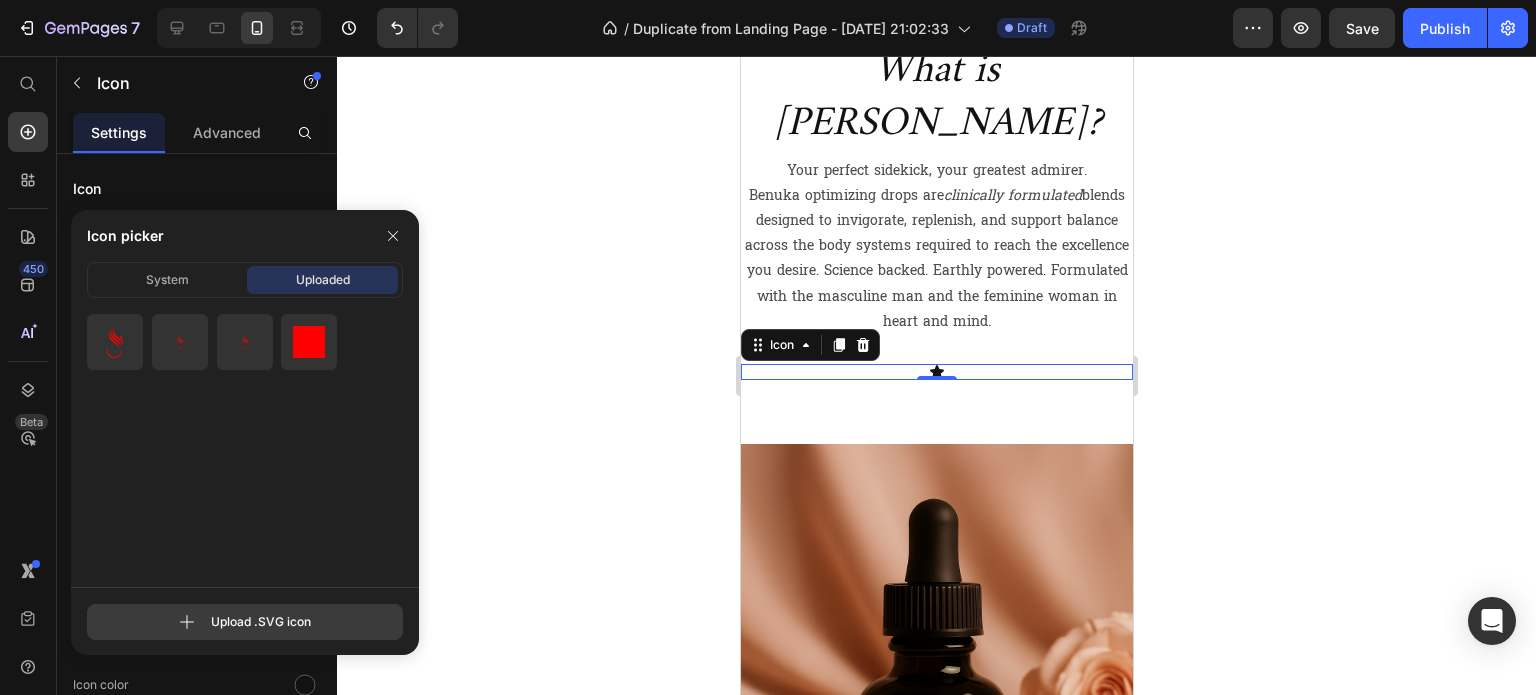 click 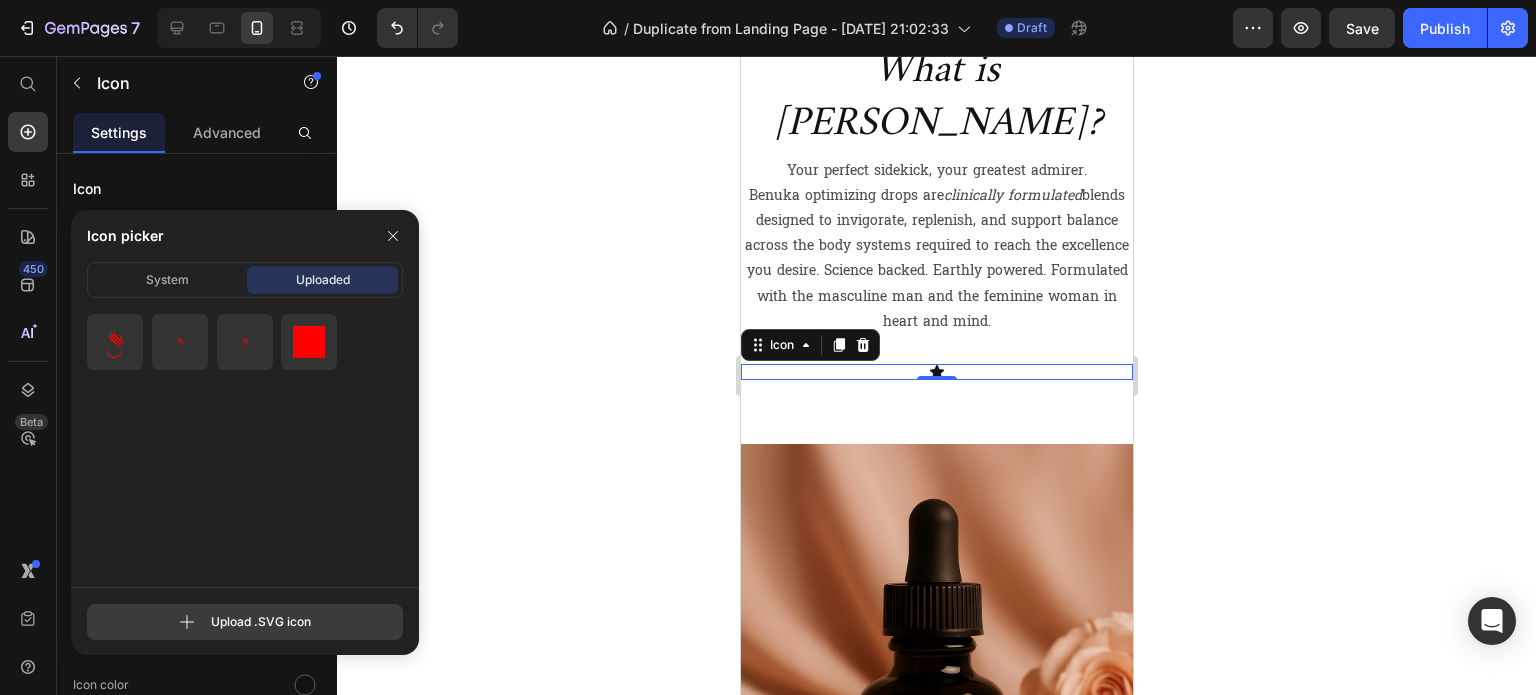 type on "C:\fakepath\benuka_icon_mobile_larger.svg" 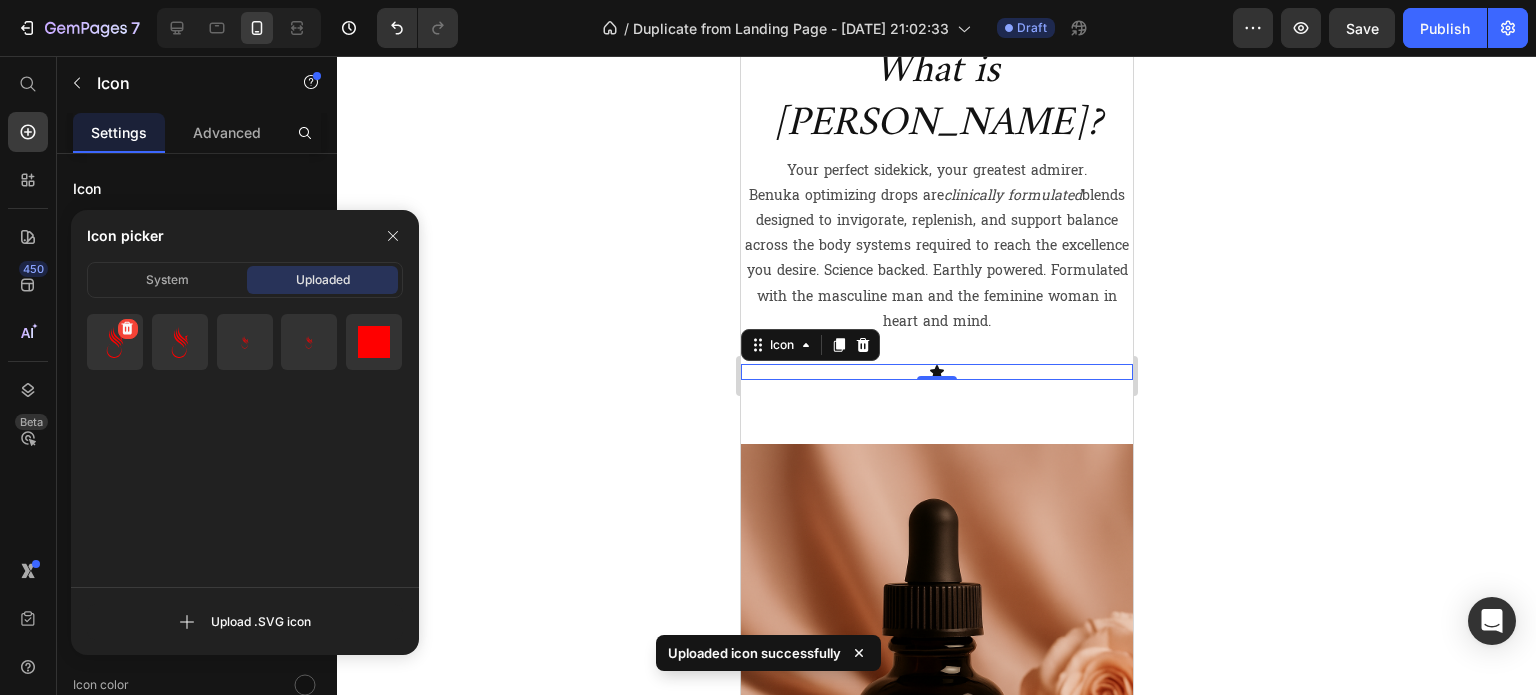 click at bounding box center [115, 342] 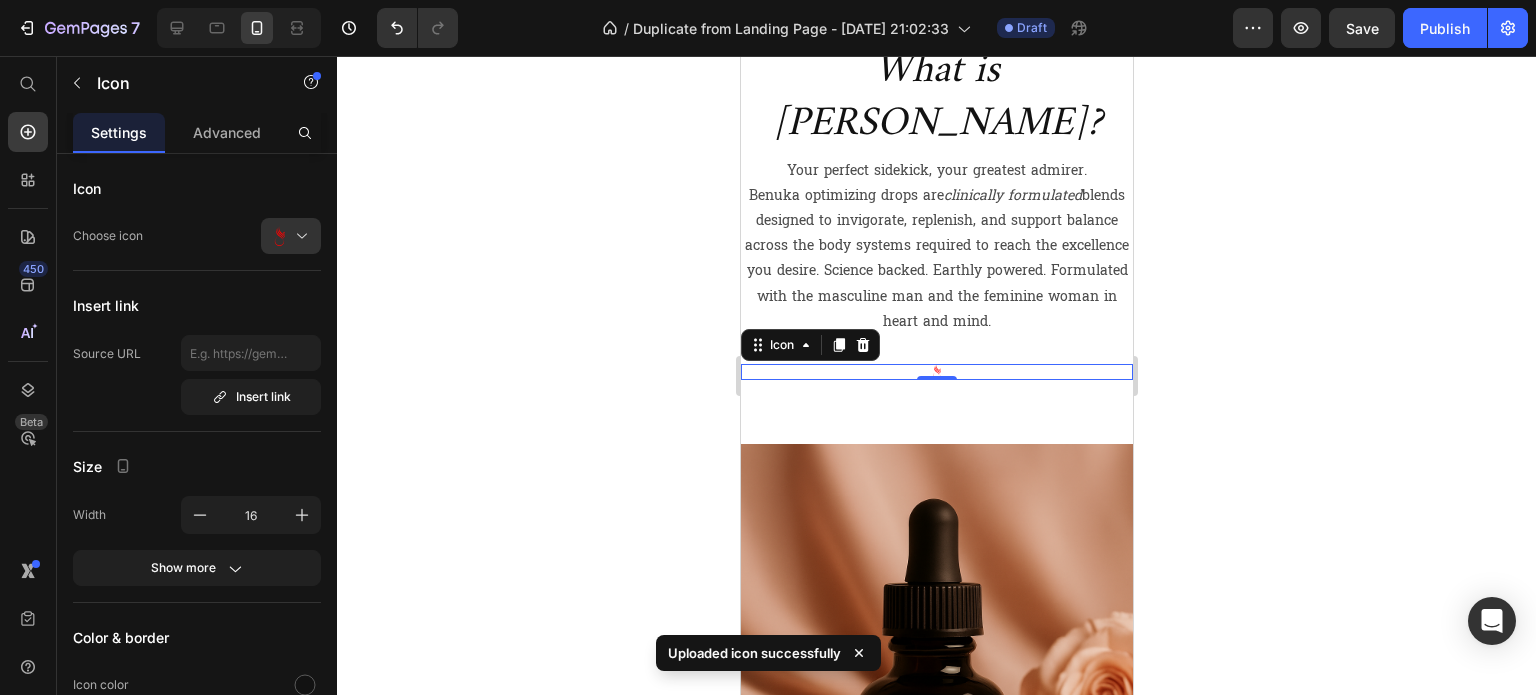 click 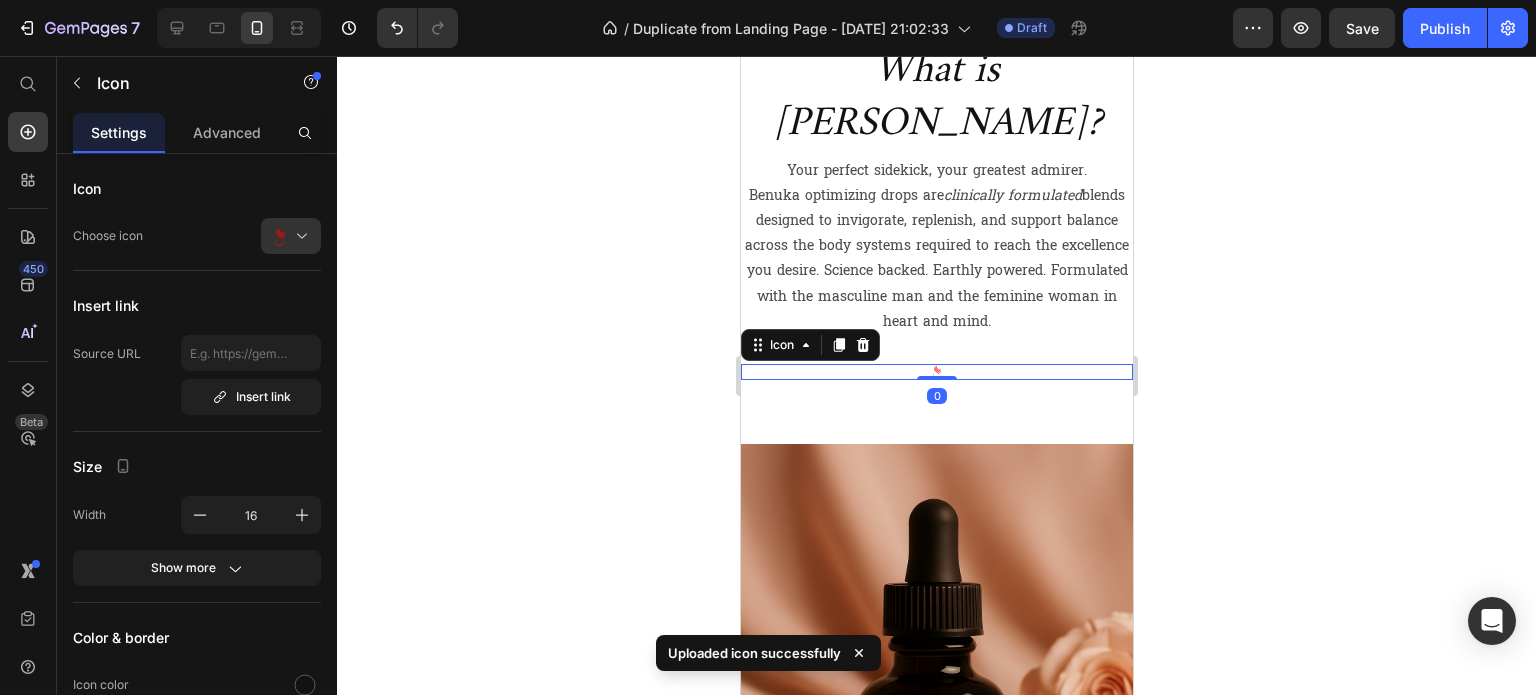 click 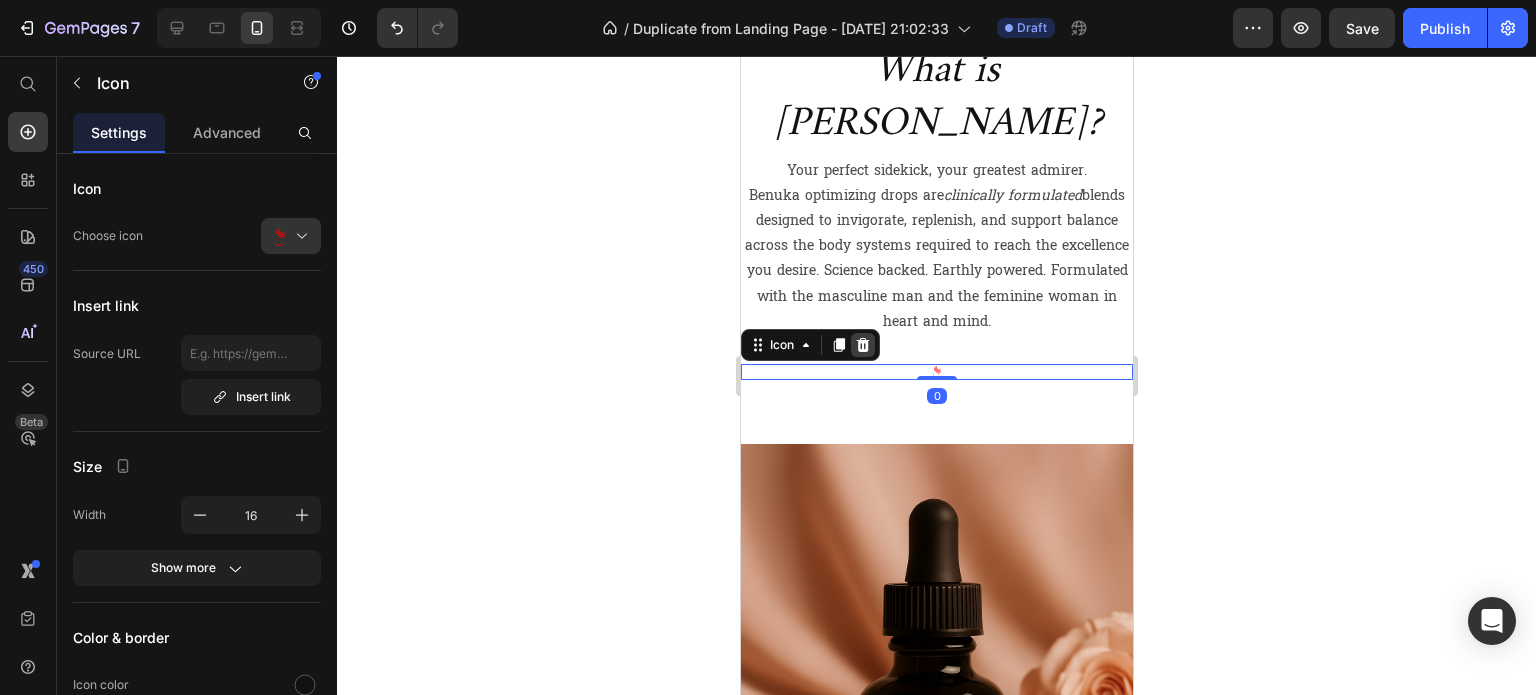 click 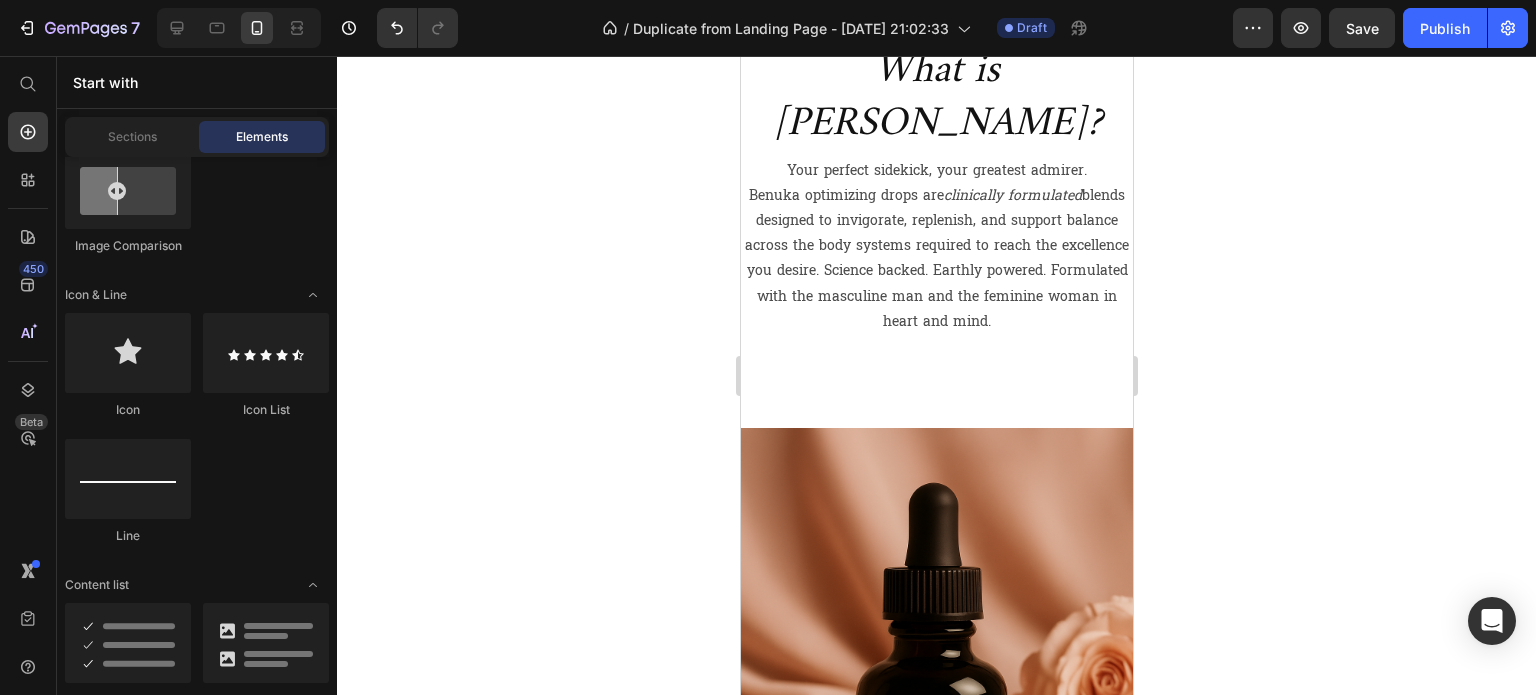 click 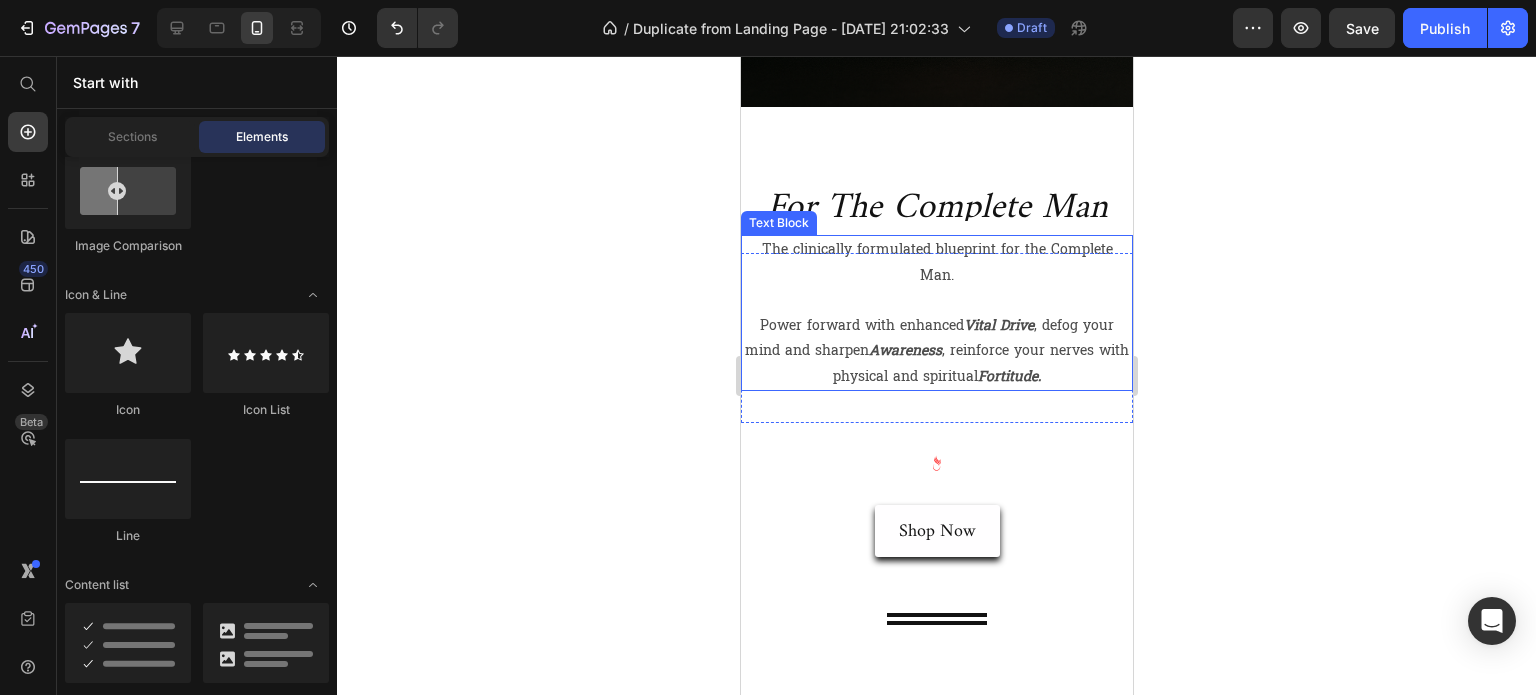 scroll, scrollTop: 2600, scrollLeft: 0, axis: vertical 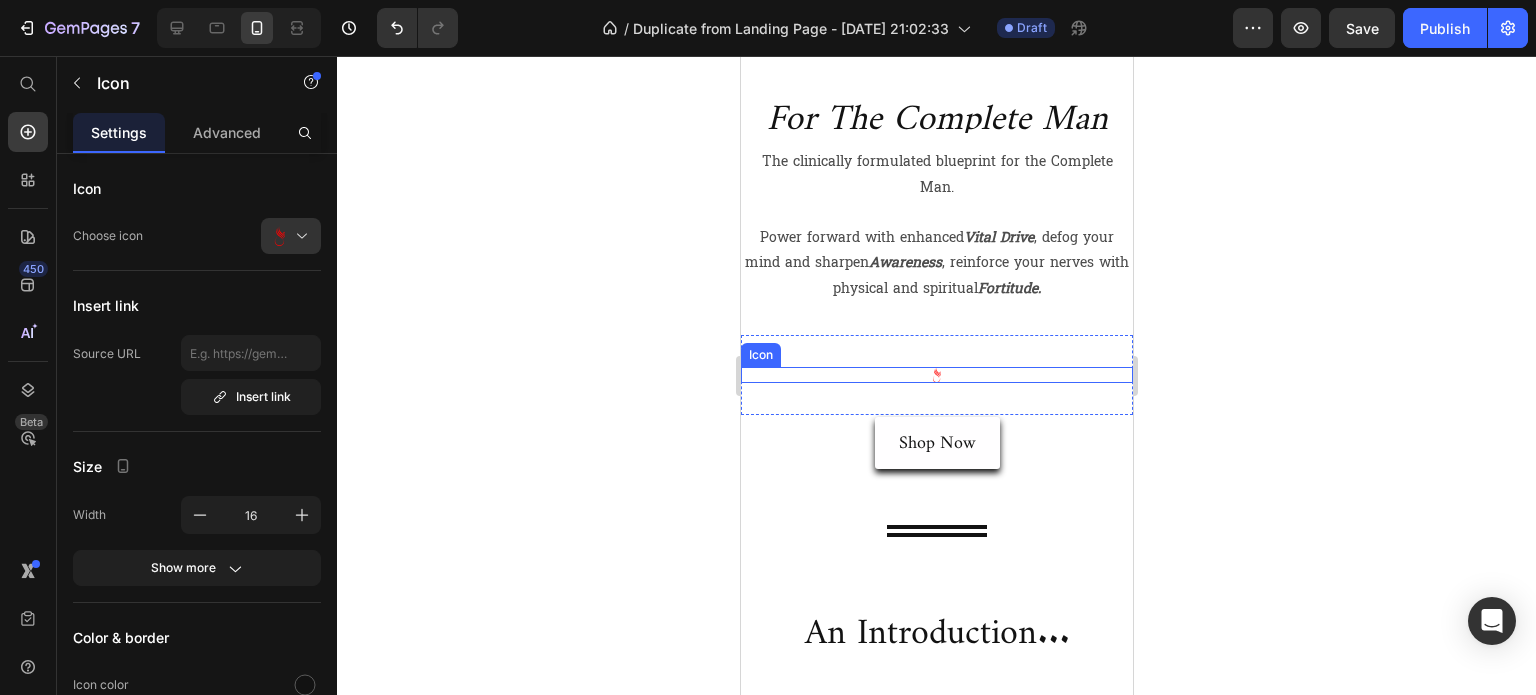 click 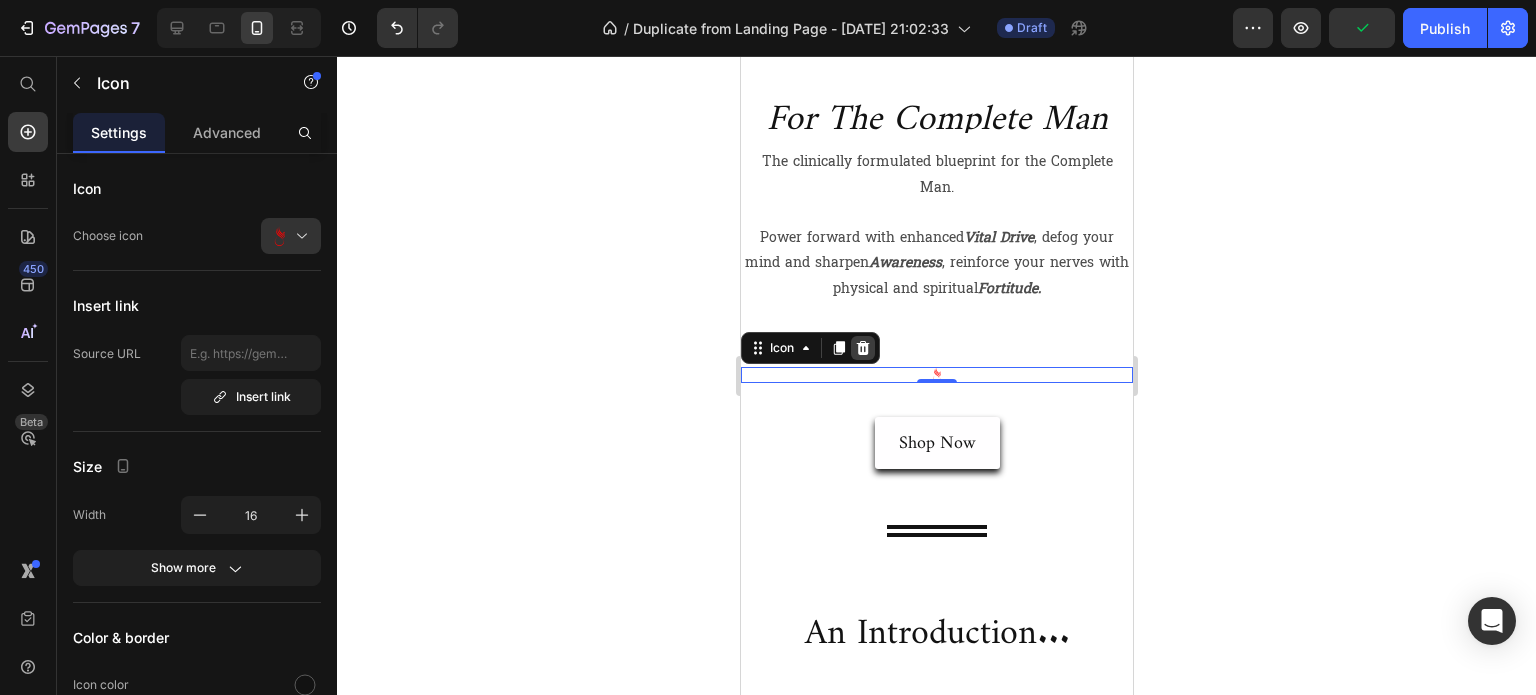 click 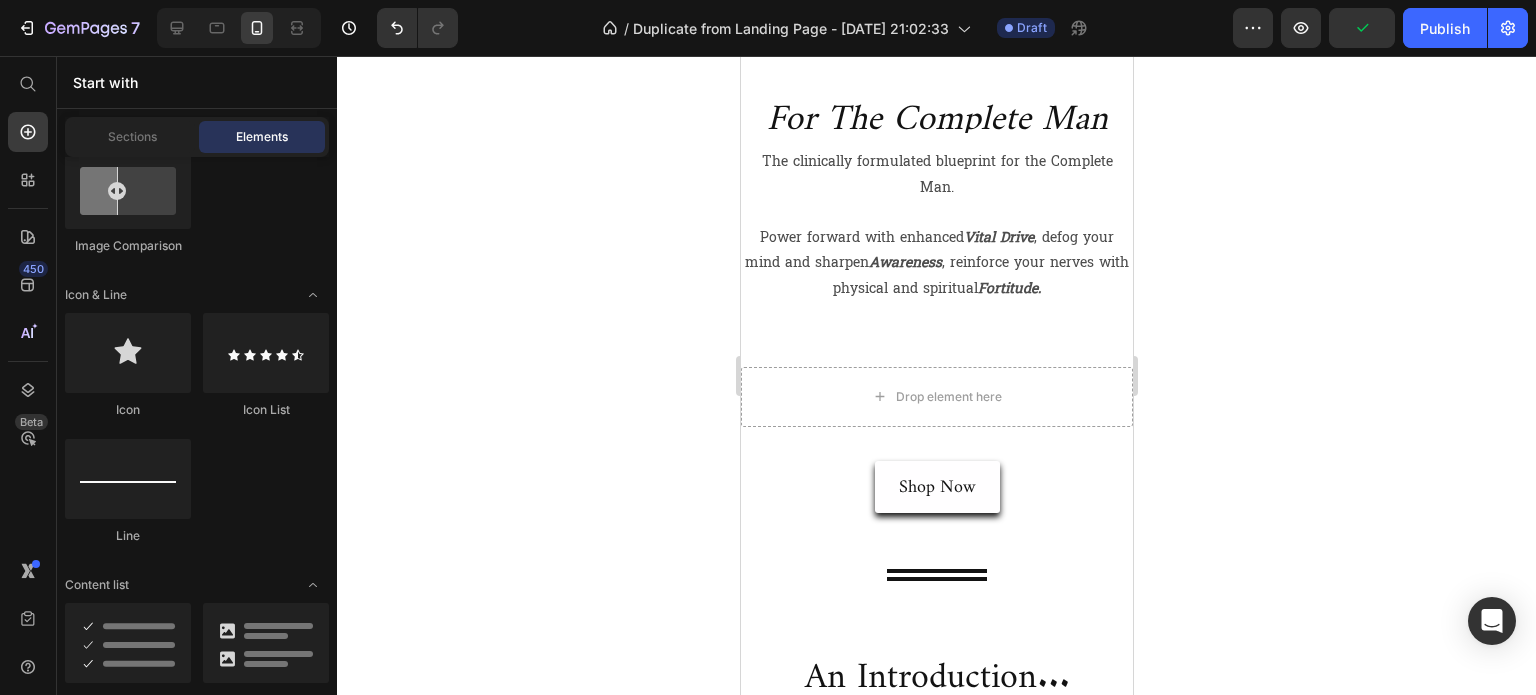 click 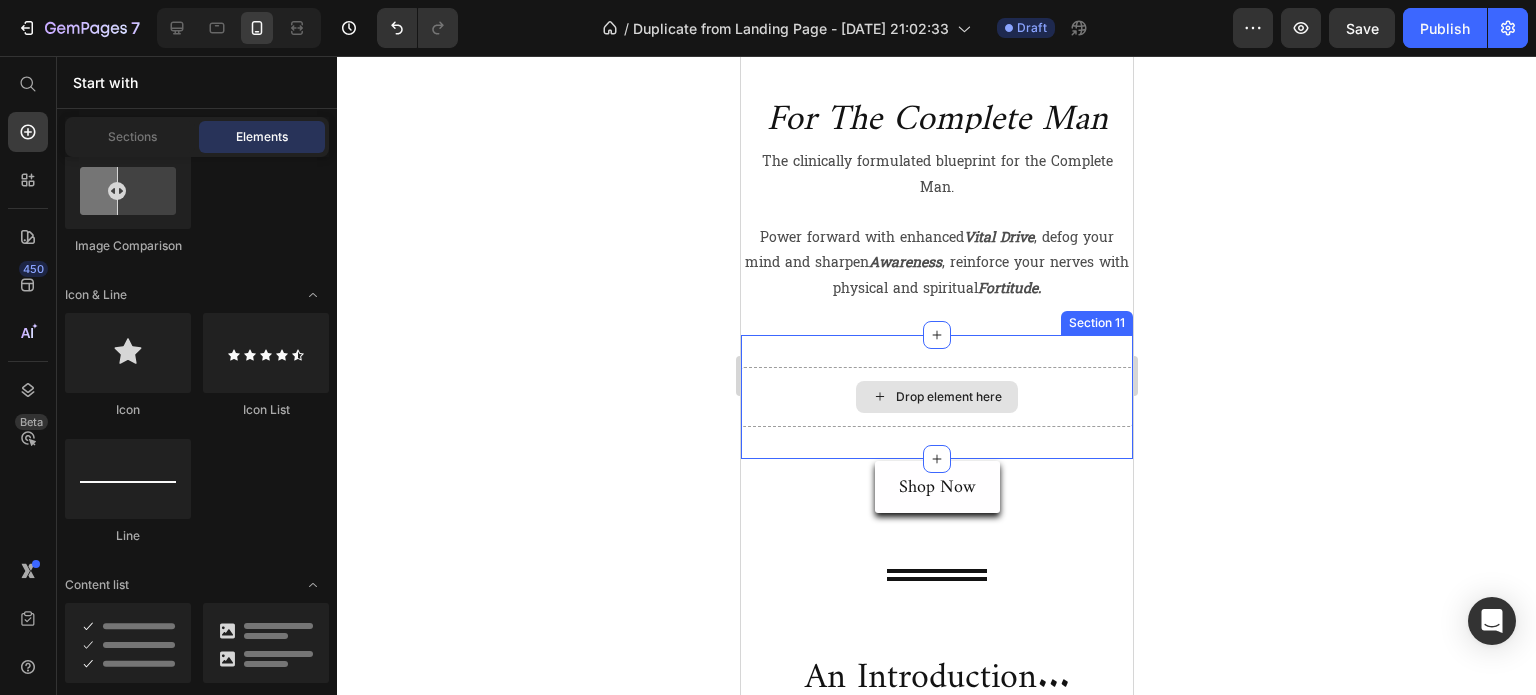 click on "Drop element here" at bounding box center [936, 397] 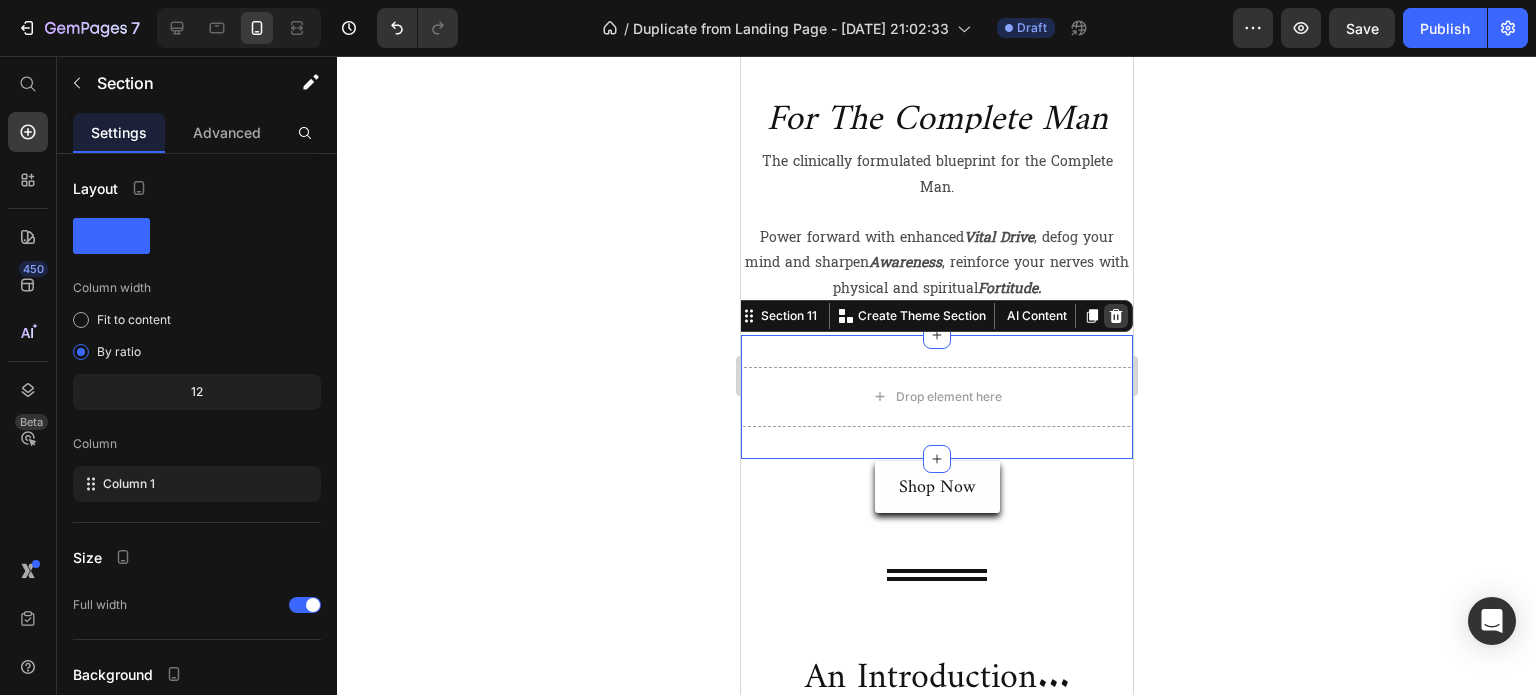click 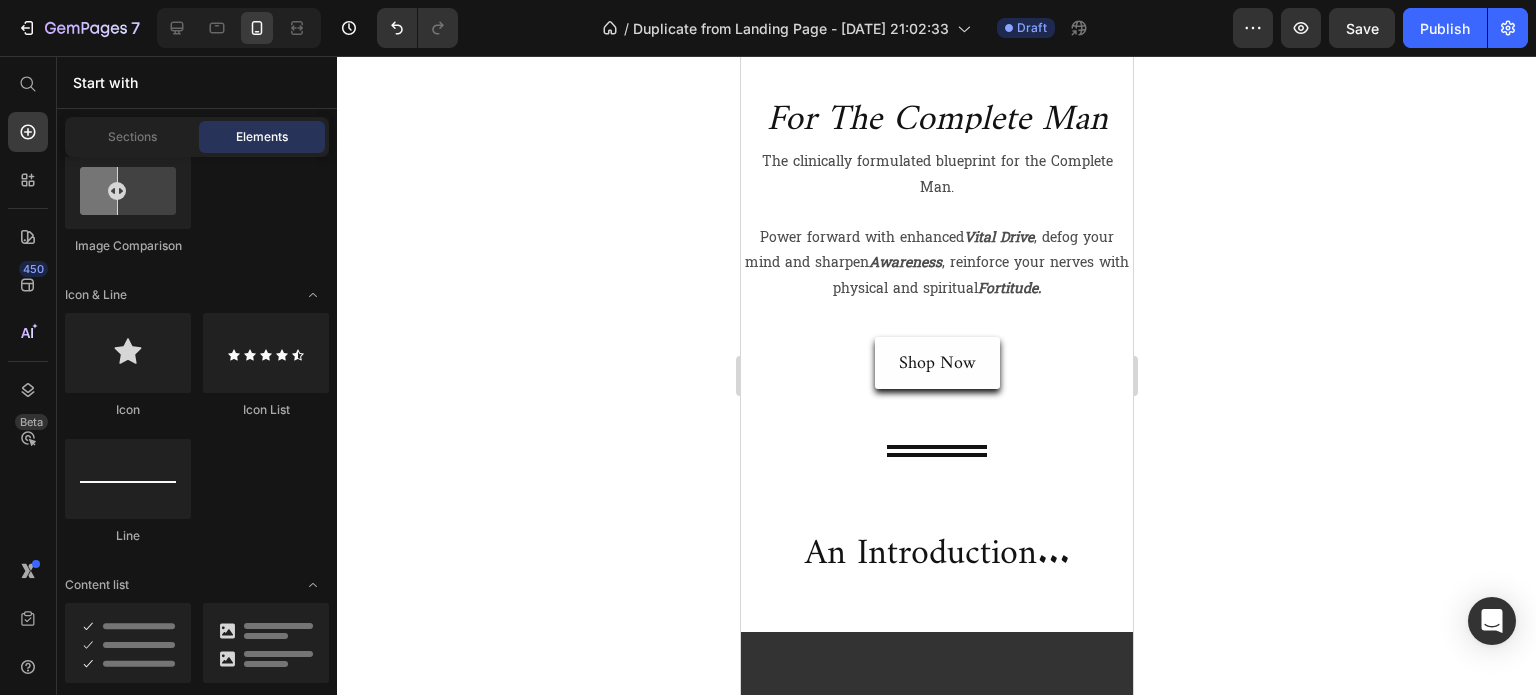 click 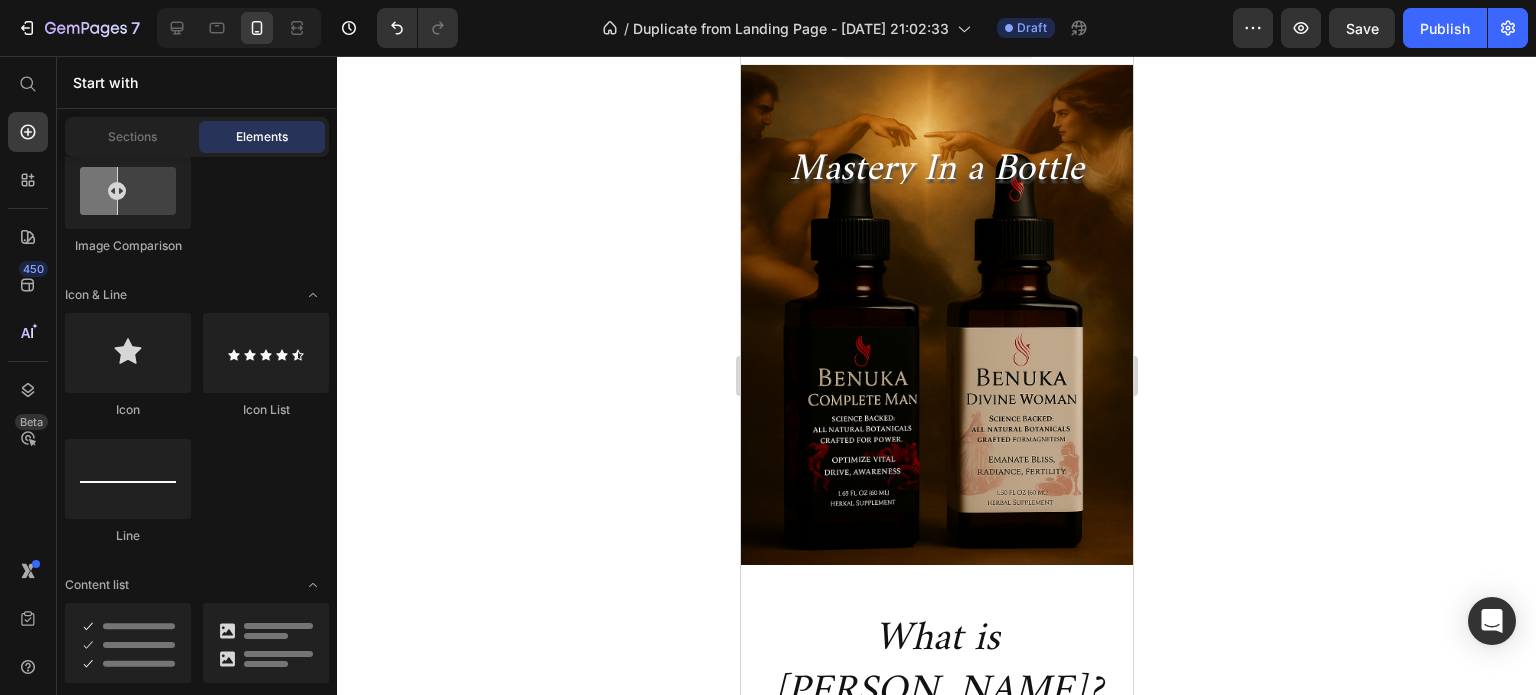 scroll, scrollTop: 0, scrollLeft: 0, axis: both 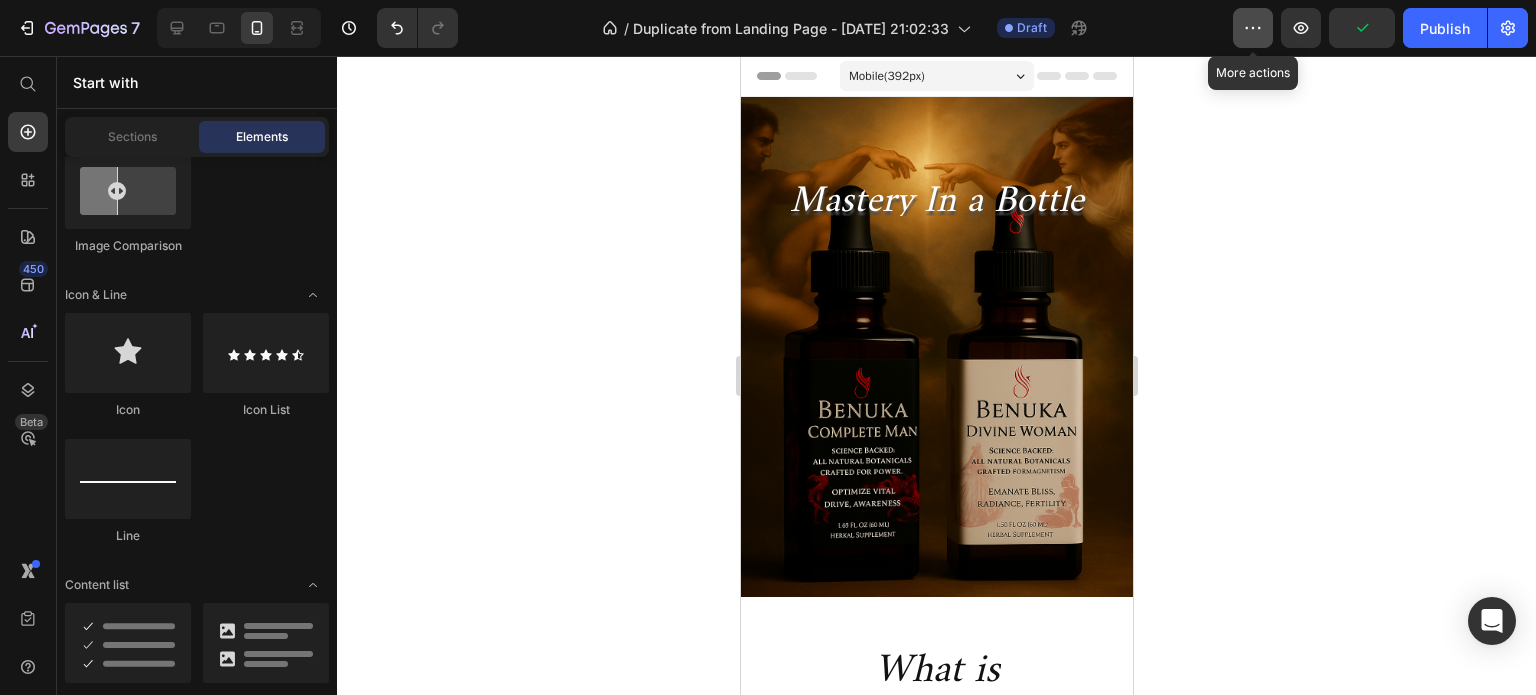 click 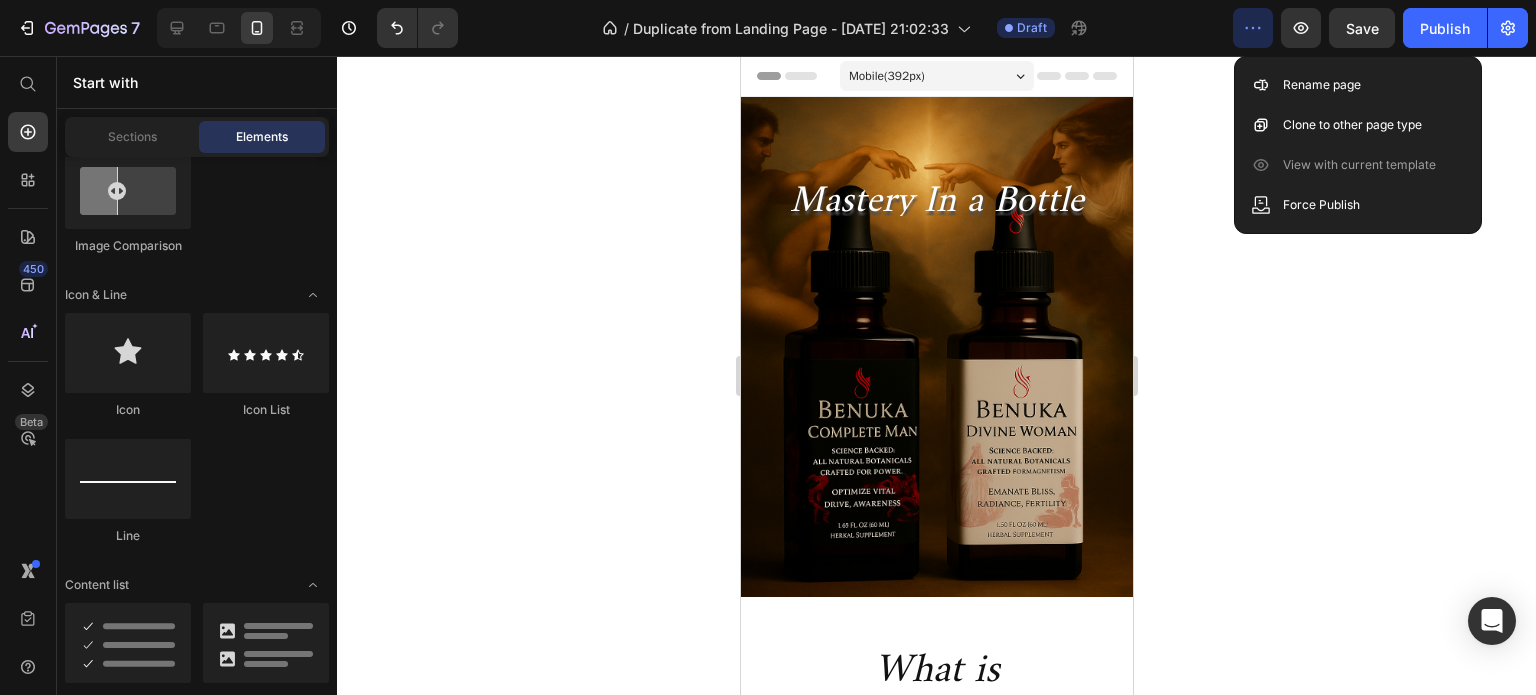 click 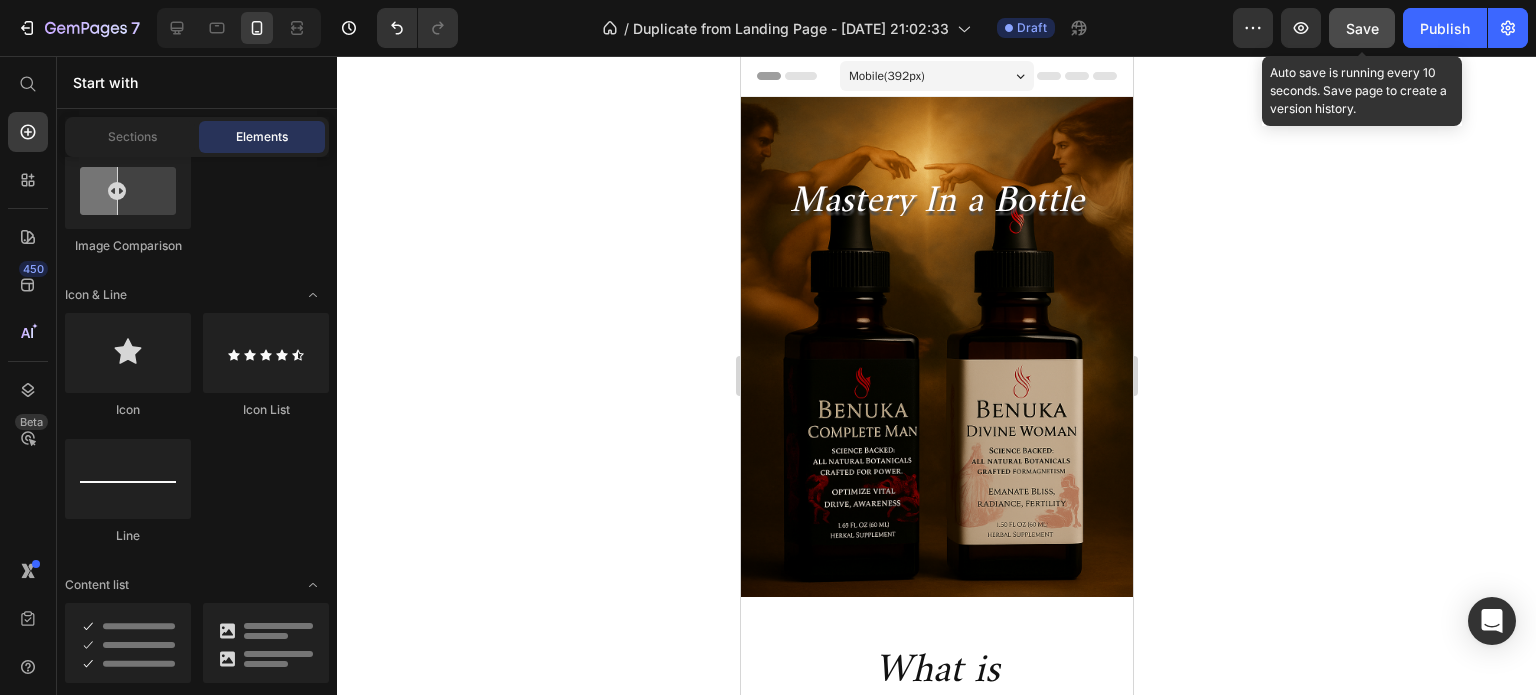 click on "Save" at bounding box center (1362, 28) 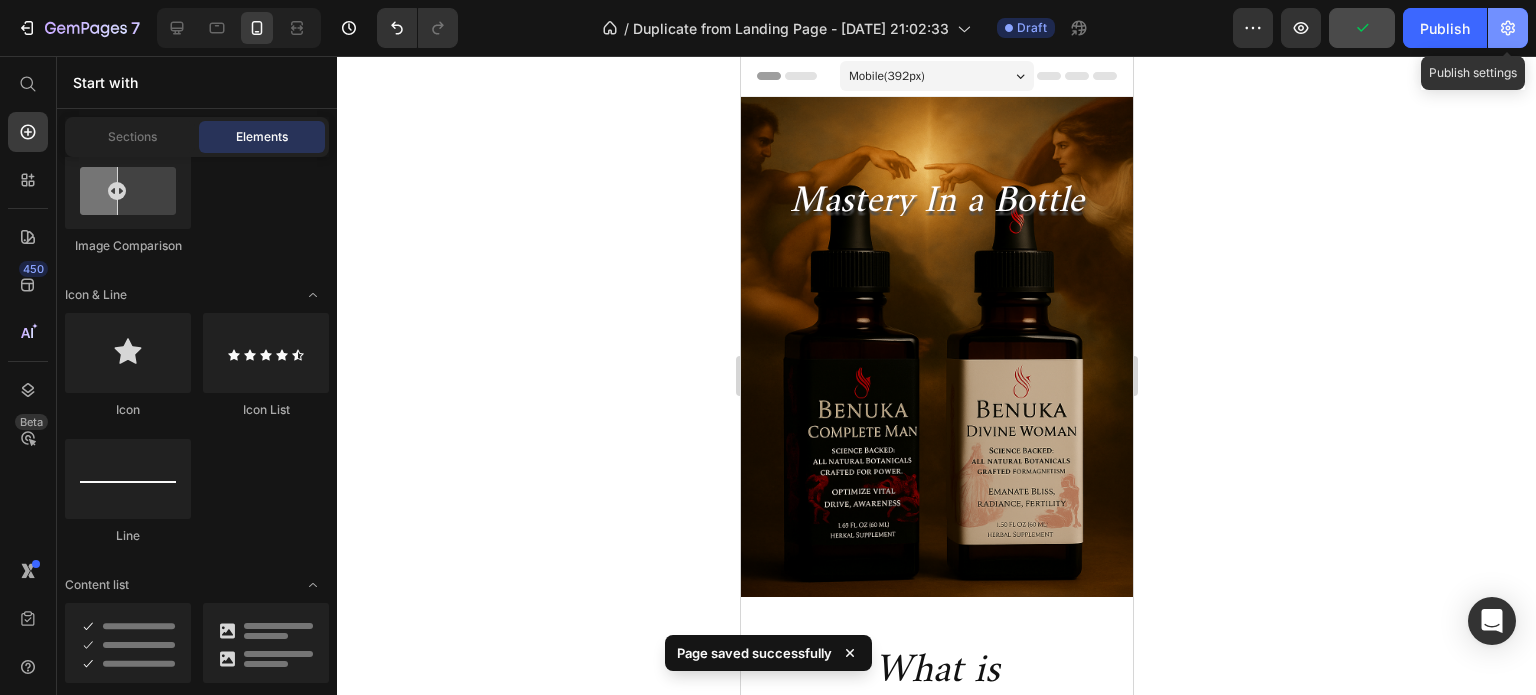 click 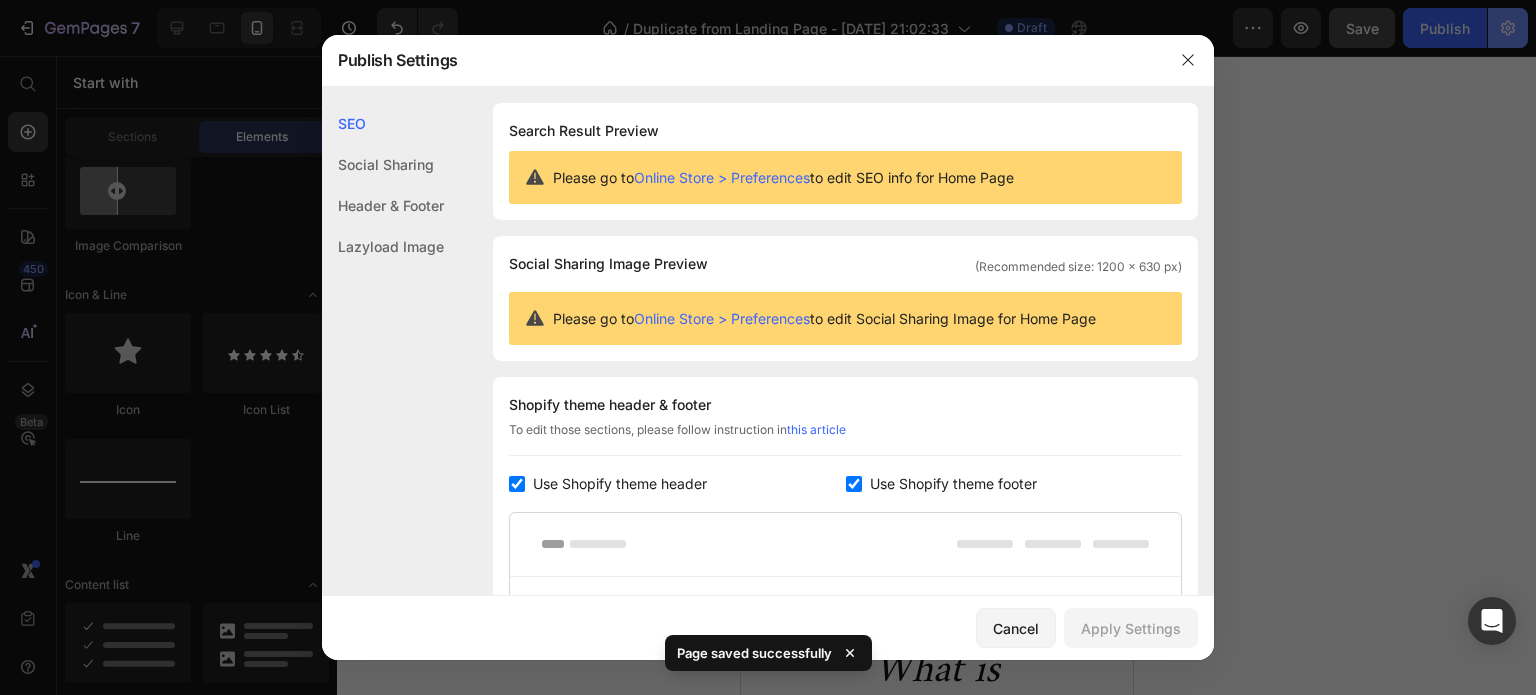 click at bounding box center (768, 347) 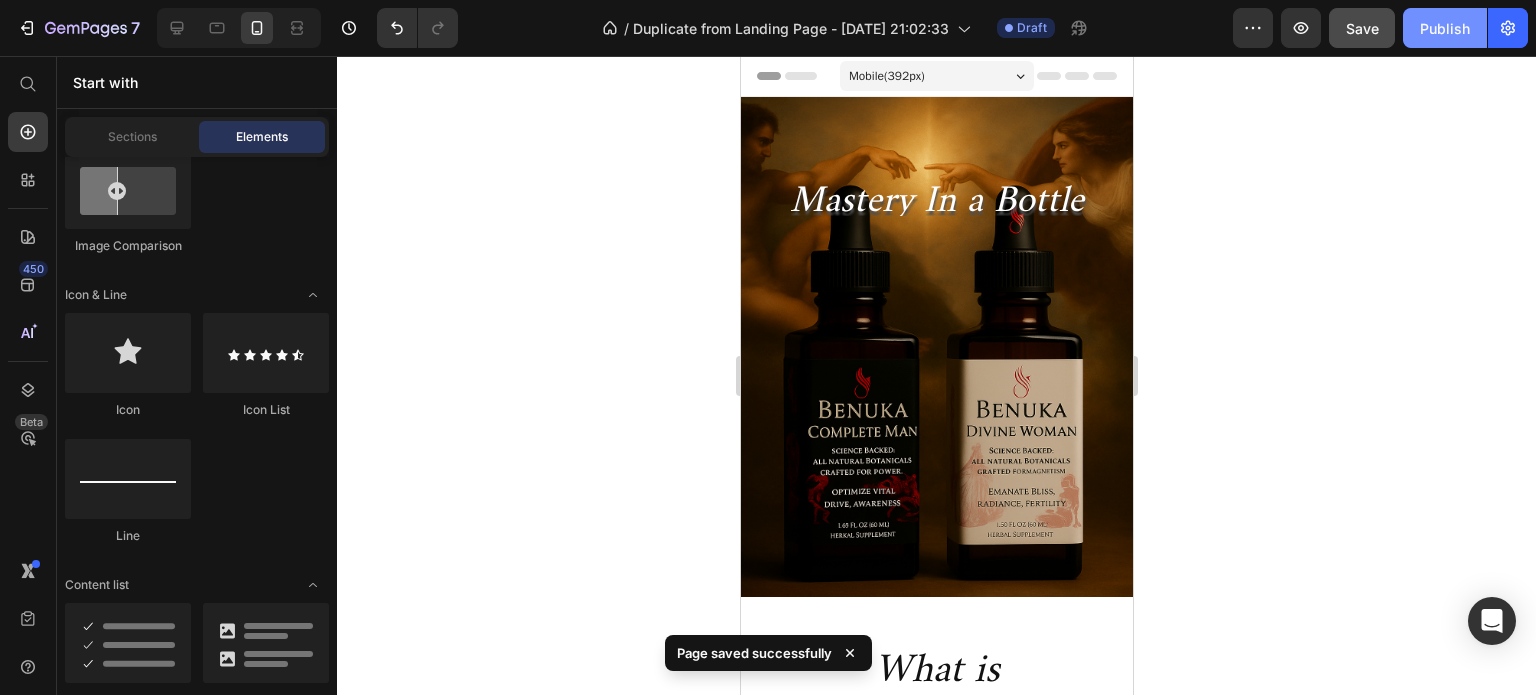 click on "Publish" at bounding box center (1445, 28) 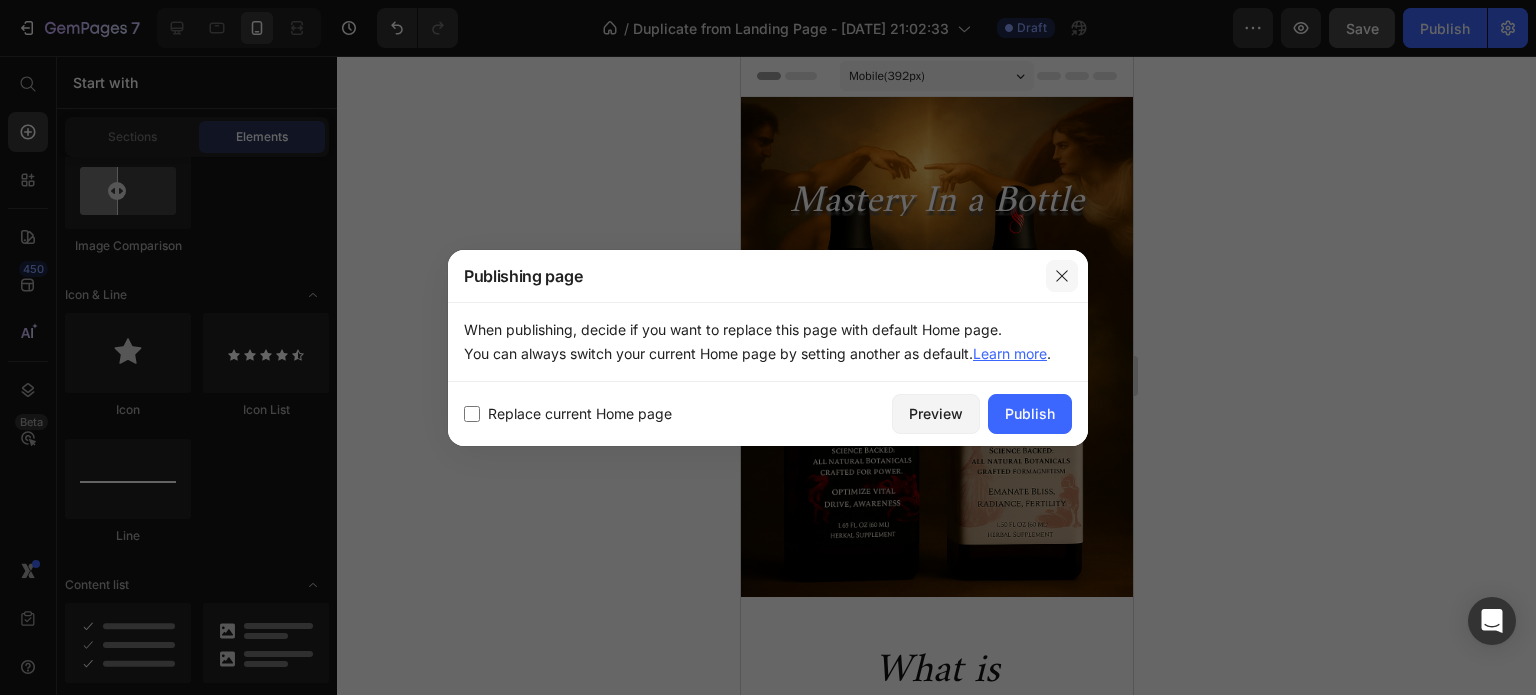 click 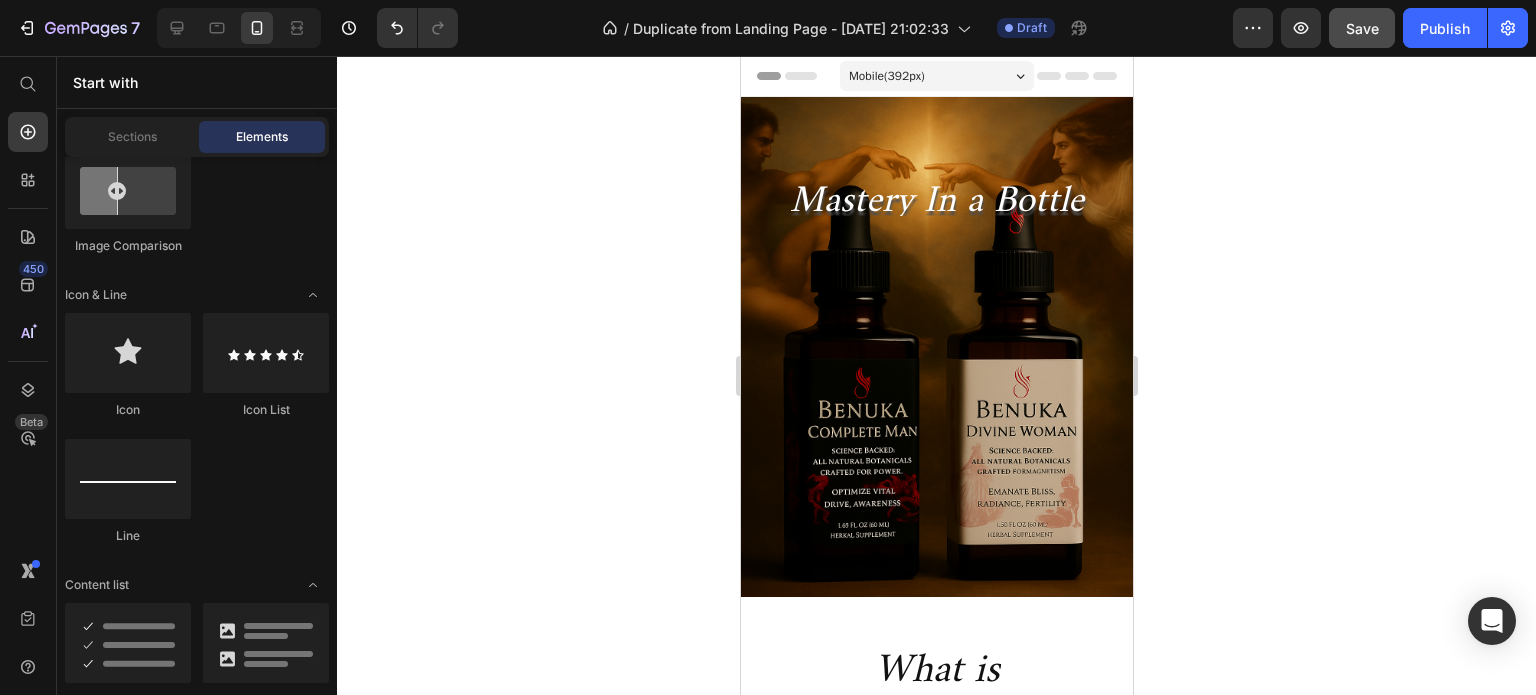 click 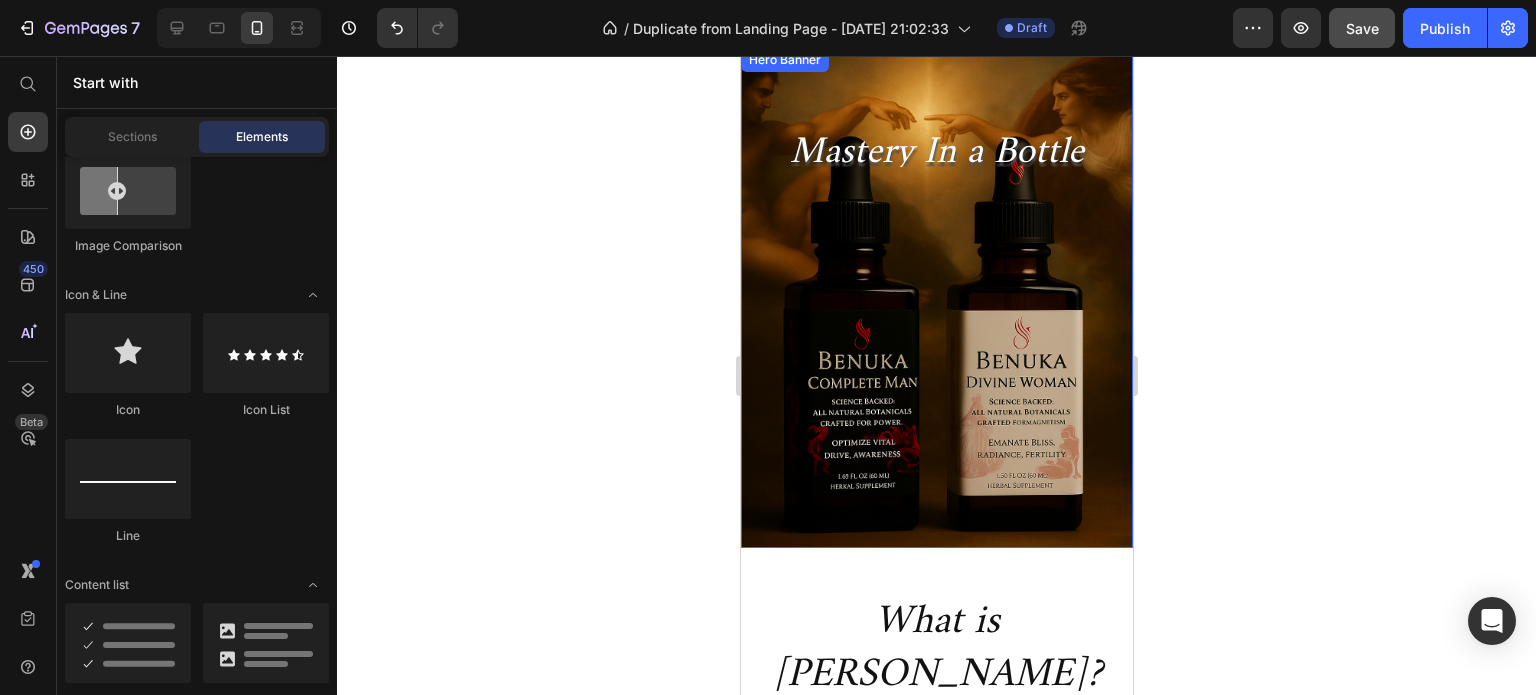 scroll, scrollTop: 0, scrollLeft: 0, axis: both 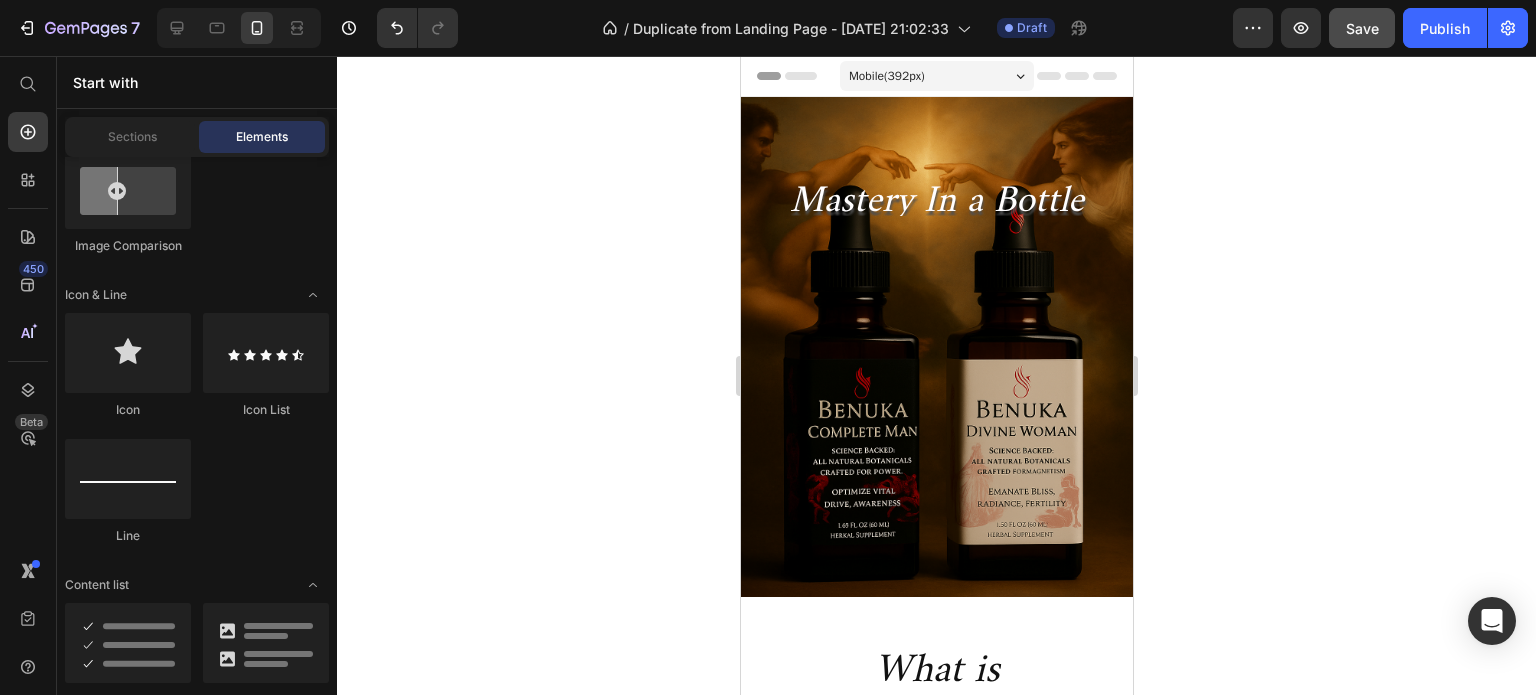 click 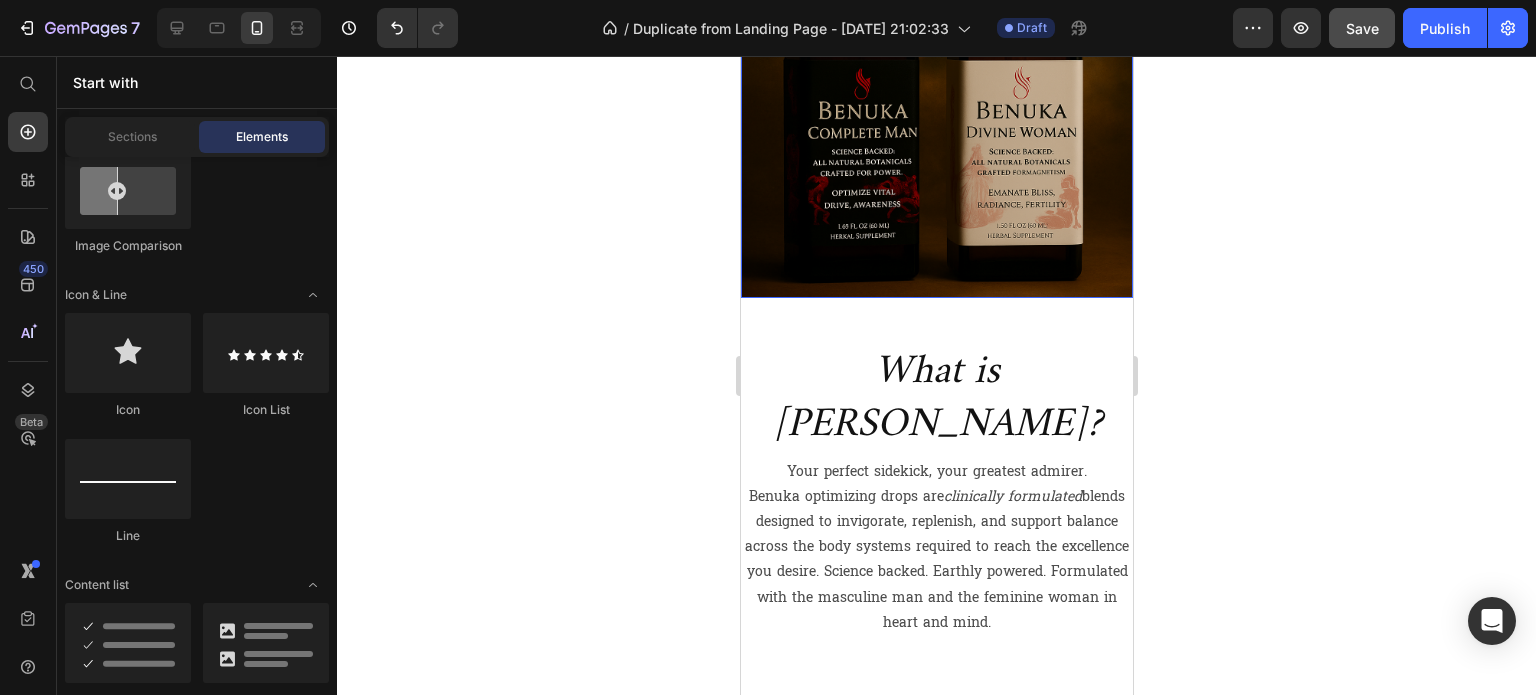 scroll, scrollTop: 400, scrollLeft: 0, axis: vertical 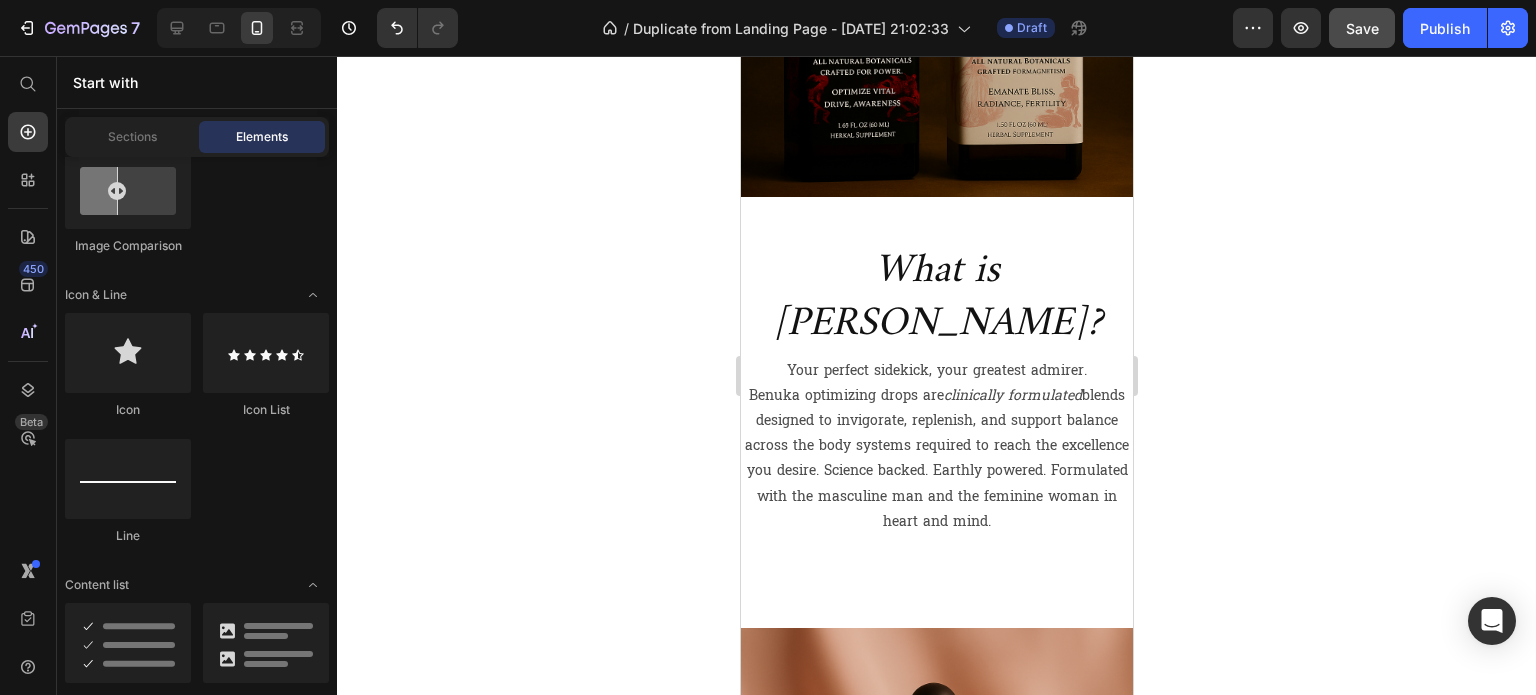 click 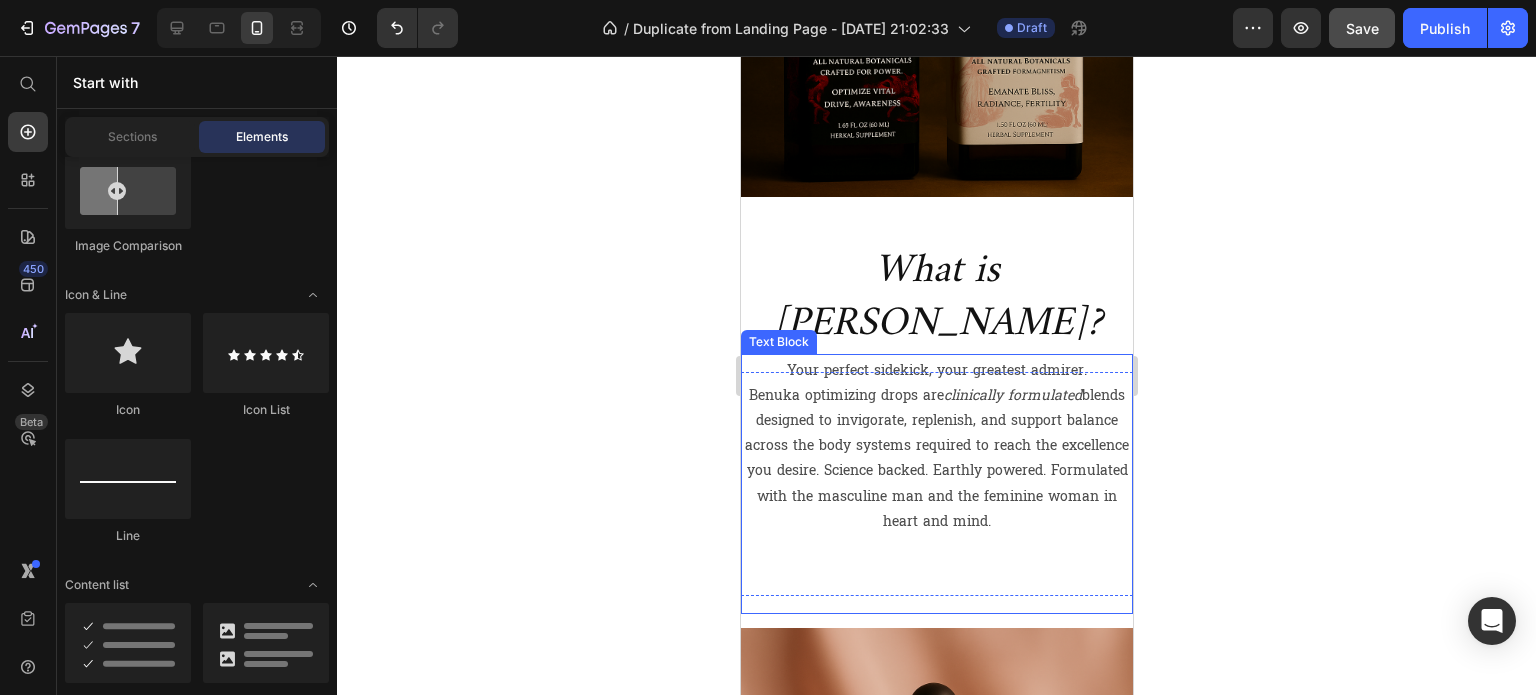 click on "clinically formulated" at bounding box center [1012, 395] 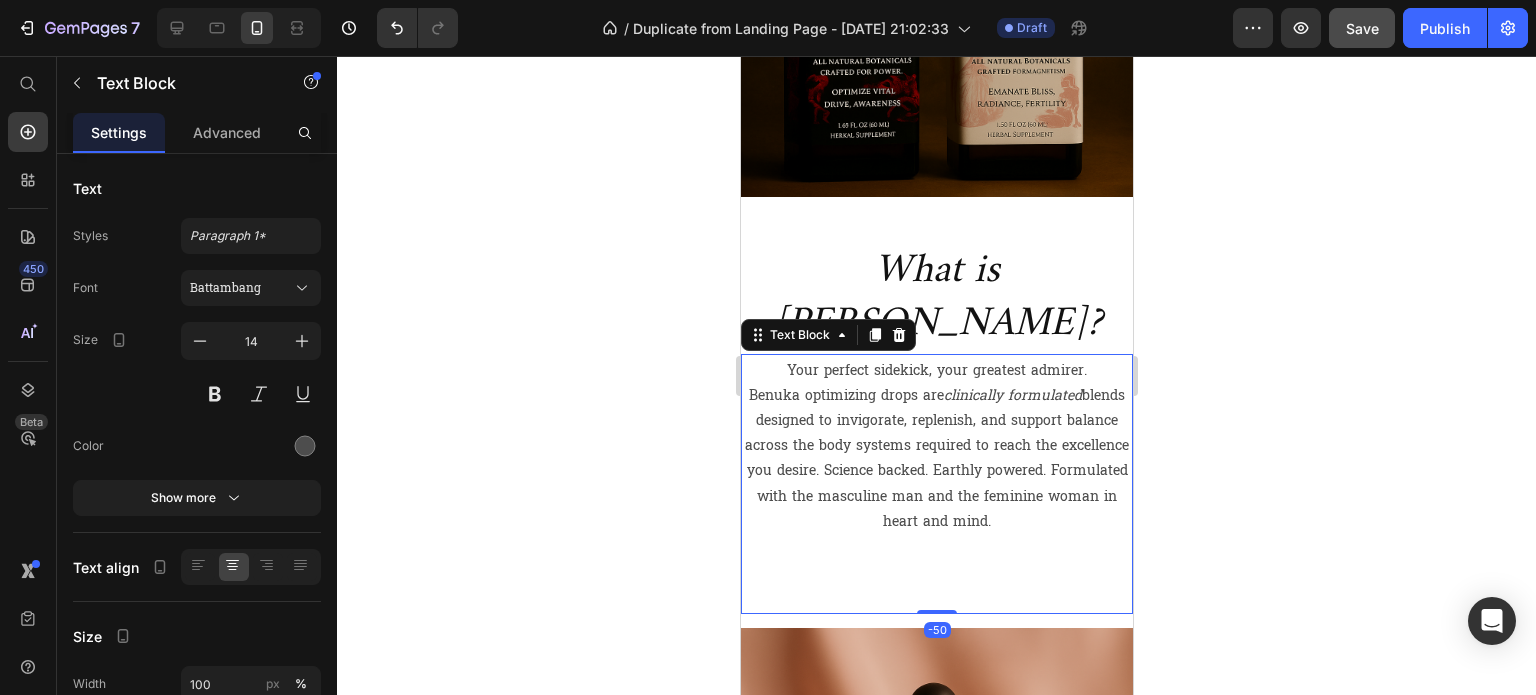 click on "clinically formulated" at bounding box center (1012, 395) 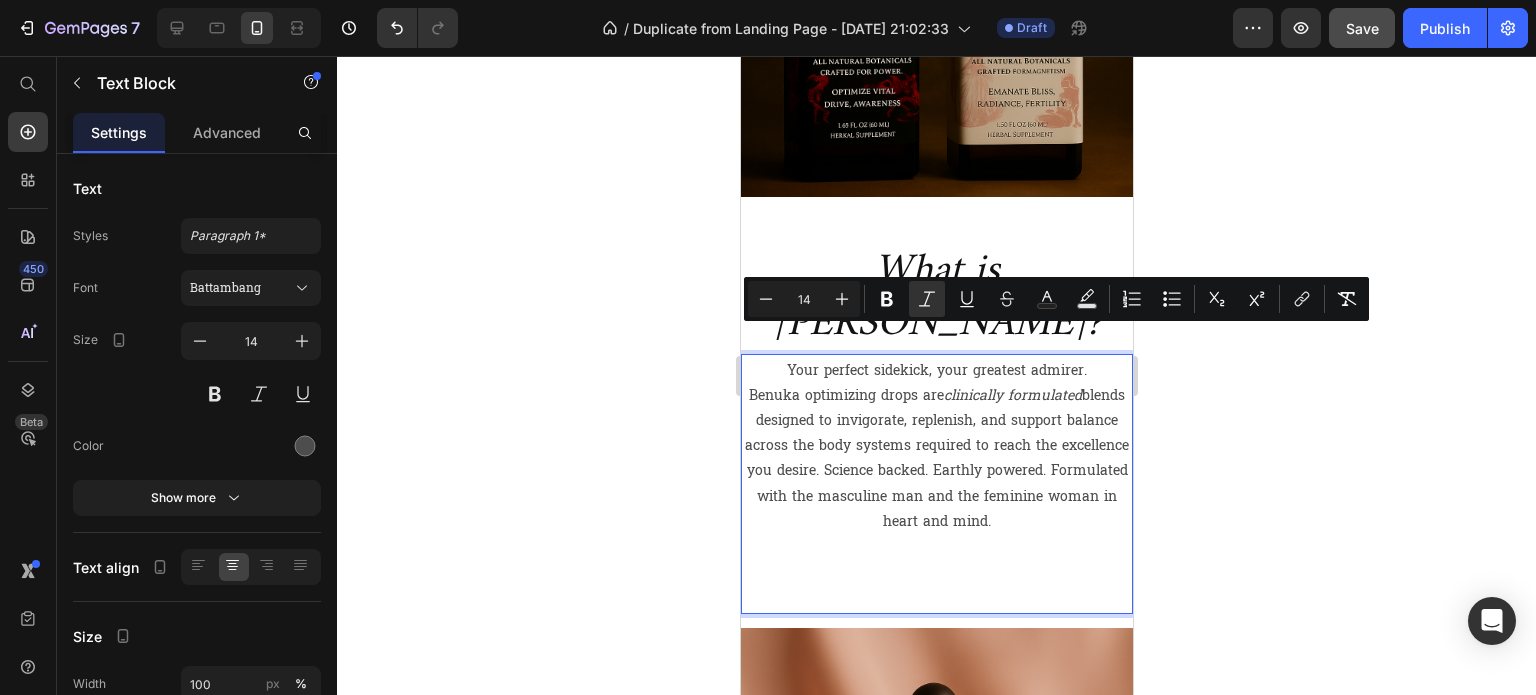 click on "Benuka optimizing drops are  clinically formulated  blends designed to invigorate, replenish, and support balance across the body systems required to reach the excellence you desire. Science backed. Earthly powered. Formulated with the masculine man and the feminine woman in heart and mind." at bounding box center [936, 458] 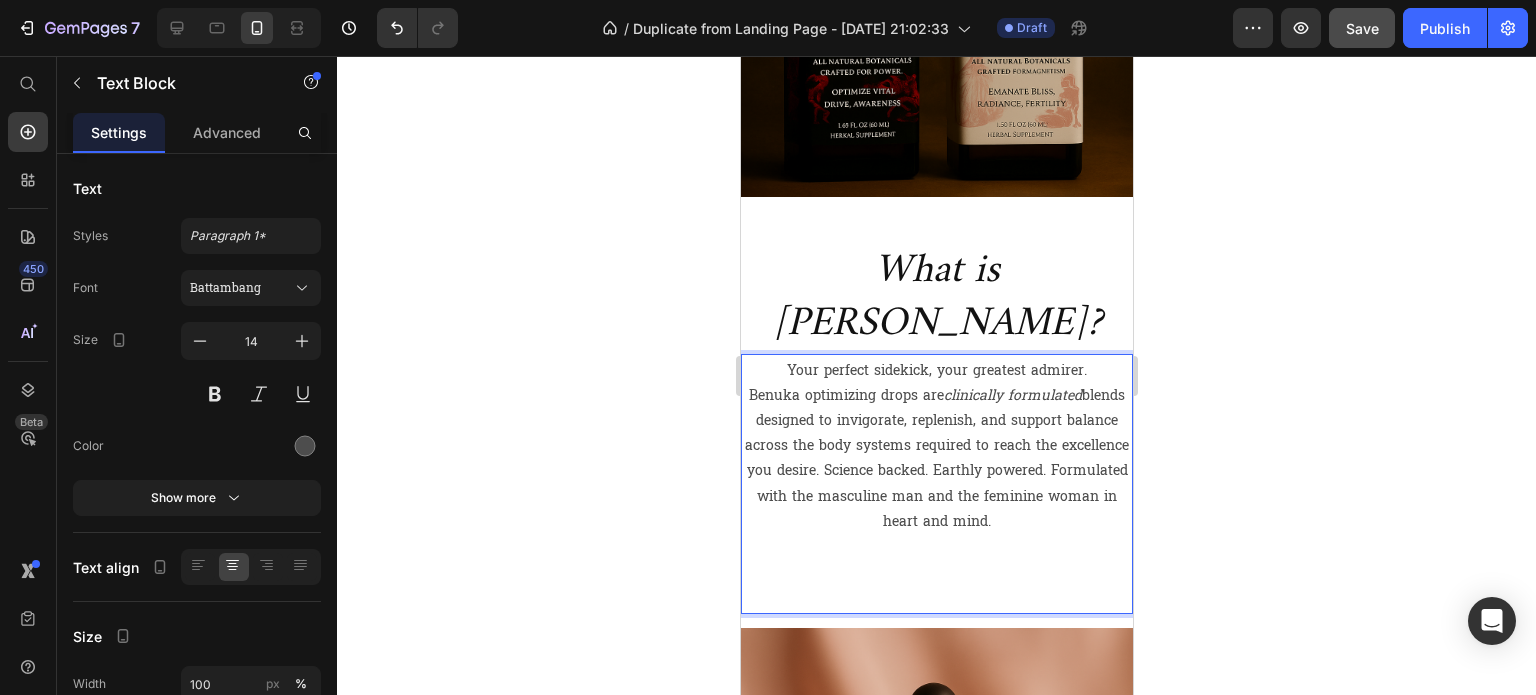 click on "Your perfect sidekick, your greatest admirer." at bounding box center [936, 370] 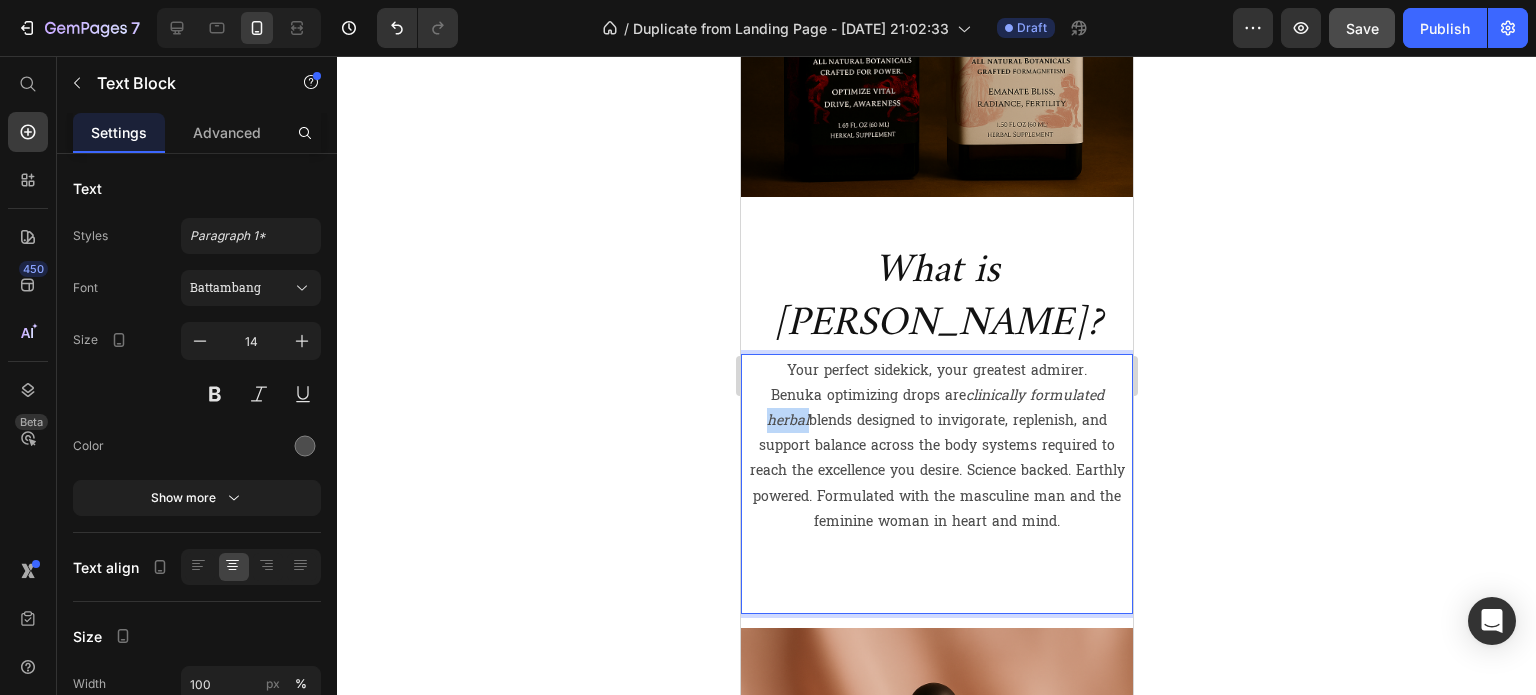 drag, startPoint x: 795, startPoint y: 367, endPoint x: 756, endPoint y: 364, distance: 39.115215 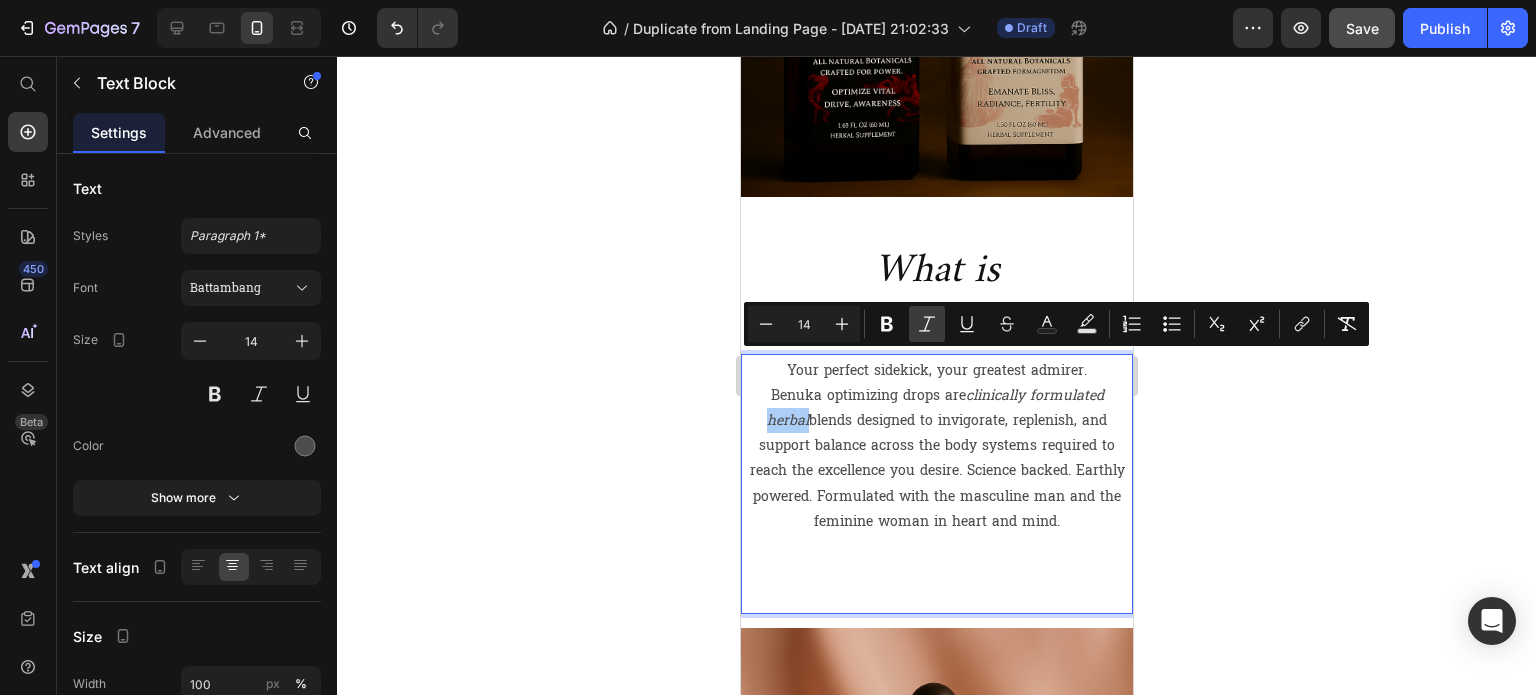 click 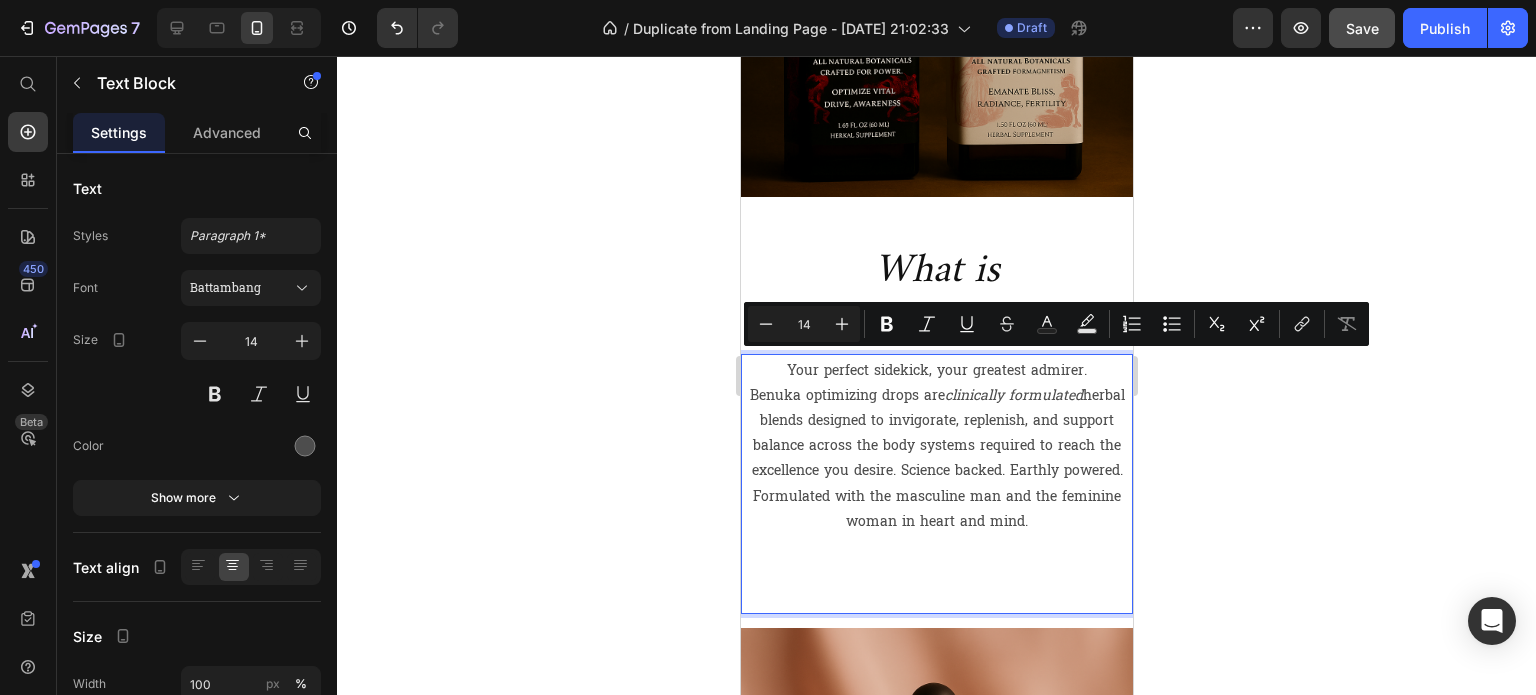 click on "Benuka optimizing drops are  clinically formulated  herbal blends designed to invigorate, replenish, and support balance across the body systems required to reach the excellence you desire. Science backed. Earthly powered. Formulated with the masculine man and the feminine woman in heart and mind." at bounding box center (936, 458) 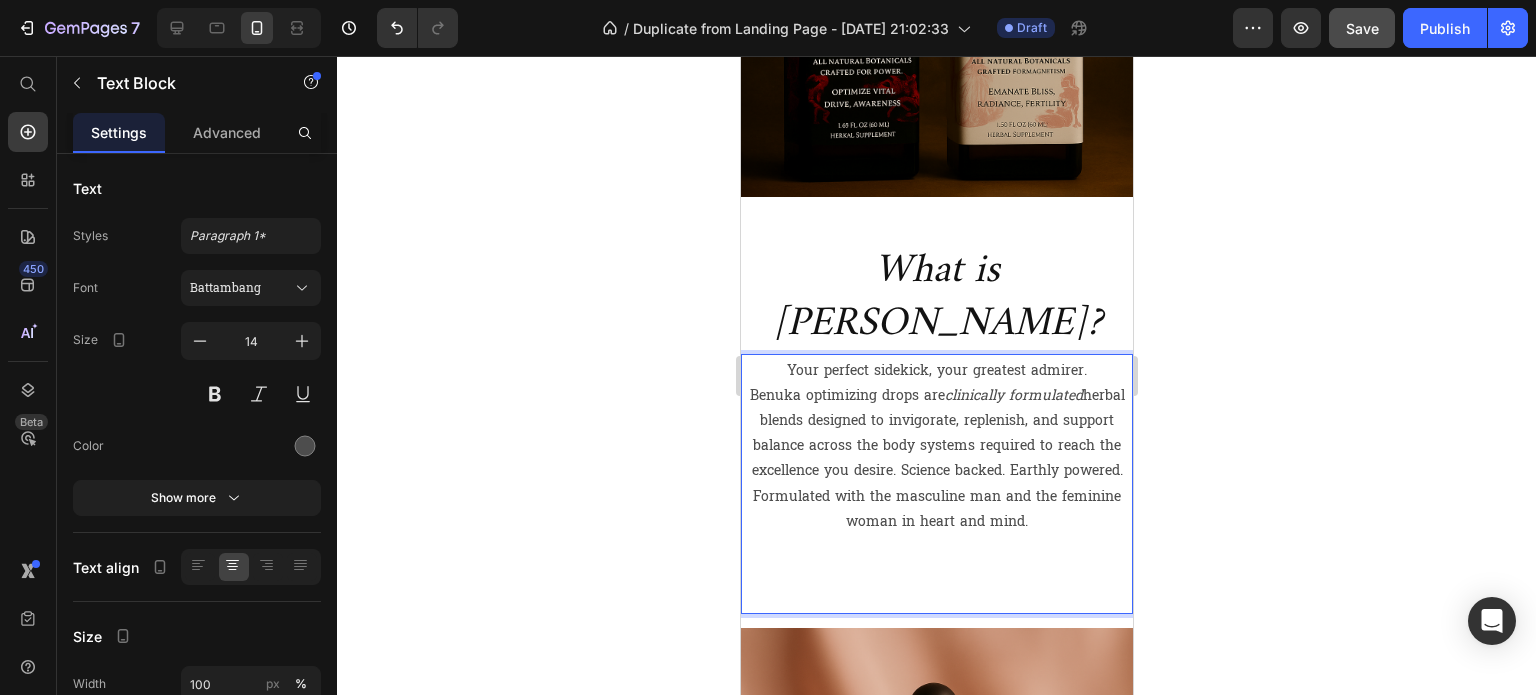 click on "Benuka optimizing drops are  clinically formulated  herbal blends designed to invigorate, replenish, and support balance across the body systems required to reach the excellence you desire. Science backed. Earthly powered. Formulated with the masculine man and the feminine woman in heart and mind." at bounding box center [936, 458] 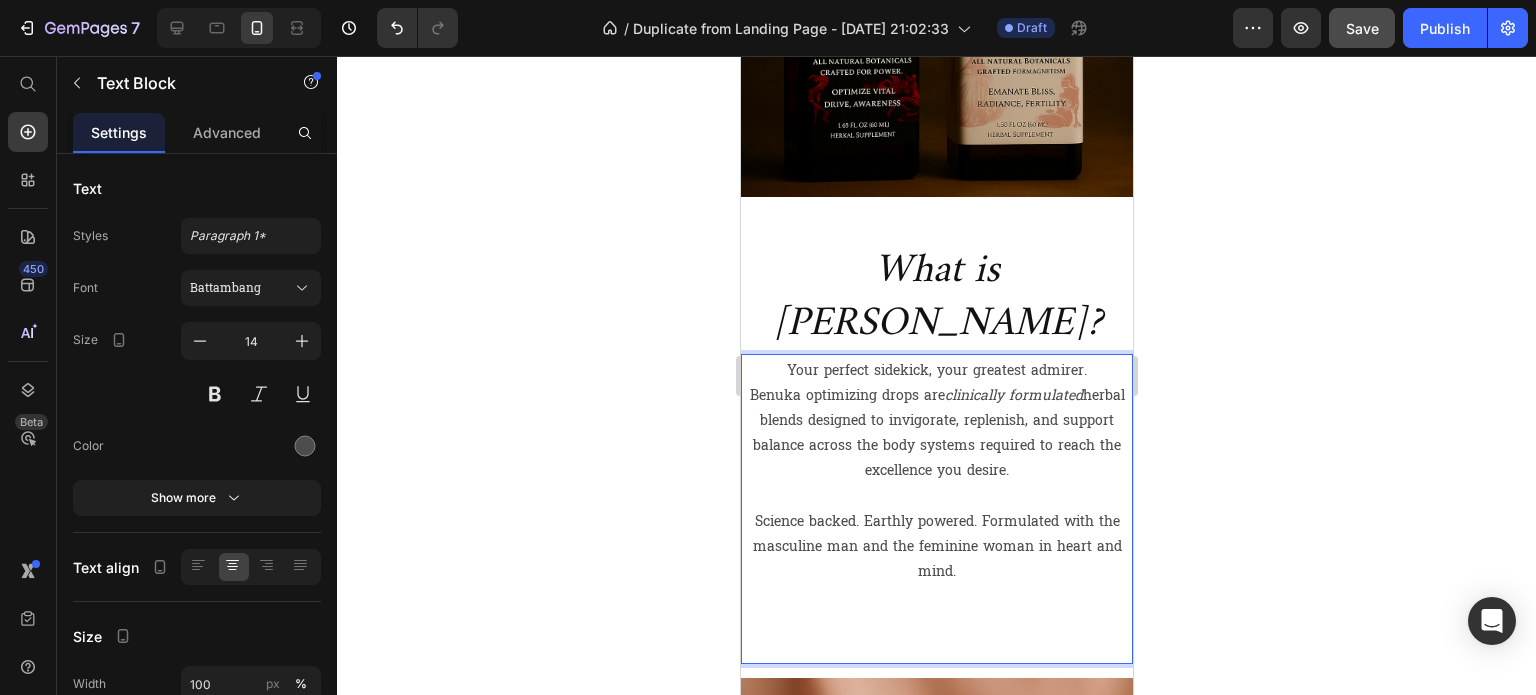 click on "Science backed. Earthly powered. Formulated with the masculine man and the feminine woman in heart and mind." at bounding box center (936, 547) 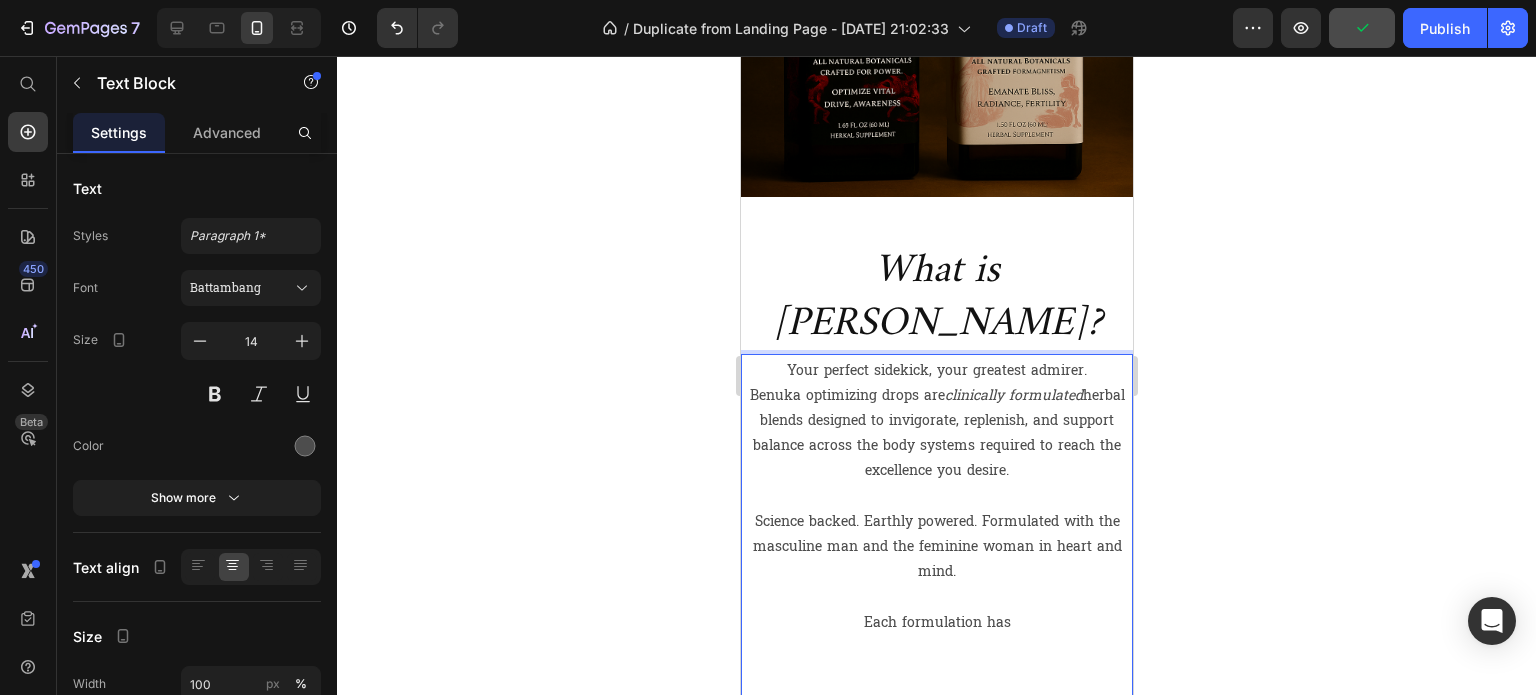 click at bounding box center [936, 647] 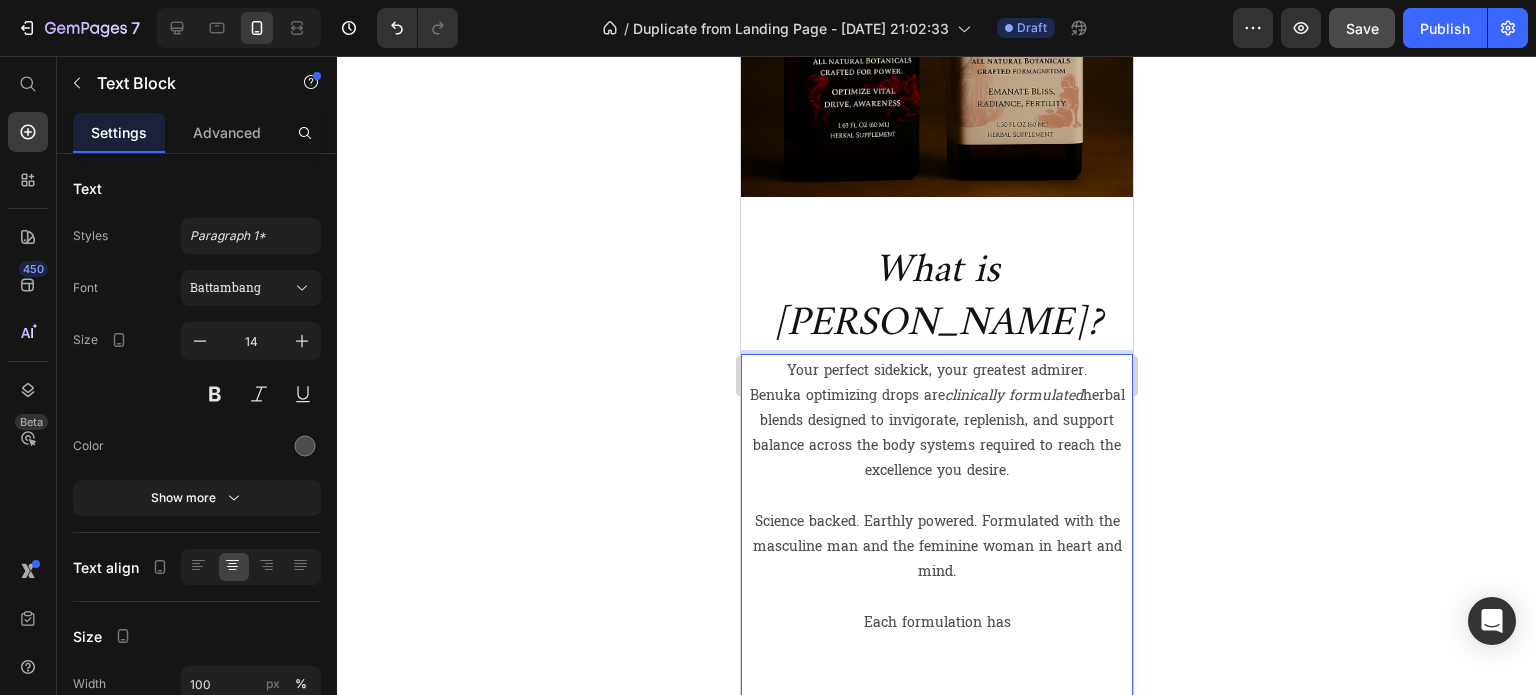 drag, startPoint x: 1015, startPoint y: 568, endPoint x: 841, endPoint y: 572, distance: 174.04597 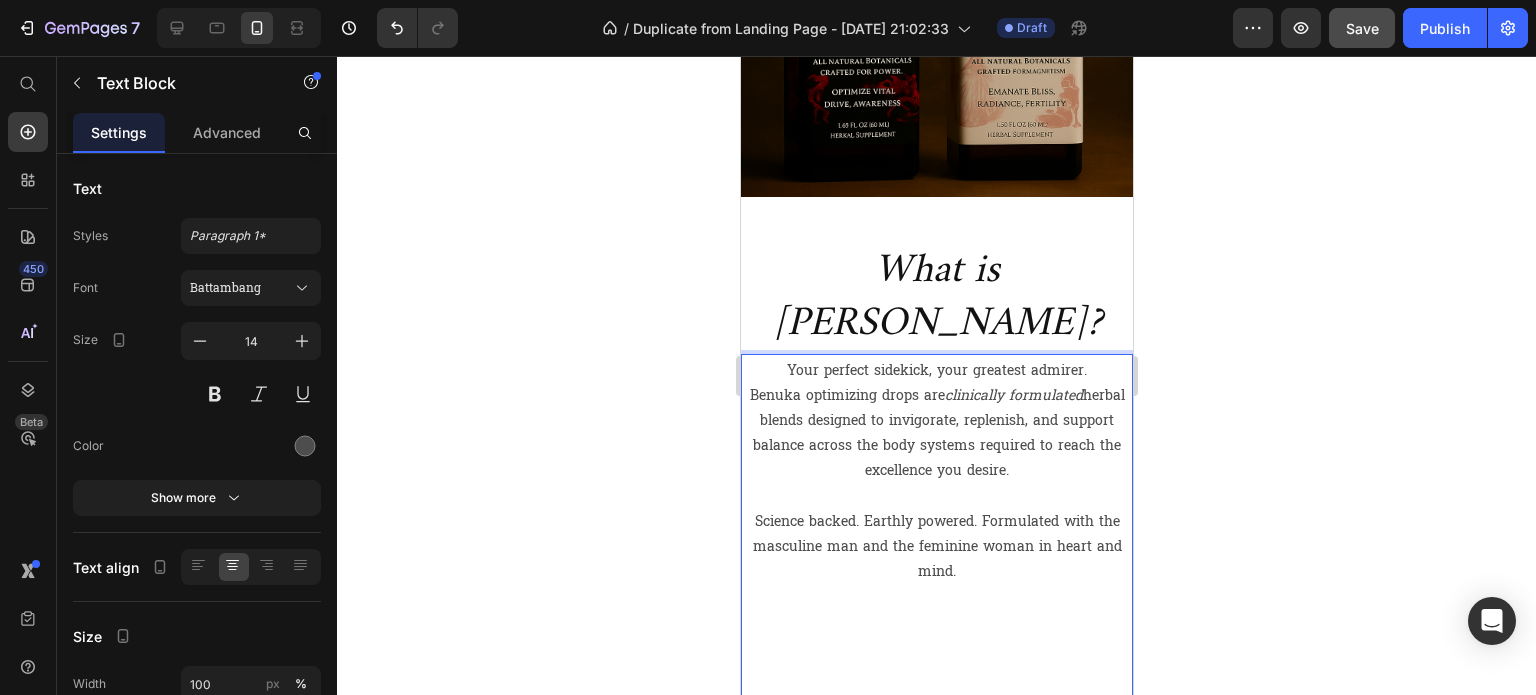 click on "Science backed. Earthly powered. Formulated with the masculine man and the feminine woman in heart and mind." at bounding box center (936, 547) 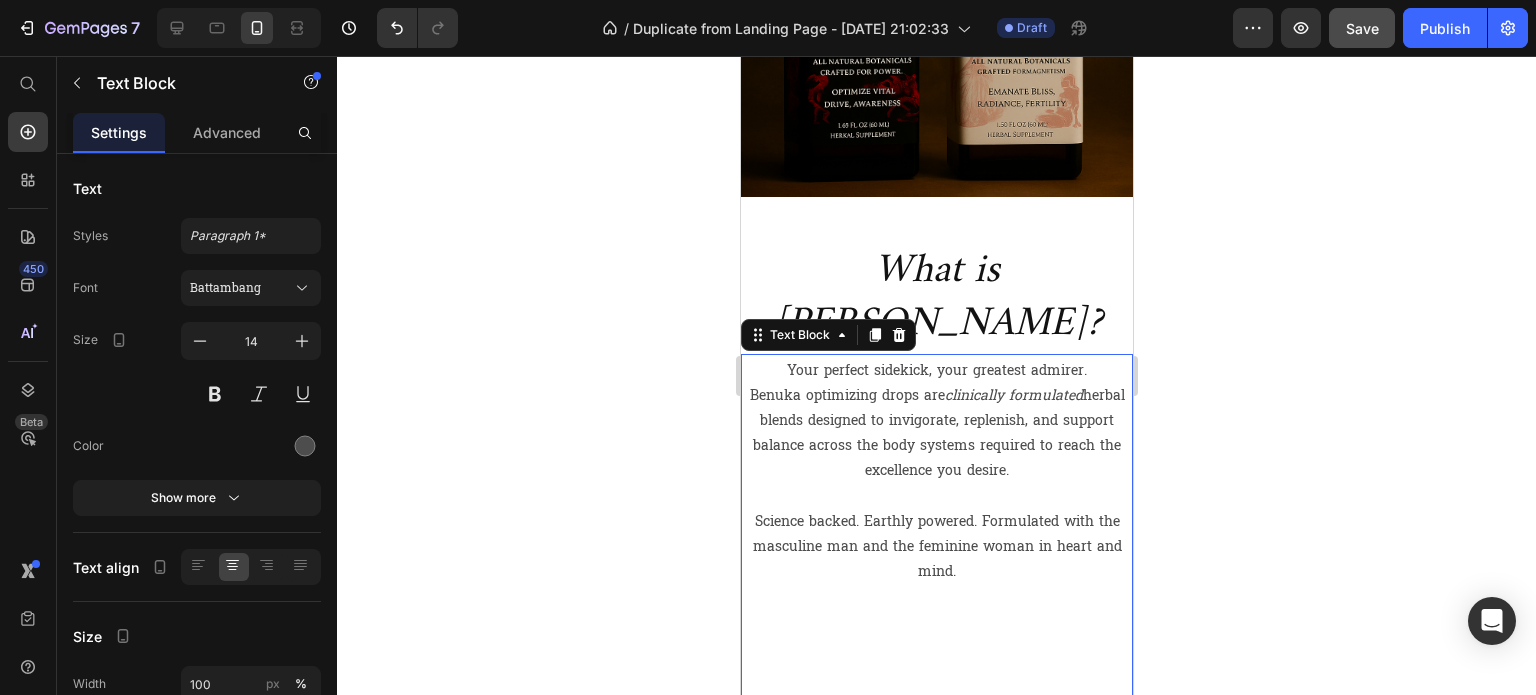 click 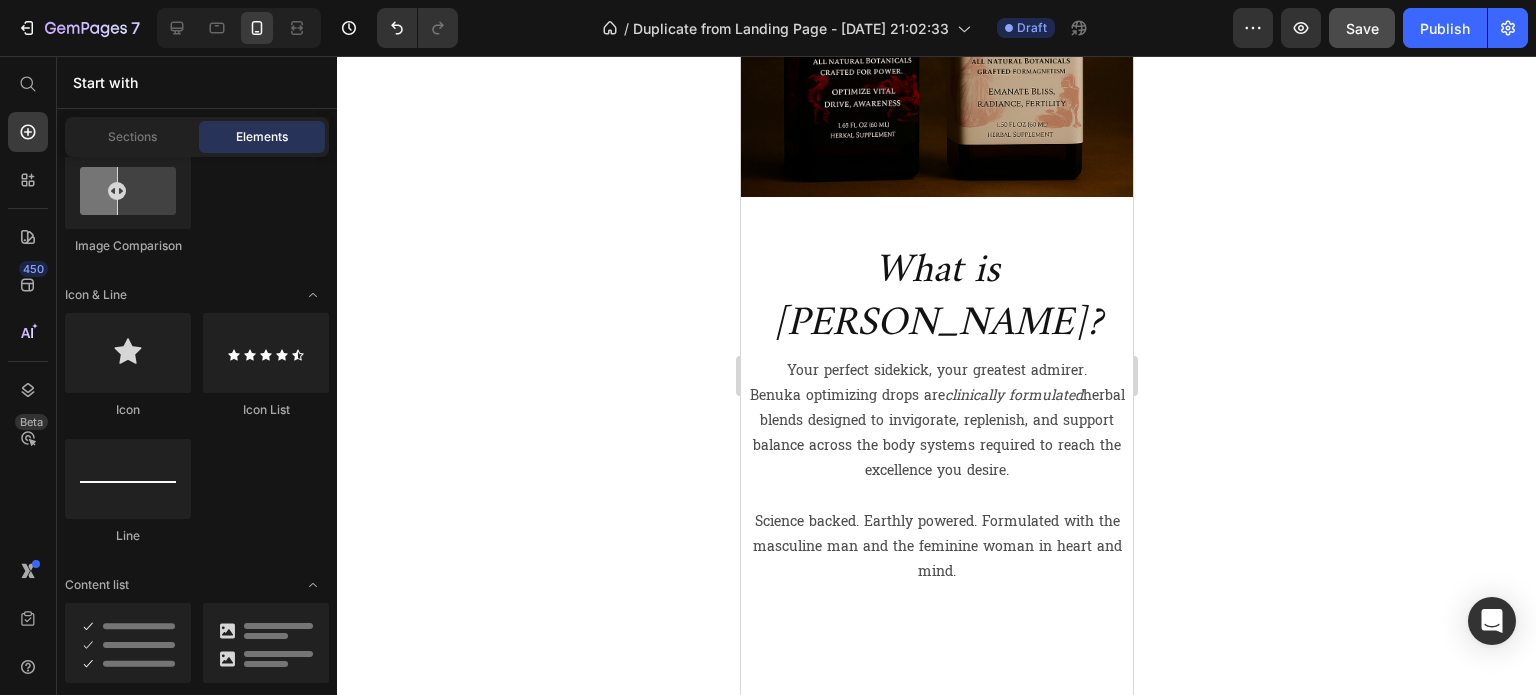 click 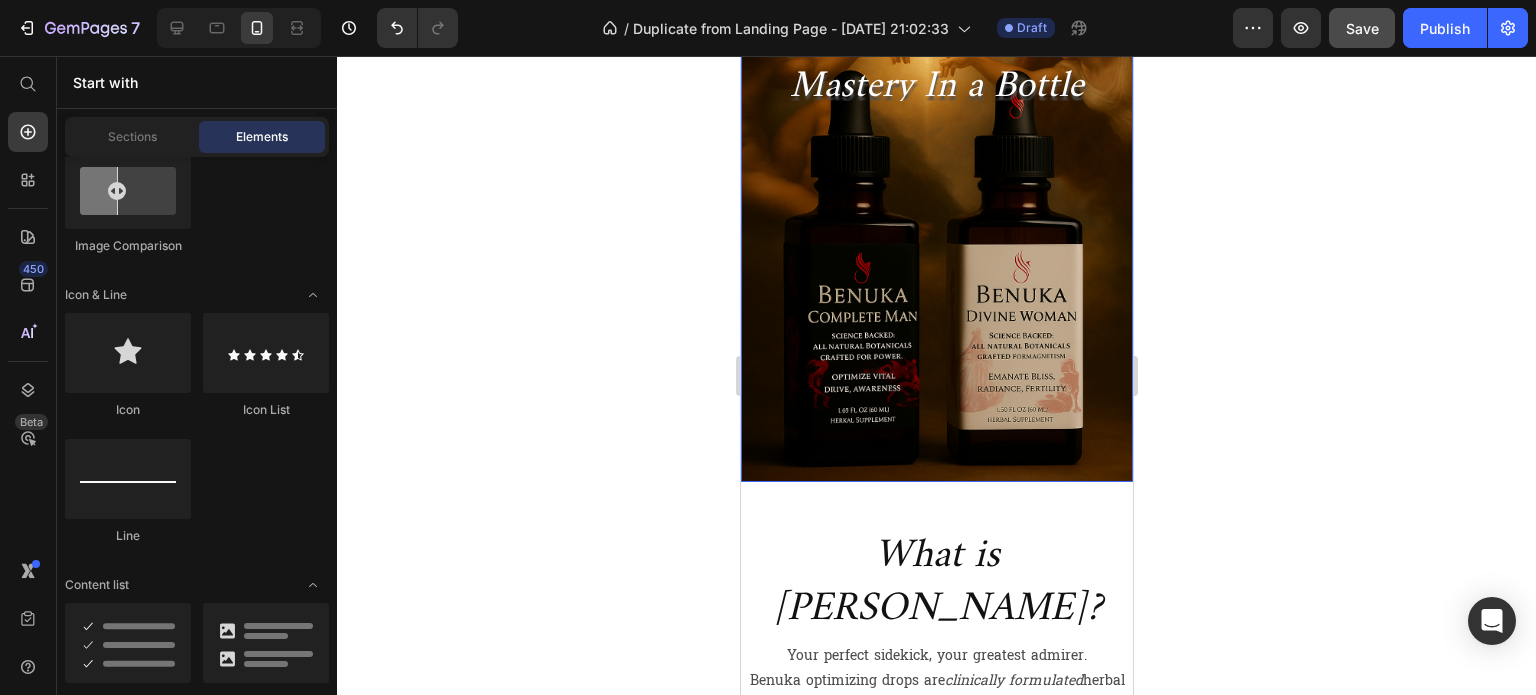 scroll, scrollTop: 0, scrollLeft: 0, axis: both 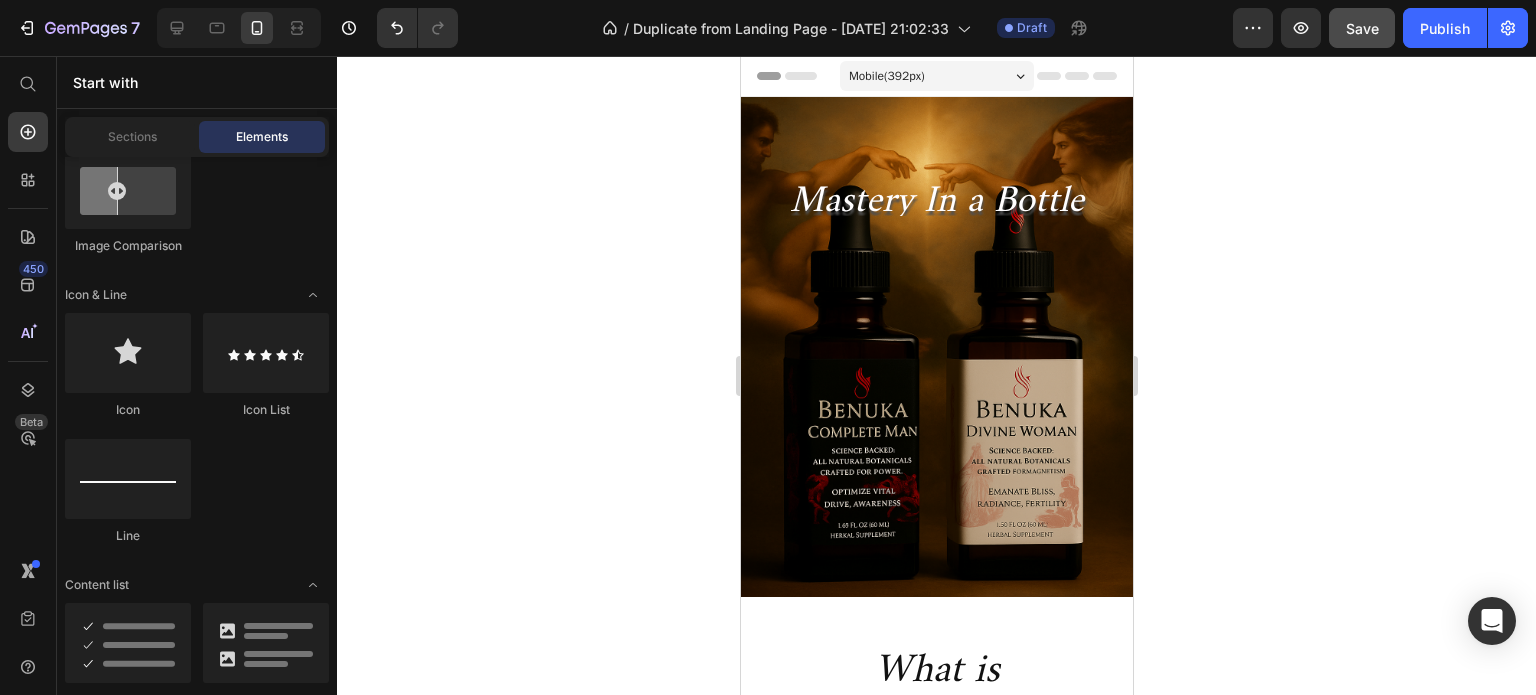 click 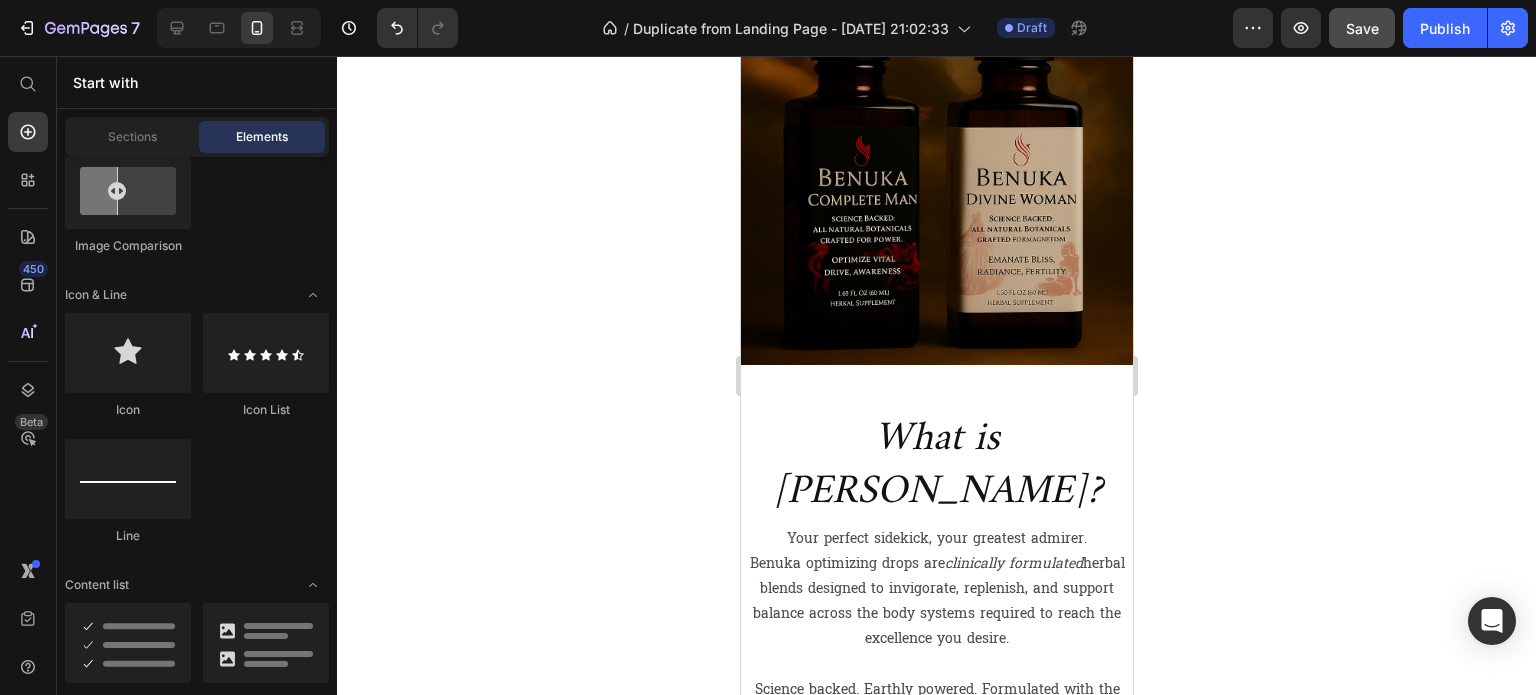 scroll, scrollTop: 0, scrollLeft: 0, axis: both 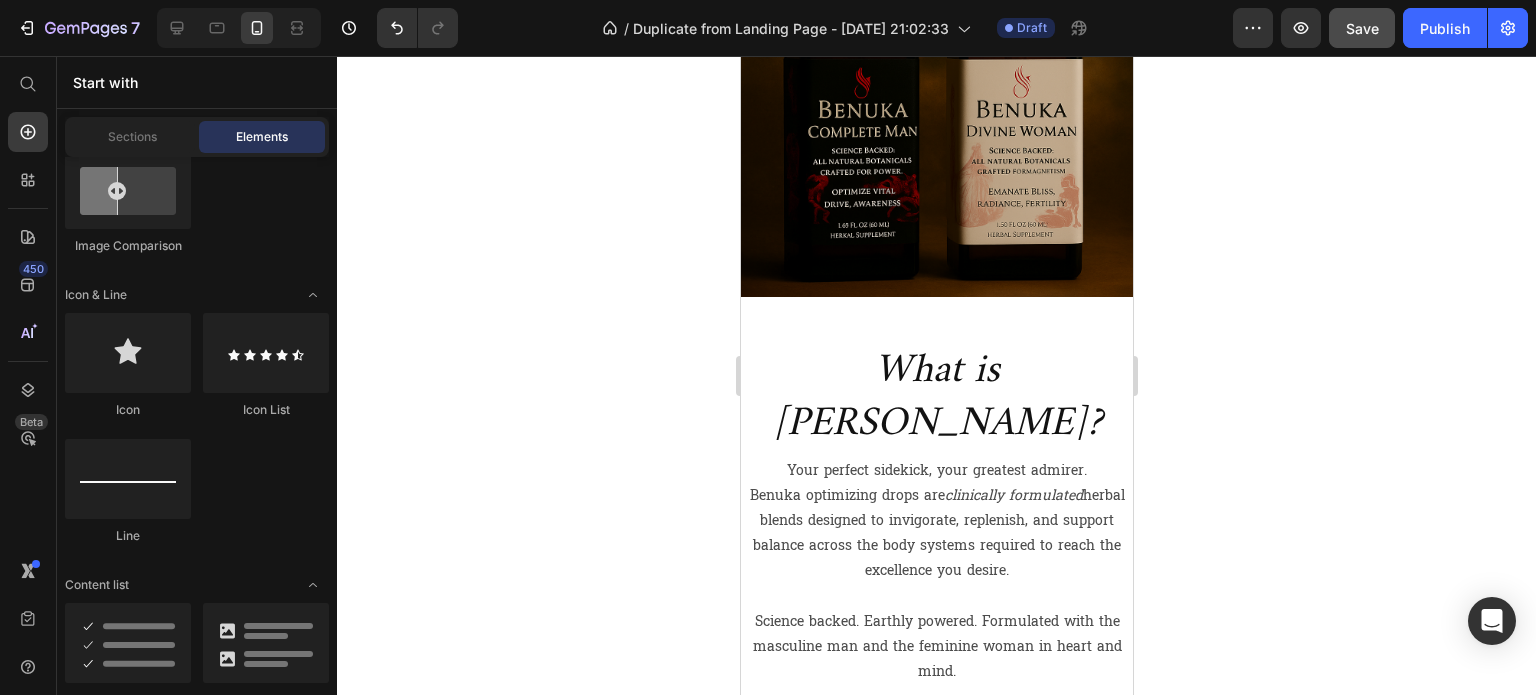 click 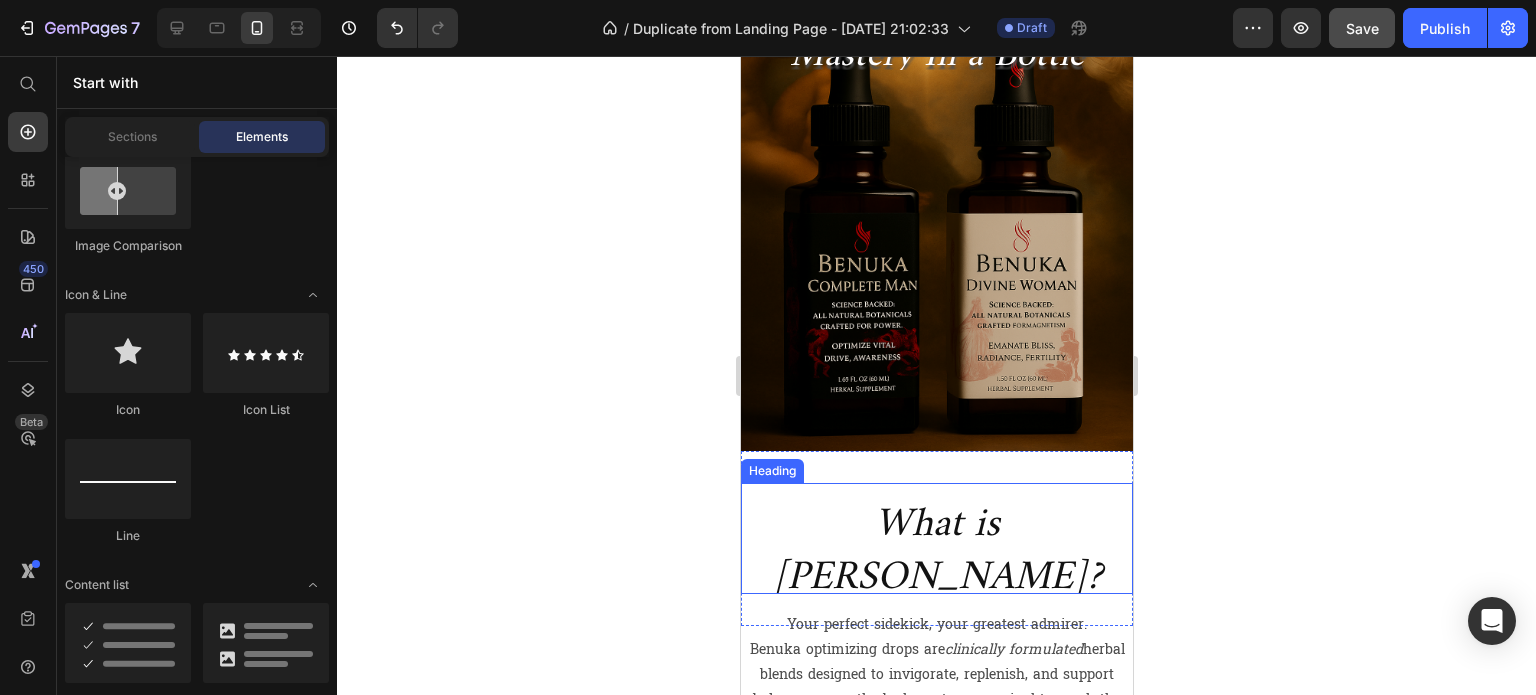 scroll, scrollTop: 0, scrollLeft: 0, axis: both 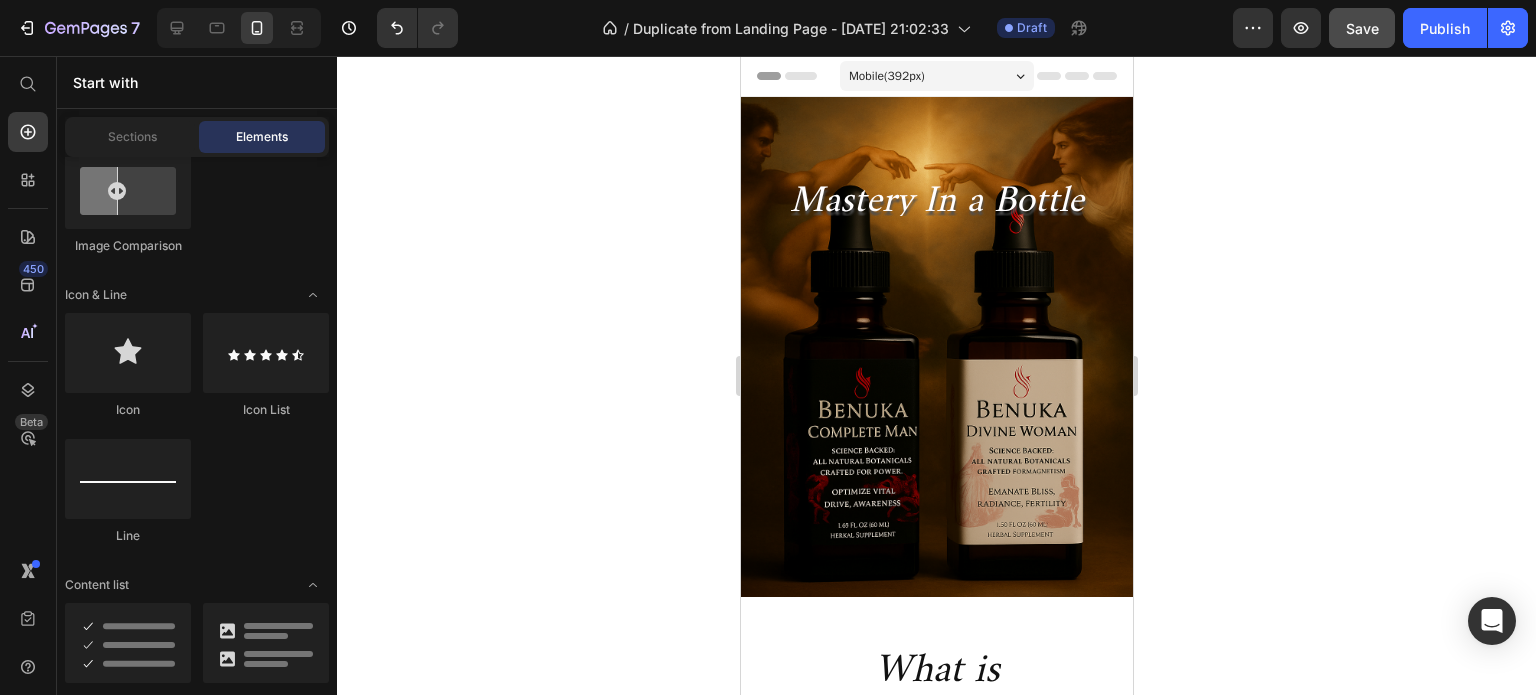click 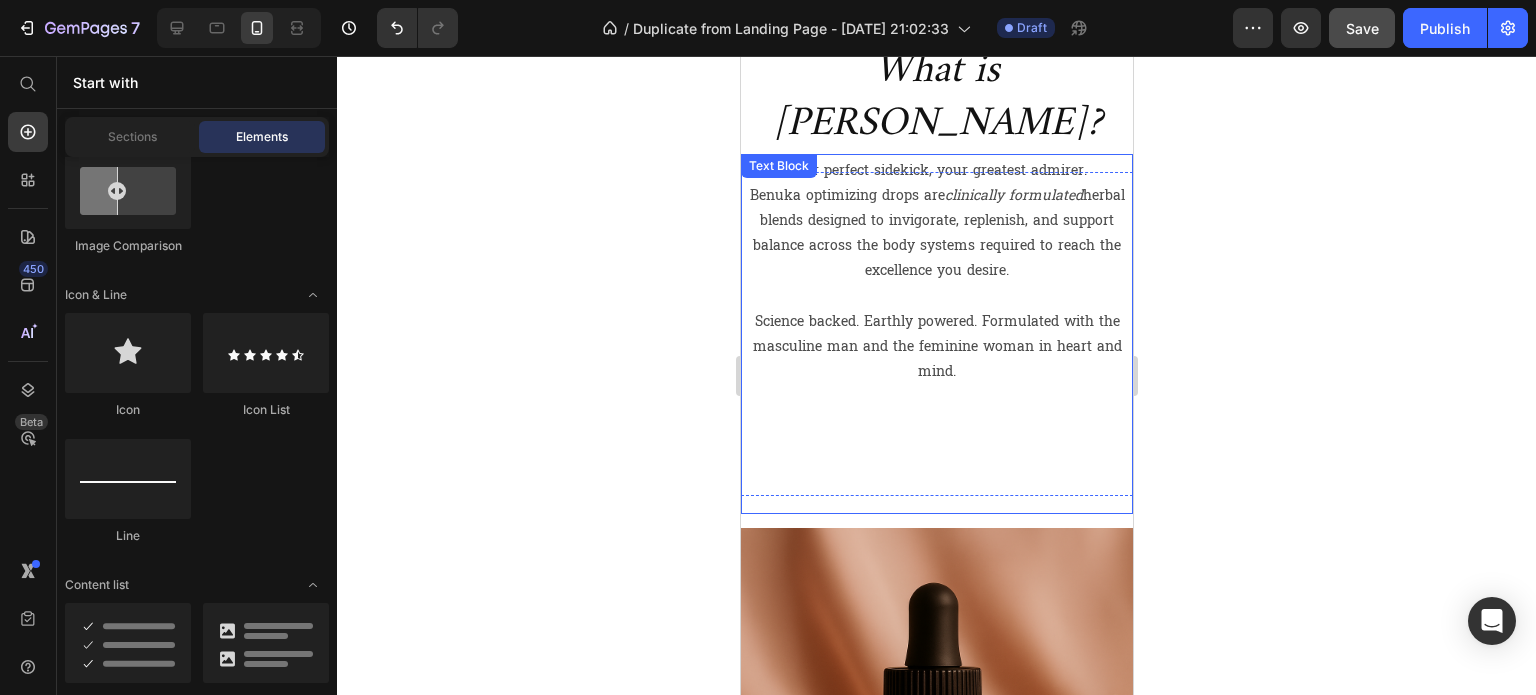 scroll, scrollTop: 400, scrollLeft: 0, axis: vertical 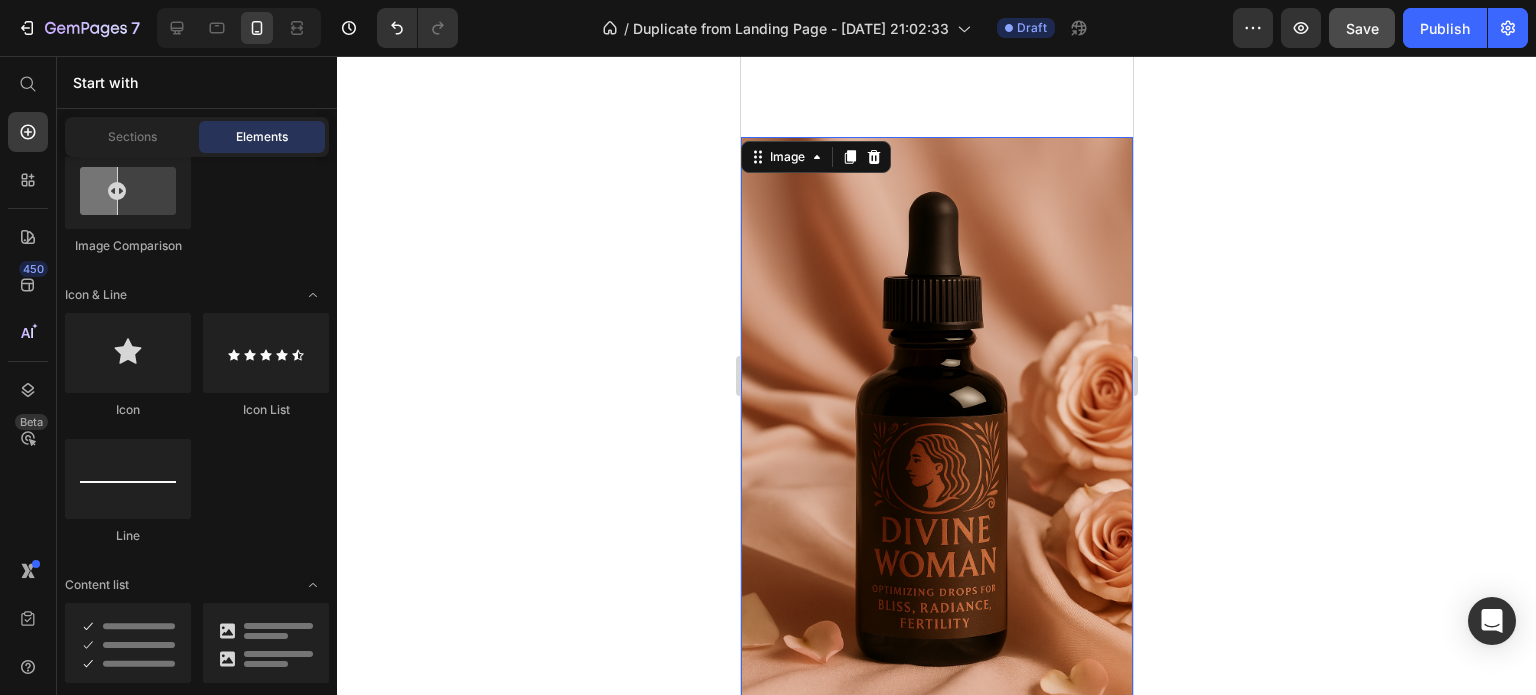click at bounding box center (936, 431) 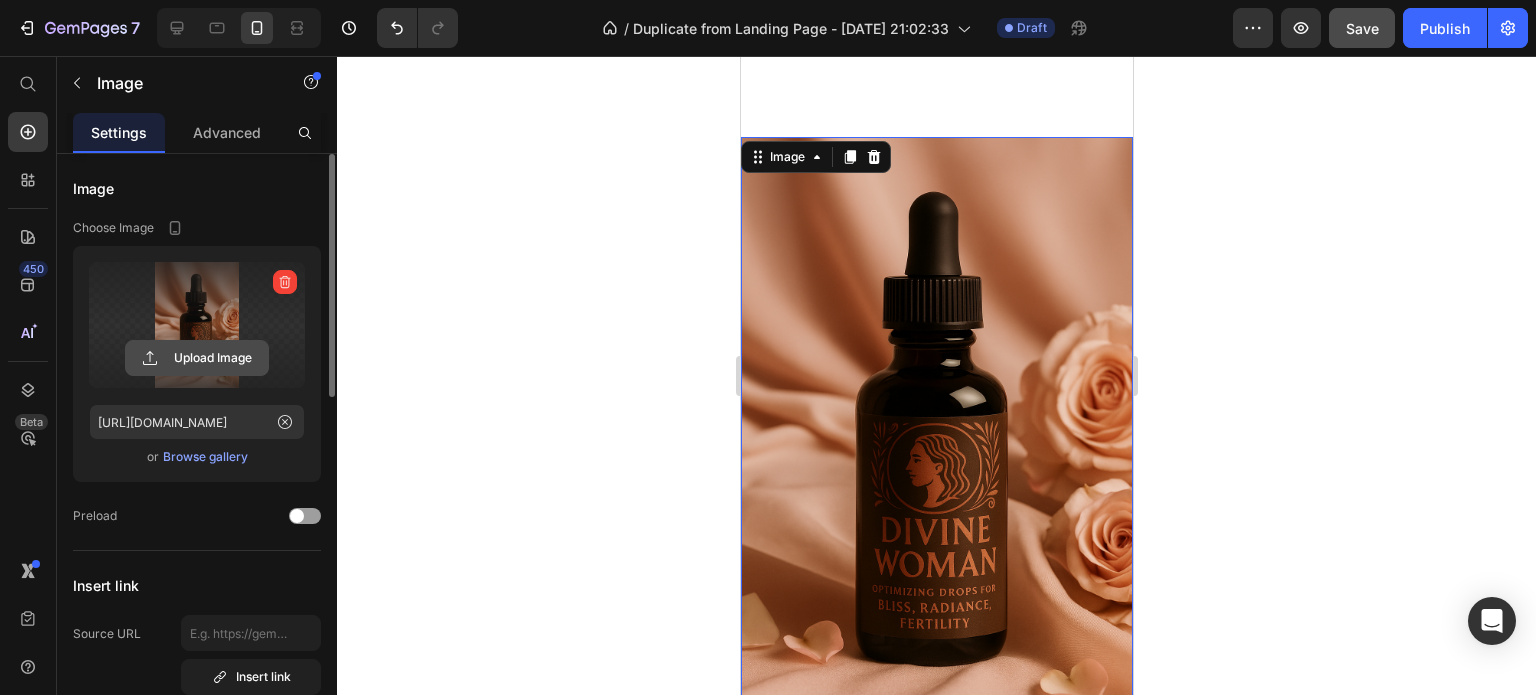 click 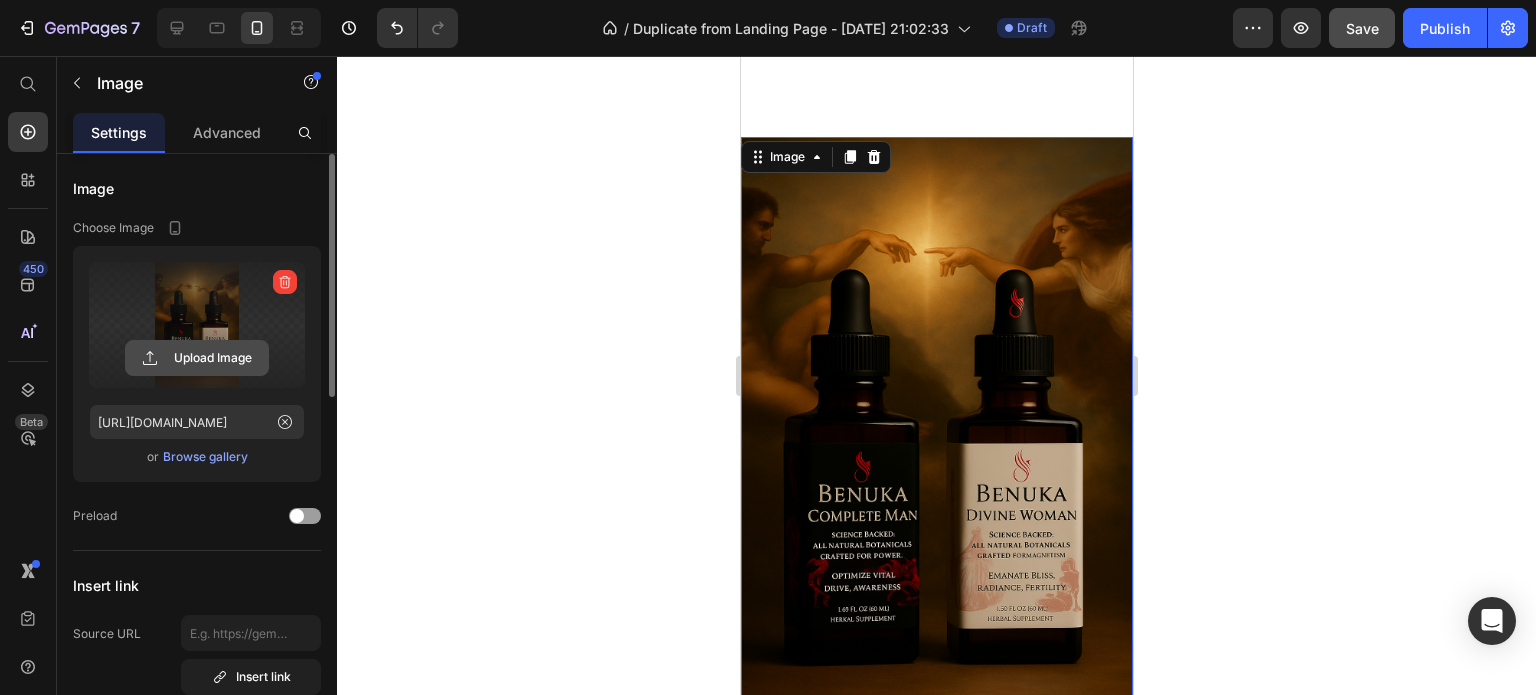 click 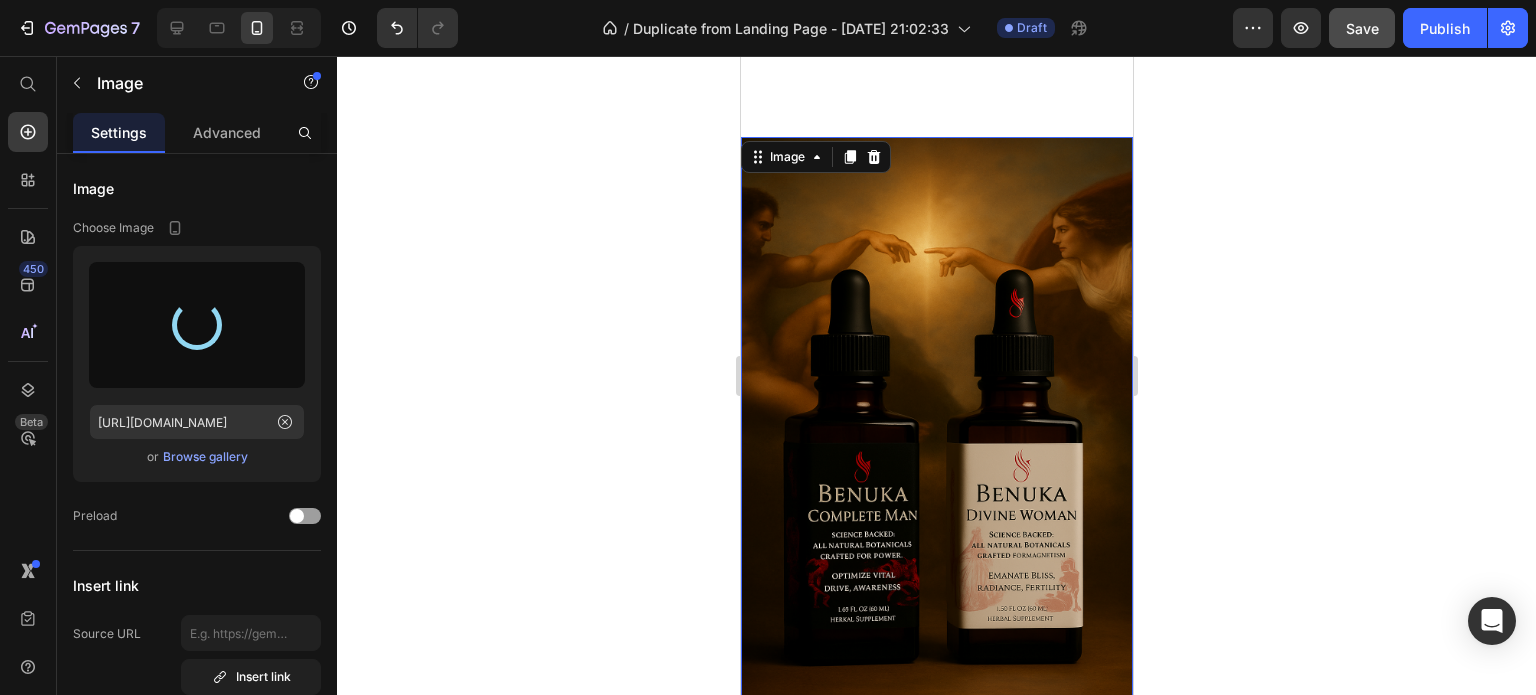 type on "https://cdn.shopify.com/s/files/1/0673/3050/6980/files/gempages_573970862051427376-31b01883-449b-4918-bb41-86d2d15a3043.png" 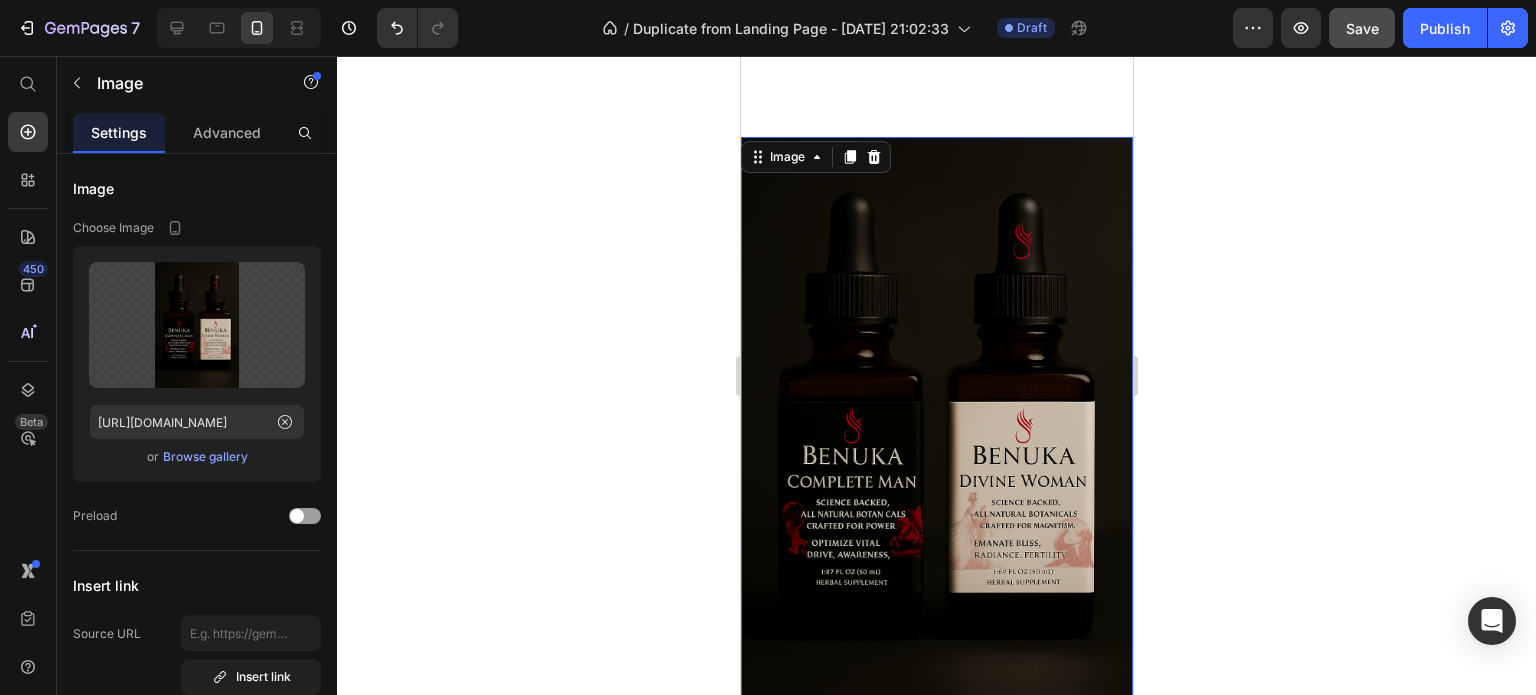 click 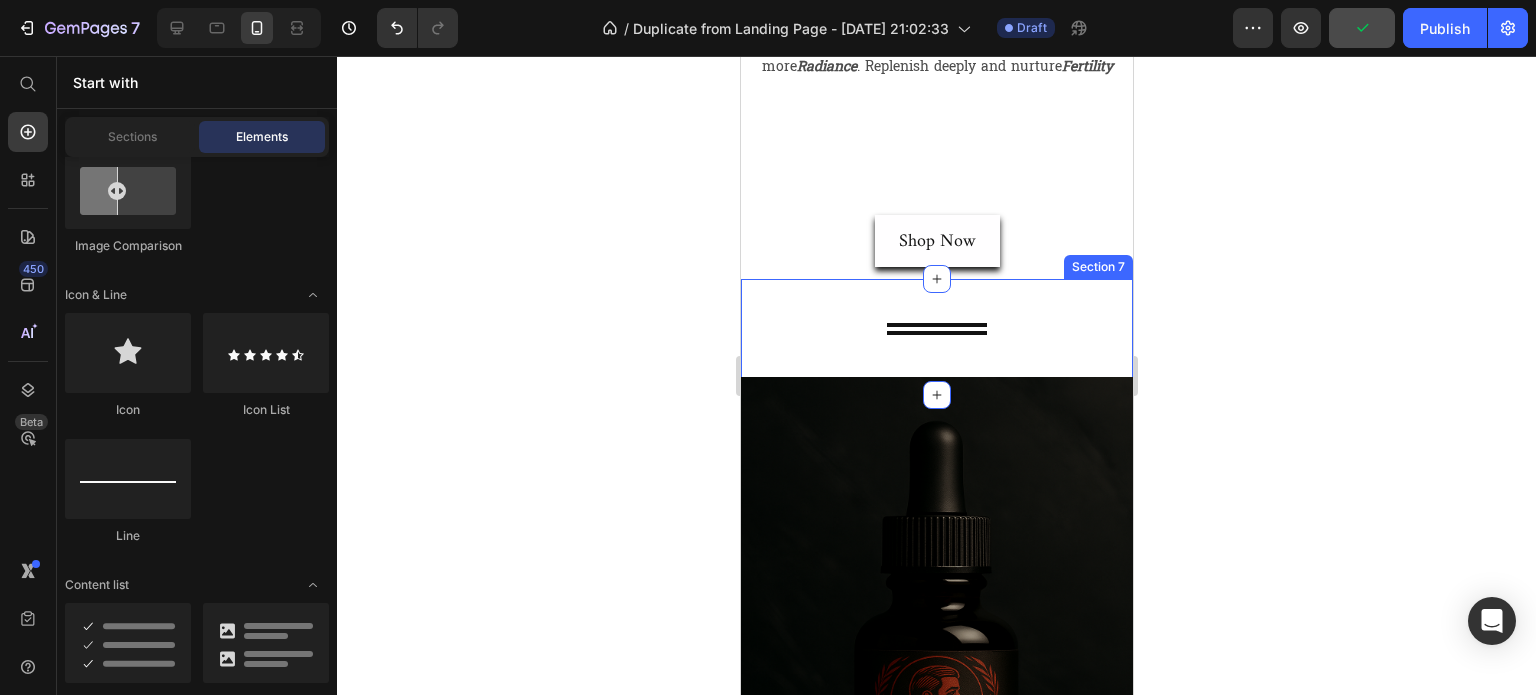 scroll, scrollTop: 1900, scrollLeft: 0, axis: vertical 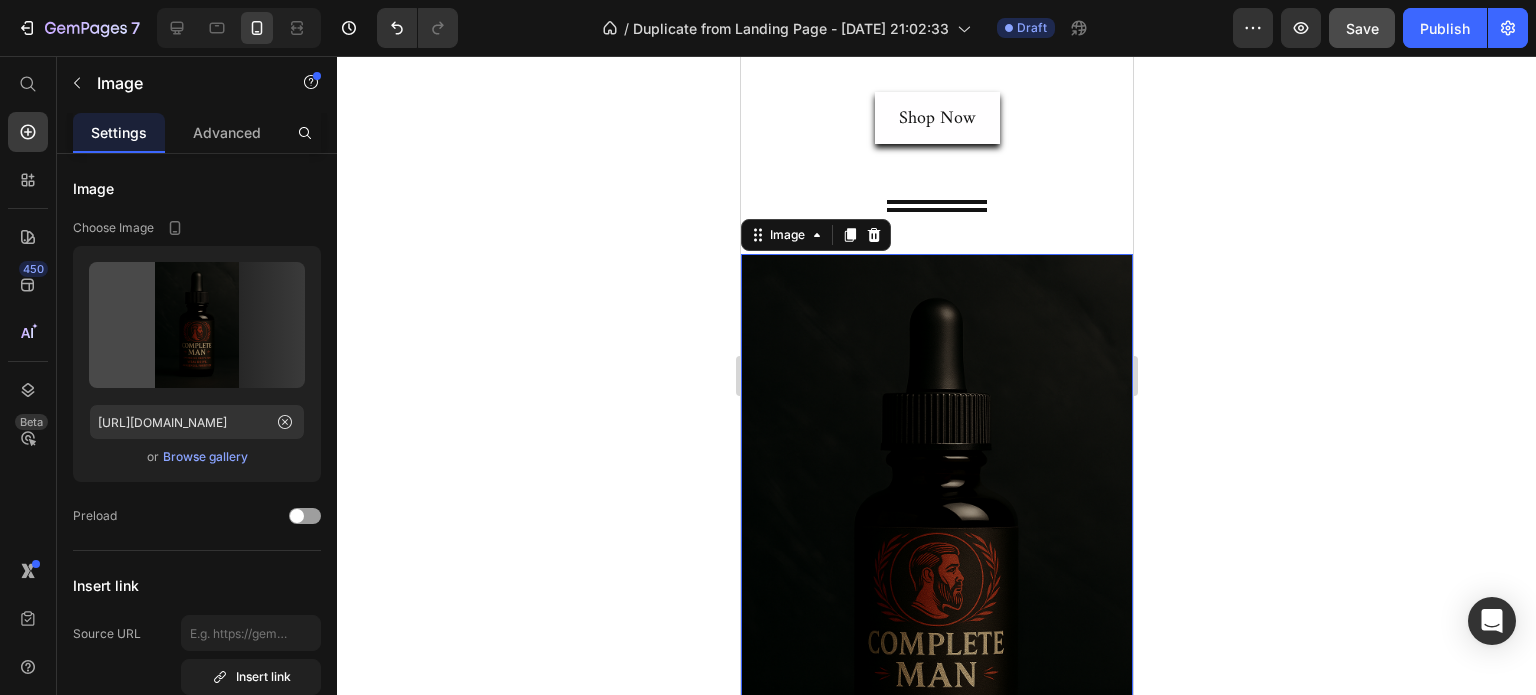 click at bounding box center (936, 548) 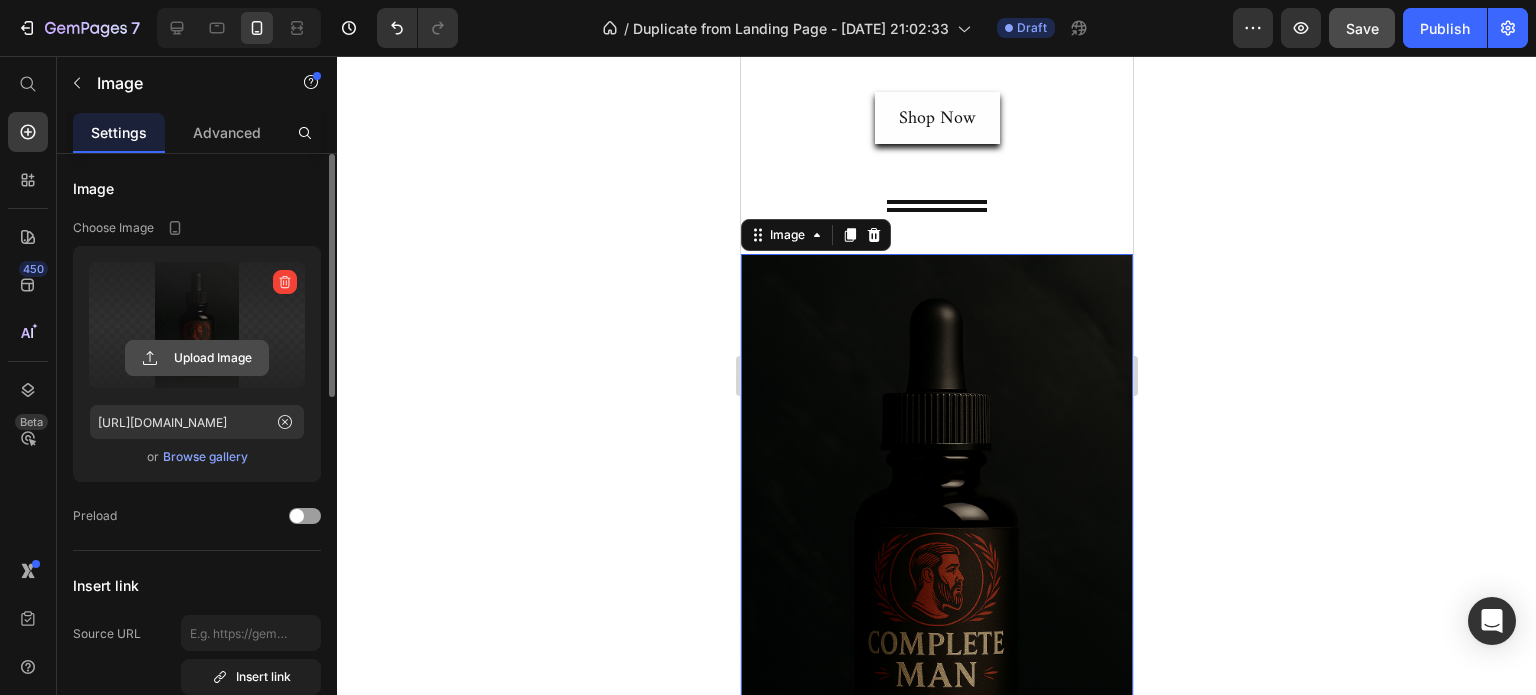 click 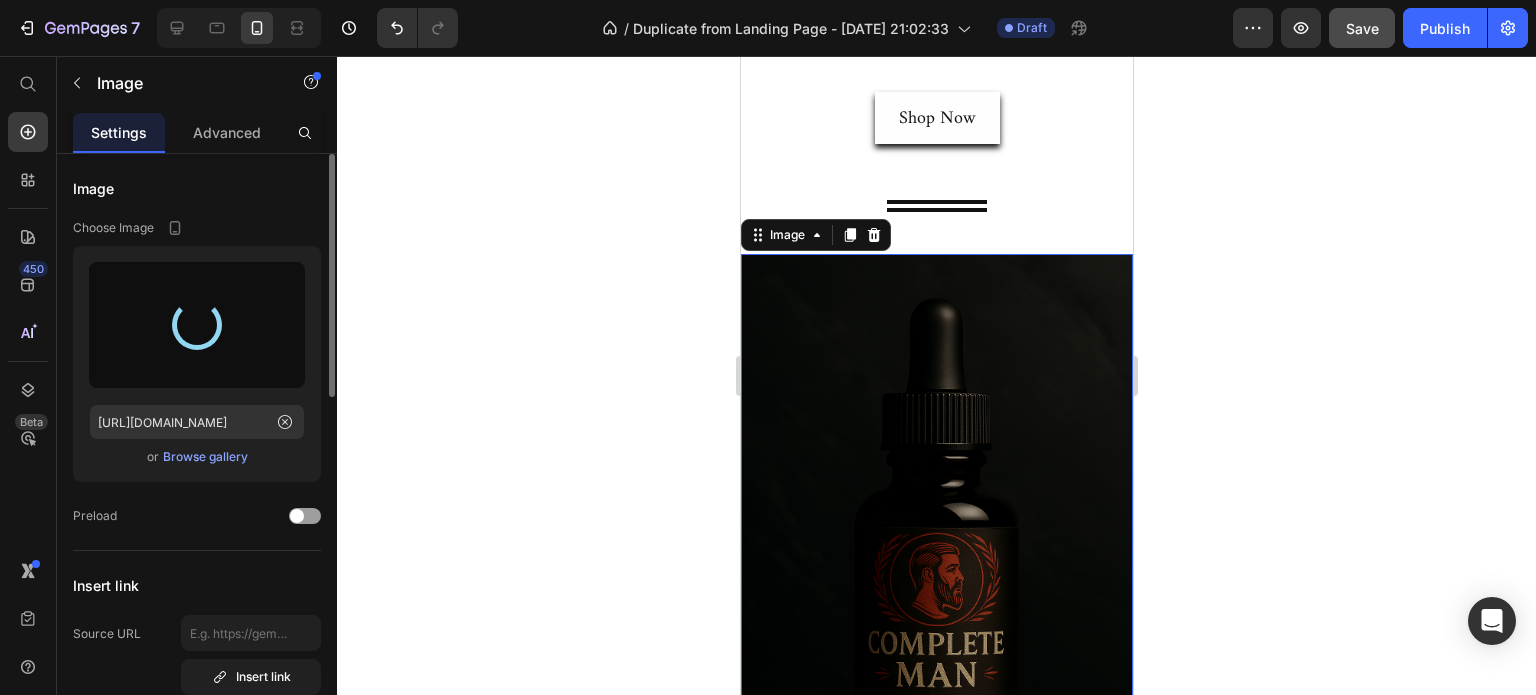 type on "https://cdn.shopify.com/s/files/1/0673/3050/6980/files/gempages_573970862051427376-31b01883-449b-4918-bb41-86d2d15a3043.png" 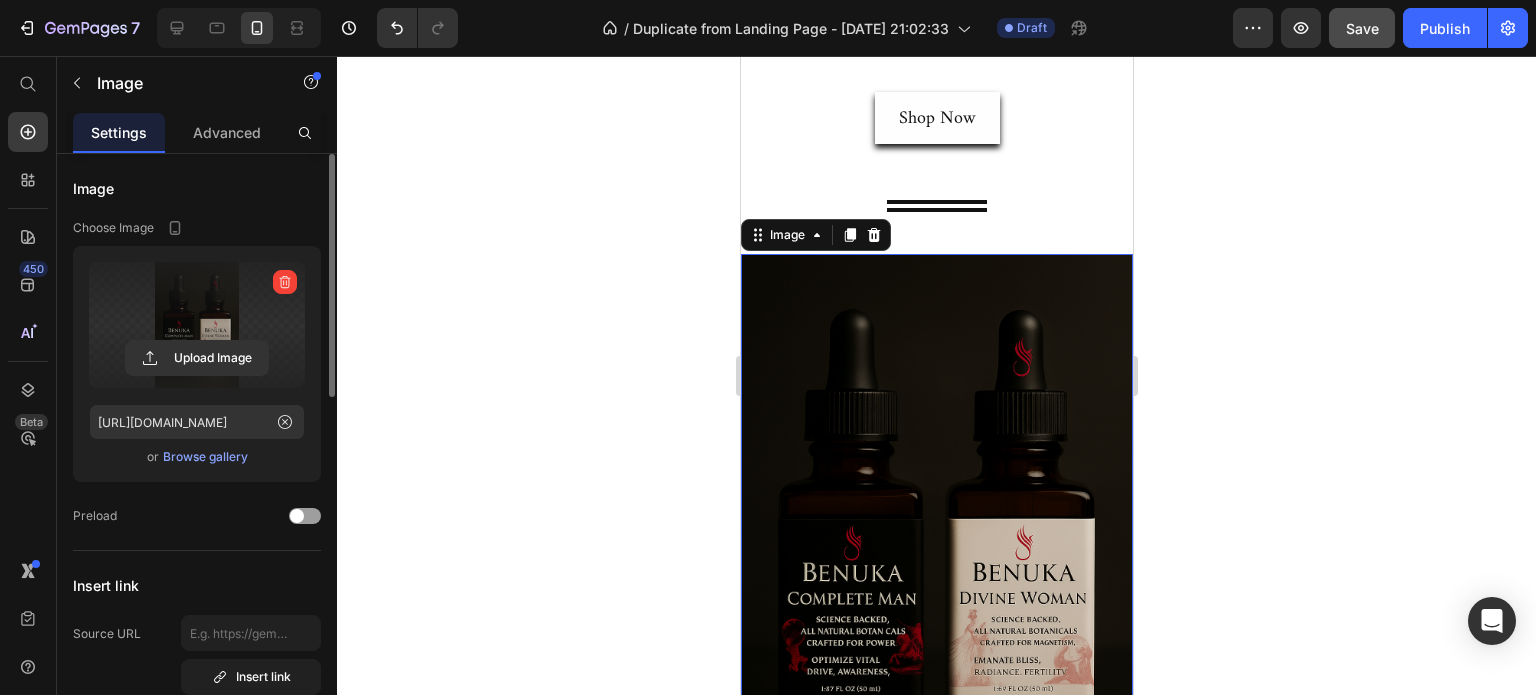 click 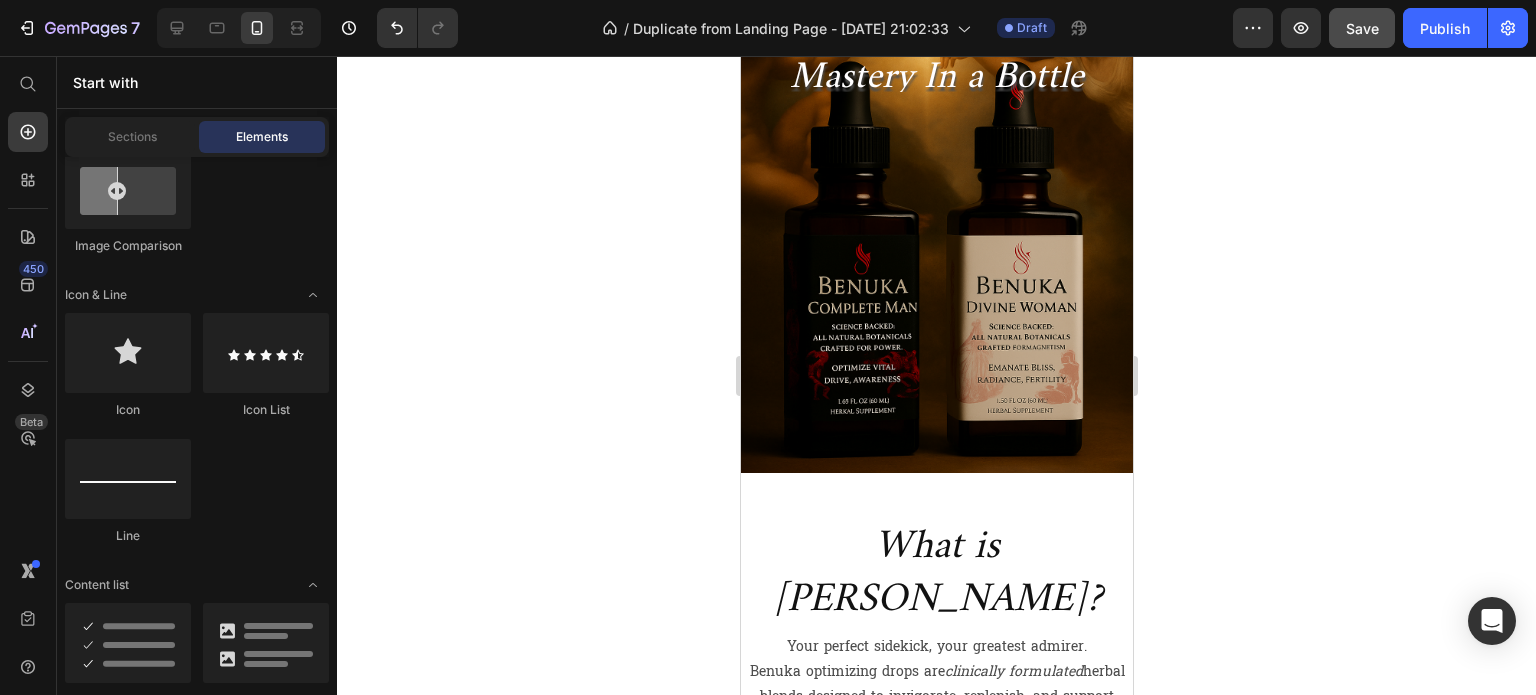 scroll, scrollTop: 0, scrollLeft: 0, axis: both 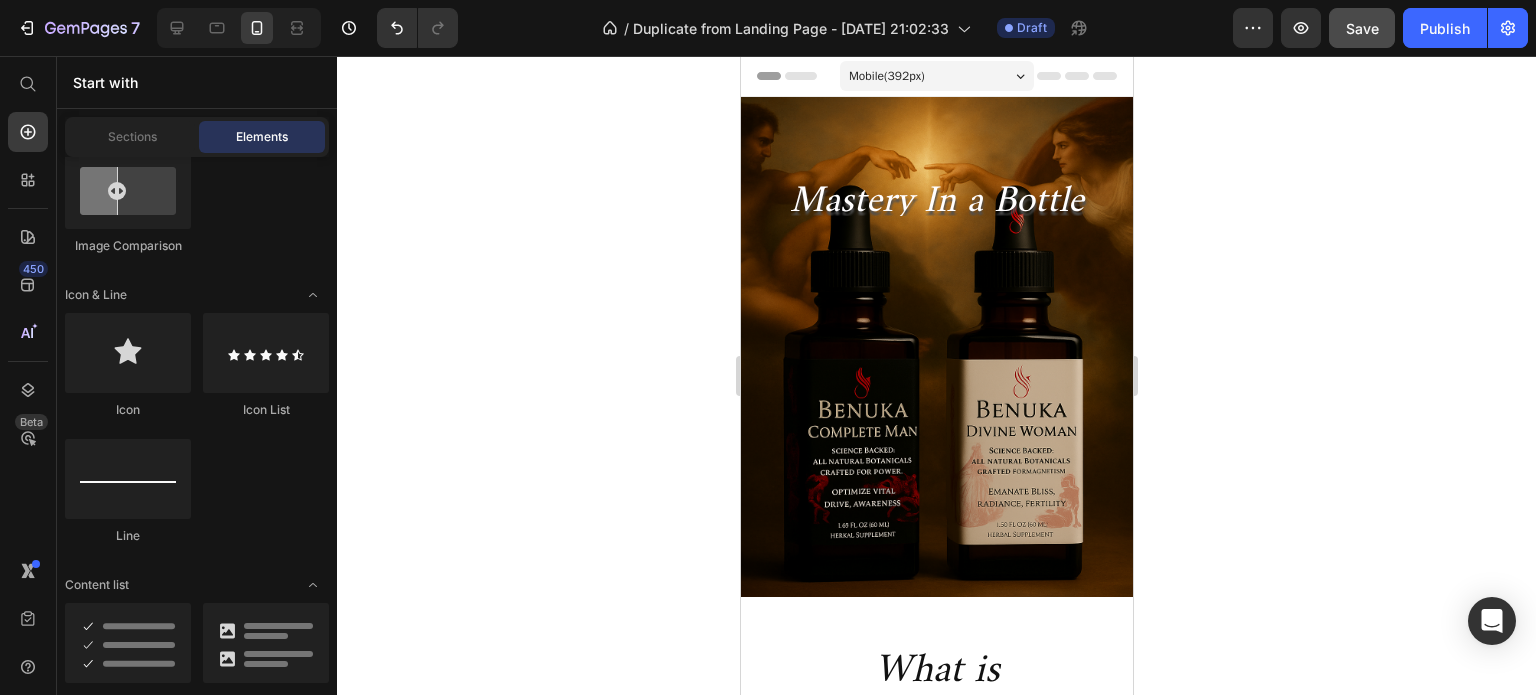 click 